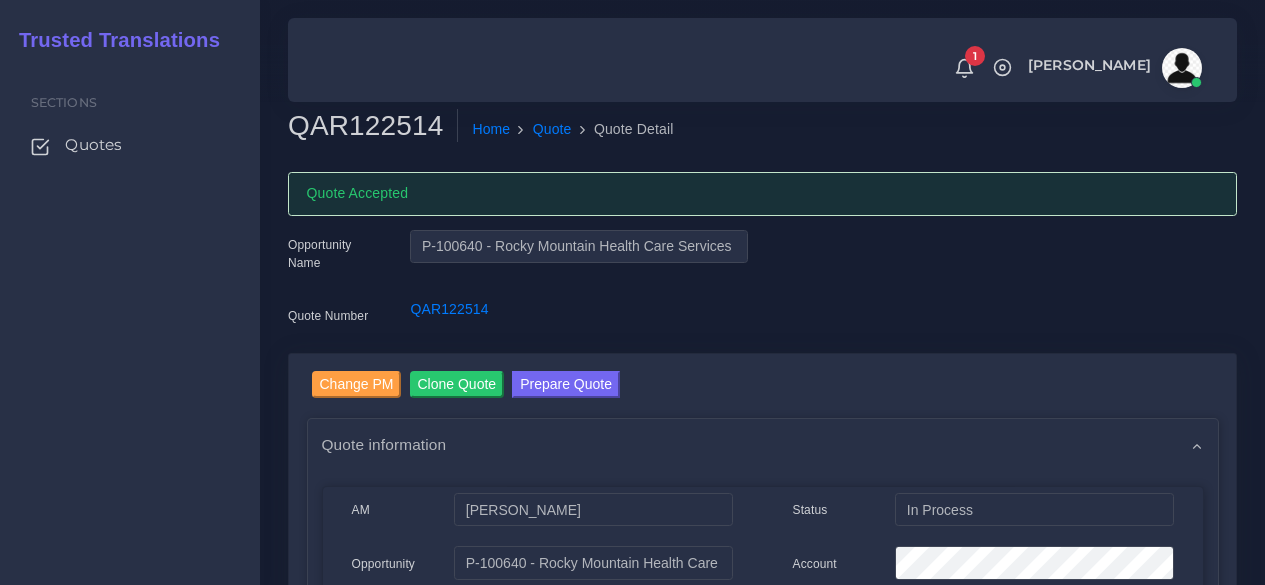 scroll, scrollTop: 82, scrollLeft: 0, axis: vertical 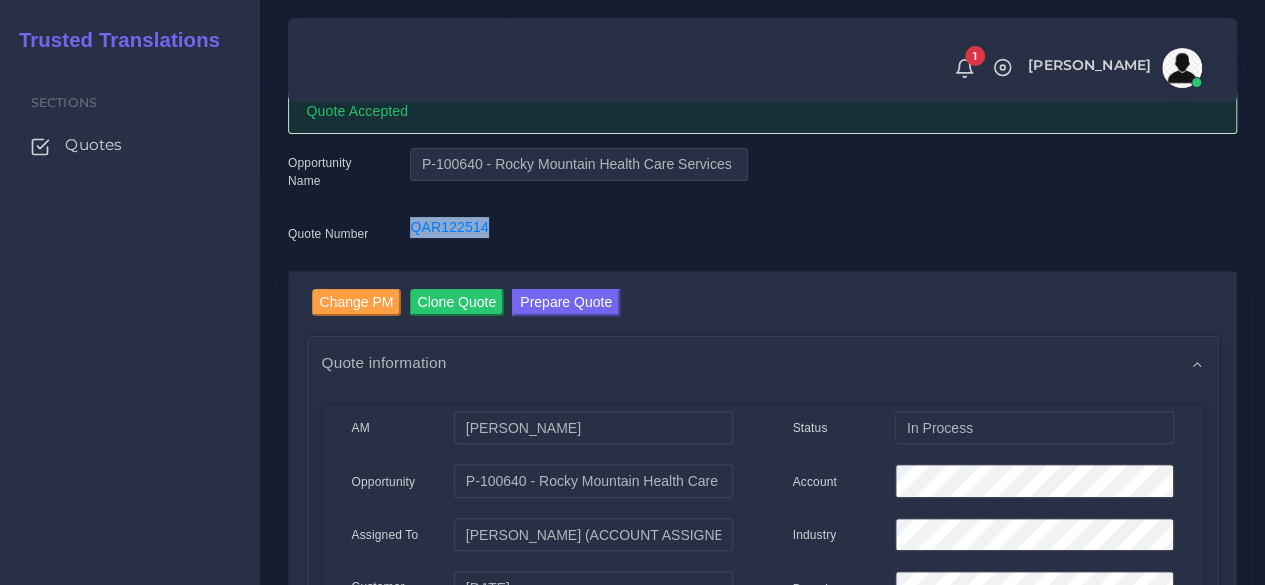 click on "Prepare Quote" at bounding box center (566, 302) 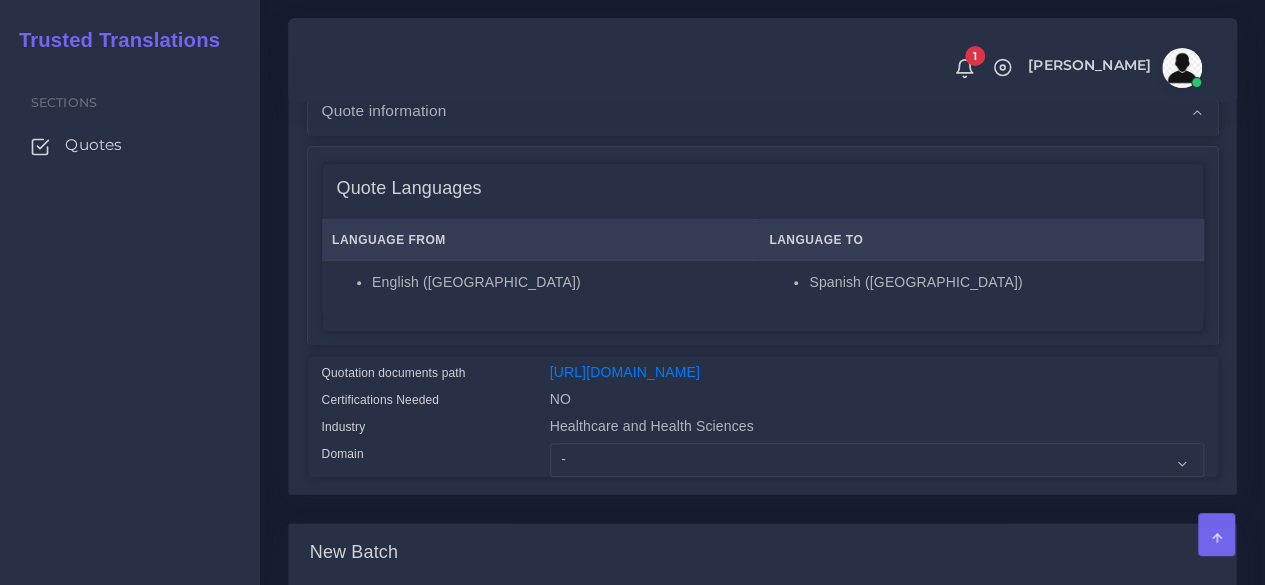 scroll, scrollTop: 600, scrollLeft: 0, axis: vertical 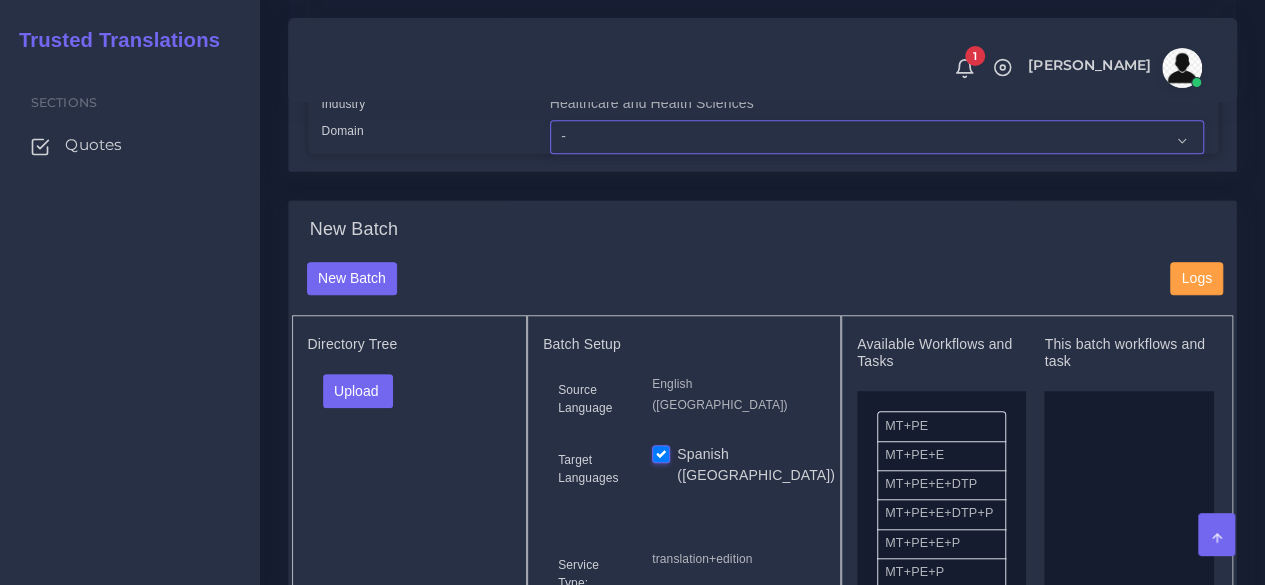 click on "-
Advertising and Media
Agriculture, Forestry and Fishing
Architecture, Building and Construction
Automotive
Chemicals
Computer Hardware
Computer Software
Consumer Electronics - Home appliances
Education
Energy, Water, Transportation and Utilities
Finance - Banking
Food Manufacturing and Services
Healthcare and Health Sciences
Hospitality, Leisure, Tourism and Arts
Human Resources - HR
Industrial Electronics
Industrial Manufacturing Insurance" at bounding box center [877, 137] 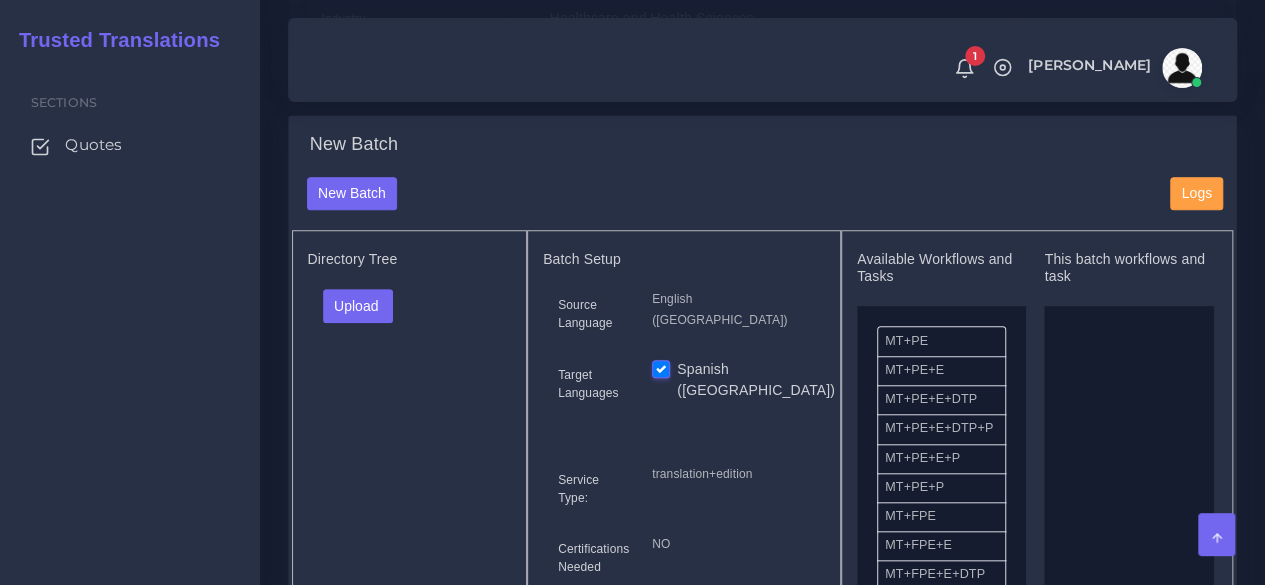 scroll, scrollTop: 800, scrollLeft: 0, axis: vertical 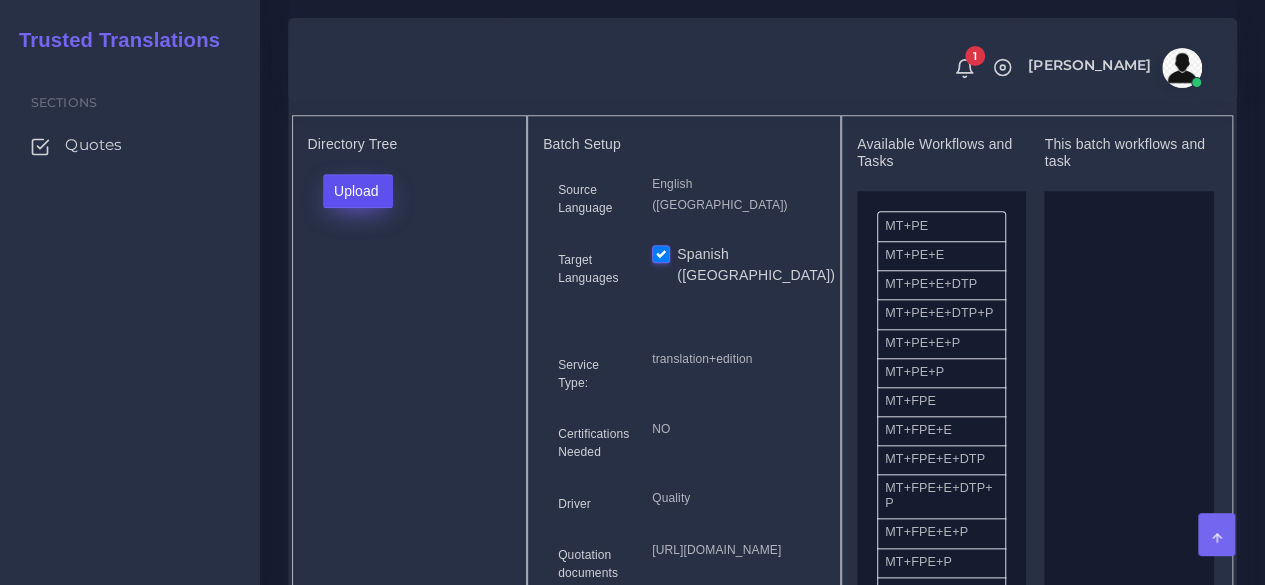 click on "Upload" at bounding box center [358, 191] 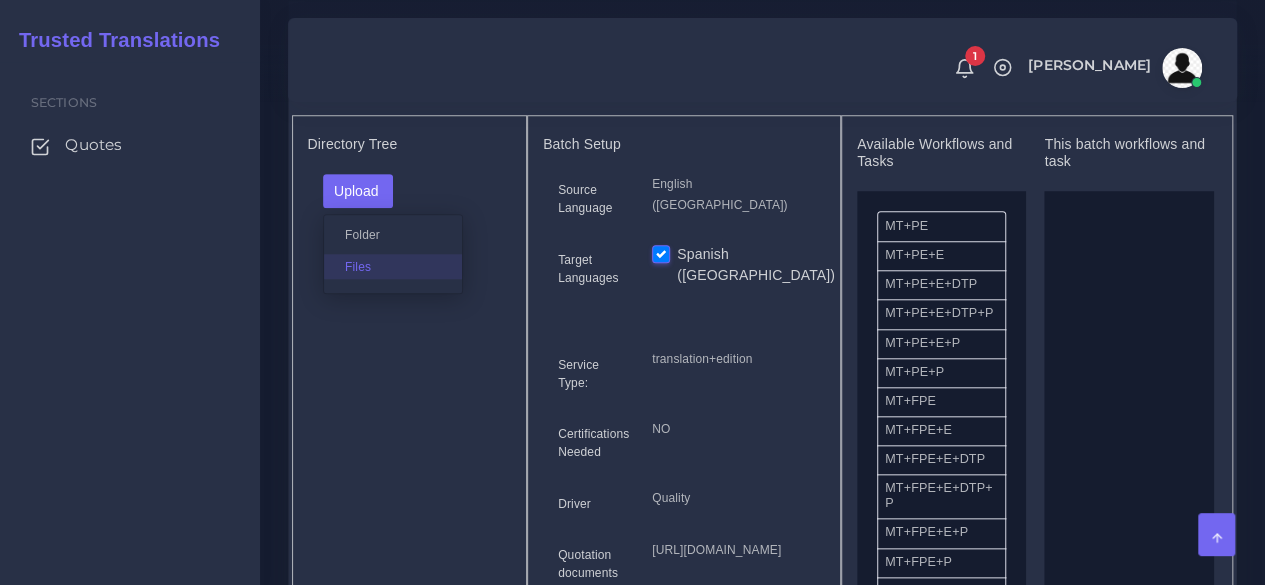 click on "Files" at bounding box center (393, 266) 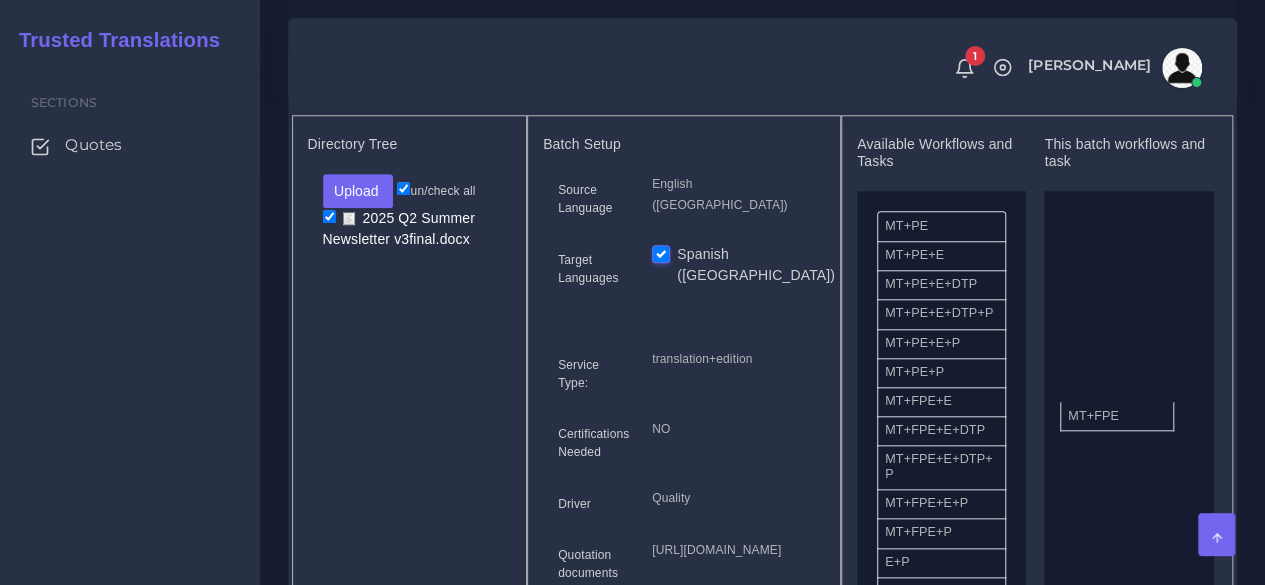 drag, startPoint x: 916, startPoint y: 453, endPoint x: 1076, endPoint y: 438, distance: 160.70158 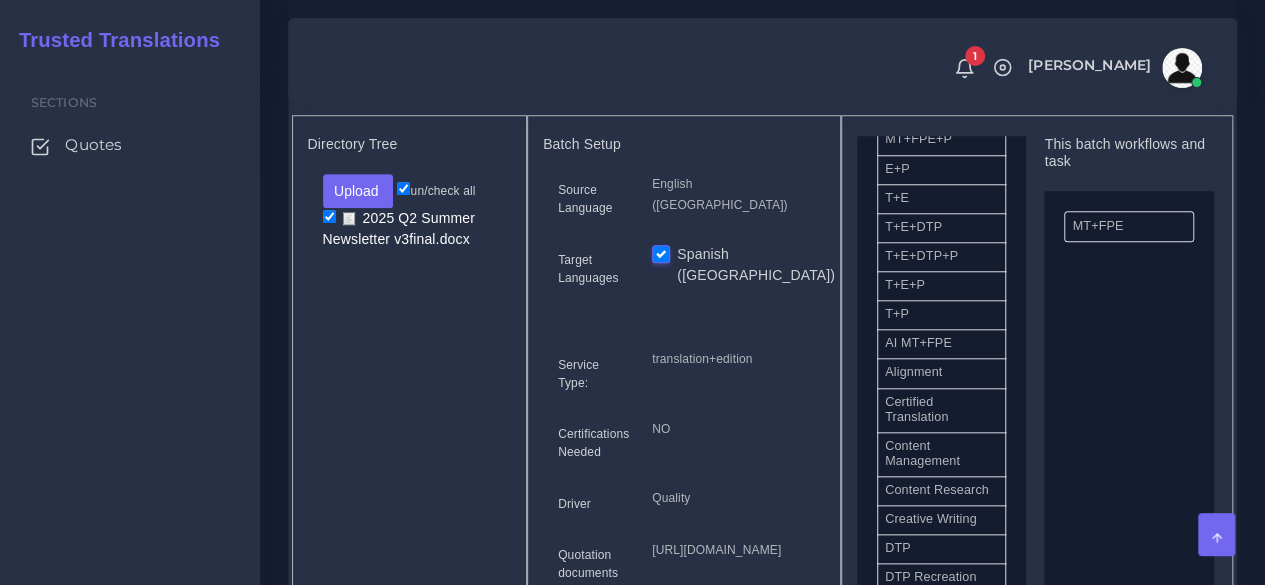 scroll, scrollTop: 500, scrollLeft: 0, axis: vertical 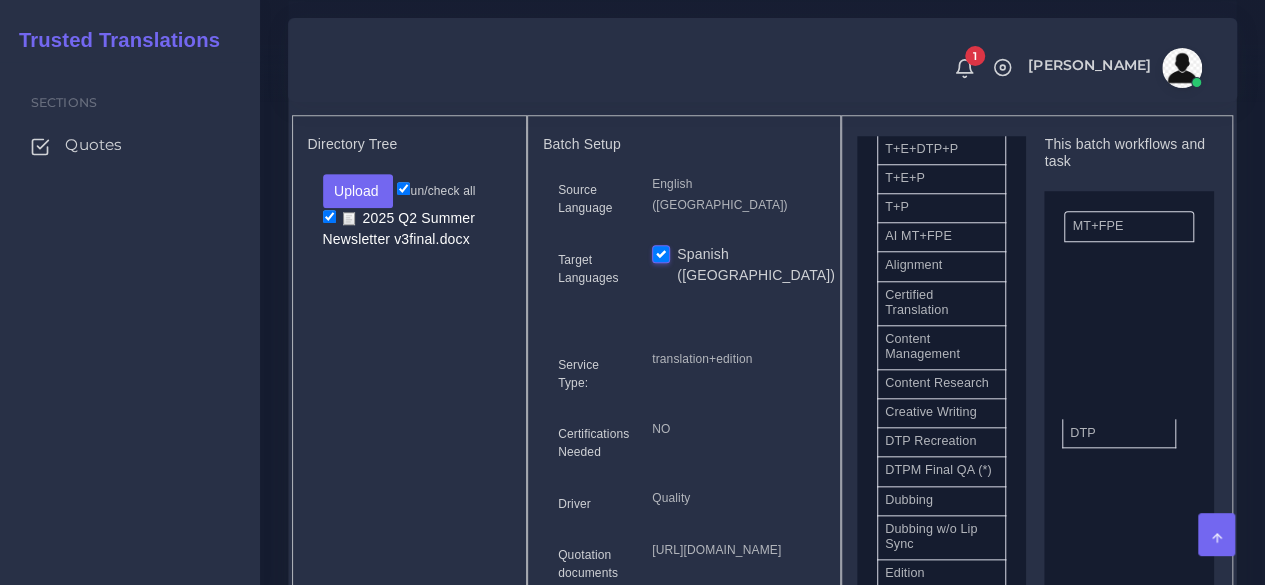 drag, startPoint x: 927, startPoint y: 500, endPoint x: 853, endPoint y: 452, distance: 88.20431 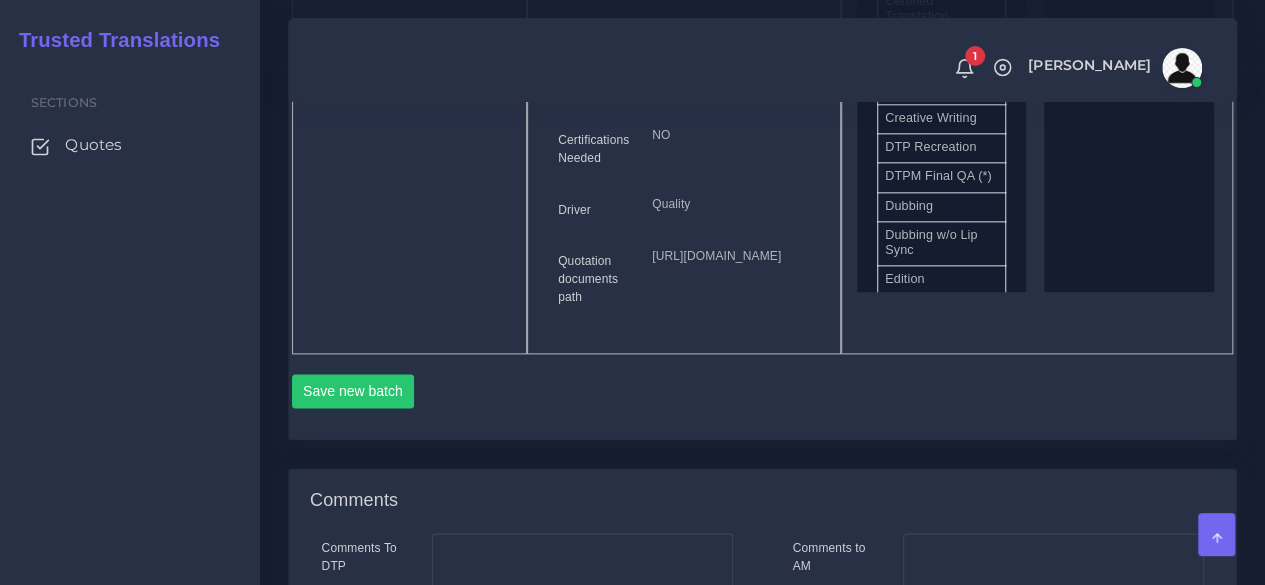 scroll, scrollTop: 1200, scrollLeft: 0, axis: vertical 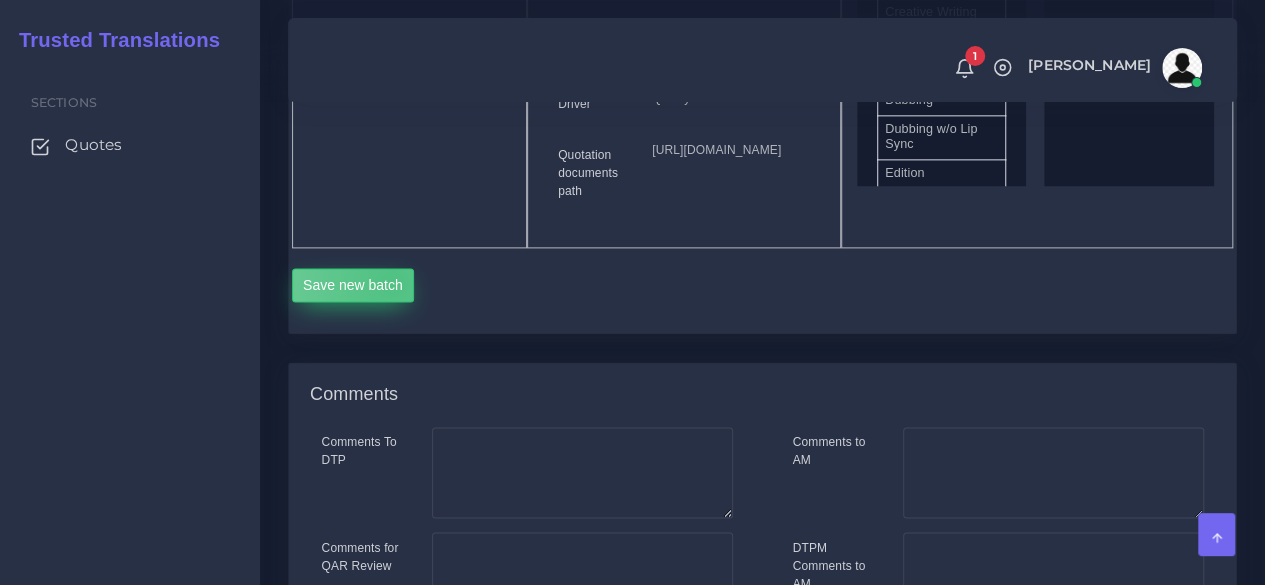 click on "Save new batch" at bounding box center [353, 285] 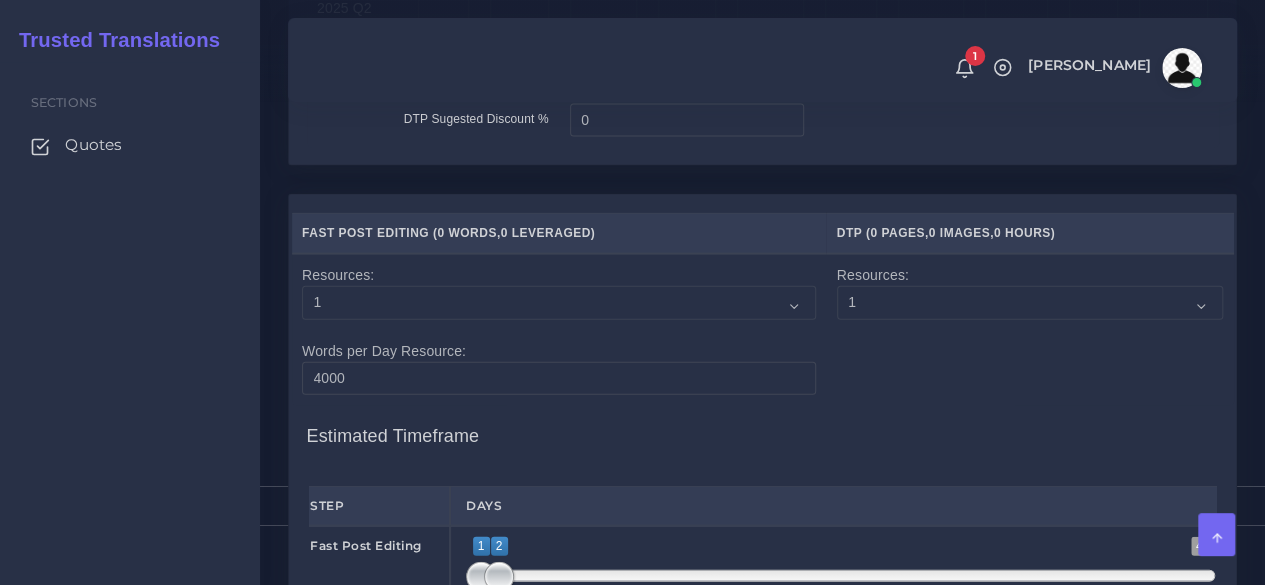 scroll, scrollTop: 2000, scrollLeft: 0, axis: vertical 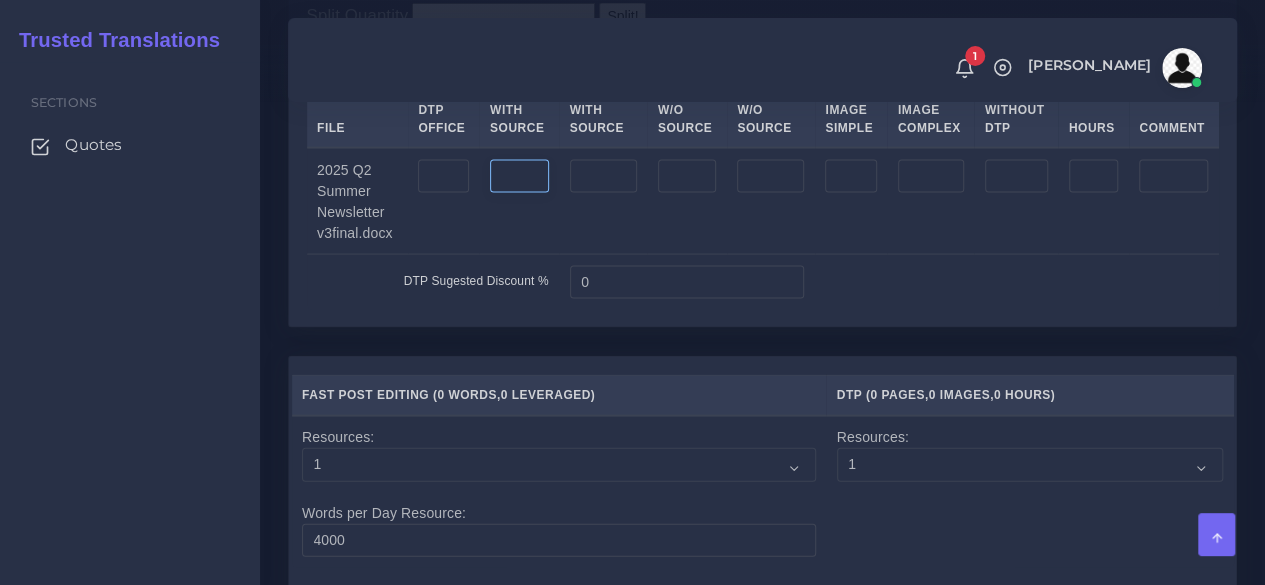 click at bounding box center [519, 177] 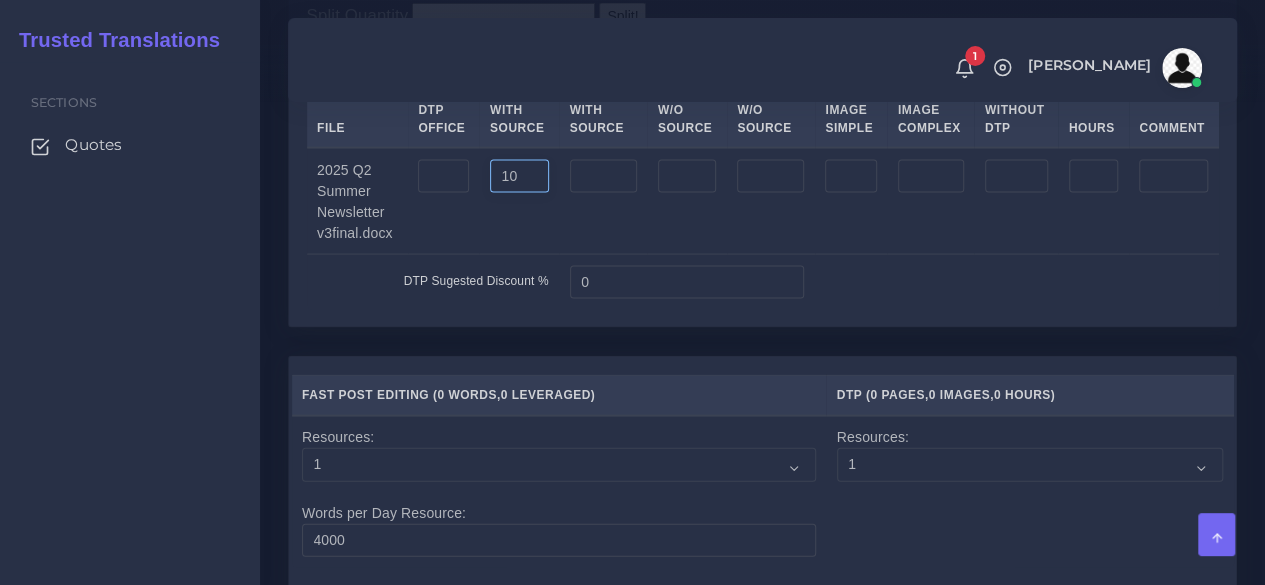 type on "10" 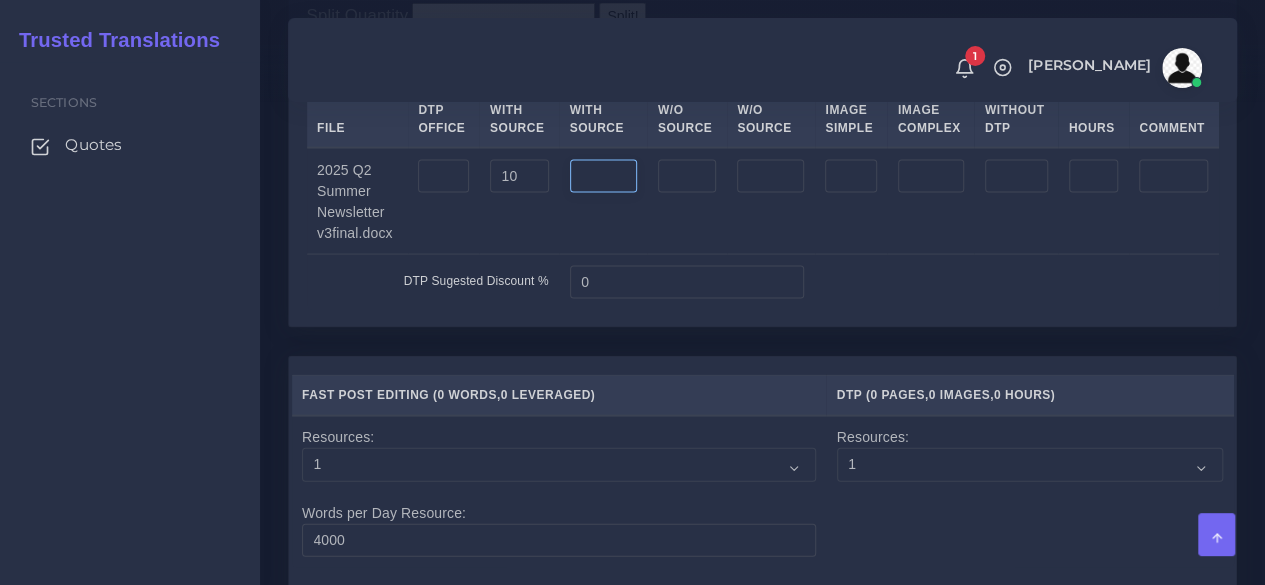 click at bounding box center [603, 177] 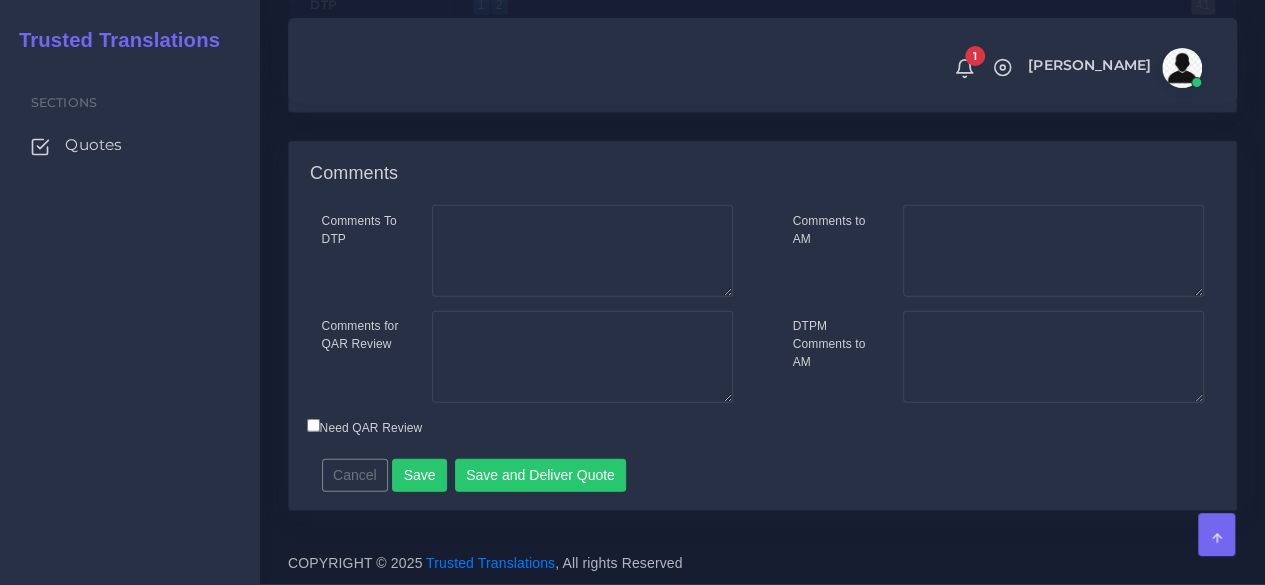 scroll, scrollTop: 2928, scrollLeft: 0, axis: vertical 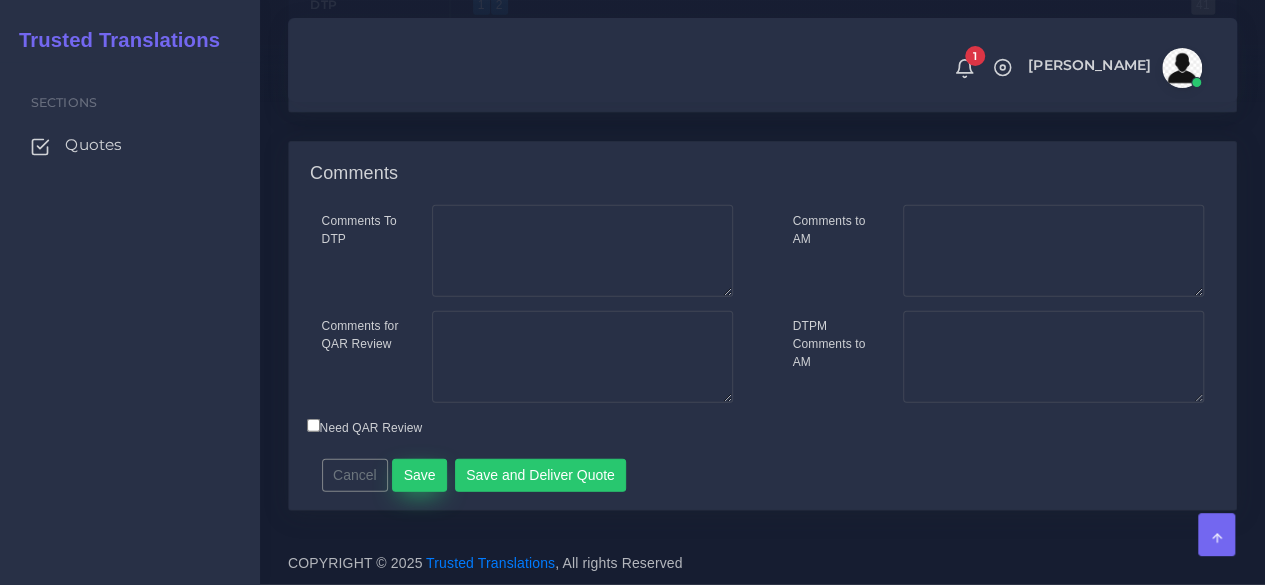 type on "10" 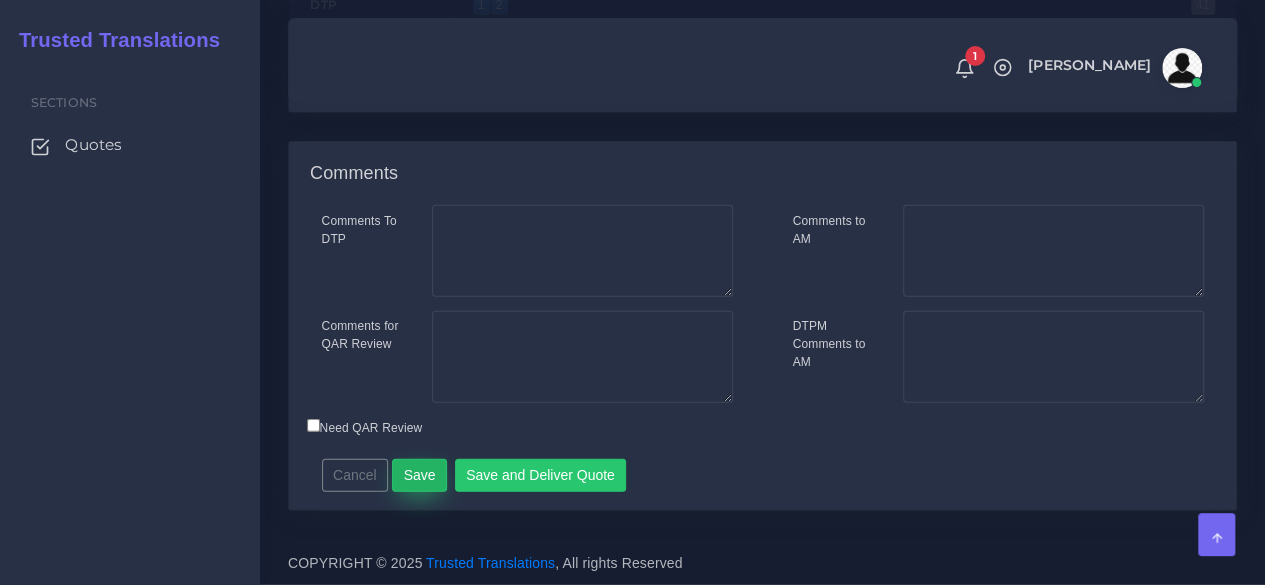 click on "Save" at bounding box center [419, 476] 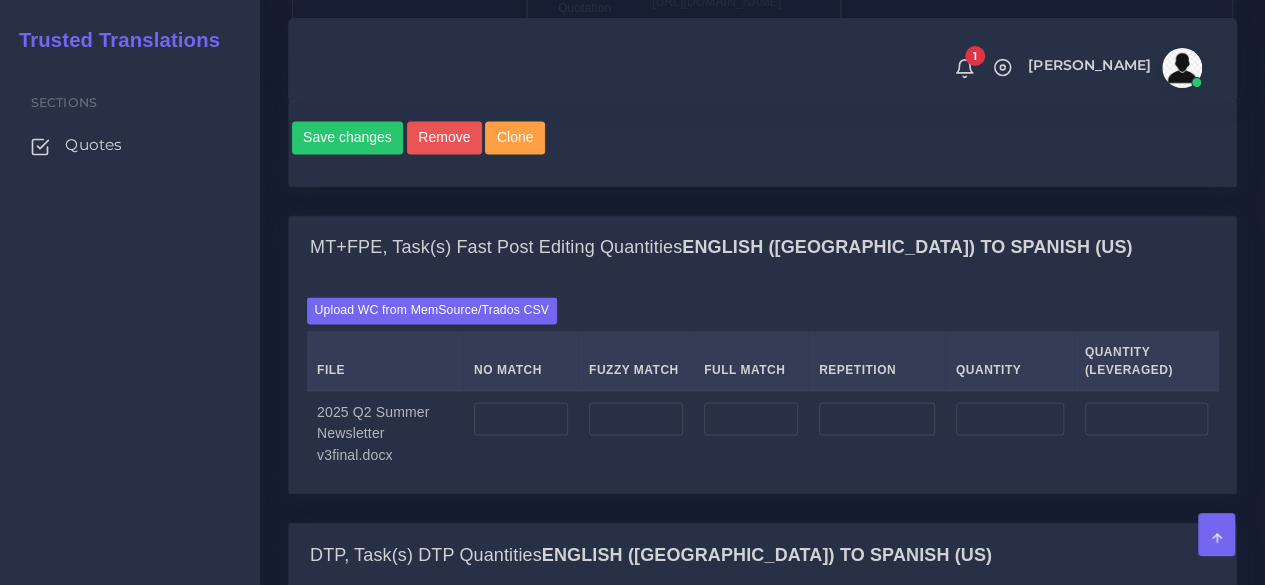 scroll, scrollTop: 1700, scrollLeft: 0, axis: vertical 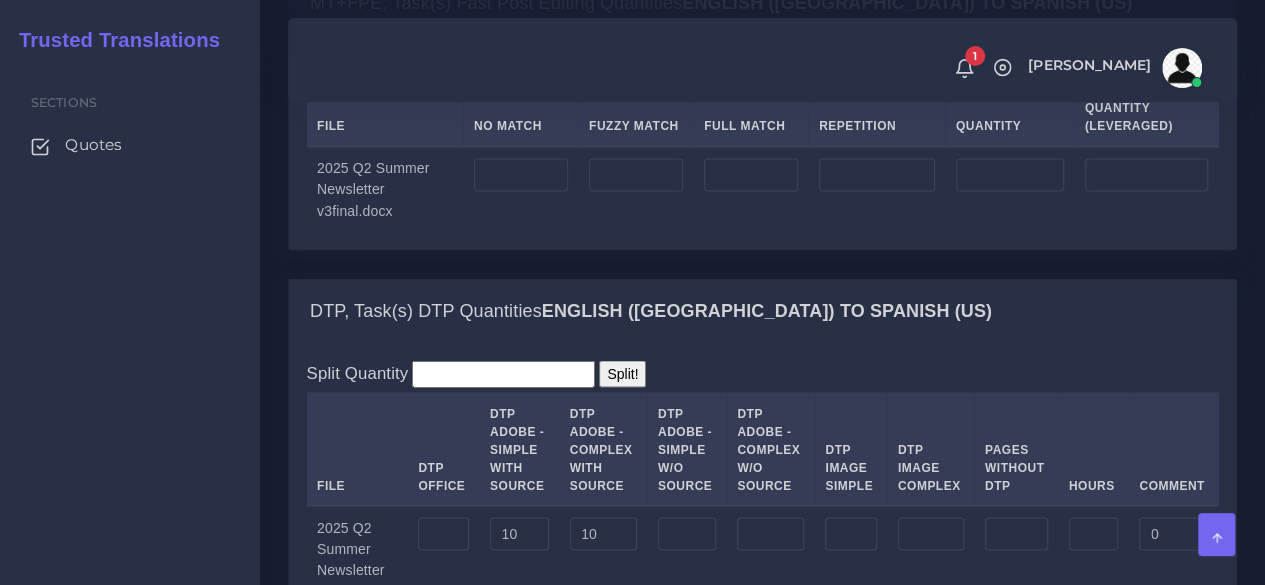 click on "Upload WC from MemSource/Trados CSV
File
No Match
Fuzzy Match
Full Match
Repetition
Quantity
Quantity (Leveraged)" at bounding box center (762, 141) 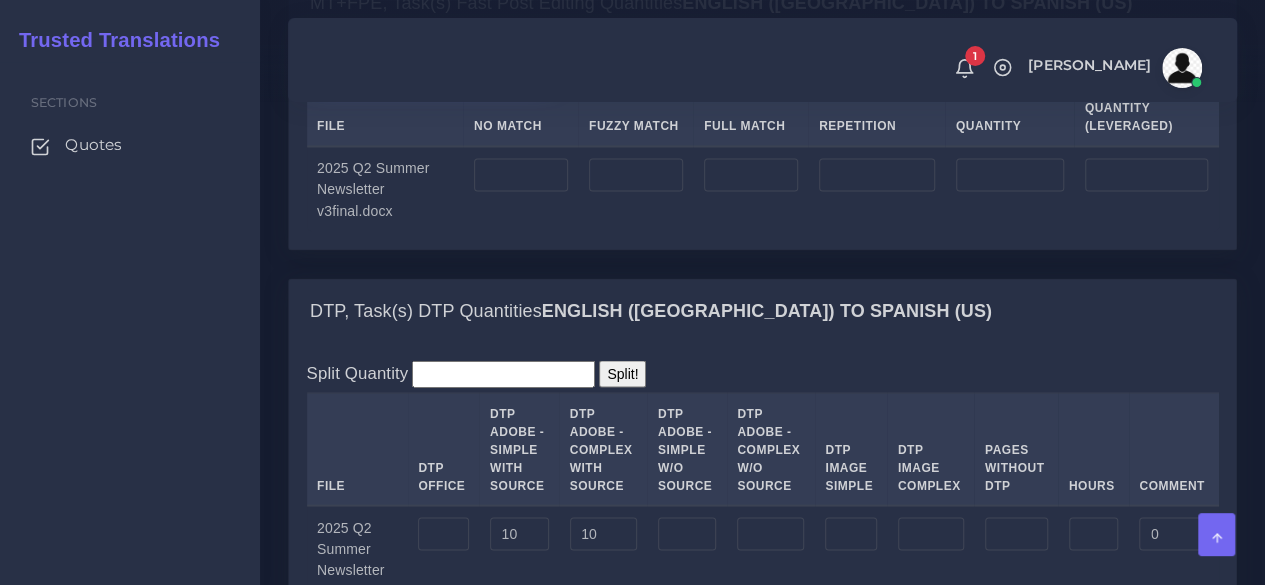 click on "Upload WC from MemSource/Trados CSV" at bounding box center (432, 66) 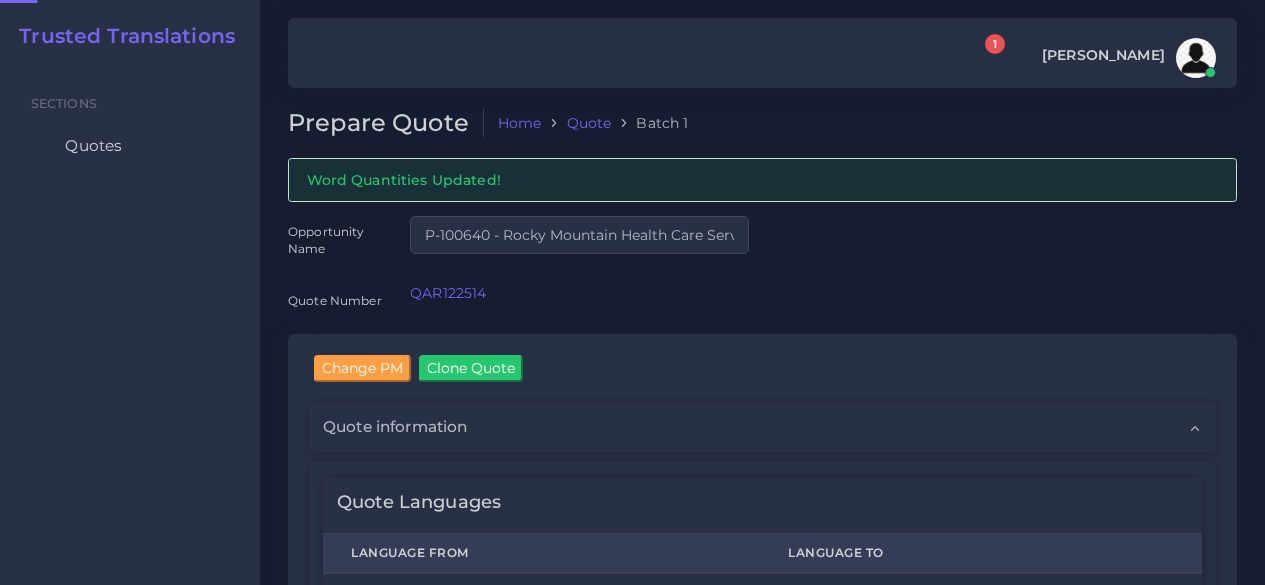 scroll, scrollTop: 0, scrollLeft: 0, axis: both 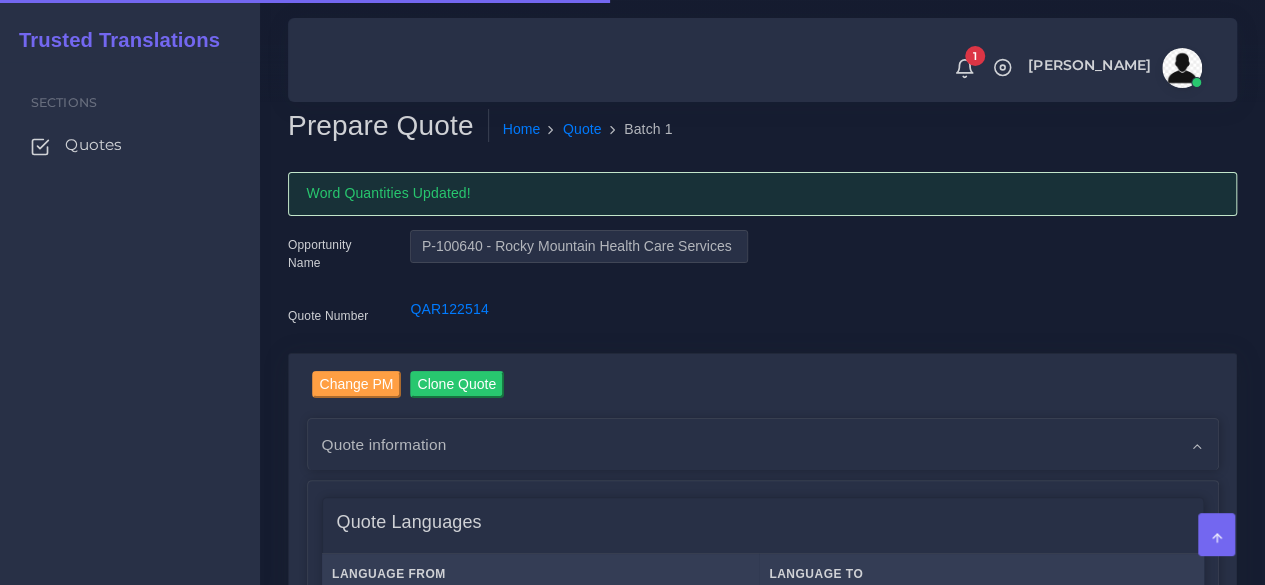 type 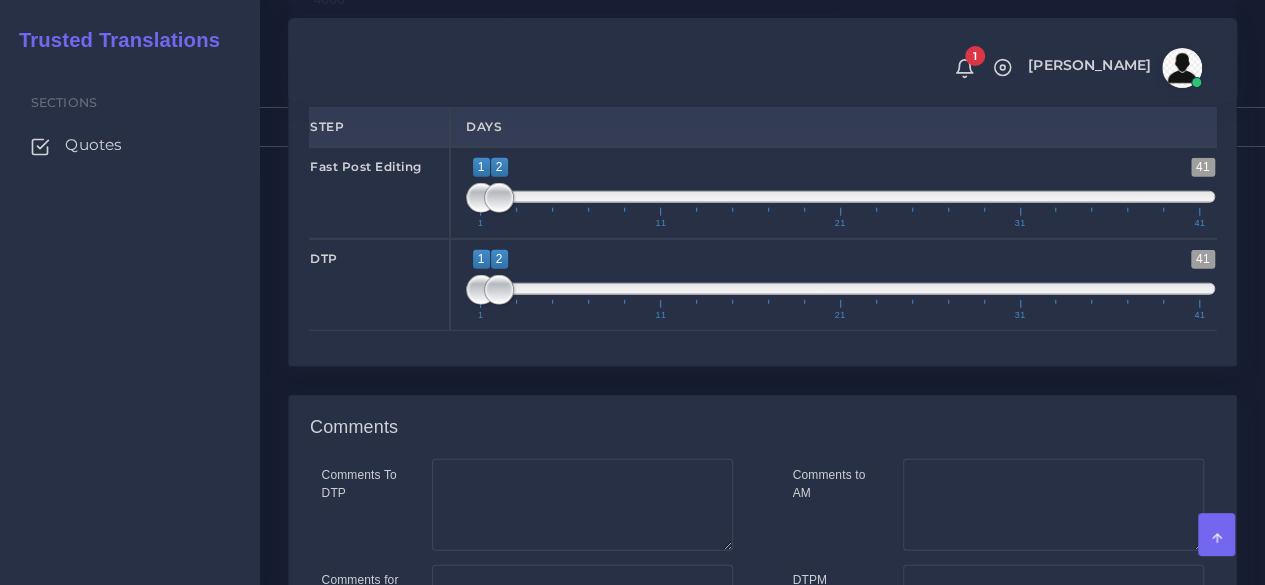 scroll, scrollTop: 2600, scrollLeft: 0, axis: vertical 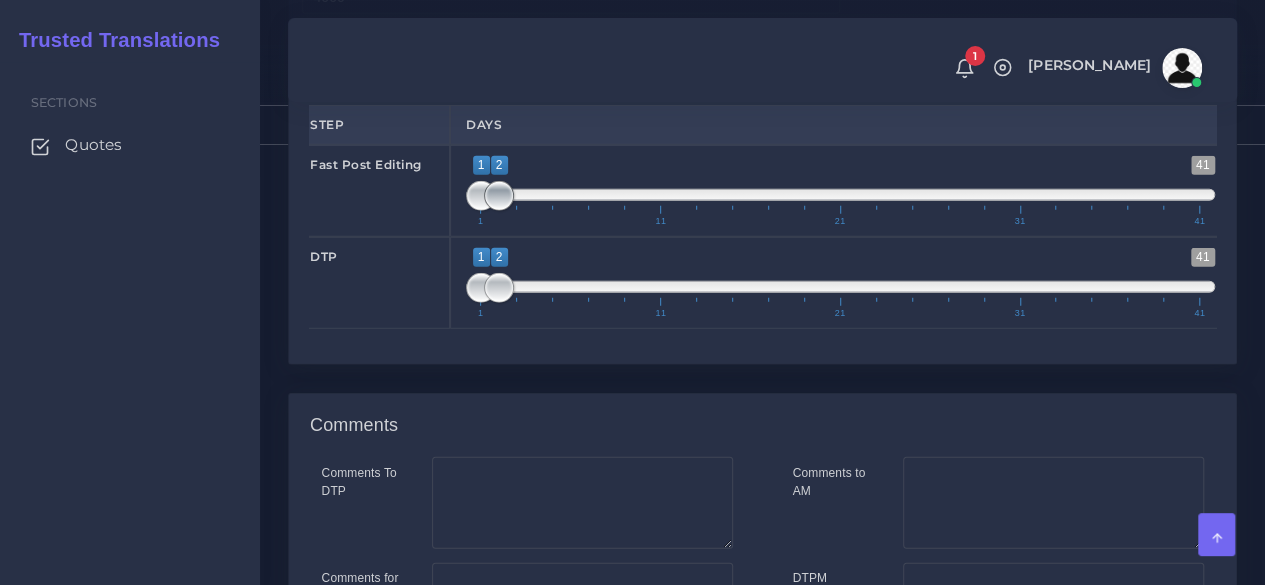 type on "1;1" 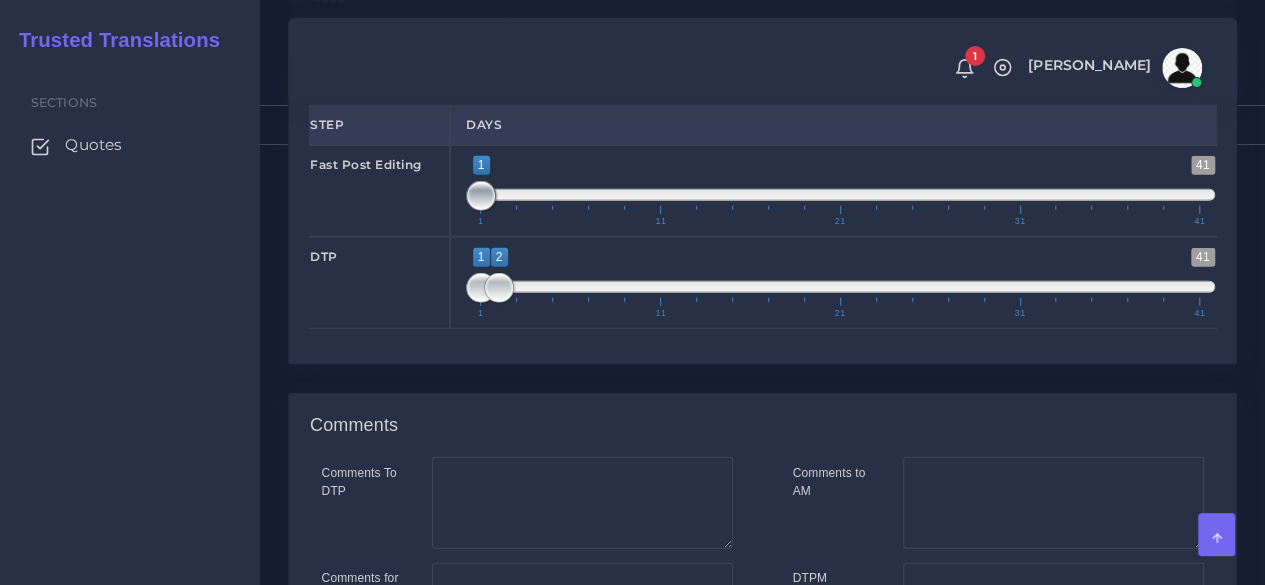 drag, startPoint x: 499, startPoint y: 332, endPoint x: 482, endPoint y: 335, distance: 17.262676 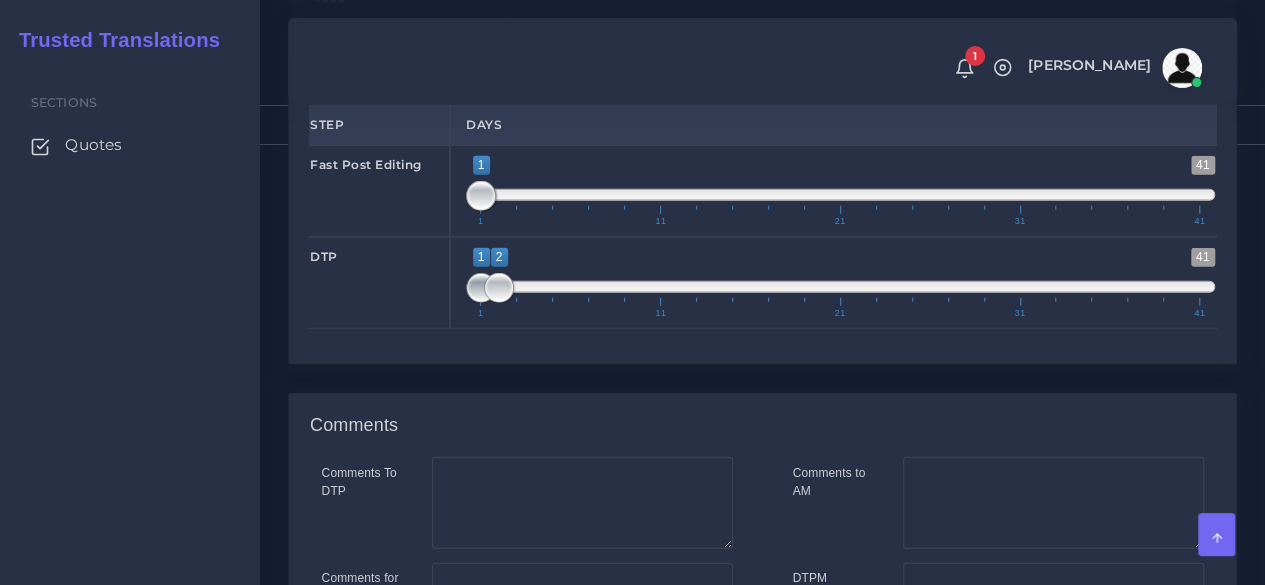 type on "2;2" 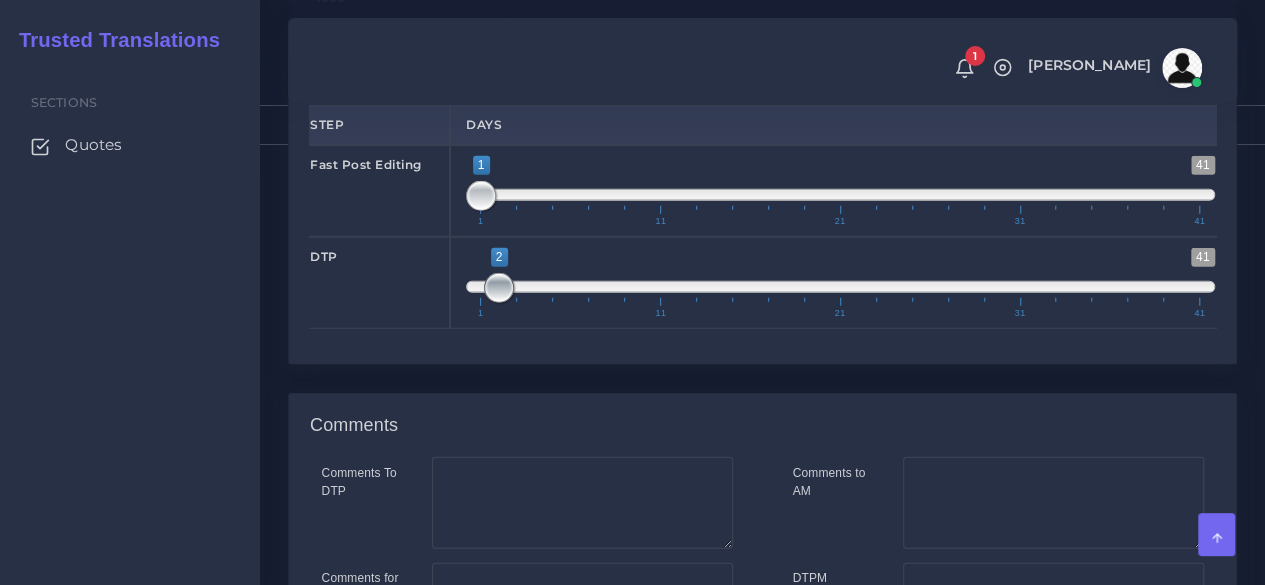 drag, startPoint x: 478, startPoint y: 426, endPoint x: 504, endPoint y: 422, distance: 26.305893 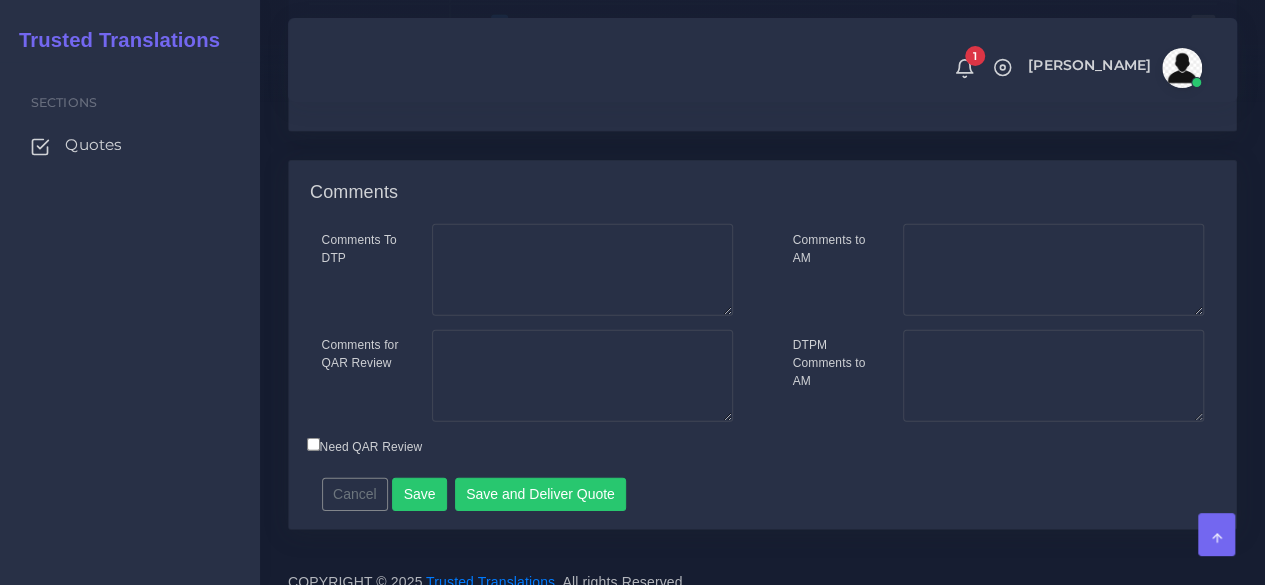 scroll, scrollTop: 2900, scrollLeft: 0, axis: vertical 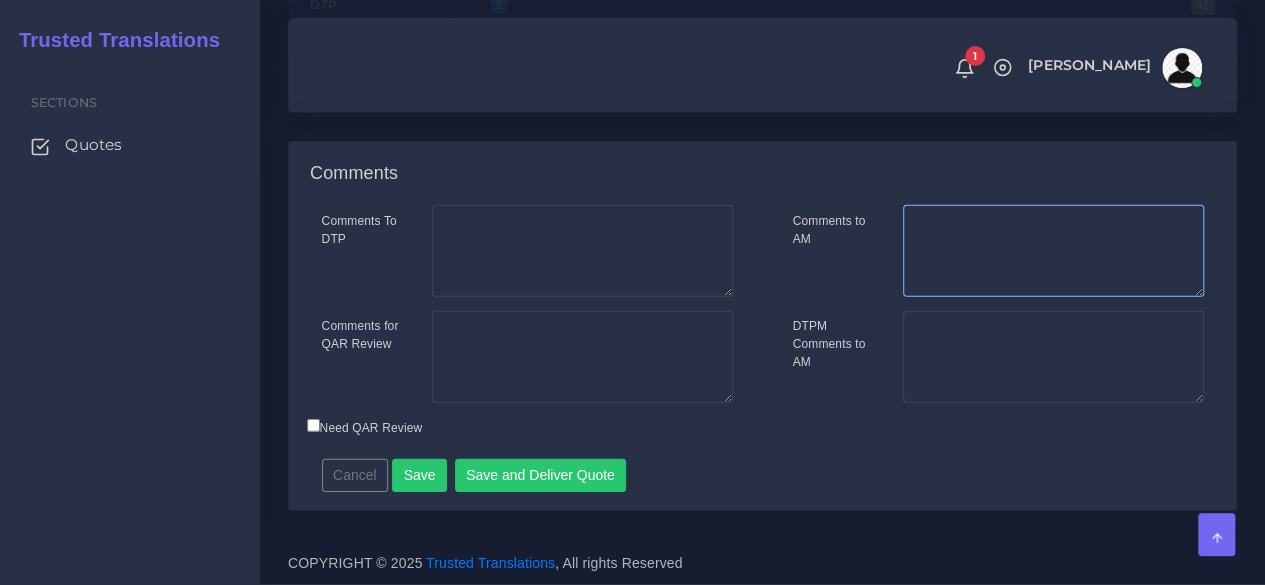 click on "Comments to AM" at bounding box center (1053, 251) 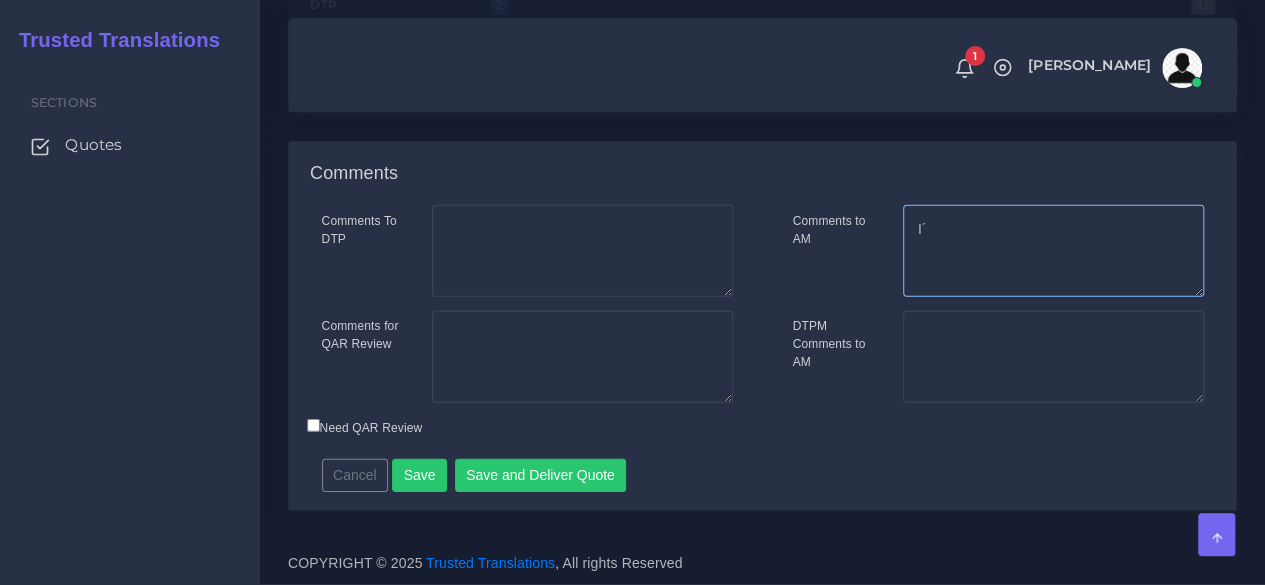 type on "I" 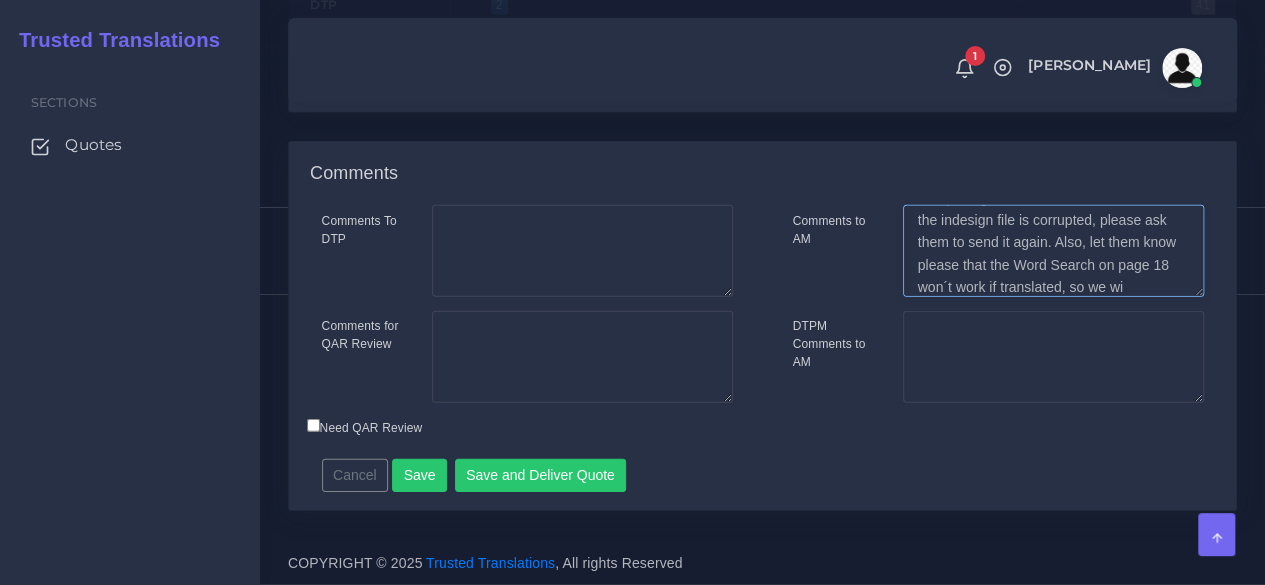 scroll, scrollTop: 54, scrollLeft: 0, axis: vertical 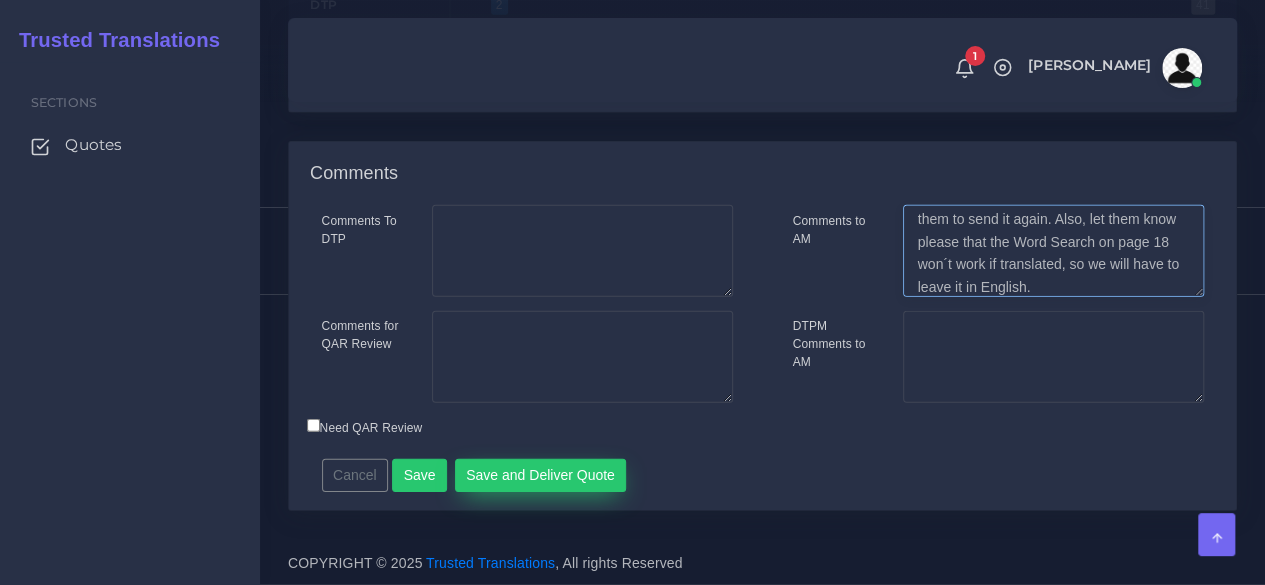 type on "I´m quoting this based on the PDF since the indesign file is corrupted, please ask them to send it again. Also, let them know please that the Word Search on page 18 won´t work if translated, so we will have to leave it in English." 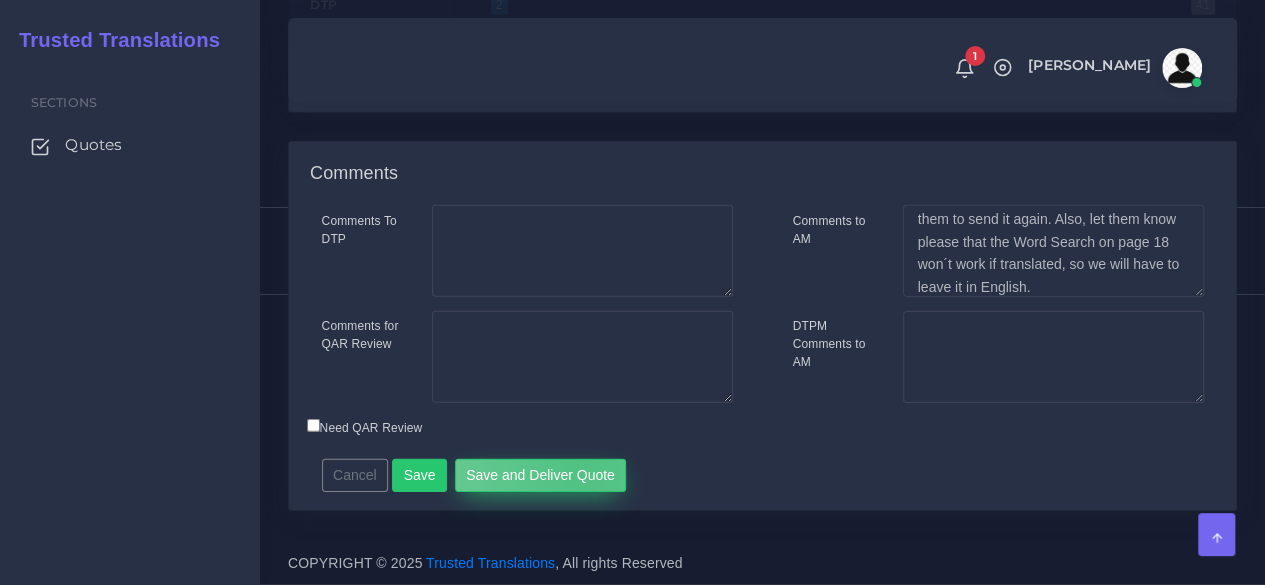 click on "Save and  Deliver Quote" at bounding box center [541, 476] 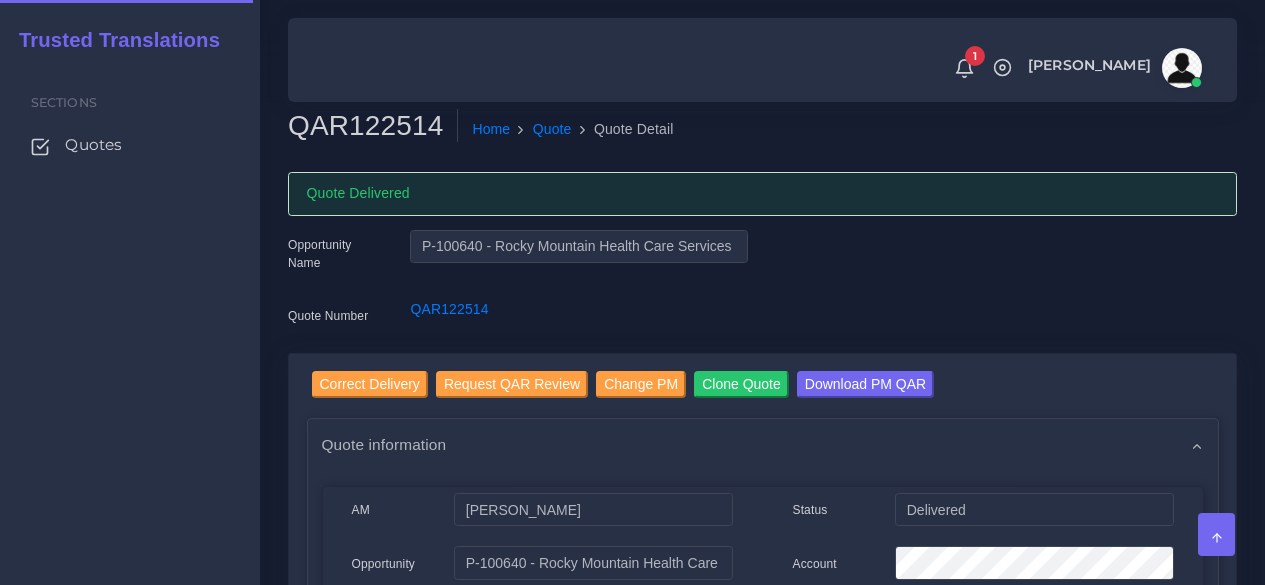 scroll, scrollTop: 0, scrollLeft: 0, axis: both 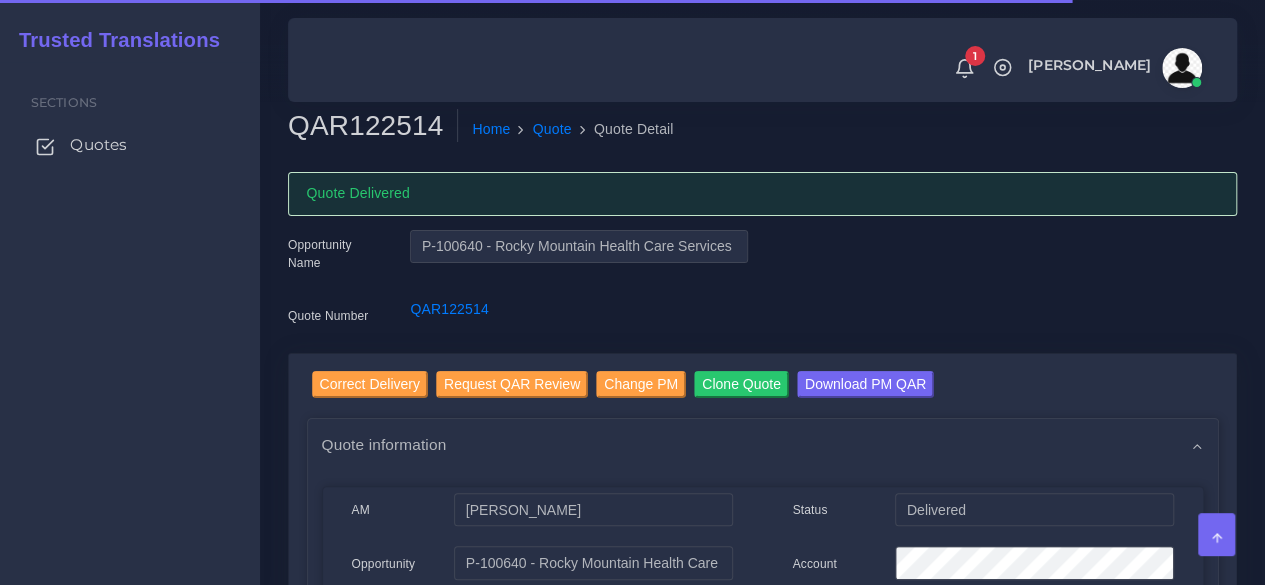 click on "Quotes" at bounding box center [98, 145] 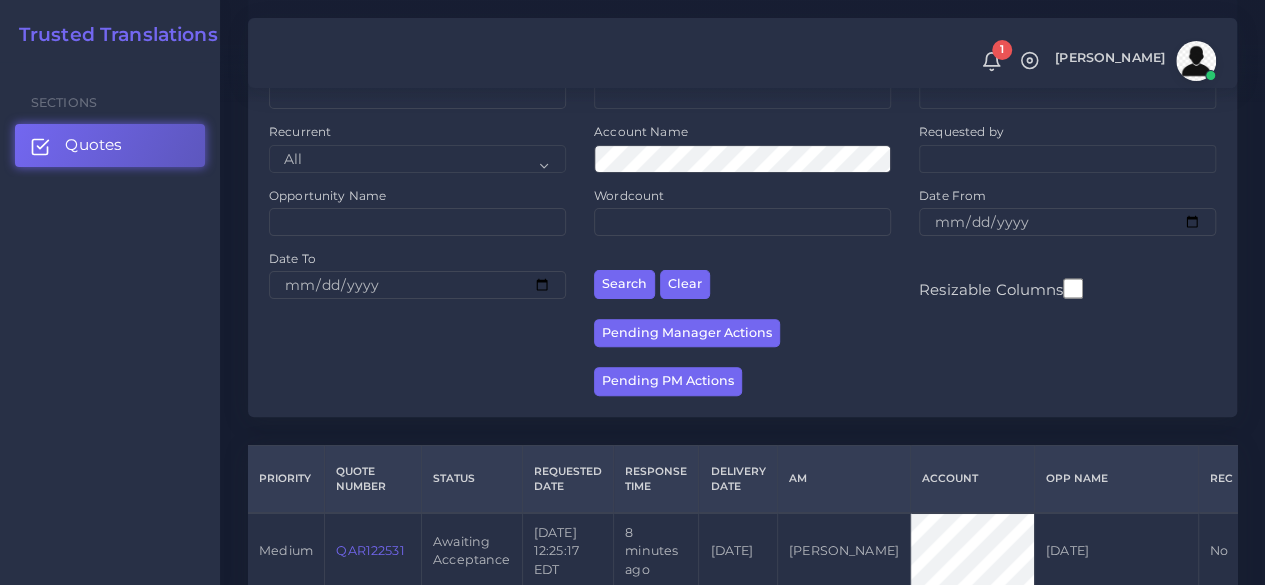scroll, scrollTop: 400, scrollLeft: 0, axis: vertical 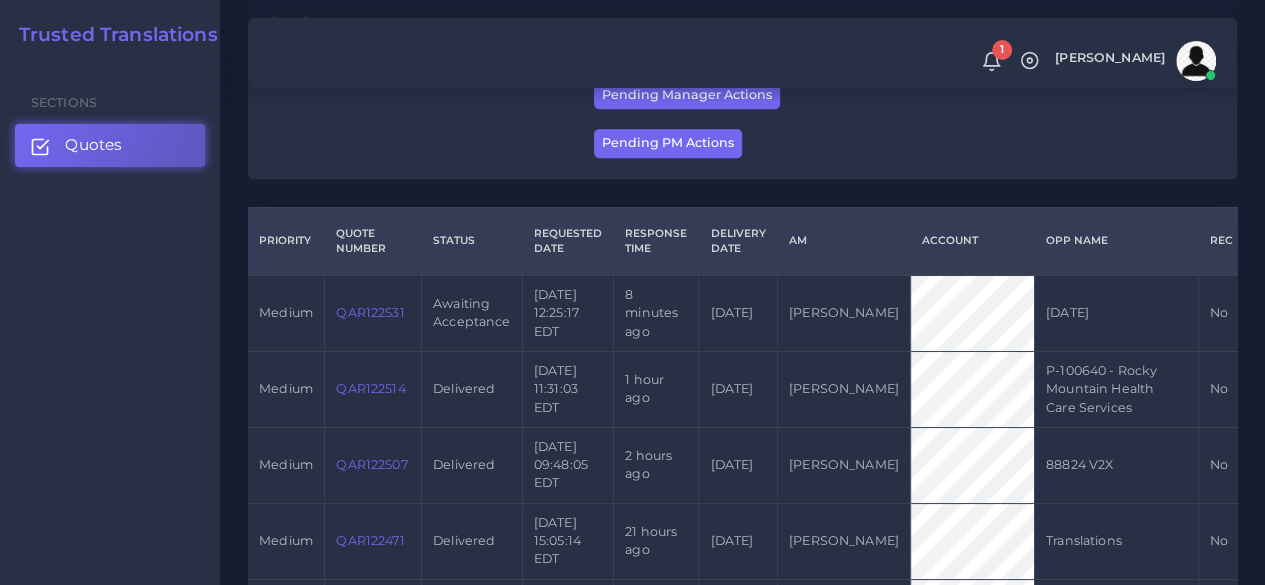 click on "QAR122531" at bounding box center [373, 313] 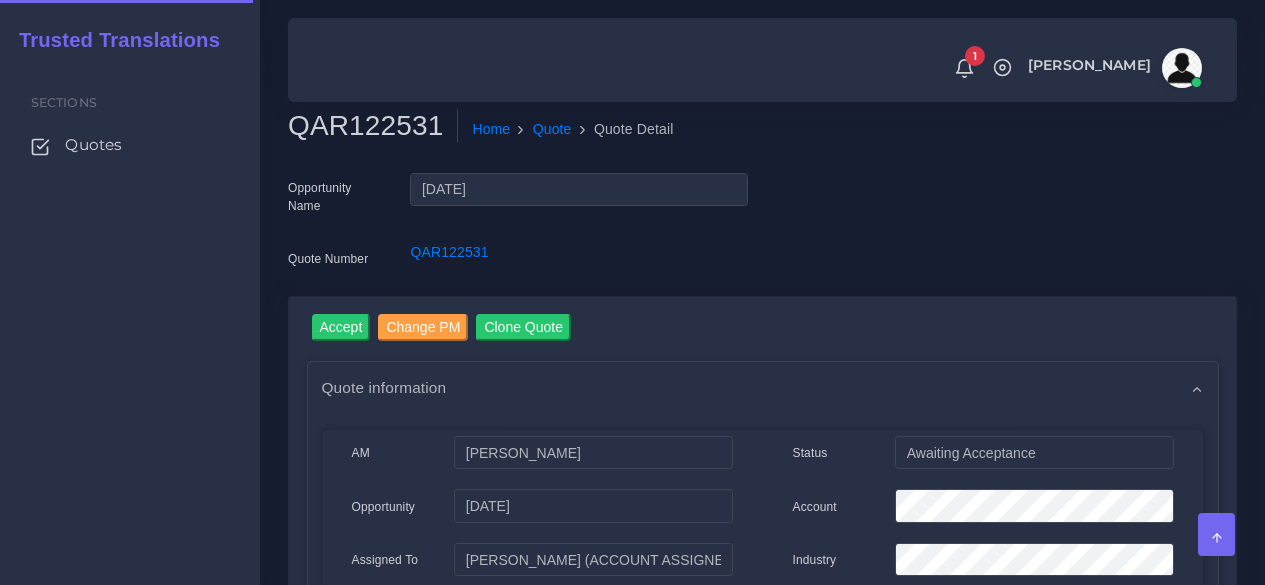 scroll, scrollTop: 0, scrollLeft: 0, axis: both 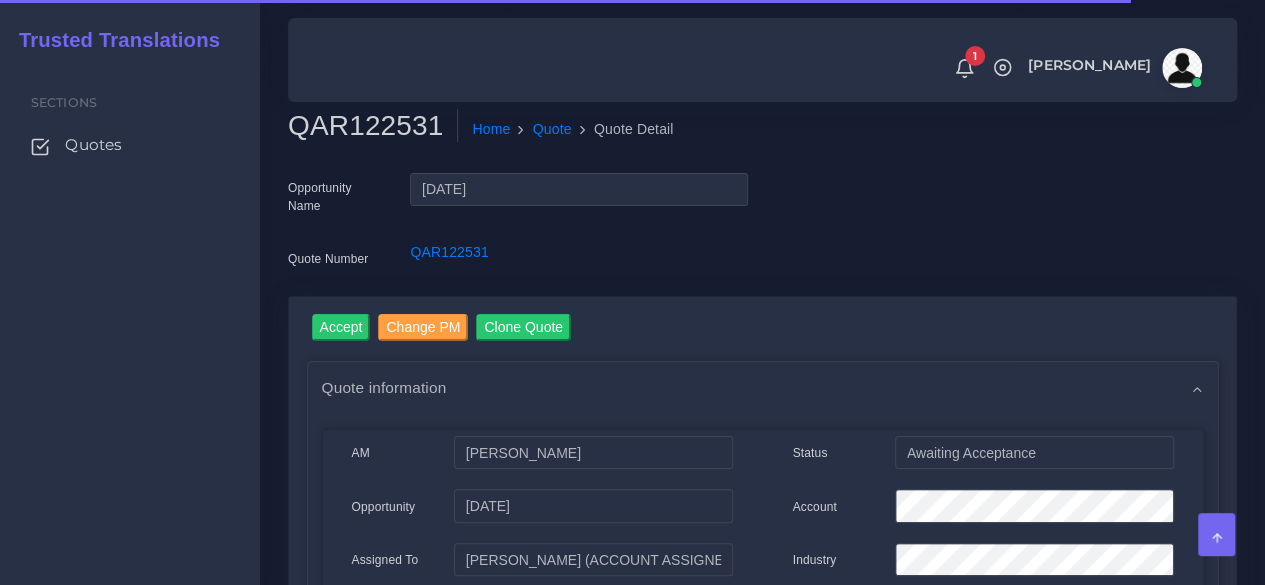 click on "QAR122531" at bounding box center (373, 126) 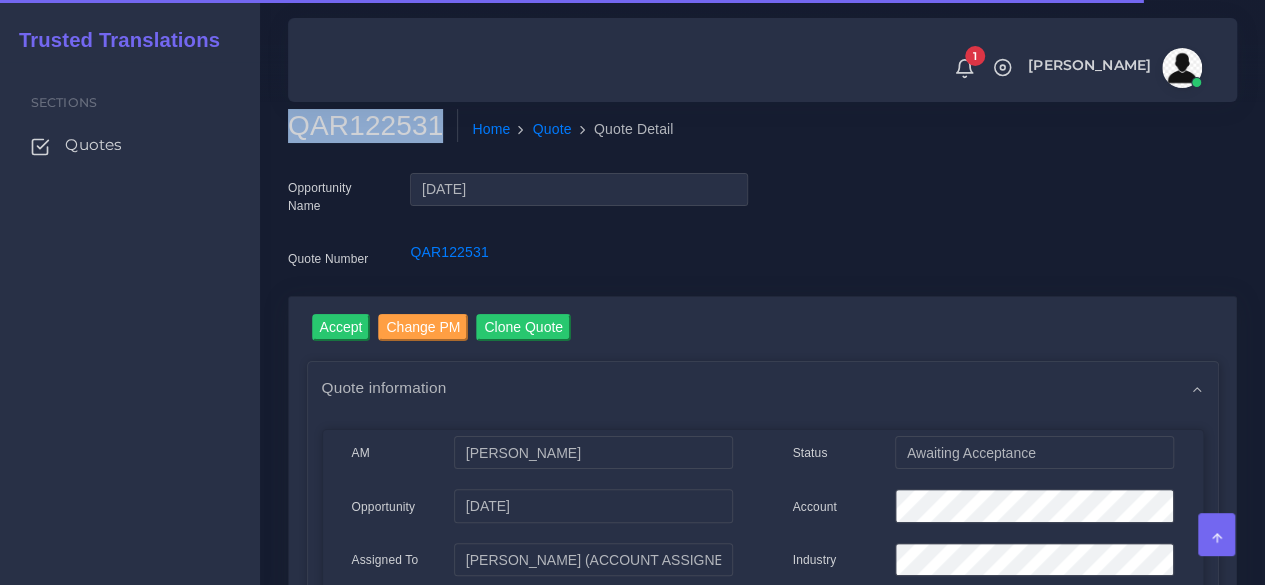 click on "QAR122531" at bounding box center (373, 126) 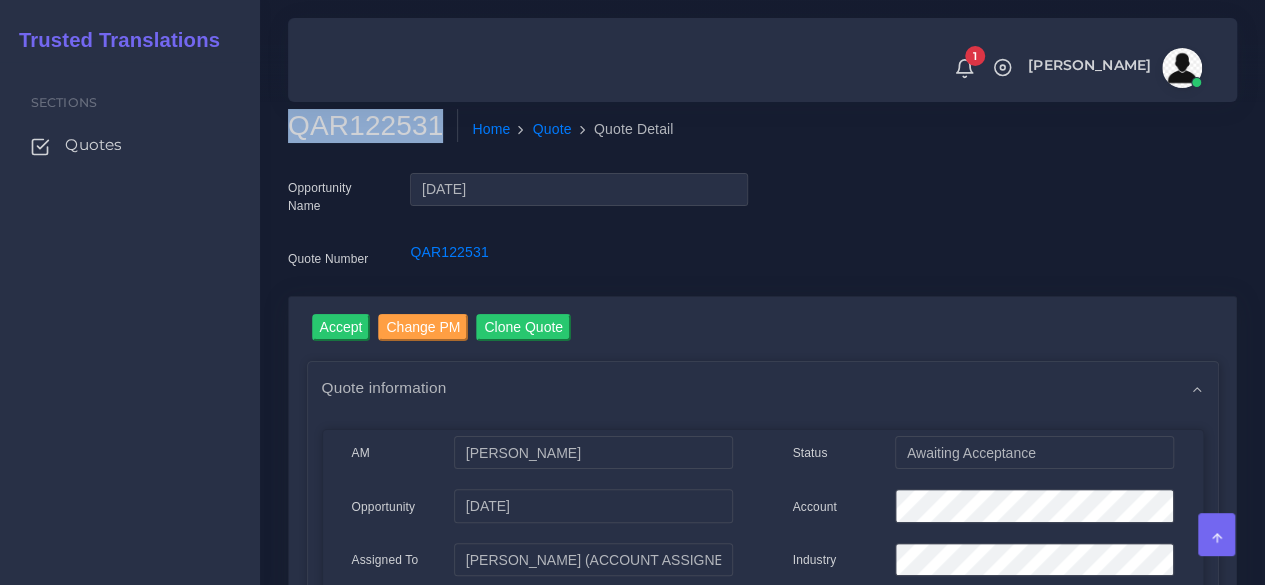 copy on "QAR122531" 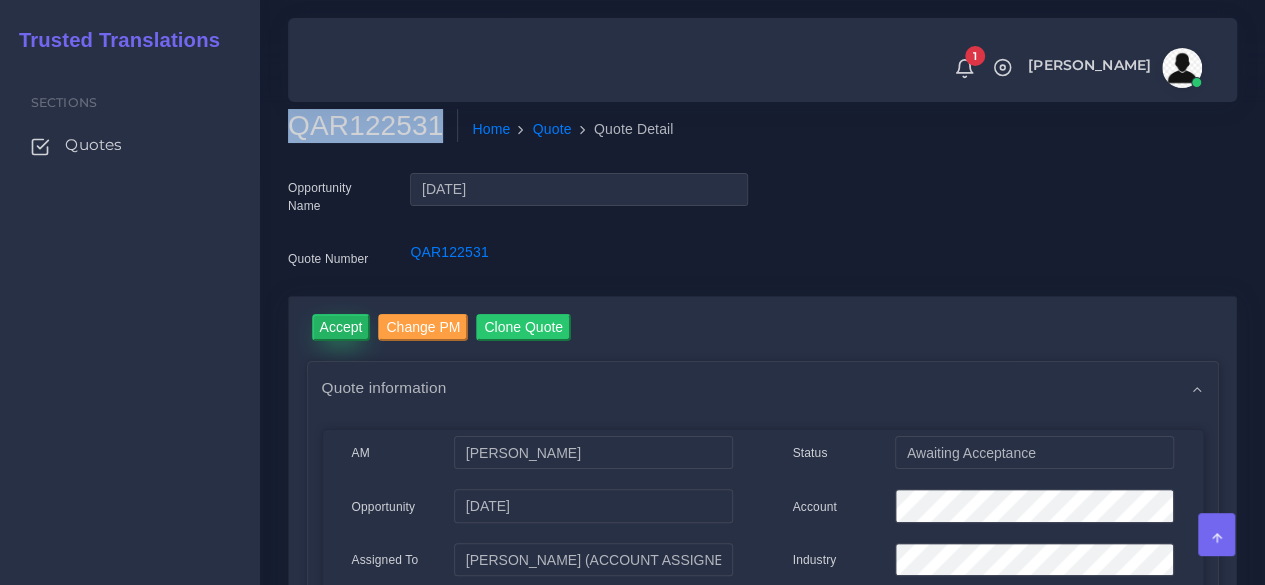 click on "Accept" at bounding box center (341, 327) 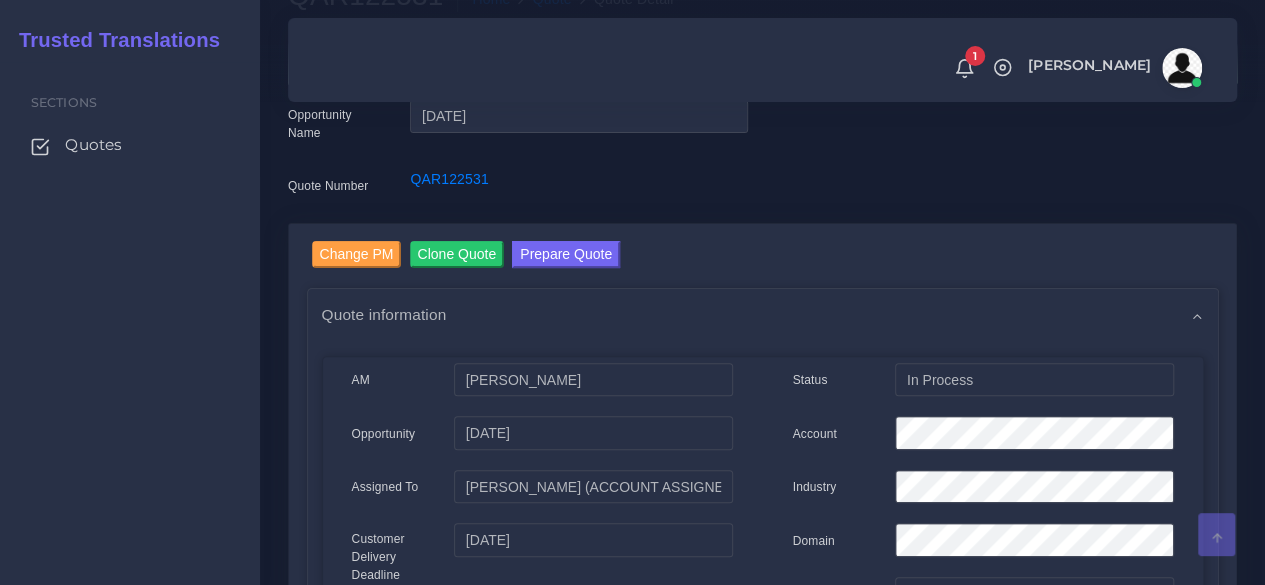 scroll, scrollTop: 200, scrollLeft: 0, axis: vertical 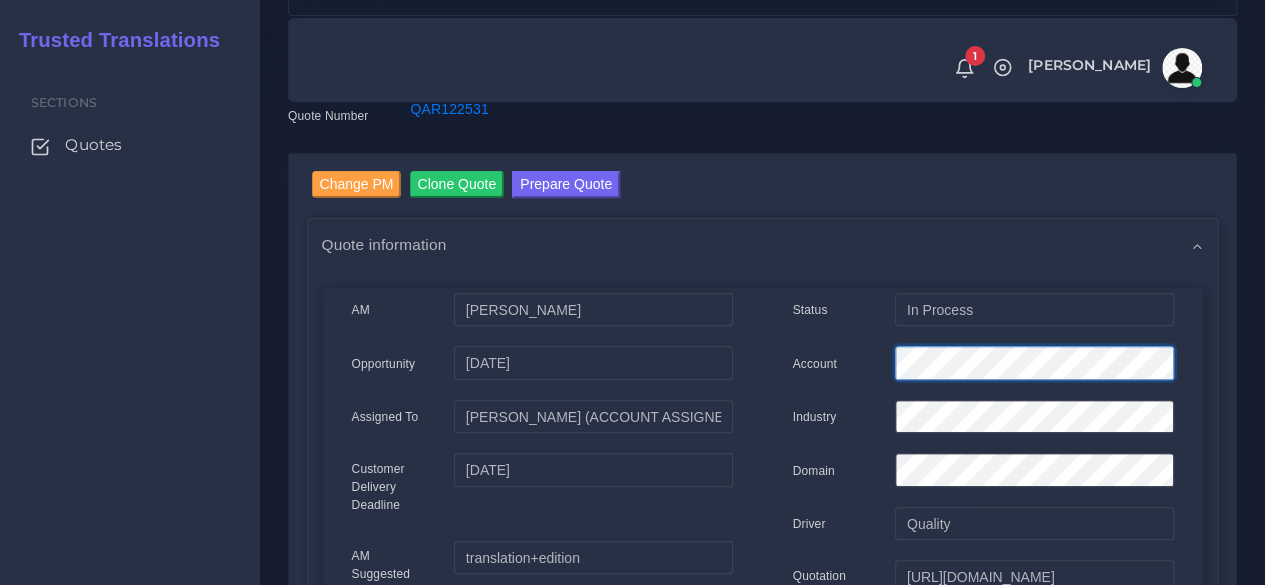 click on "Account" at bounding box center (983, 366) 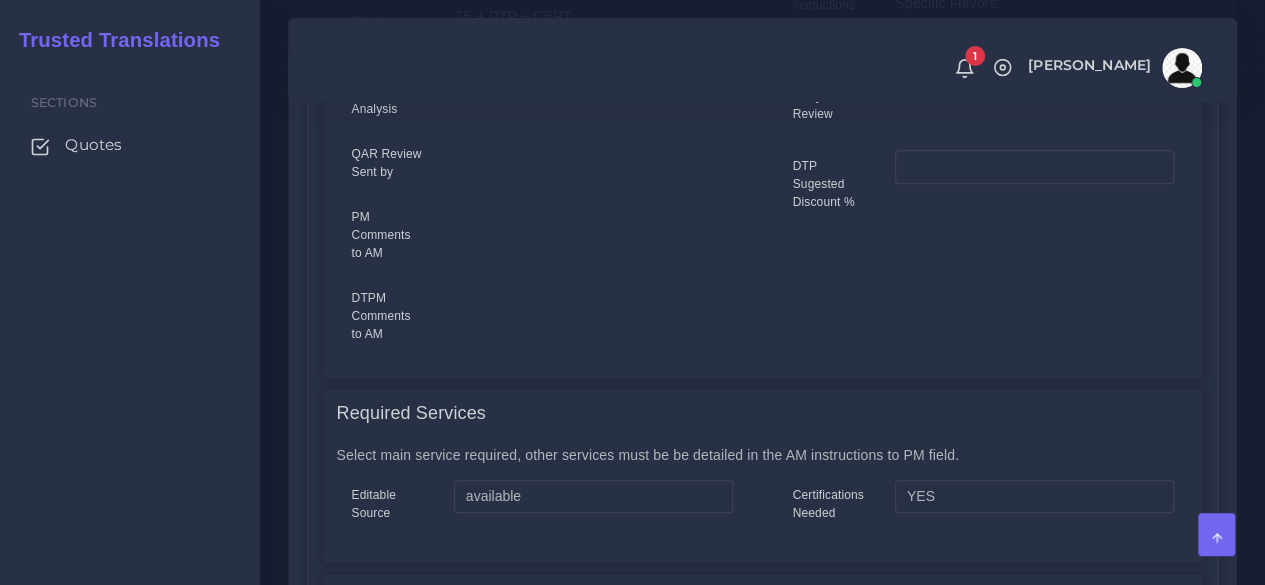 scroll, scrollTop: 1100, scrollLeft: 0, axis: vertical 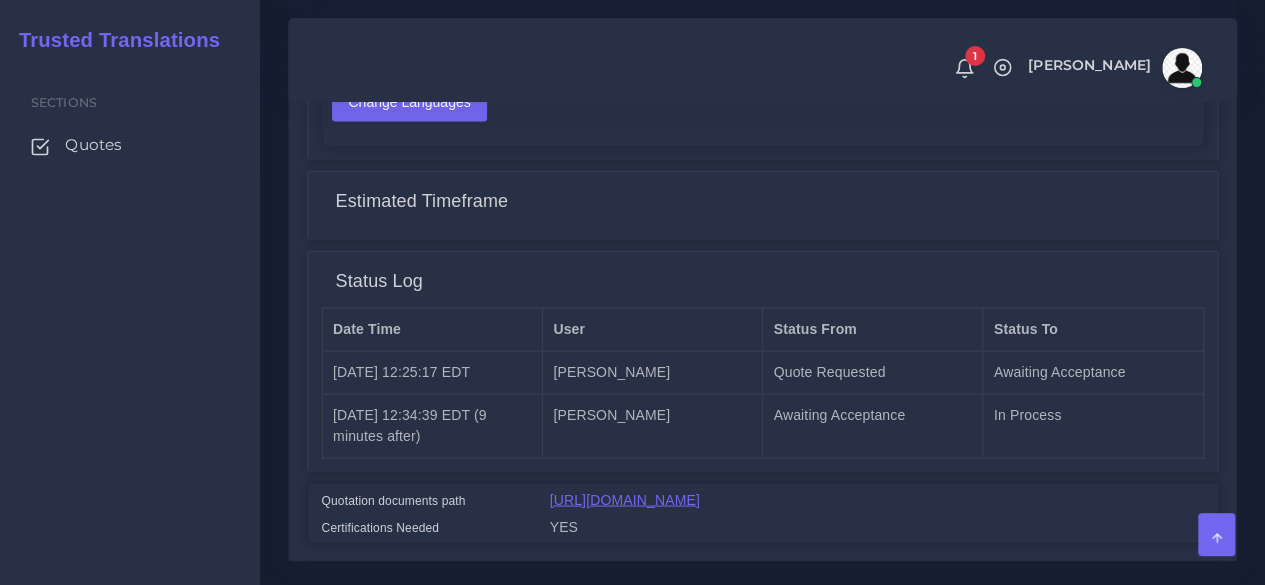 click on "[URL][DOMAIN_NAME]" at bounding box center (625, 499) 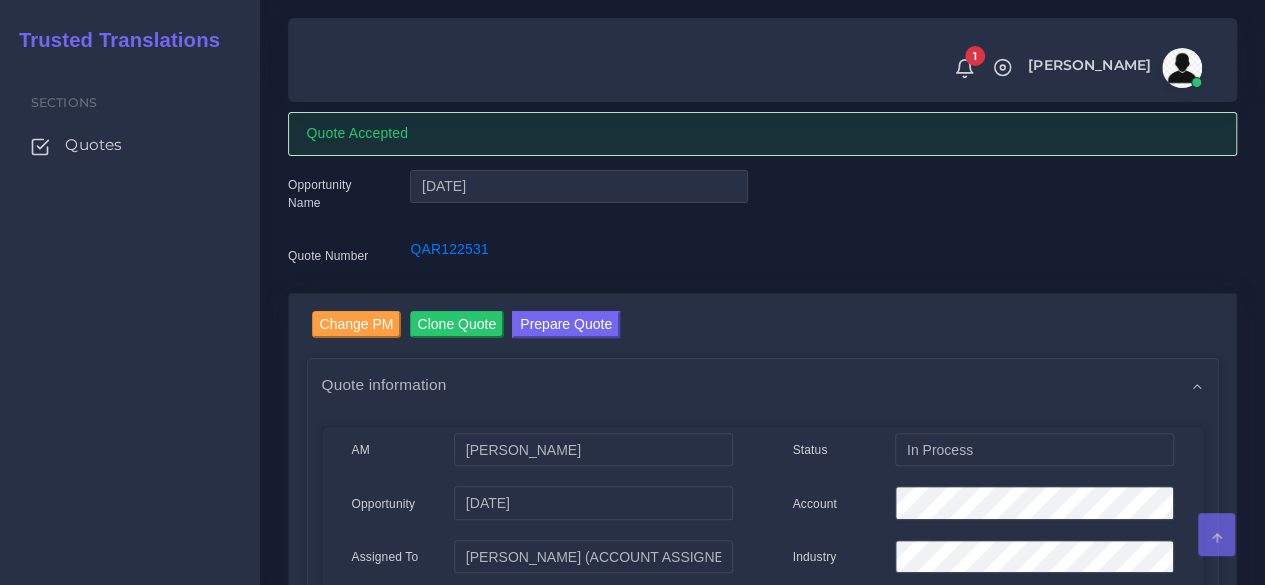 scroll, scrollTop: 0, scrollLeft: 0, axis: both 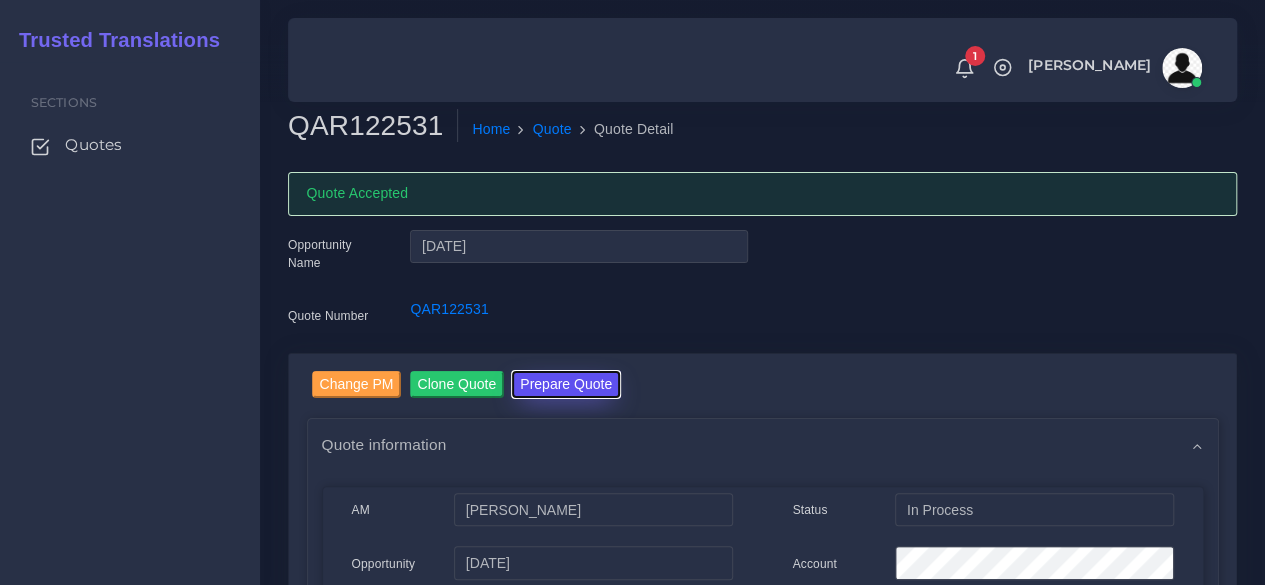 click on "Prepare Quote" at bounding box center (566, 384) 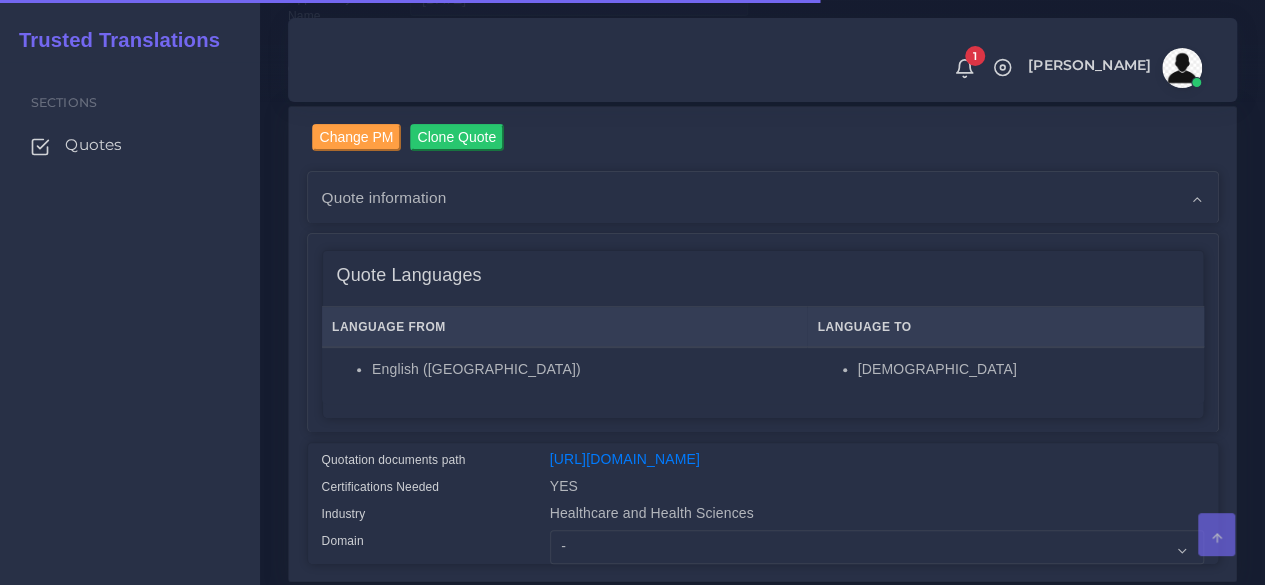 scroll, scrollTop: 500, scrollLeft: 0, axis: vertical 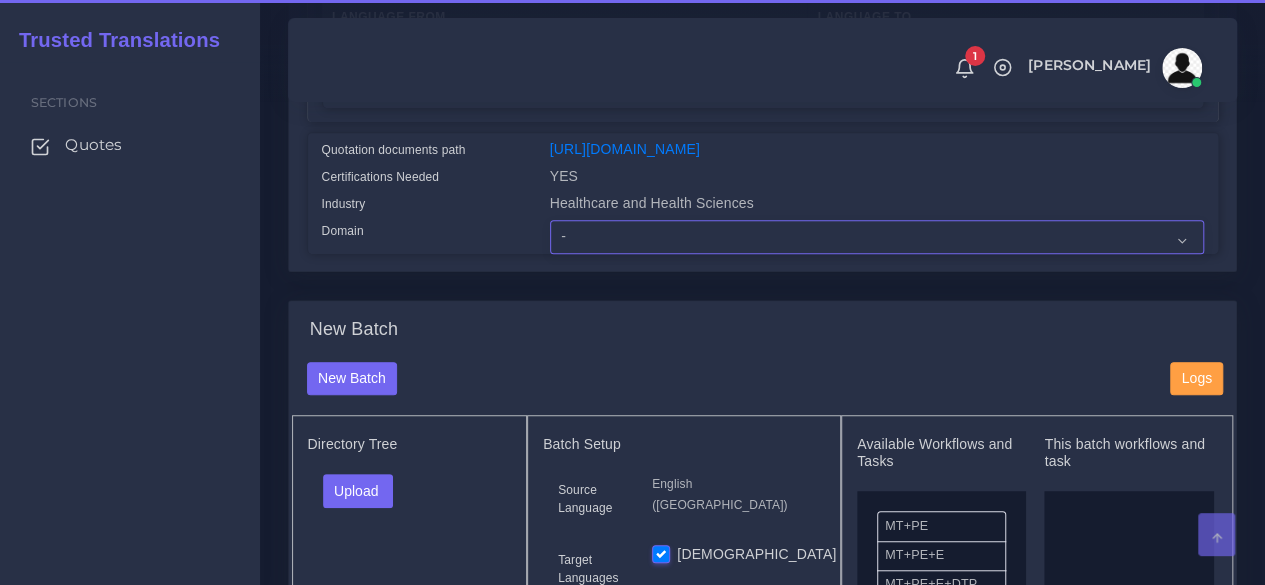 click on "-
Advertising and Media
Agriculture, Forestry and Fishing
Architecture, Building and Construction
Automotive
Chemicals
Computer Hardware
Computer Software
Consumer Electronics - Home appliances
Education
Energy, Water, Transportation and Utilities
Finance - Banking
Food Manufacturing and Services
Healthcare and Health Sciences
Hospitality, Leisure, Tourism and Arts
Human Resources - HR
Industrial Electronics
Industrial Manufacturing Insurance" at bounding box center (877, 237) 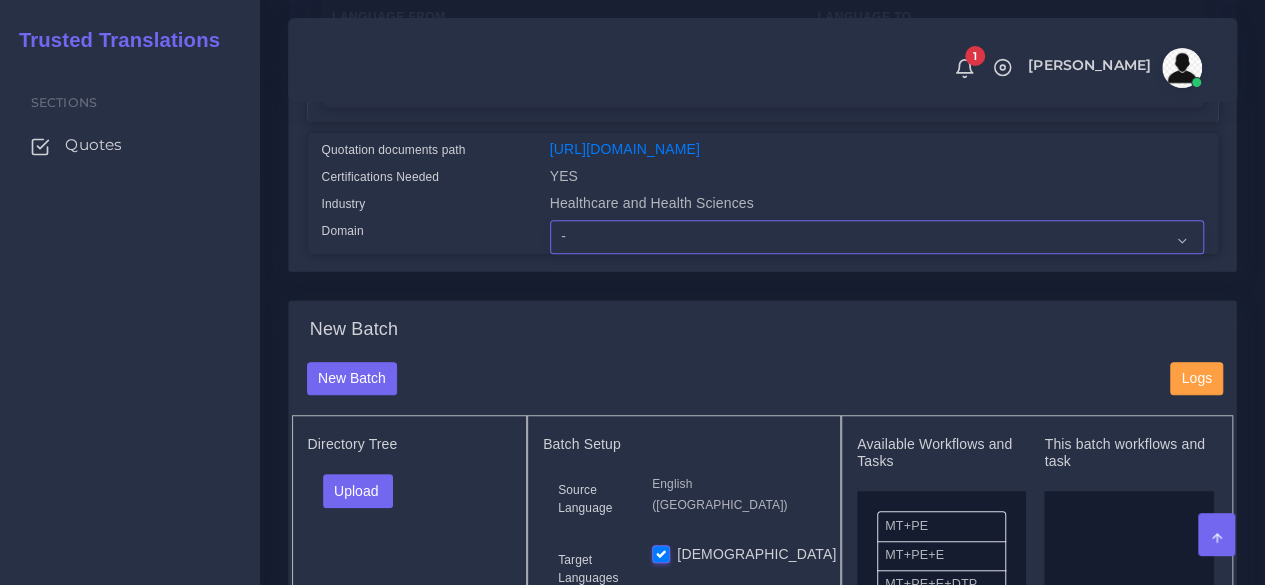 select on "Healthcare and Health Sciences" 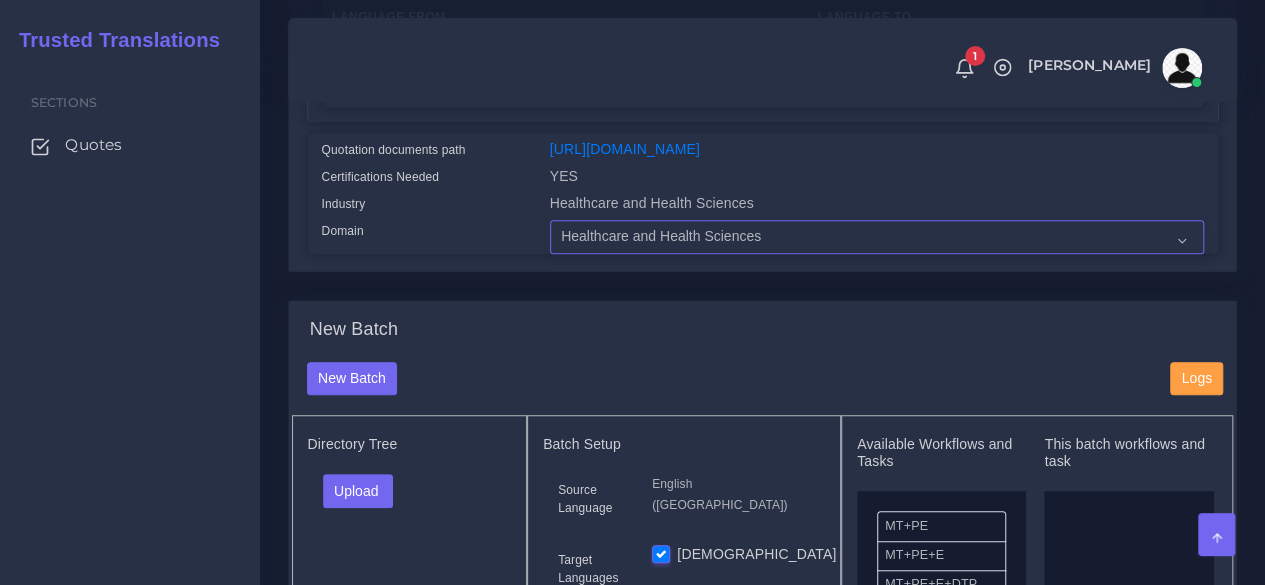 click on "-
Advertising and Media
Agriculture, Forestry and Fishing
Architecture, Building and Construction
Automotive
Chemicals
Computer Hardware
Computer Software
Consumer Electronics - Home appliances
Education
Energy, Water, Transportation and Utilities
Finance - Banking
Food Manufacturing and Services
Healthcare and Health Sciences
Hospitality, Leisure, Tourism and Arts
Human Resources - HR
Industrial Electronics
Industrial Manufacturing Insurance" at bounding box center [877, 237] 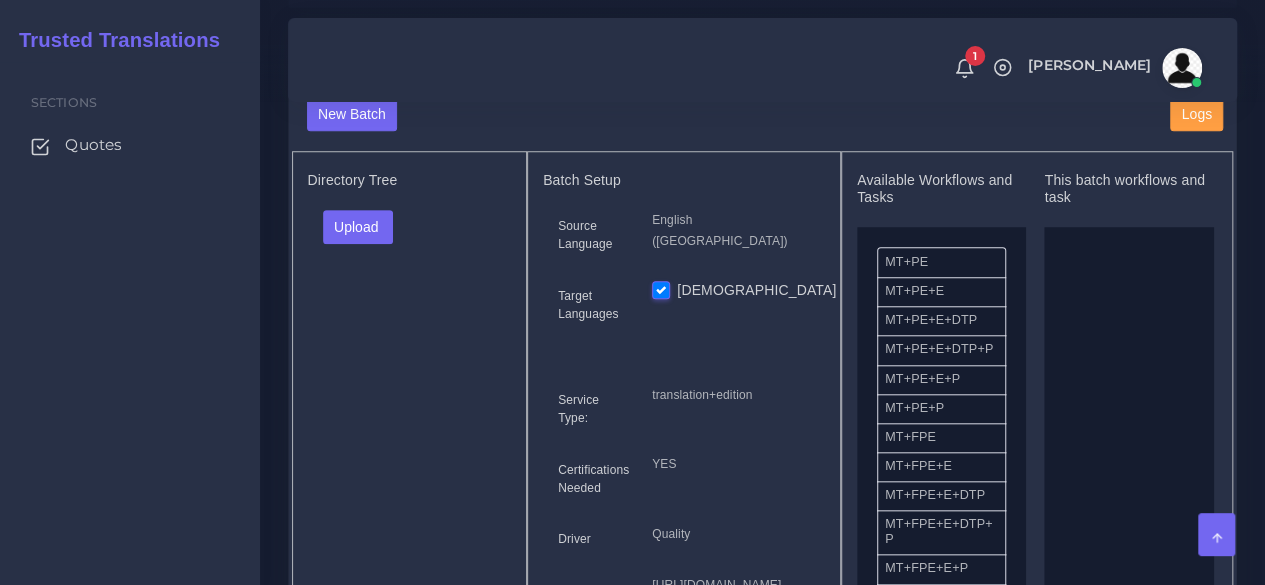 scroll, scrollTop: 800, scrollLeft: 0, axis: vertical 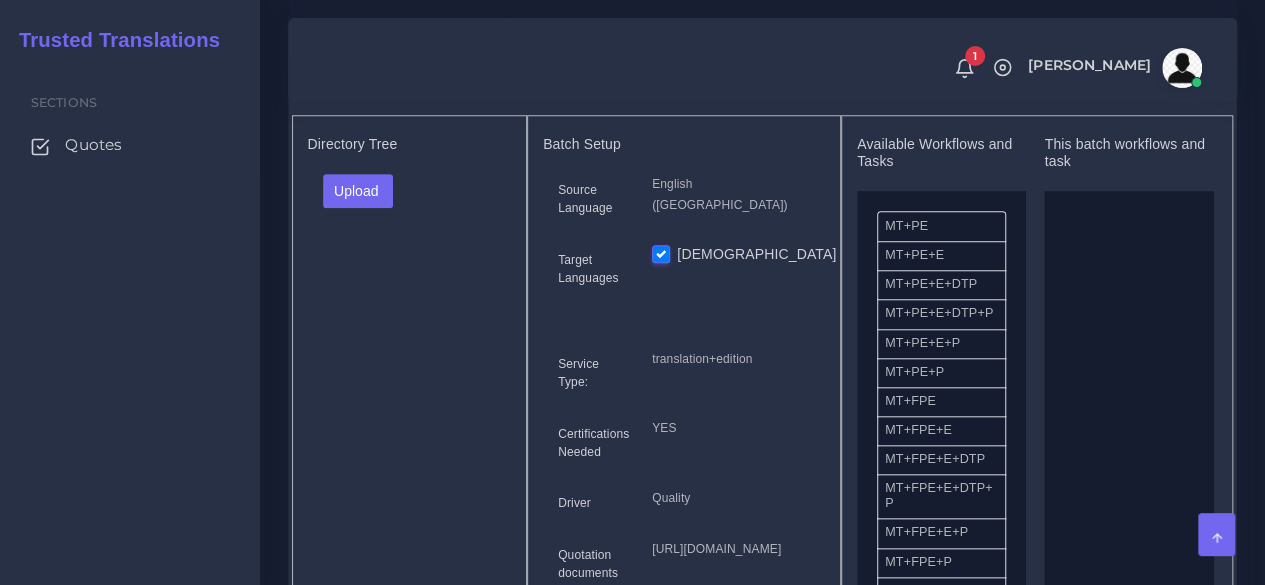 click on "Directory Tree
Upload
Folder
Files
un/check all" at bounding box center (410, 381) 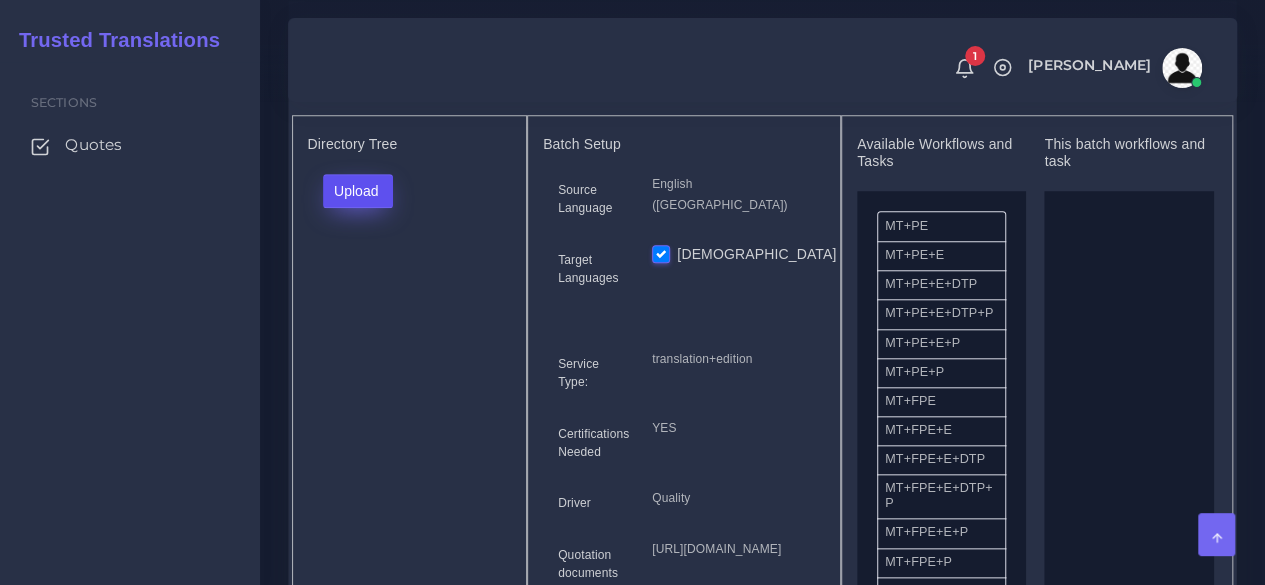 click on "Upload" at bounding box center [358, 191] 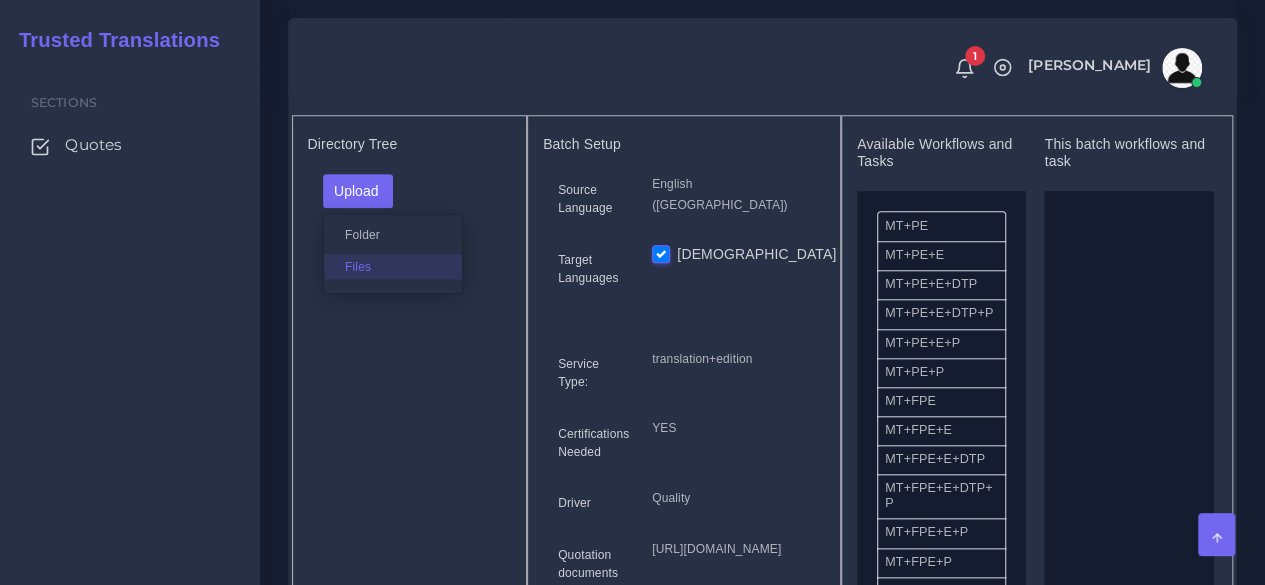 click on "Files" at bounding box center (393, 266) 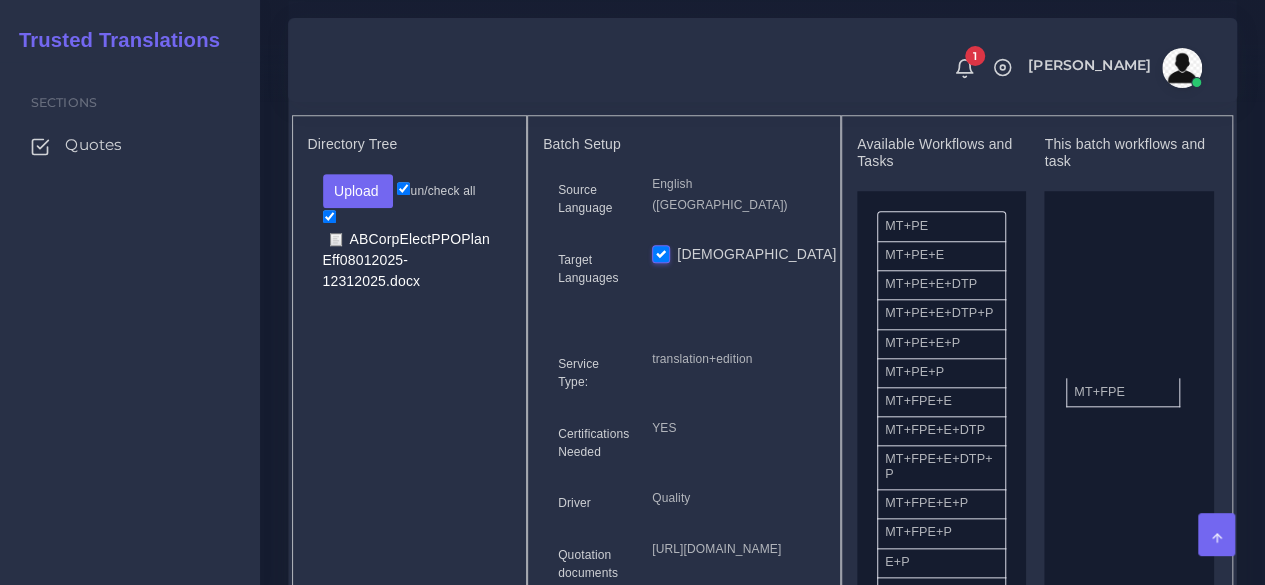 drag, startPoint x: 928, startPoint y: 441, endPoint x: 1112, endPoint y: 415, distance: 185.82788 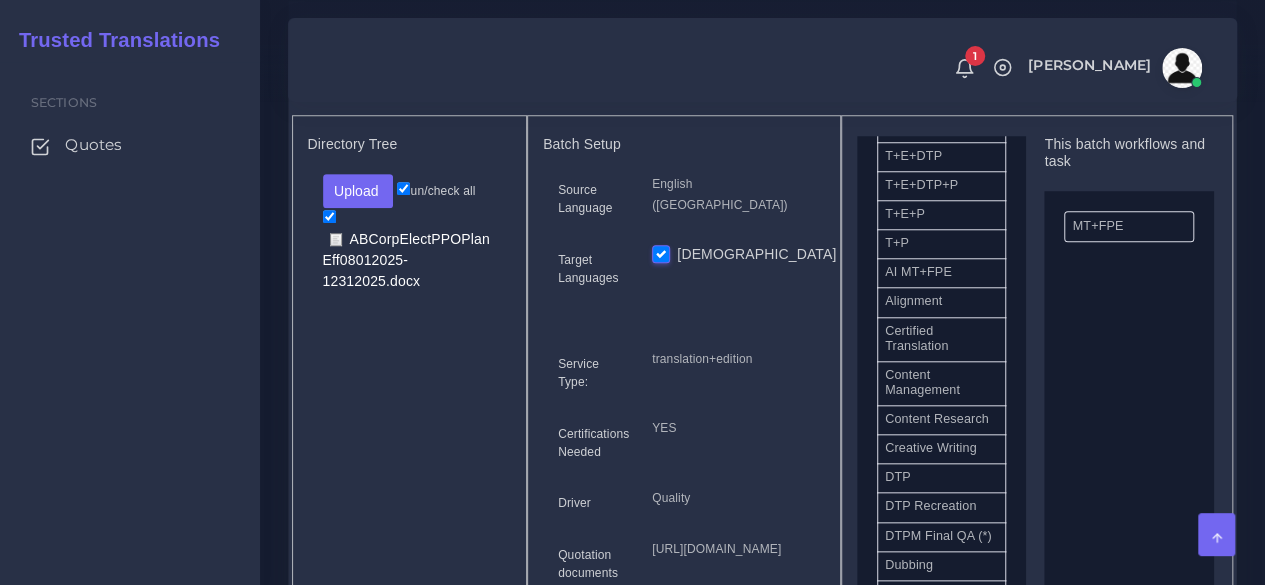 scroll, scrollTop: 500, scrollLeft: 0, axis: vertical 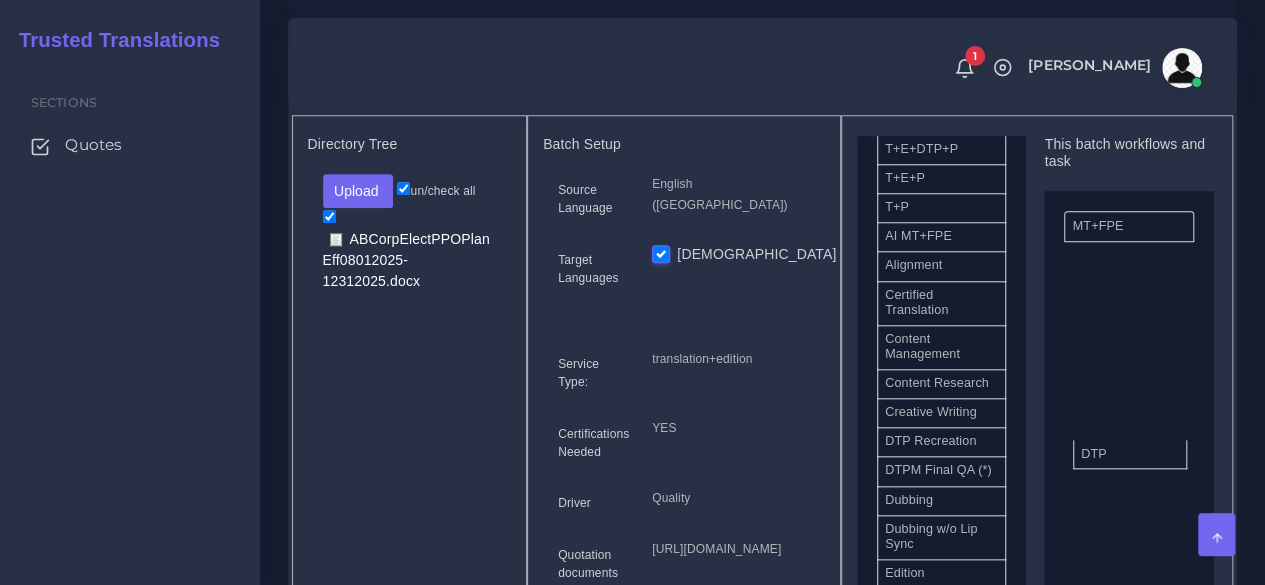drag, startPoint x: 958, startPoint y: 489, endPoint x: 1162, endPoint y: 423, distance: 214.41083 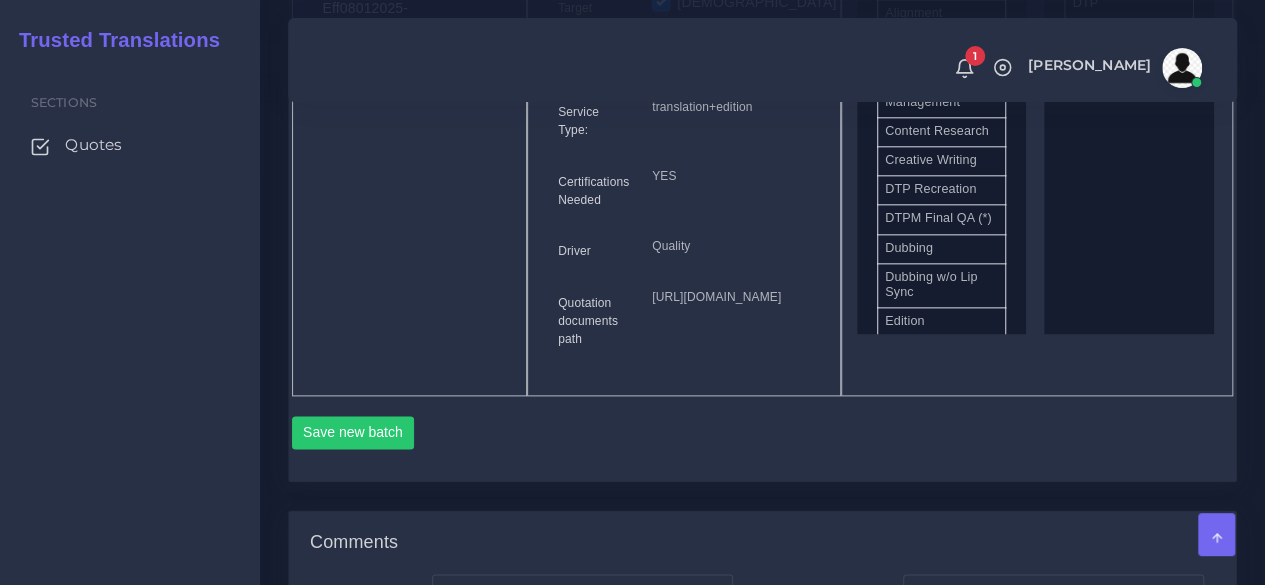 scroll, scrollTop: 1100, scrollLeft: 0, axis: vertical 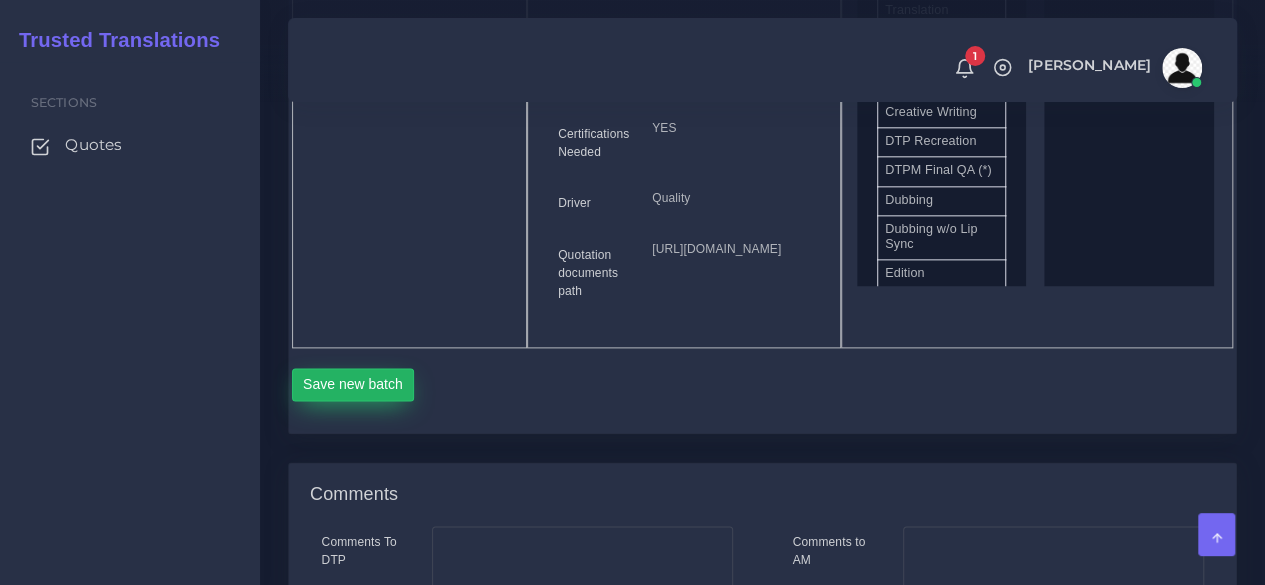click on "Save new batch" at bounding box center [353, 385] 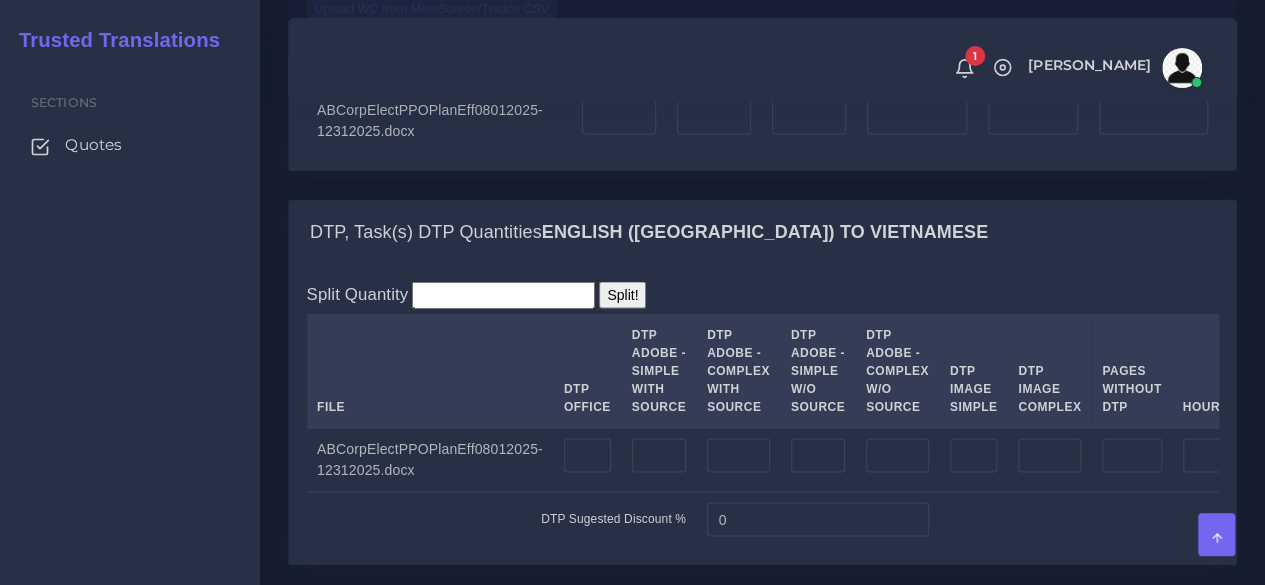 scroll, scrollTop: 2000, scrollLeft: 0, axis: vertical 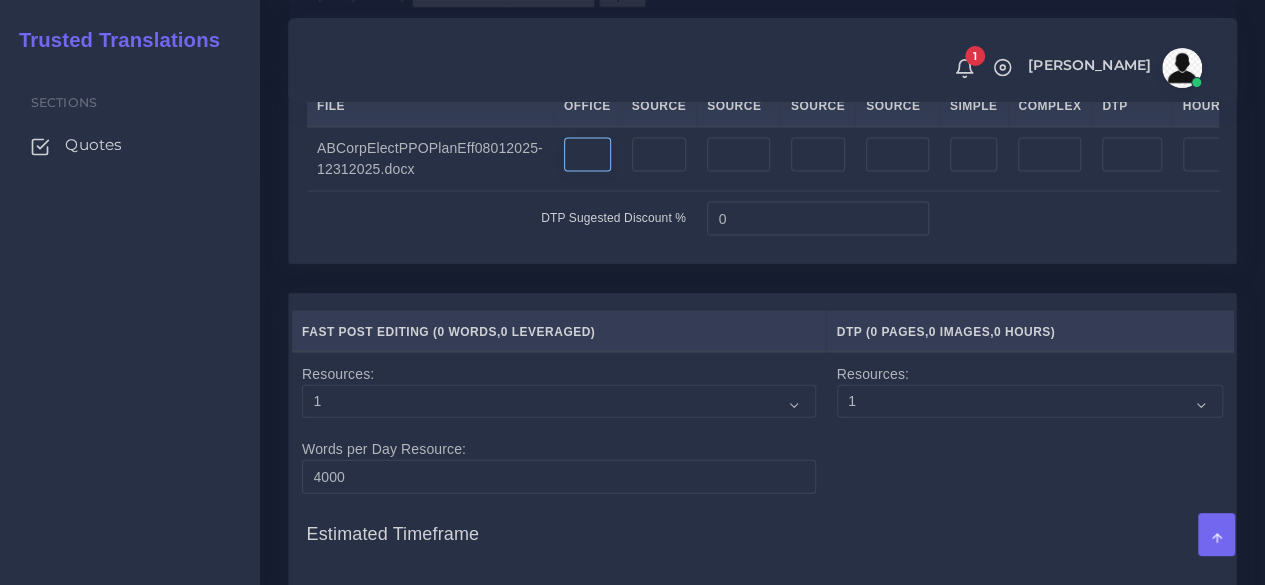 click at bounding box center (587, 155) 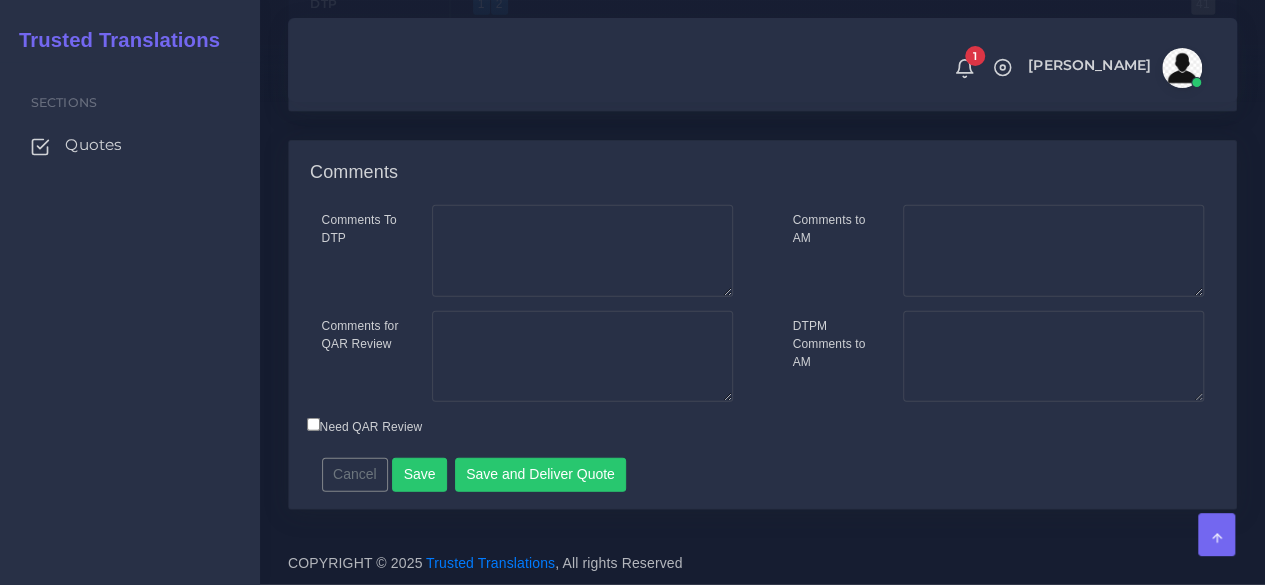 scroll, scrollTop: 2898, scrollLeft: 0, axis: vertical 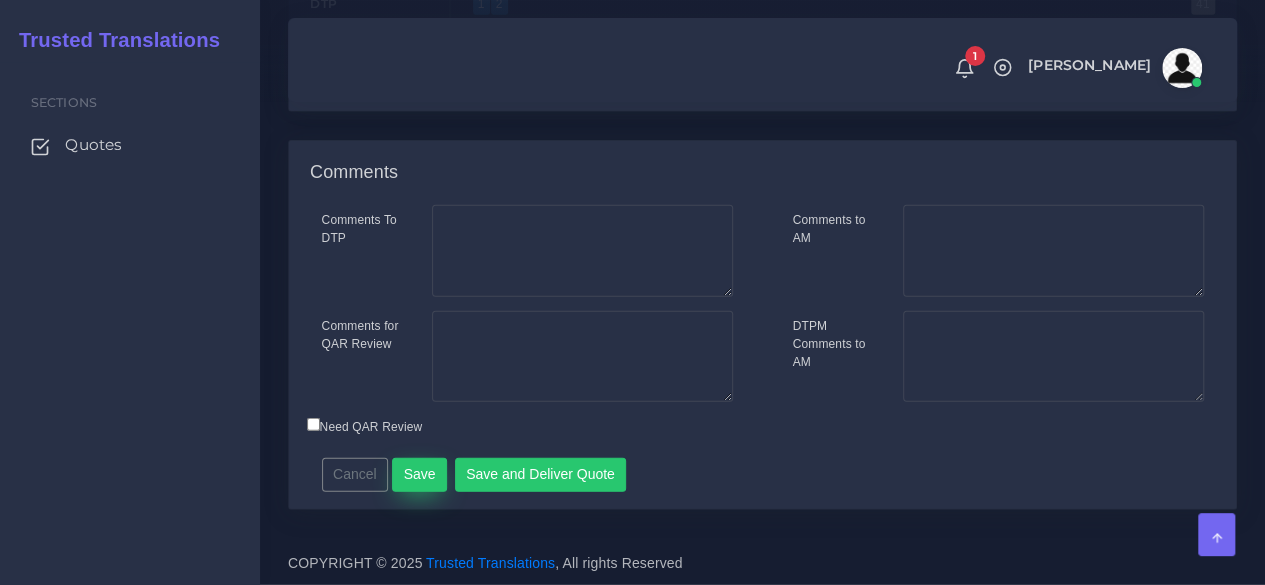type on "7" 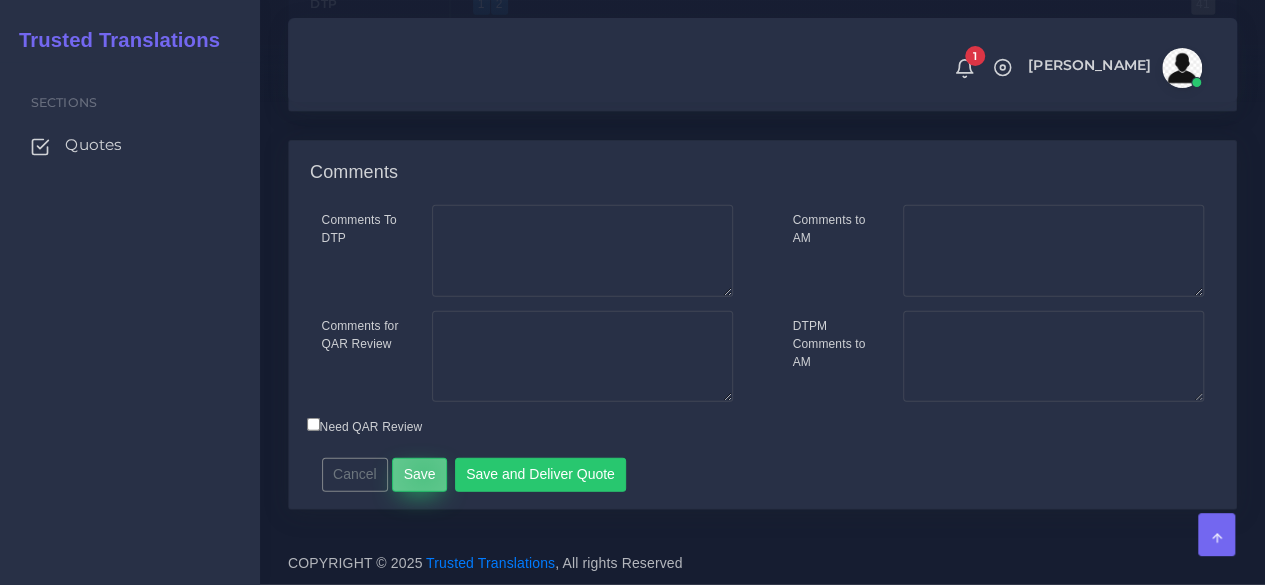 click on "Save" at bounding box center [419, 475] 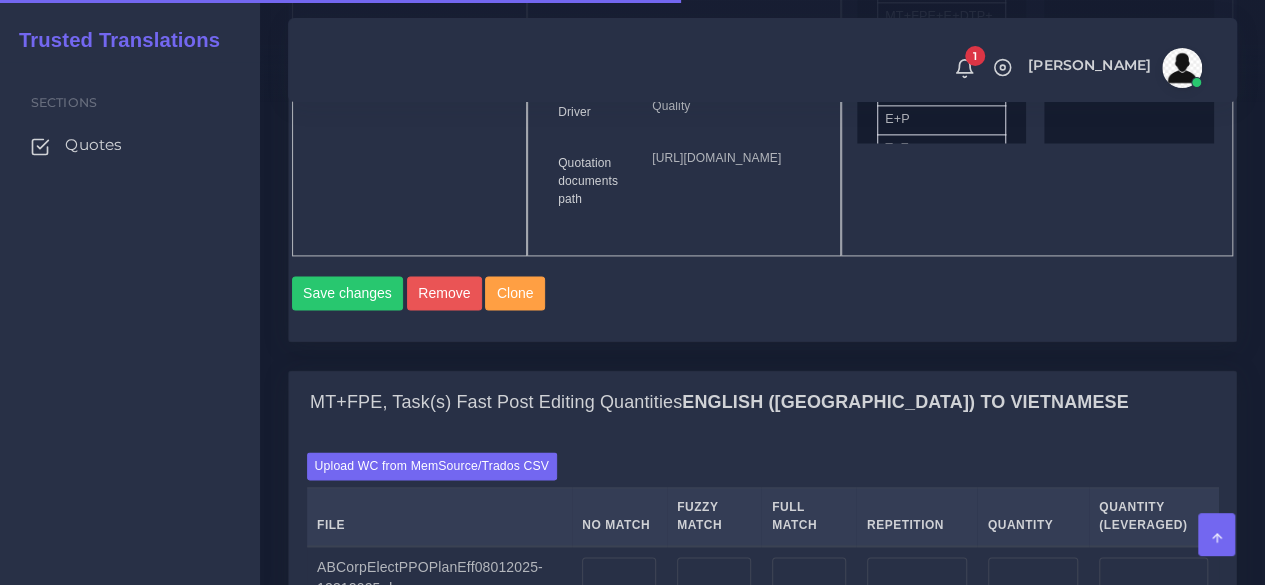 scroll, scrollTop: 1700, scrollLeft: 0, axis: vertical 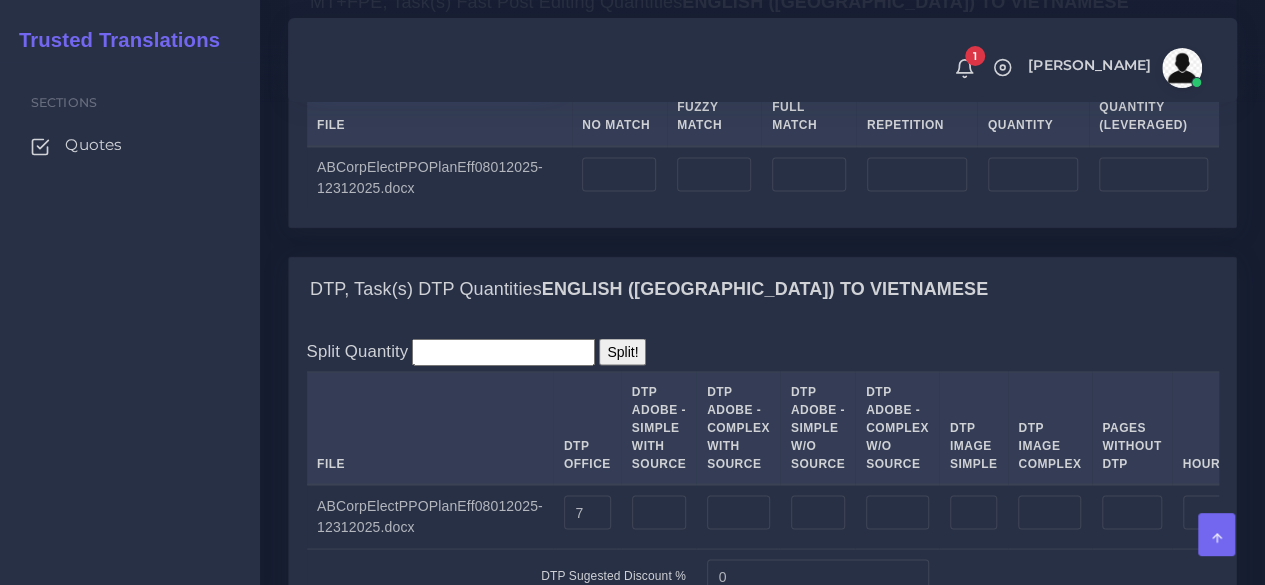 click on "Upload WC from MemSource/Trados CSV" at bounding box center (432, 65) 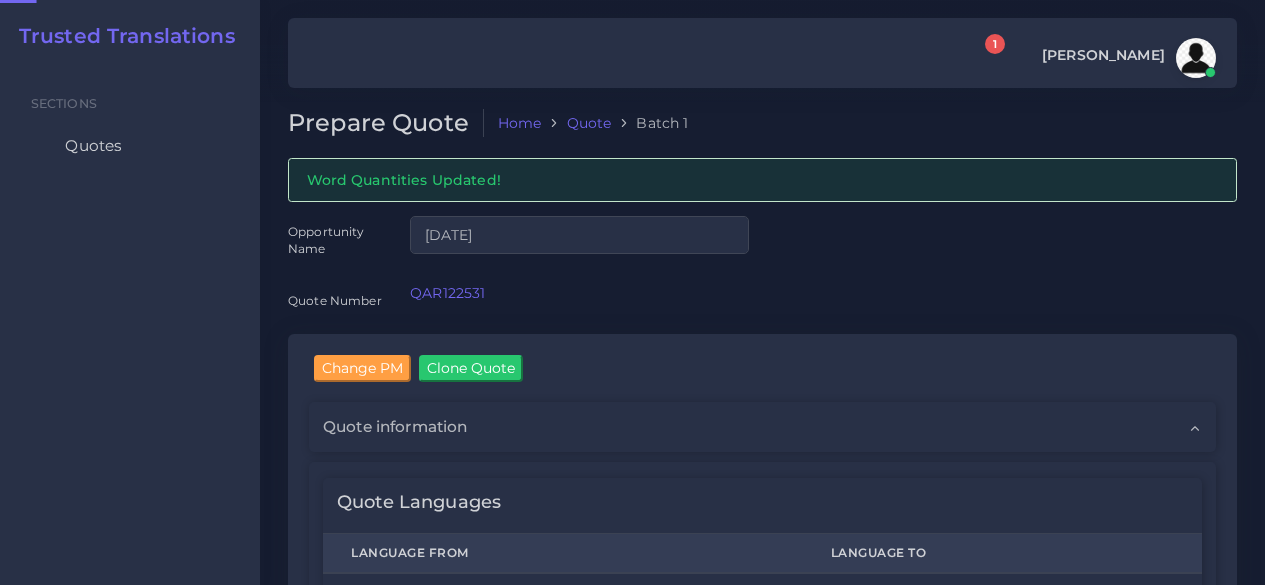 scroll, scrollTop: 0, scrollLeft: 0, axis: both 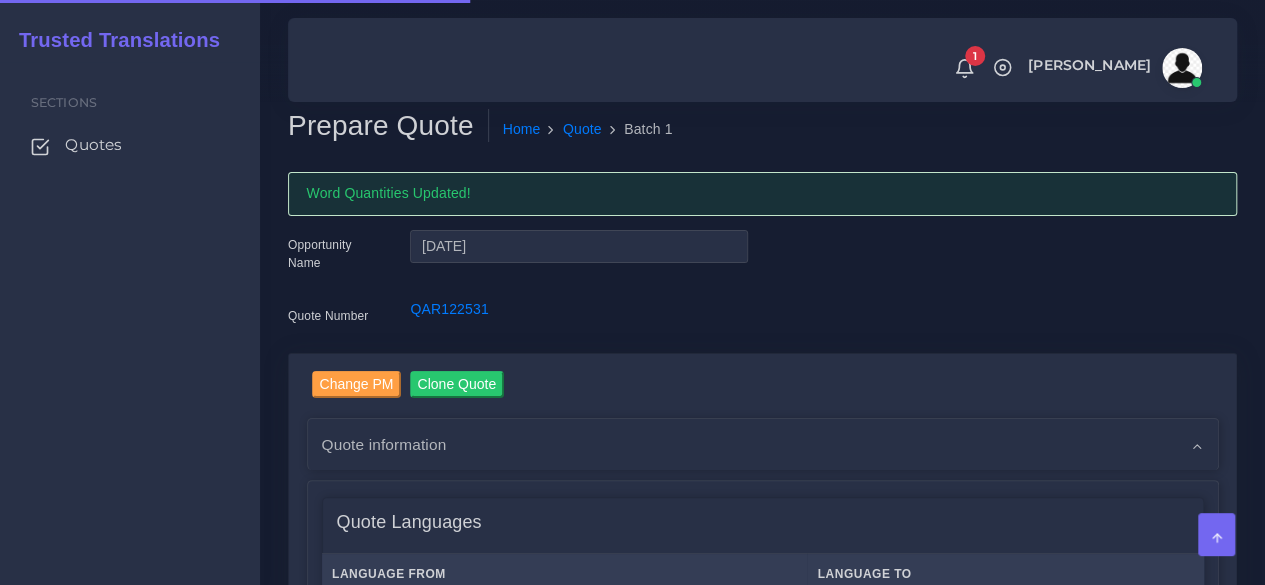 type 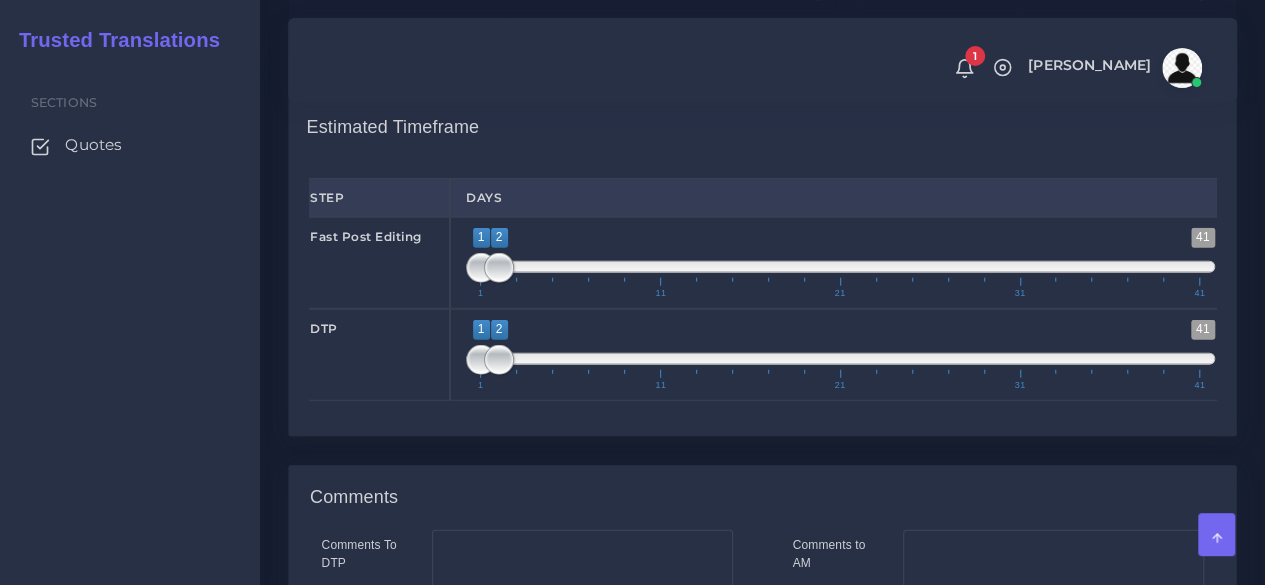 scroll, scrollTop: 2500, scrollLeft: 0, axis: vertical 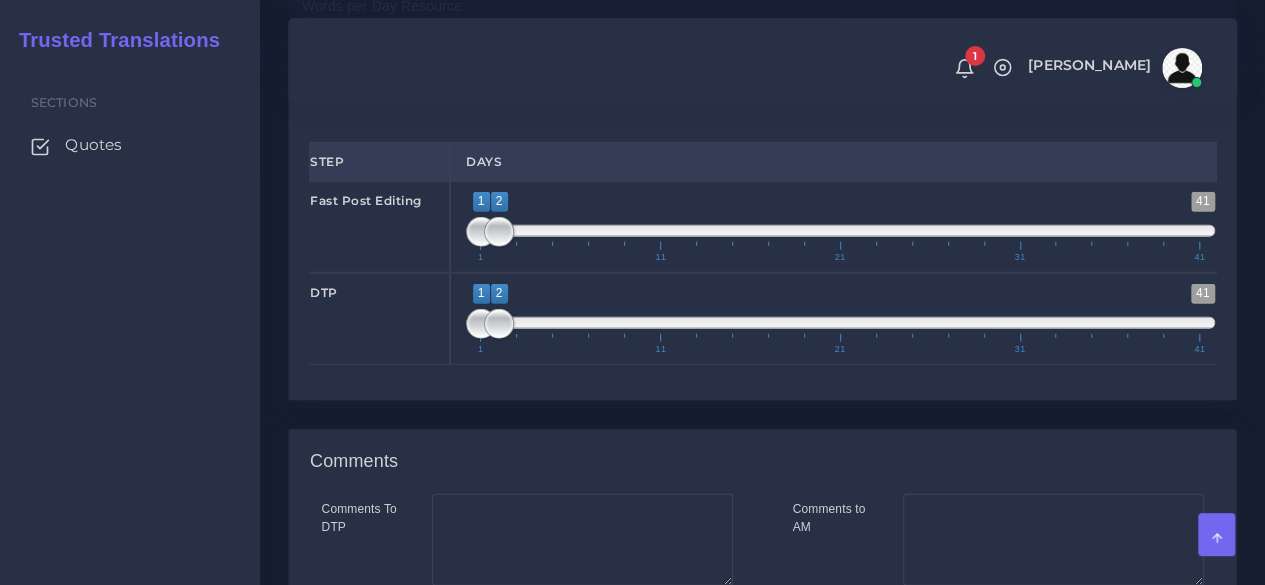 type on "1;1" 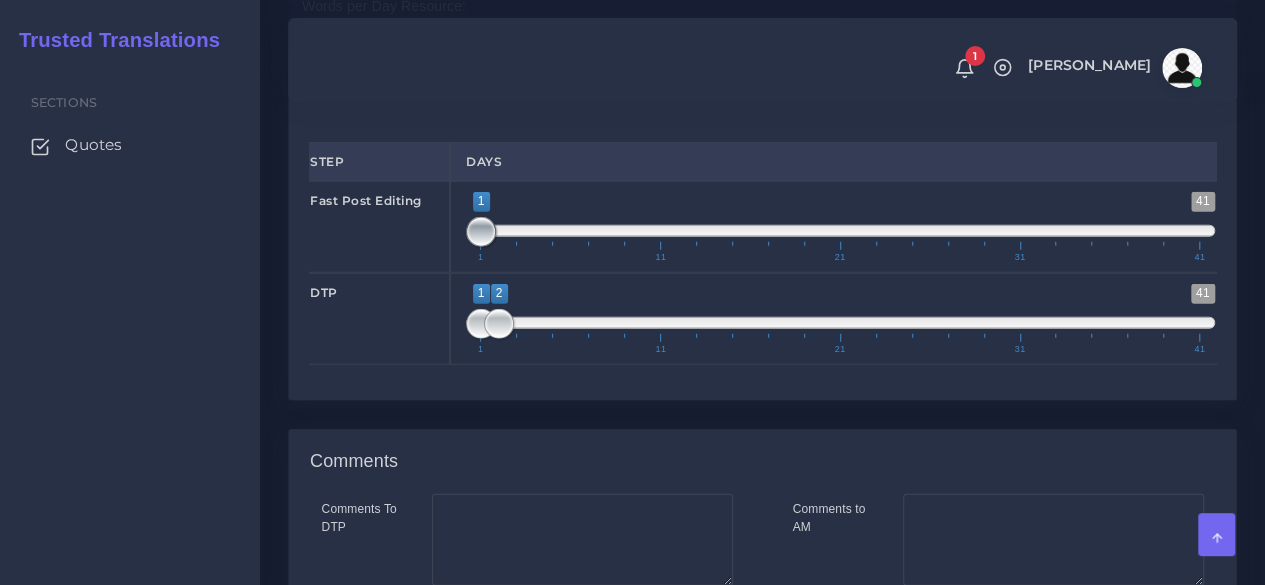 drag, startPoint x: 508, startPoint y: 399, endPoint x: 459, endPoint y: 403, distance: 49.162994 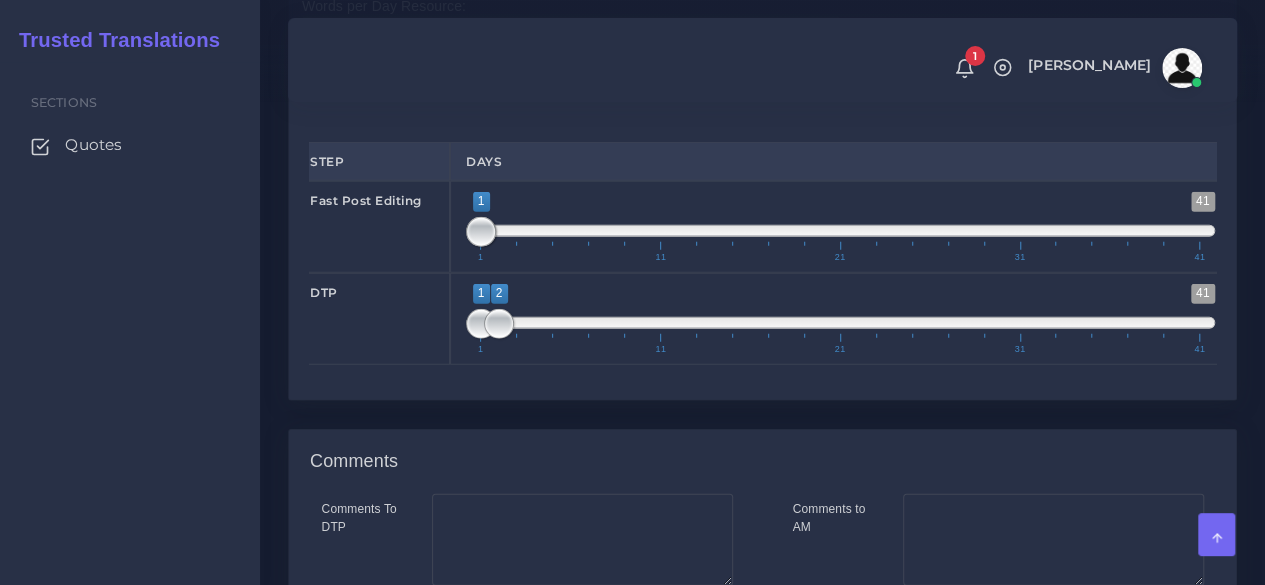 scroll, scrollTop: 2900, scrollLeft: 0, axis: vertical 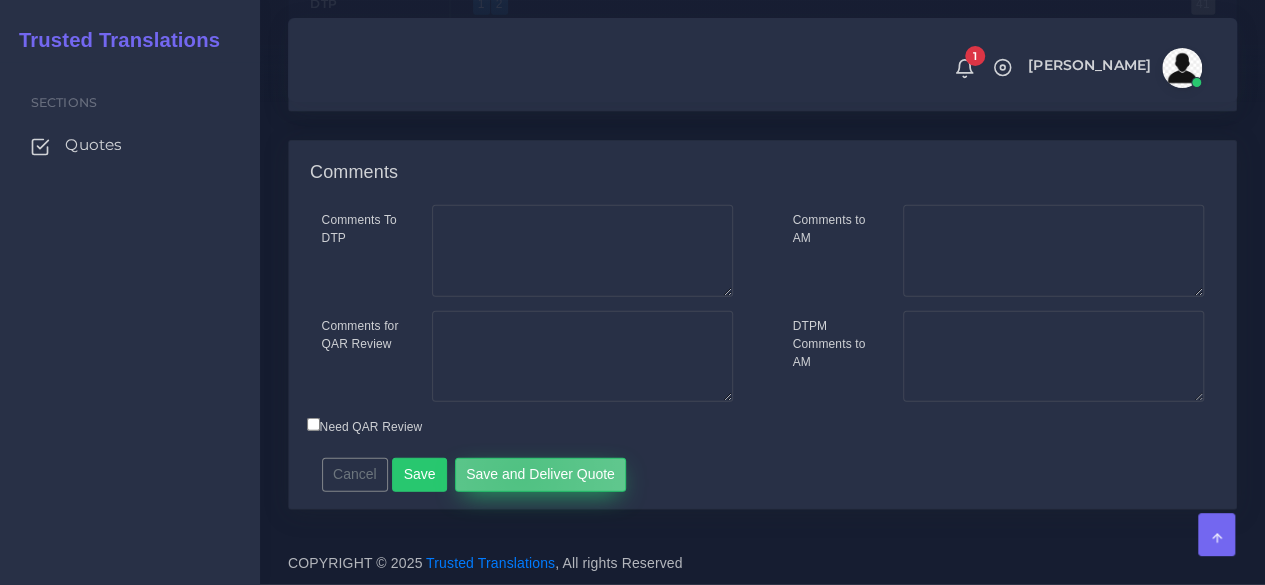 click on "Save and  Deliver Quote" at bounding box center (541, 475) 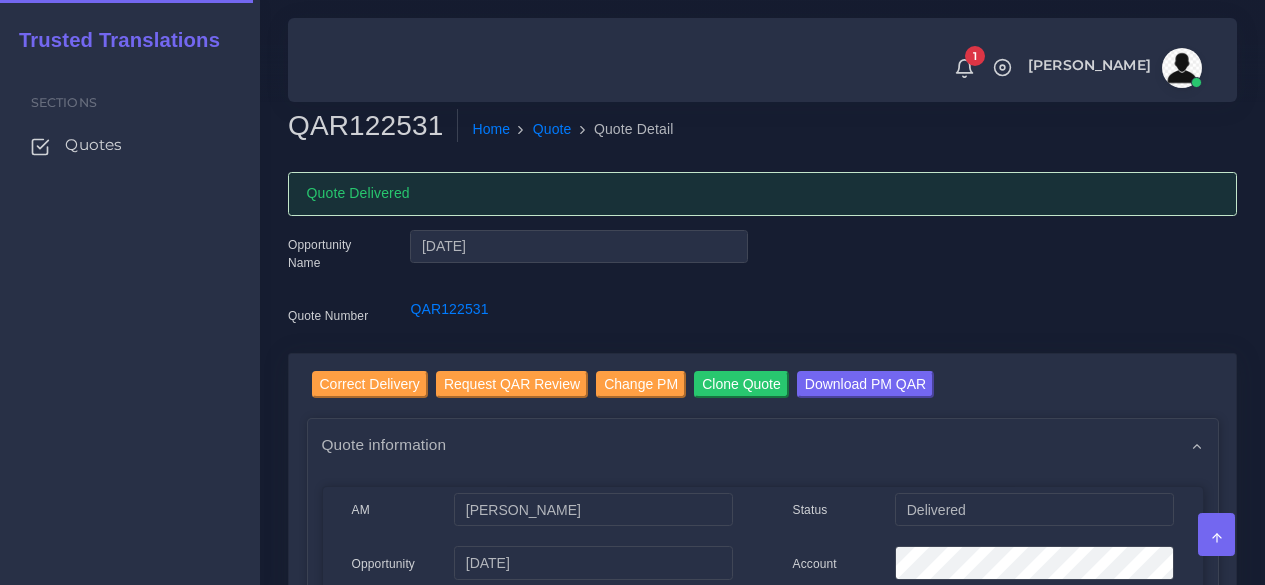 scroll, scrollTop: 0, scrollLeft: 0, axis: both 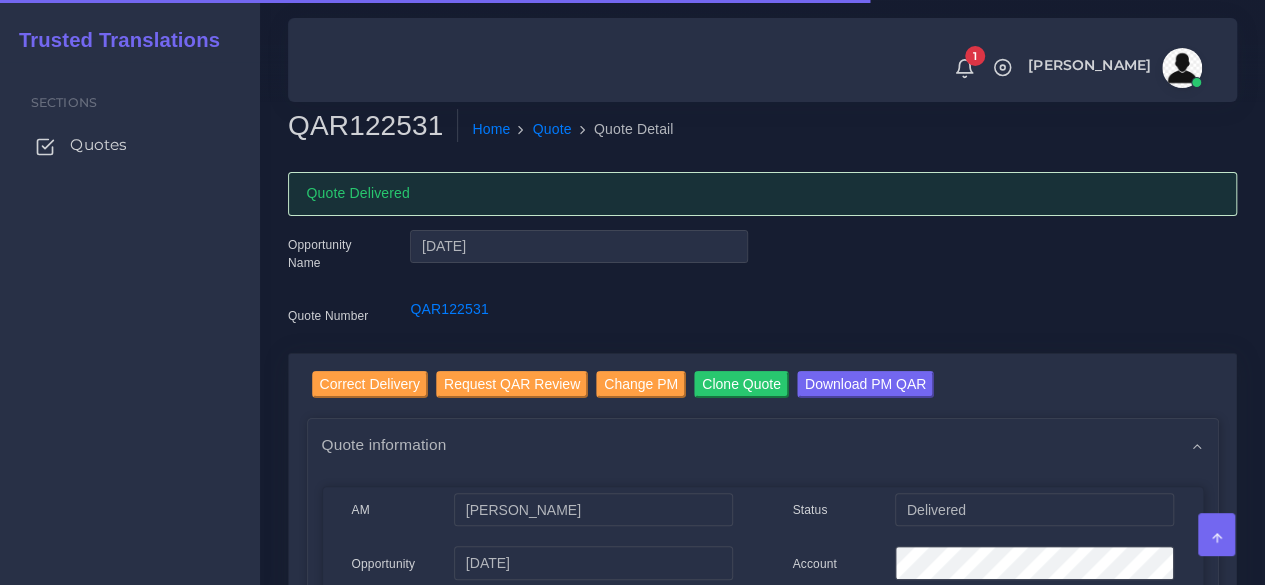 click on "Quotes" at bounding box center [98, 145] 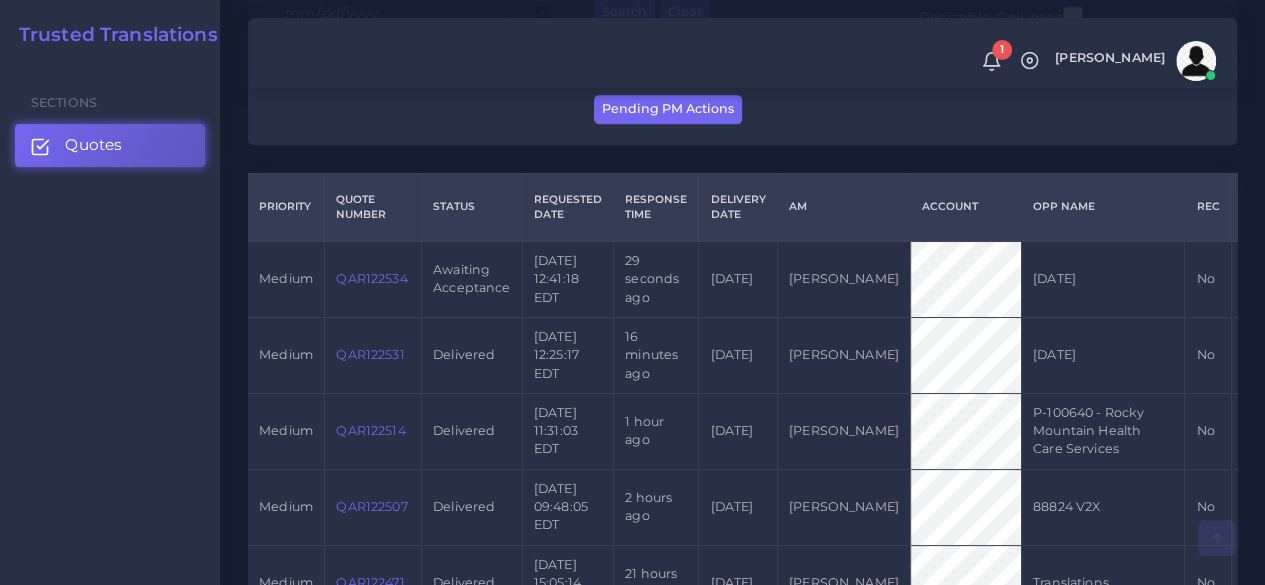 scroll, scrollTop: 500, scrollLeft: 0, axis: vertical 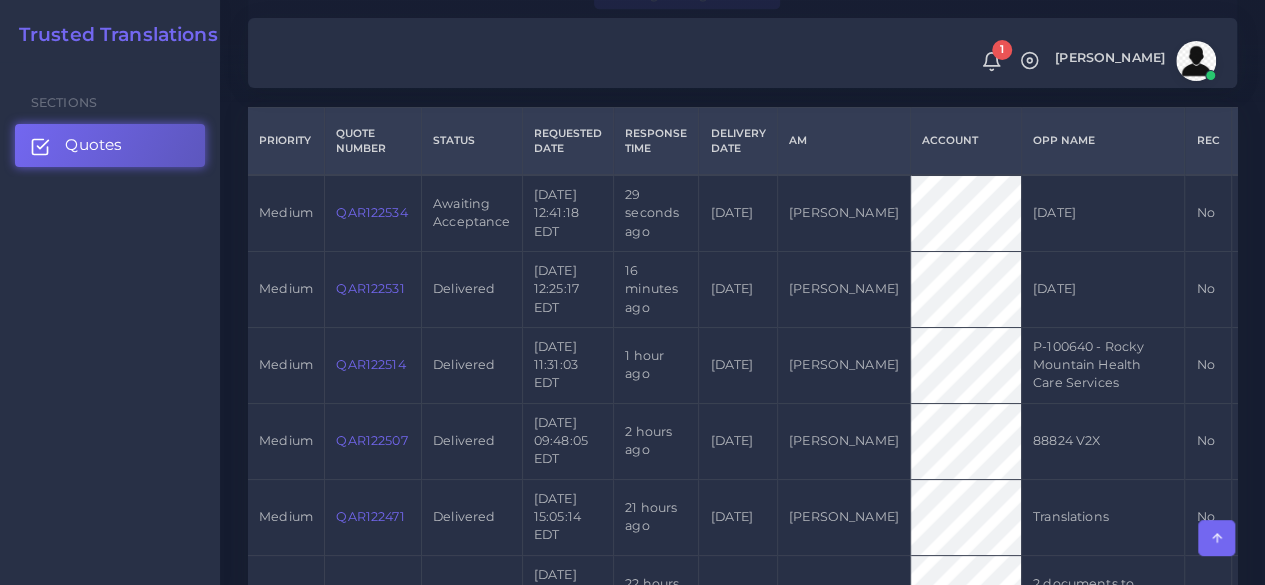 click on "QAR122534" at bounding box center (371, 212) 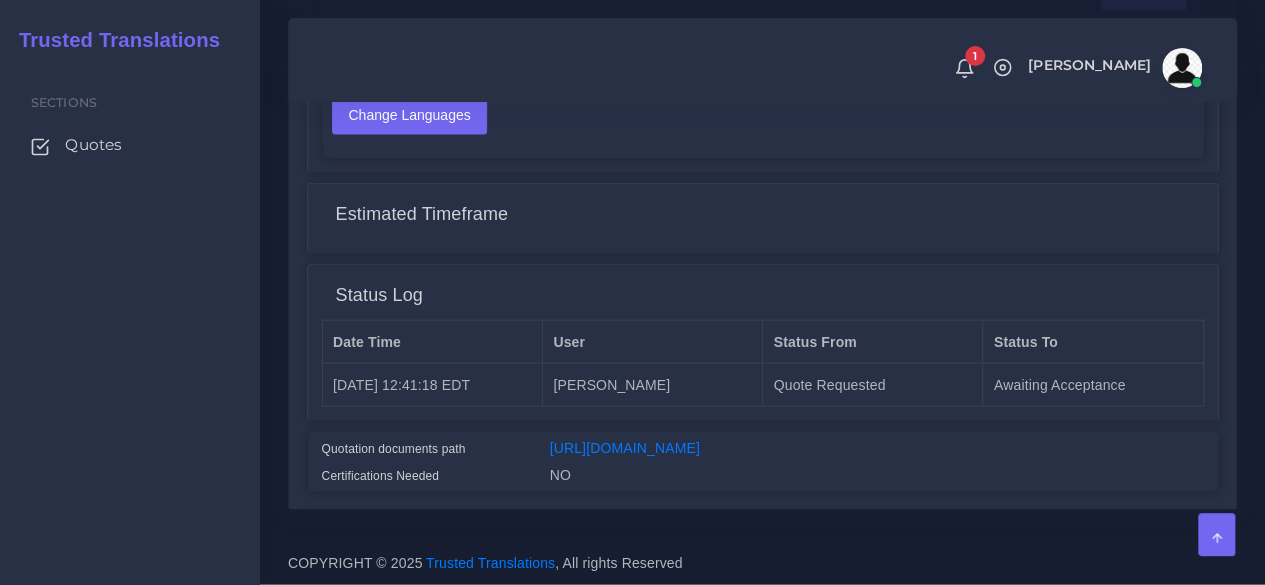 scroll, scrollTop: 2098, scrollLeft: 0, axis: vertical 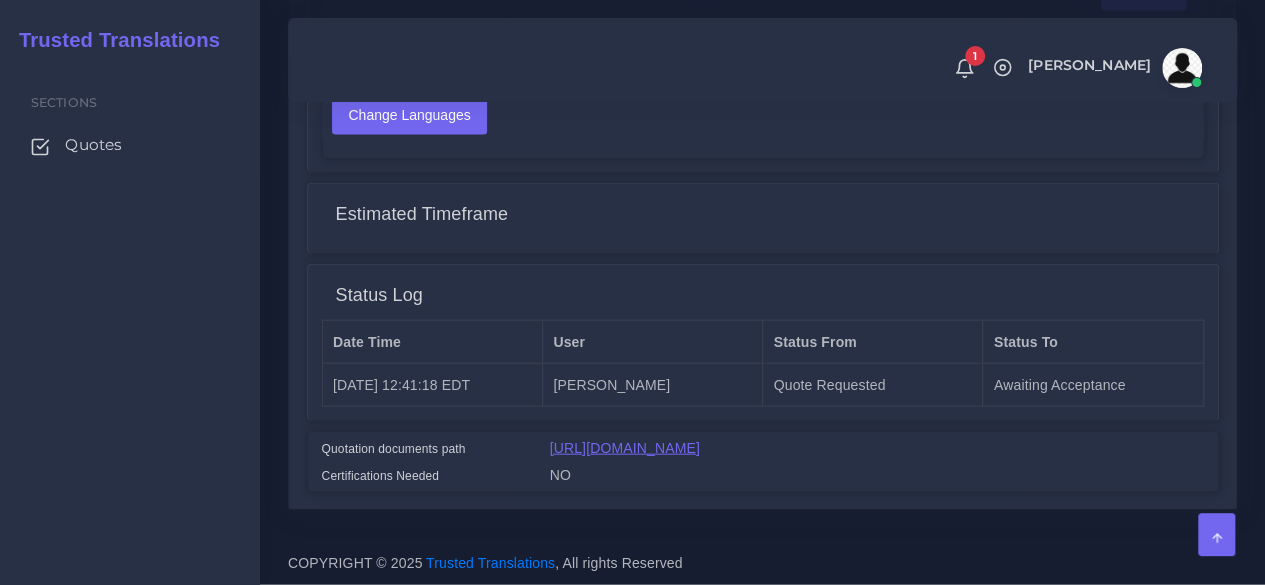 click on "[URL][DOMAIN_NAME]" at bounding box center [625, 448] 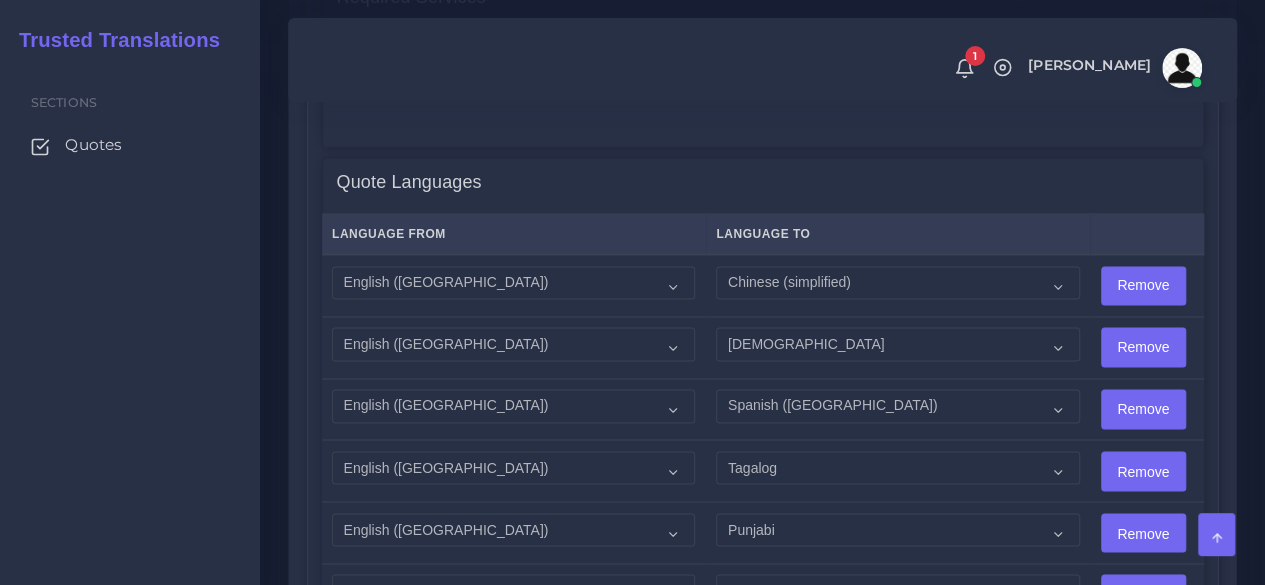 scroll, scrollTop: 1498, scrollLeft: 0, axis: vertical 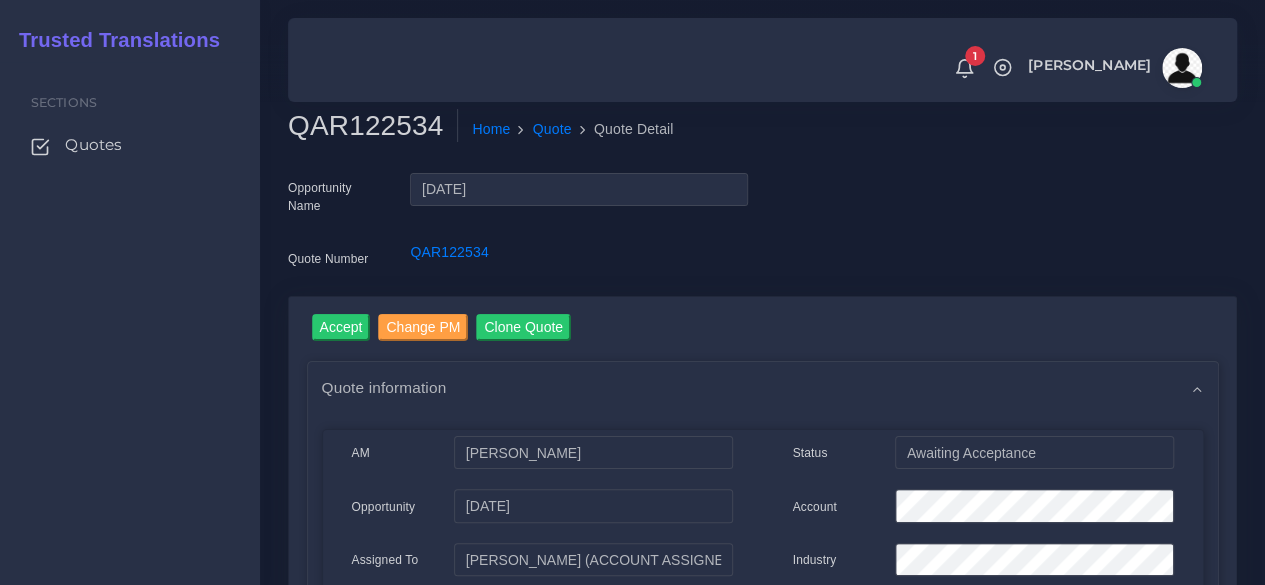click on "QAR122534" at bounding box center (373, 126) 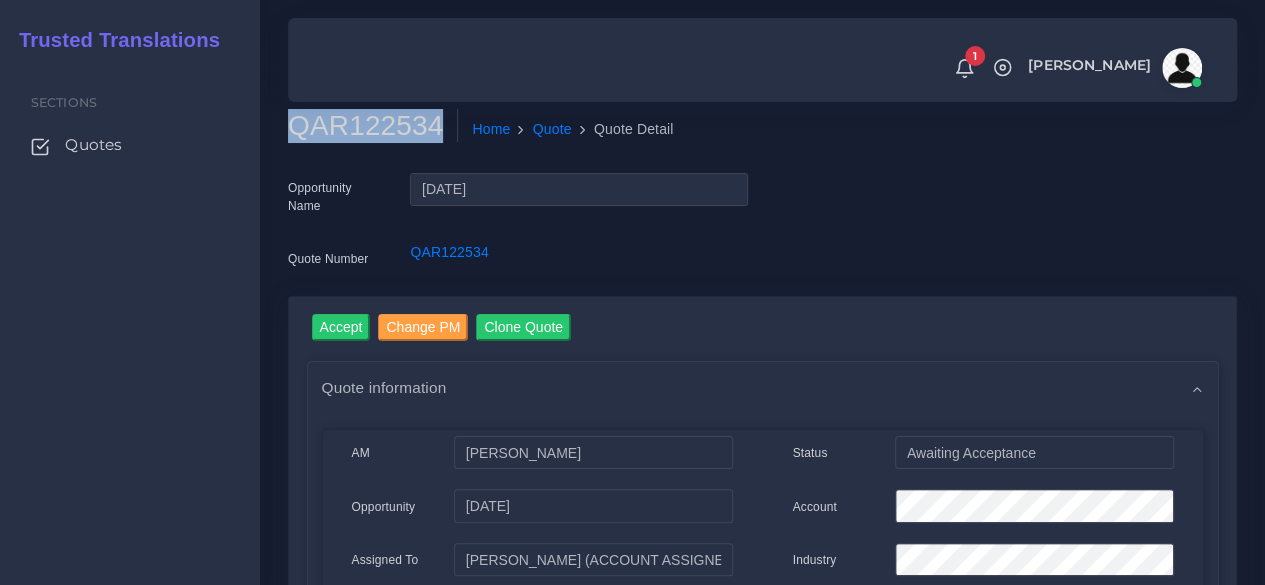 click on "QAR122534" at bounding box center [373, 126] 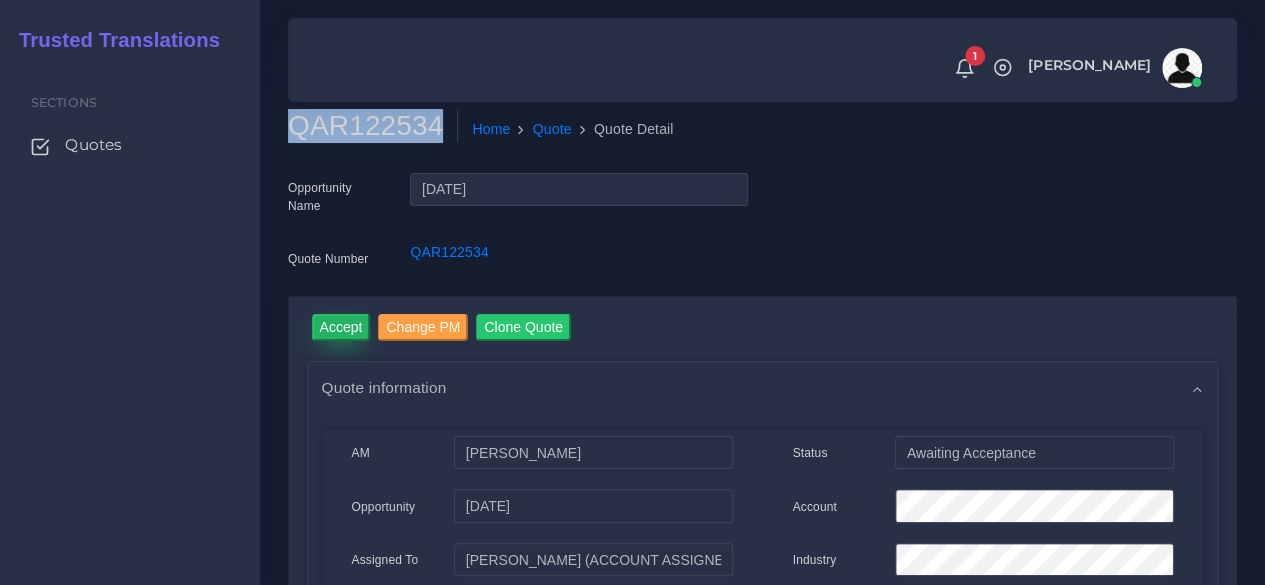click on "Accept" at bounding box center [341, 327] 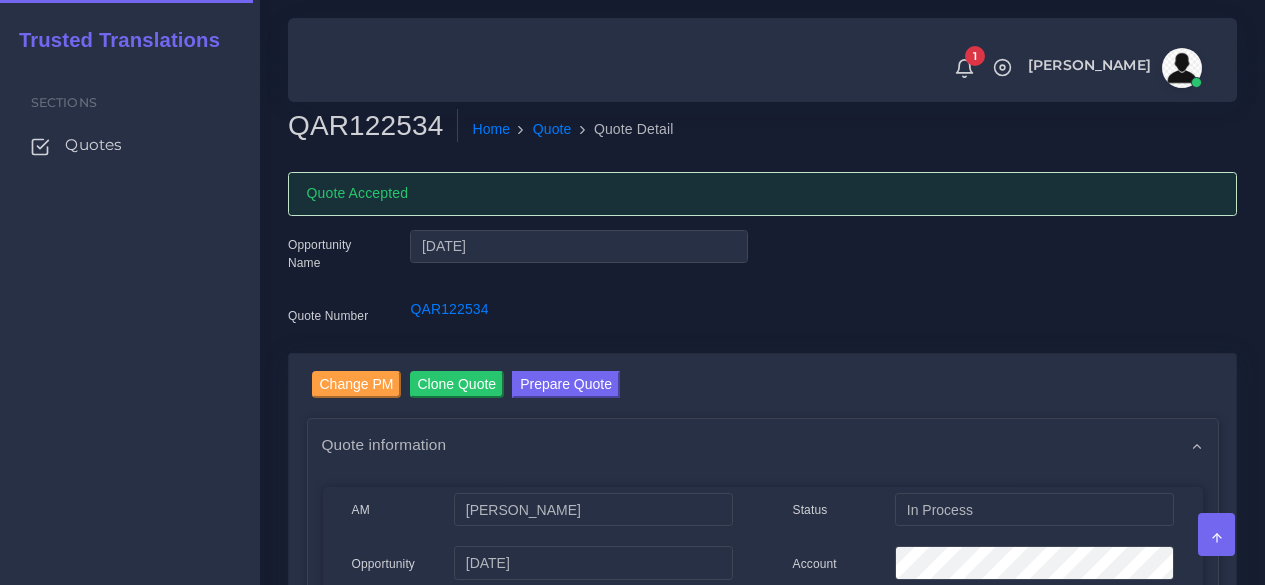 scroll, scrollTop: 0, scrollLeft: 0, axis: both 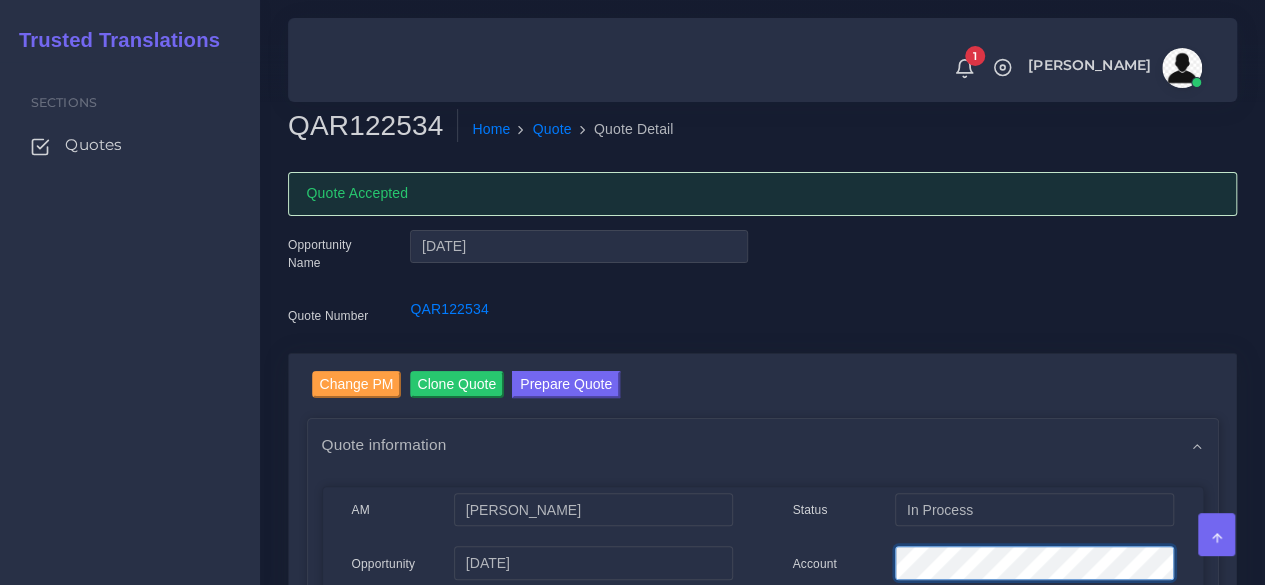 click on "Status
In Process
Account
Industry
Domain
Driver Quality" at bounding box center [983, 982] 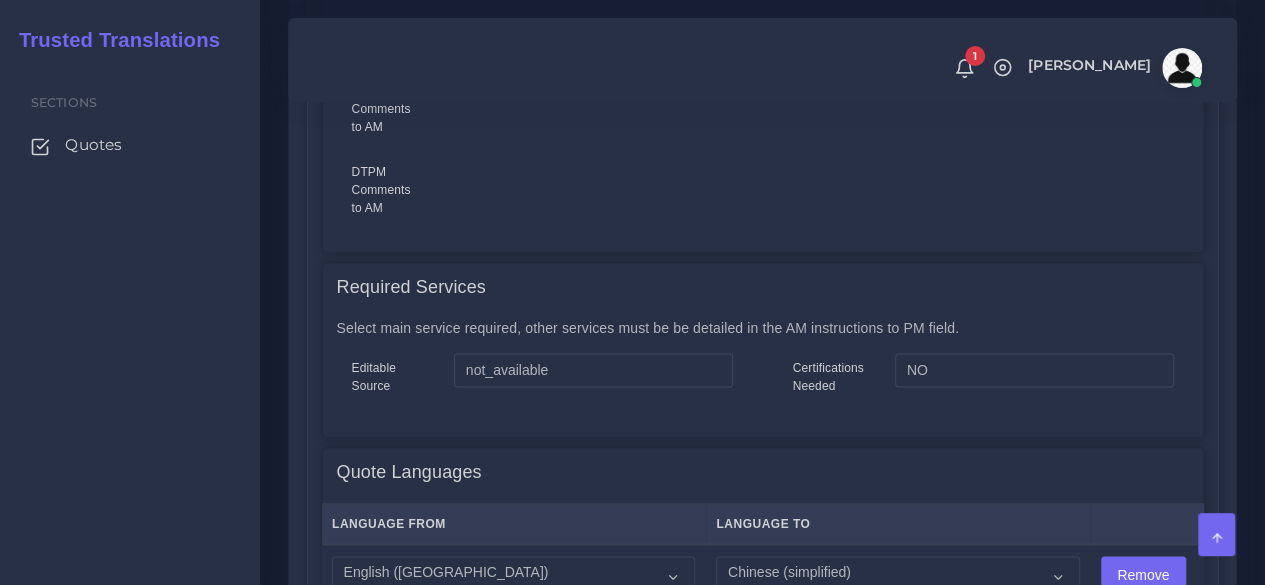 scroll, scrollTop: 1500, scrollLeft: 0, axis: vertical 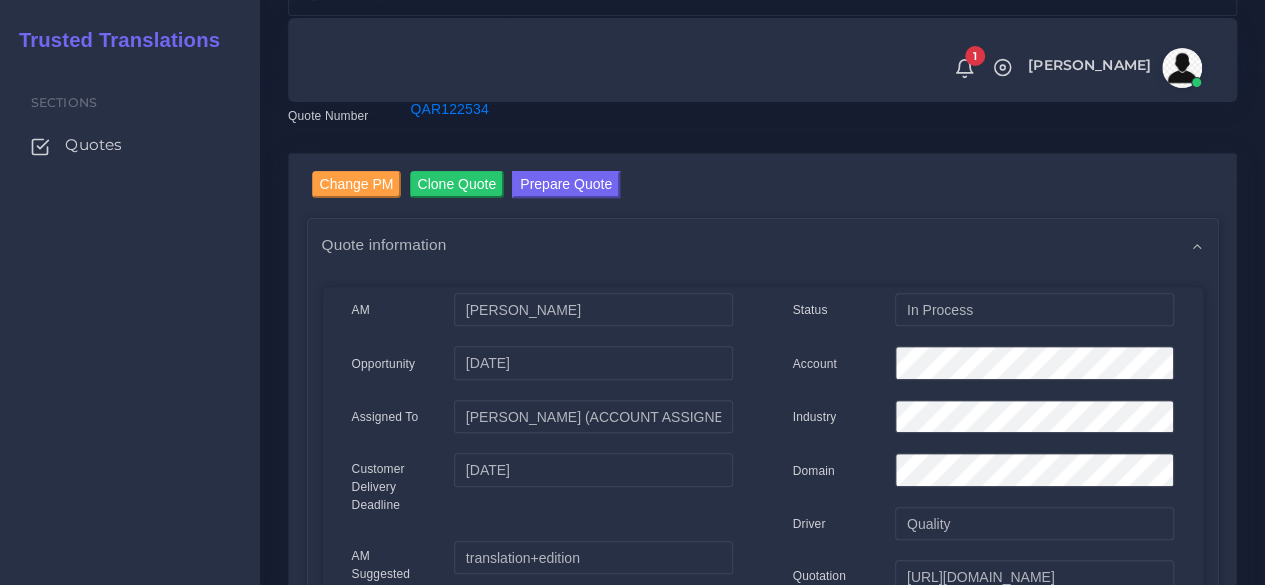 click on "Change PM
Clone Quote
Prepare Quote
Quote information
AM Kurt Mehdi" at bounding box center (762, 1327) 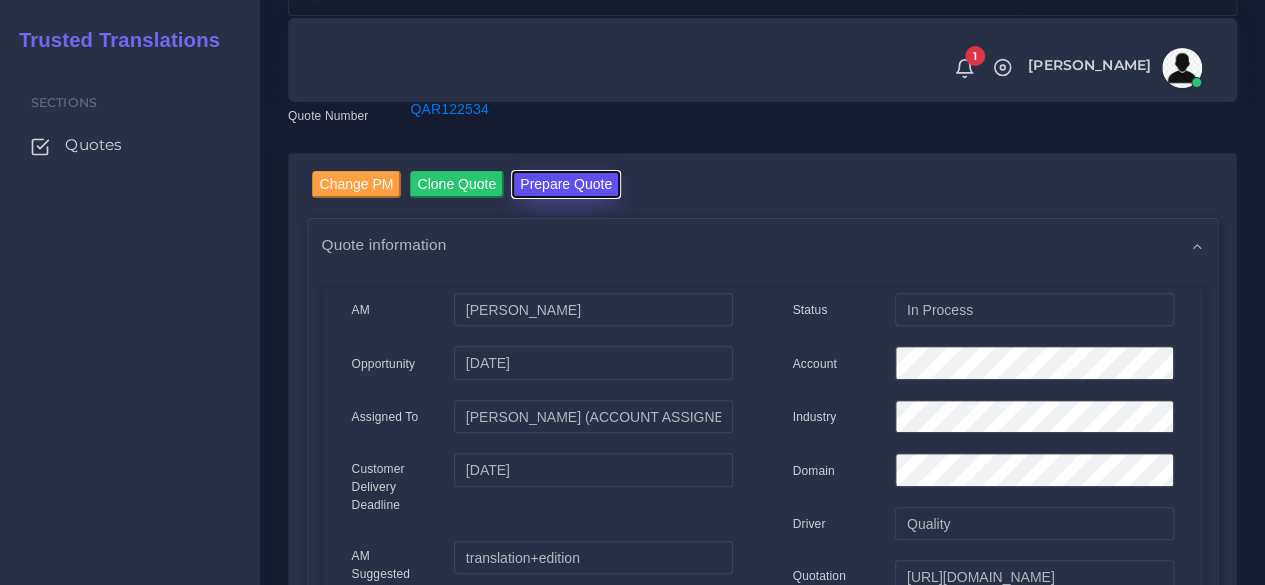 click on "Prepare Quote" at bounding box center [566, 184] 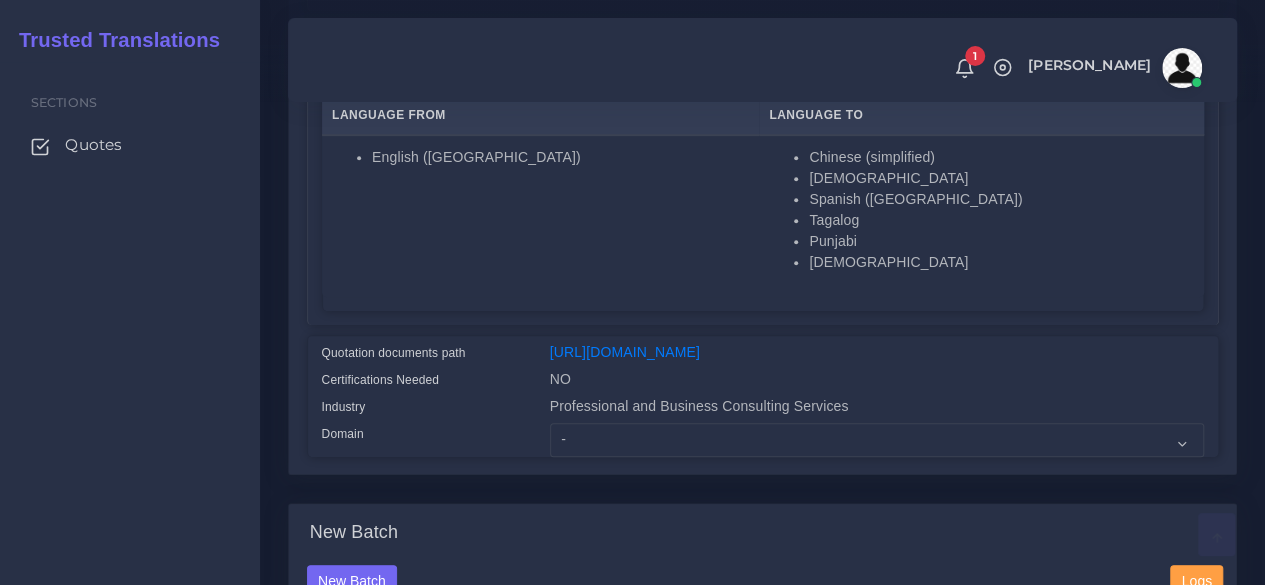 scroll, scrollTop: 500, scrollLeft: 0, axis: vertical 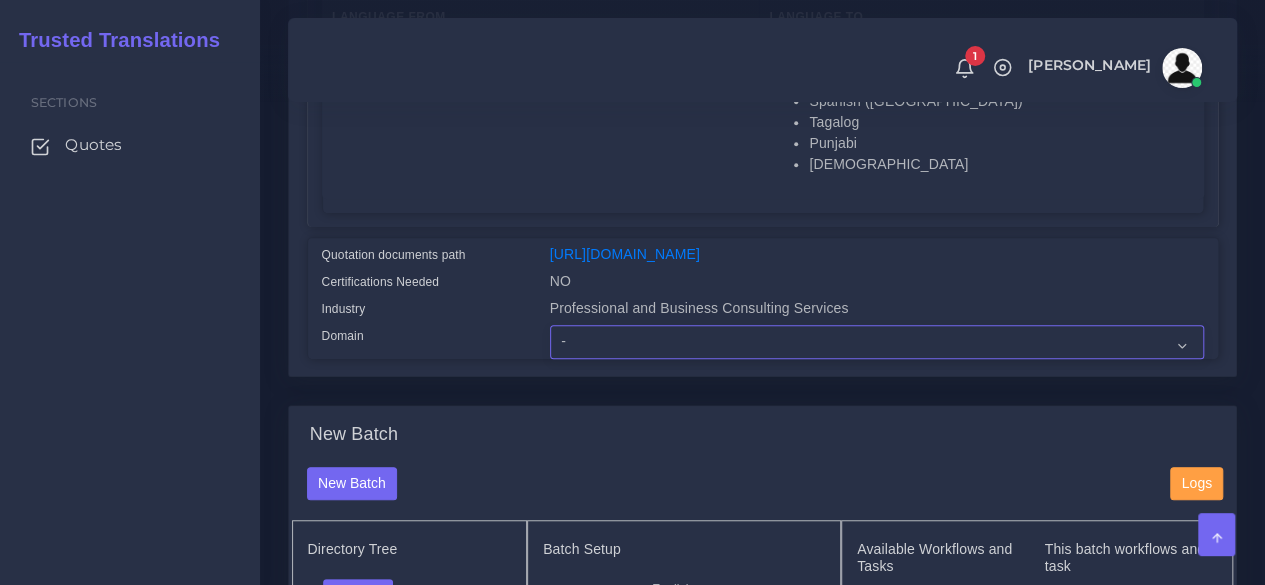 click on "-
Advertising and Media
Agriculture, Forestry and Fishing
Architecture, Building and Construction
Automotive
Chemicals
Computer Hardware
Computer Software
Consumer Electronics - Home appliances
Education
Energy, Water, Transportation and Utilities
Finance - Banking
Food Manufacturing and Services
Healthcare and Health Sciences
Hospitality, Leisure, Tourism and Arts
Human Resources - HR
Industrial Electronics
Industrial Manufacturing Insurance" at bounding box center [877, 342] 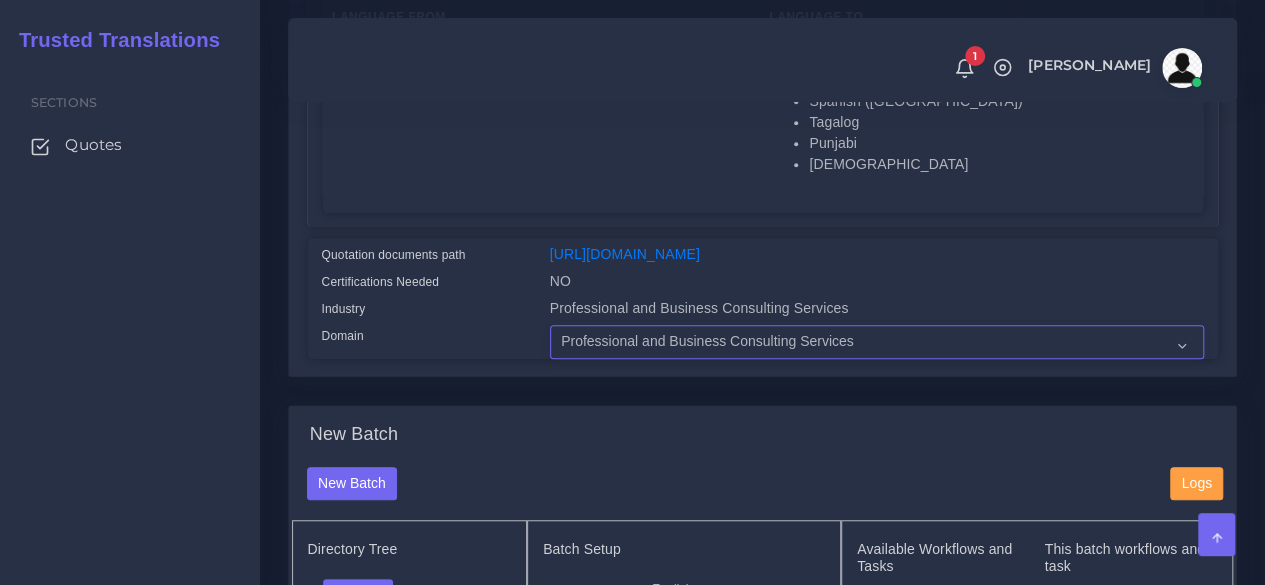 click on "-
Advertising and Media
Agriculture, Forestry and Fishing
Architecture, Building and Construction
Automotive
Chemicals
Computer Hardware
Computer Software
Consumer Electronics - Home appliances
Education
Energy, Water, Transportation and Utilities
Finance - Banking
Food Manufacturing and Services
Healthcare and Health Sciences
Hospitality, Leisure, Tourism and Arts
Human Resources - HR
Industrial Electronics
Industrial Manufacturing Insurance" at bounding box center (877, 342) 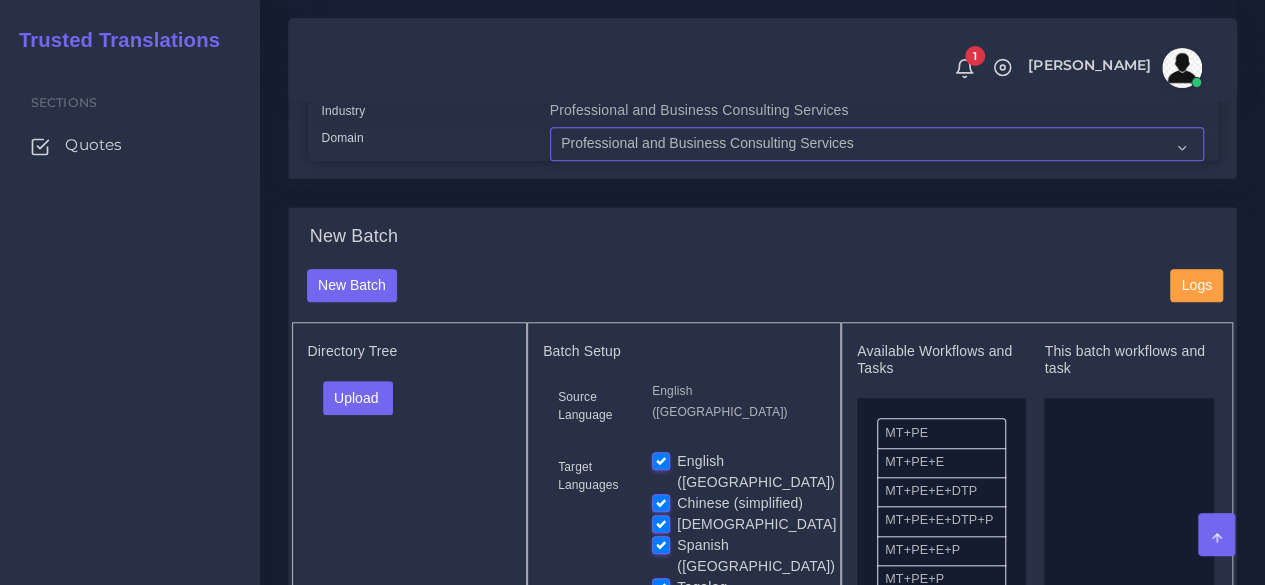 scroll, scrollTop: 700, scrollLeft: 0, axis: vertical 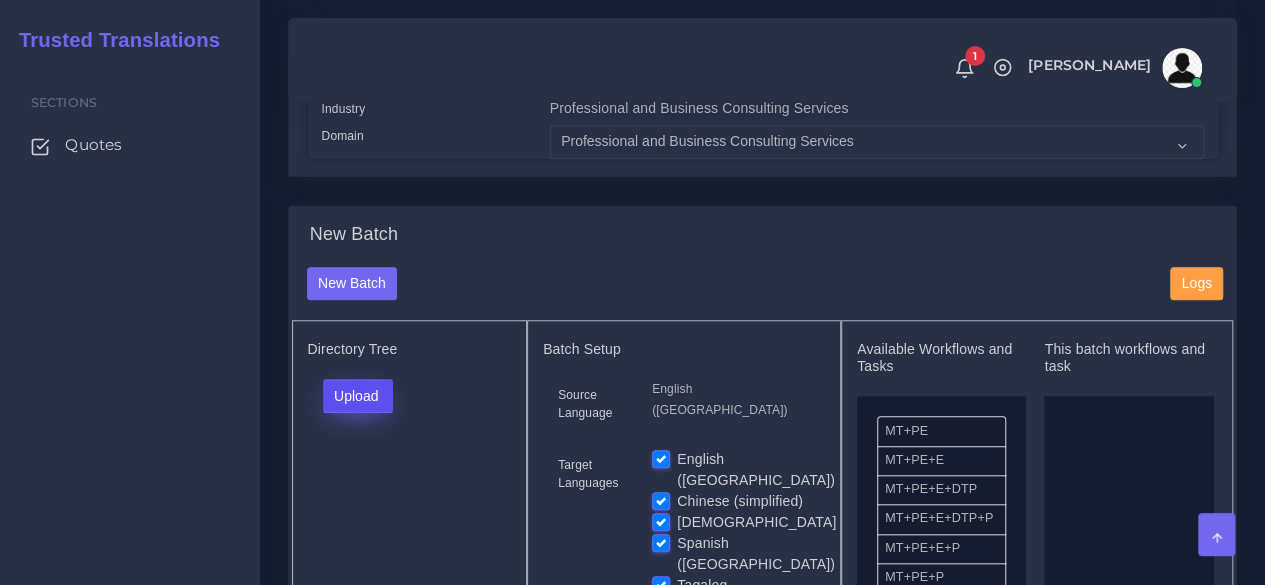 click on "Upload" at bounding box center (358, 396) 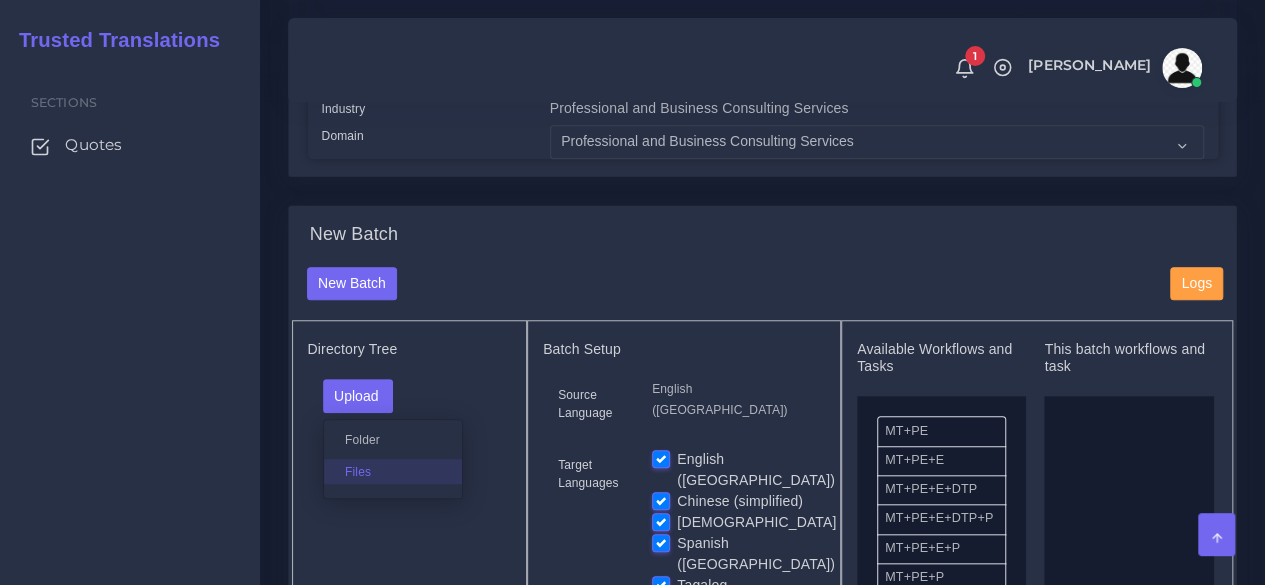 click on "Files" at bounding box center [393, 471] 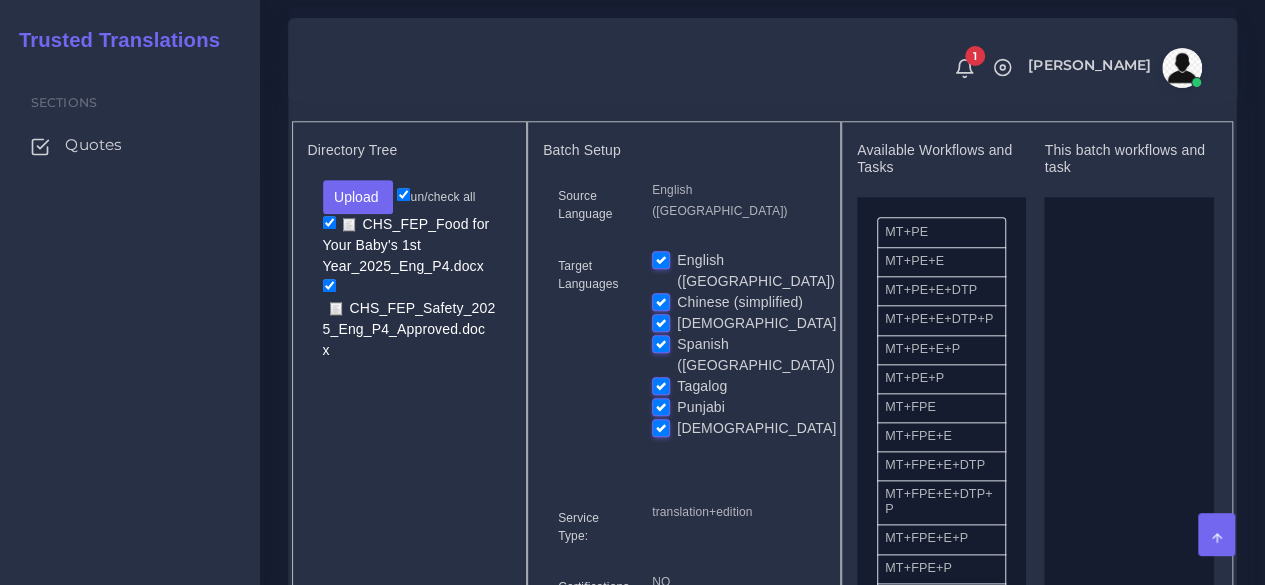 scroll, scrollTop: 900, scrollLeft: 0, axis: vertical 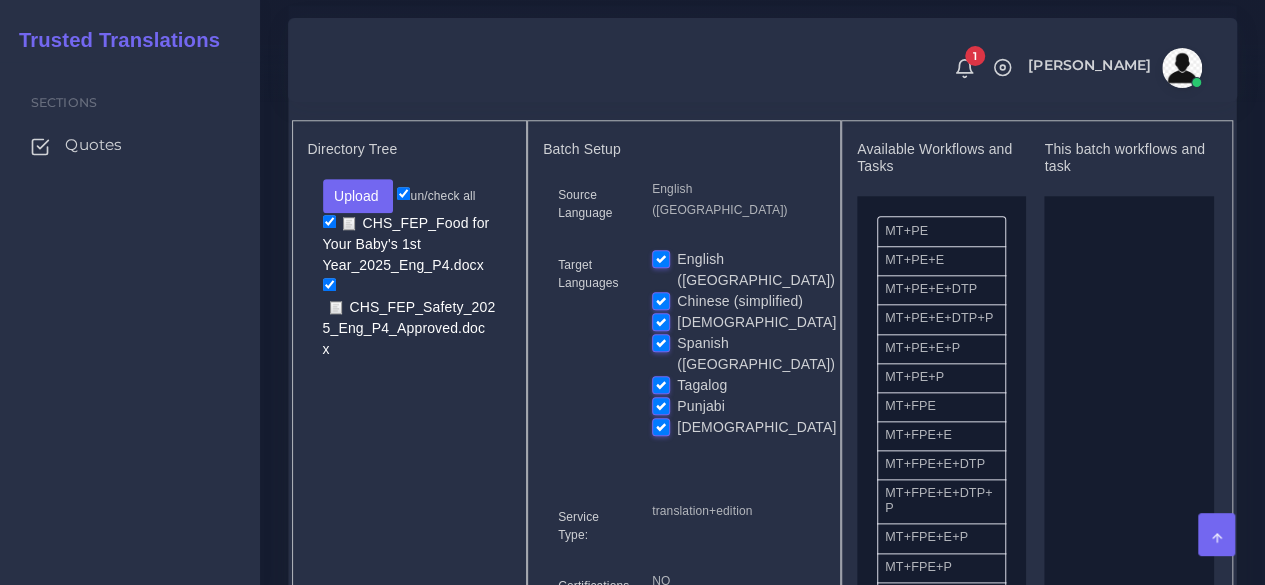 click on "Chinese (simplified)" at bounding box center [740, 301] 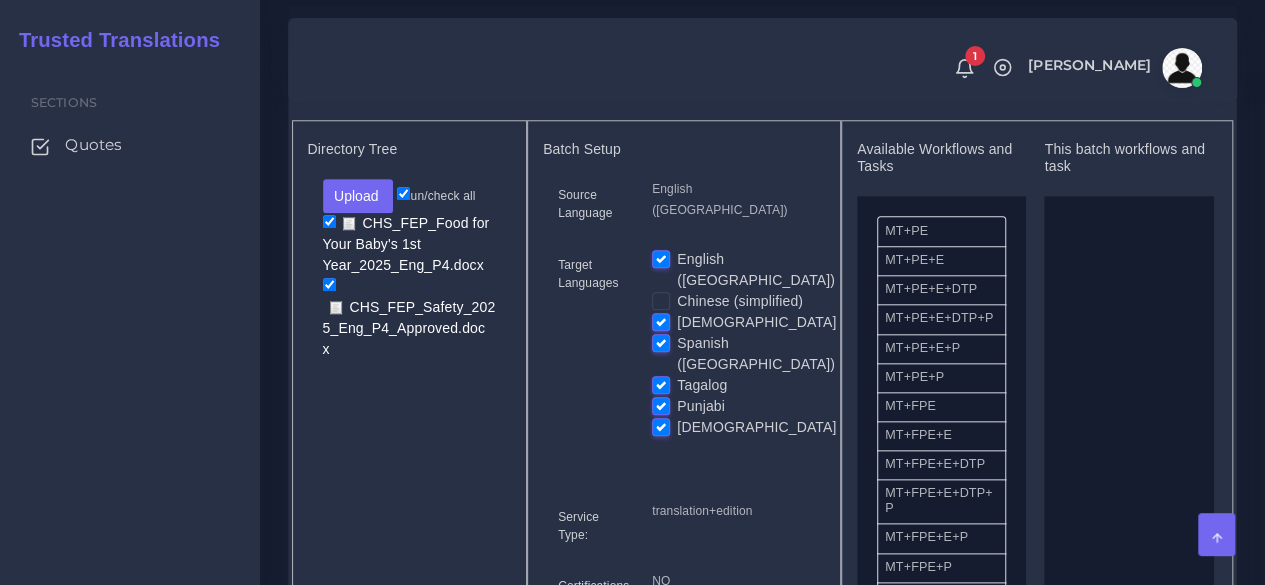 click on "[DEMOGRAPHIC_DATA]" at bounding box center (756, 322) 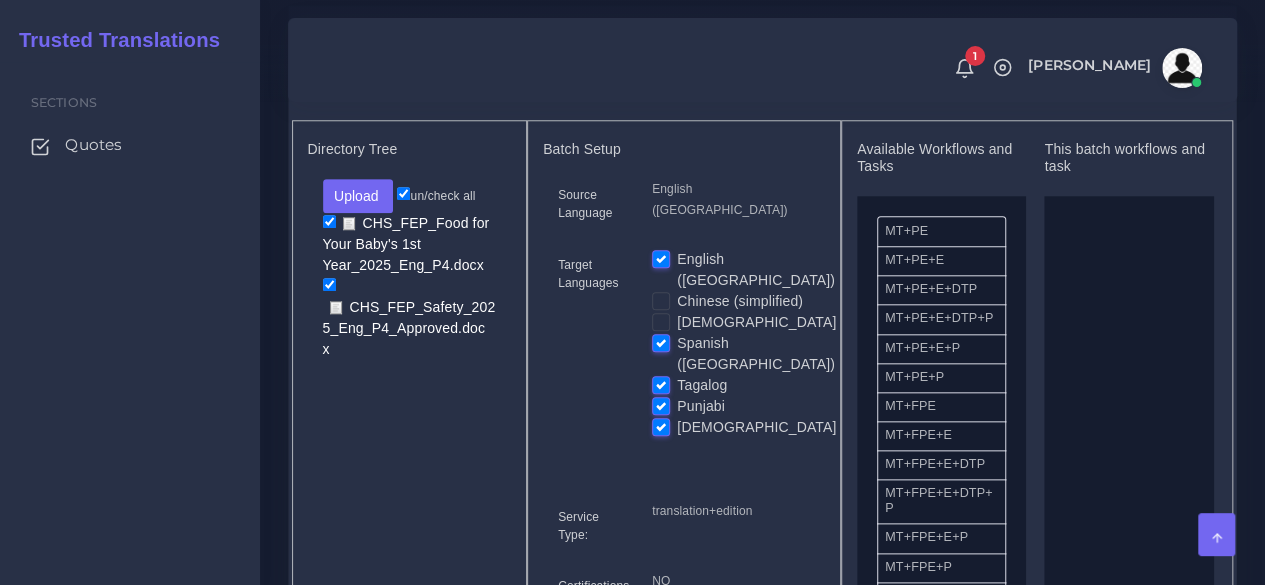 click on "Spanish ([GEOGRAPHIC_DATA])" at bounding box center (756, 354) 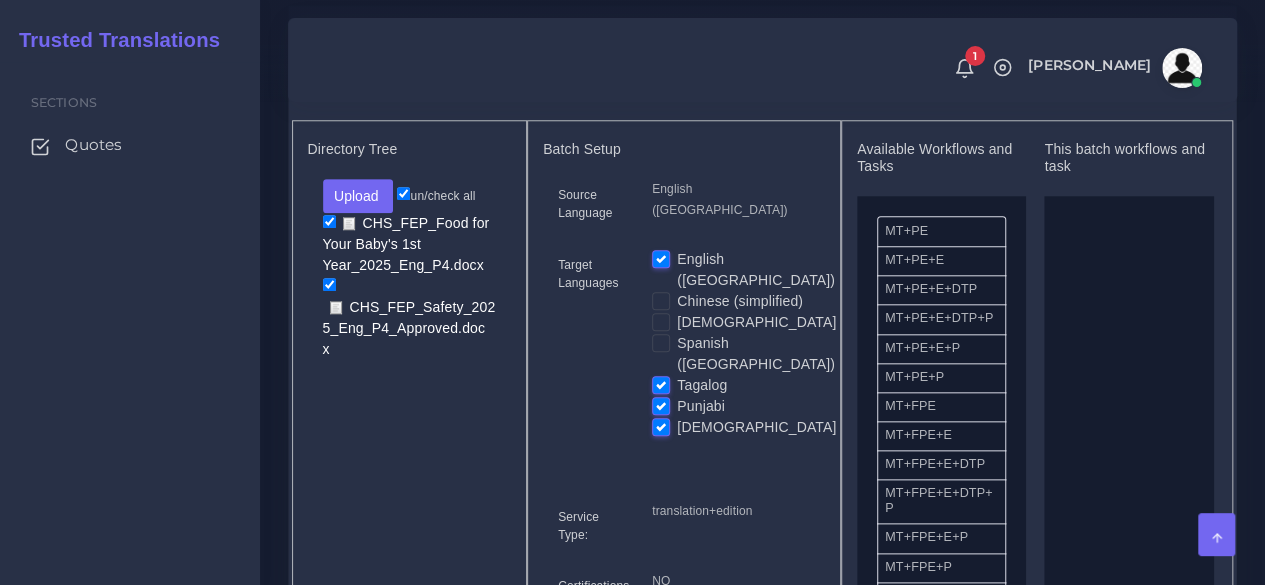 click on "Tagalog" at bounding box center [702, 385] 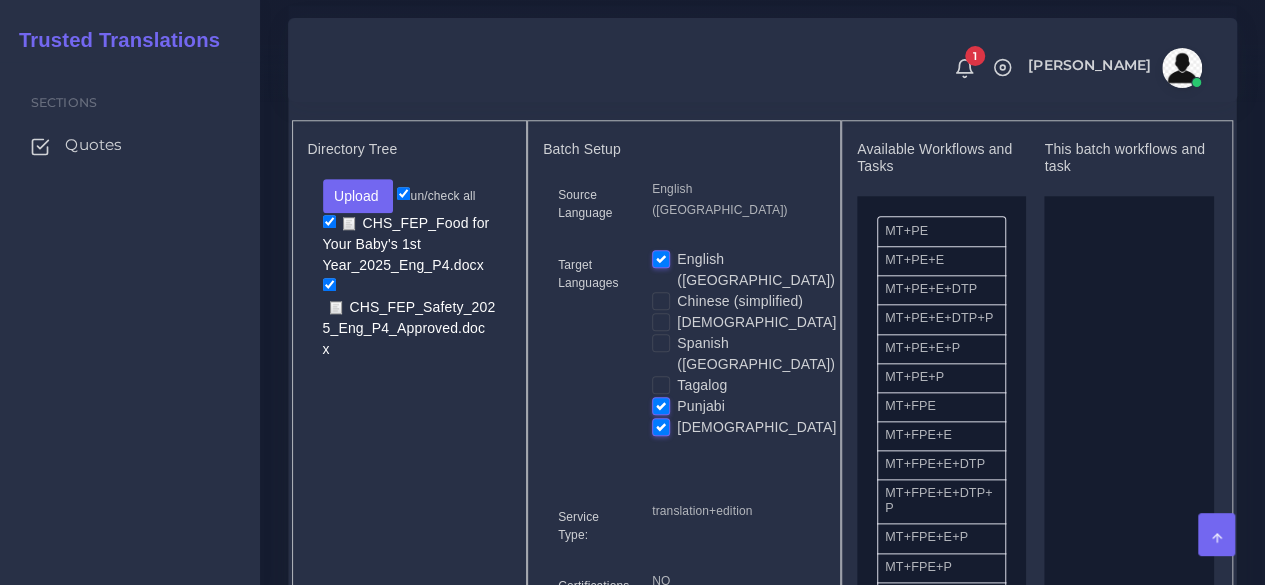 click on "Punjabi" at bounding box center (701, 406) 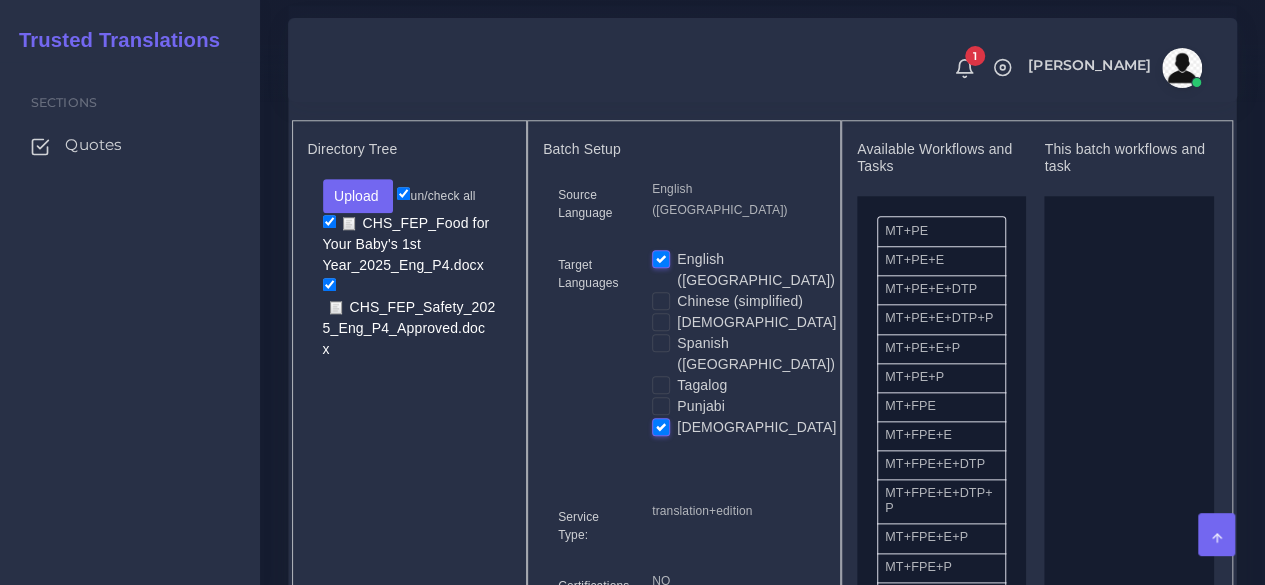 click on "[DEMOGRAPHIC_DATA]" at bounding box center (756, 427) 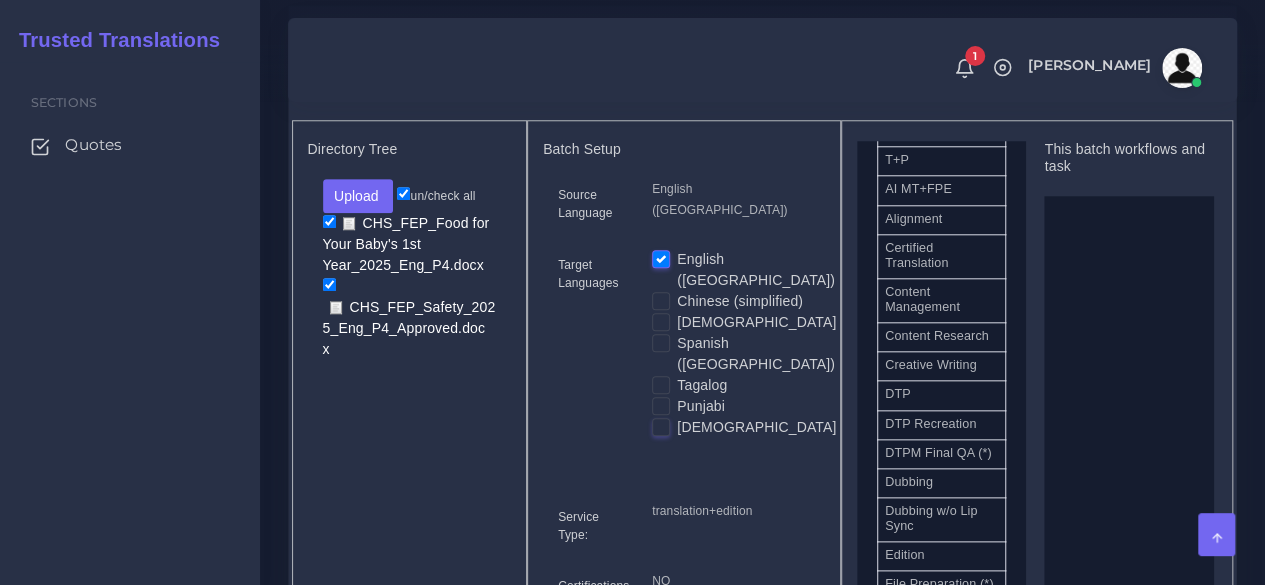 scroll, scrollTop: 600, scrollLeft: 0, axis: vertical 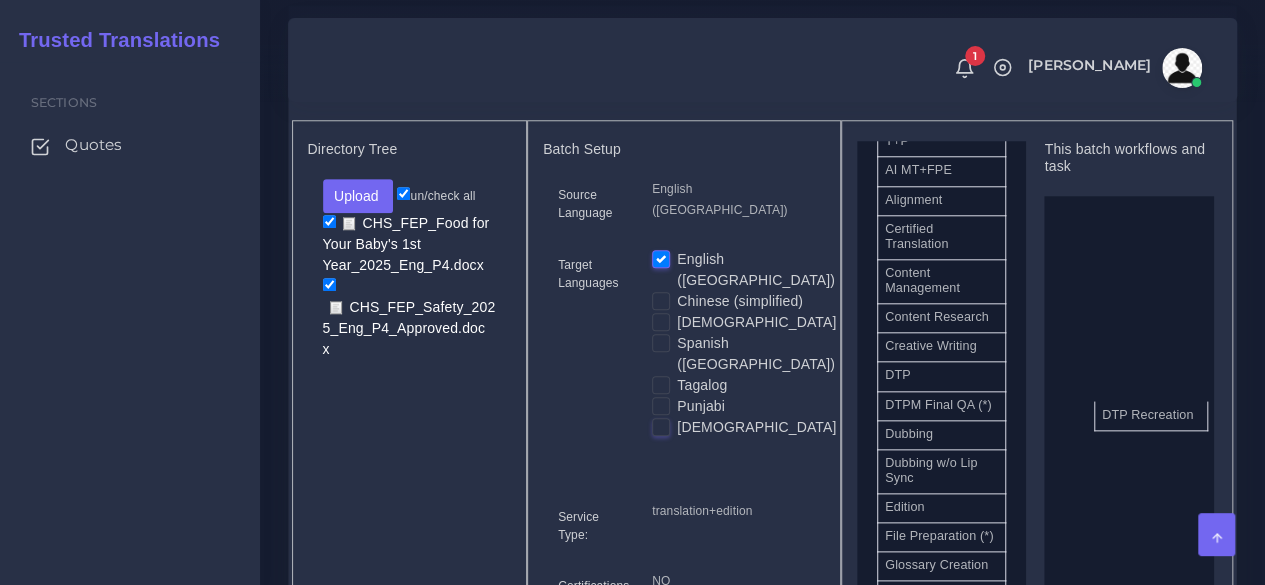 drag, startPoint x: 951, startPoint y: 461, endPoint x: 1067, endPoint y: 455, distance: 116.15507 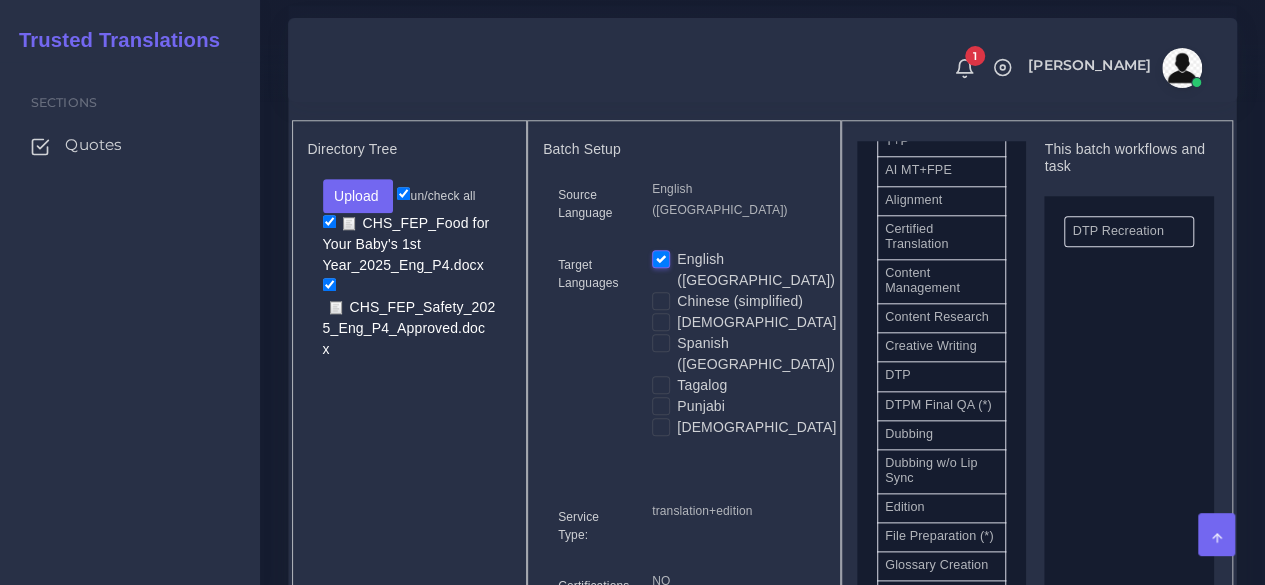click on "Sections
Quotes" at bounding box center (130, 323) 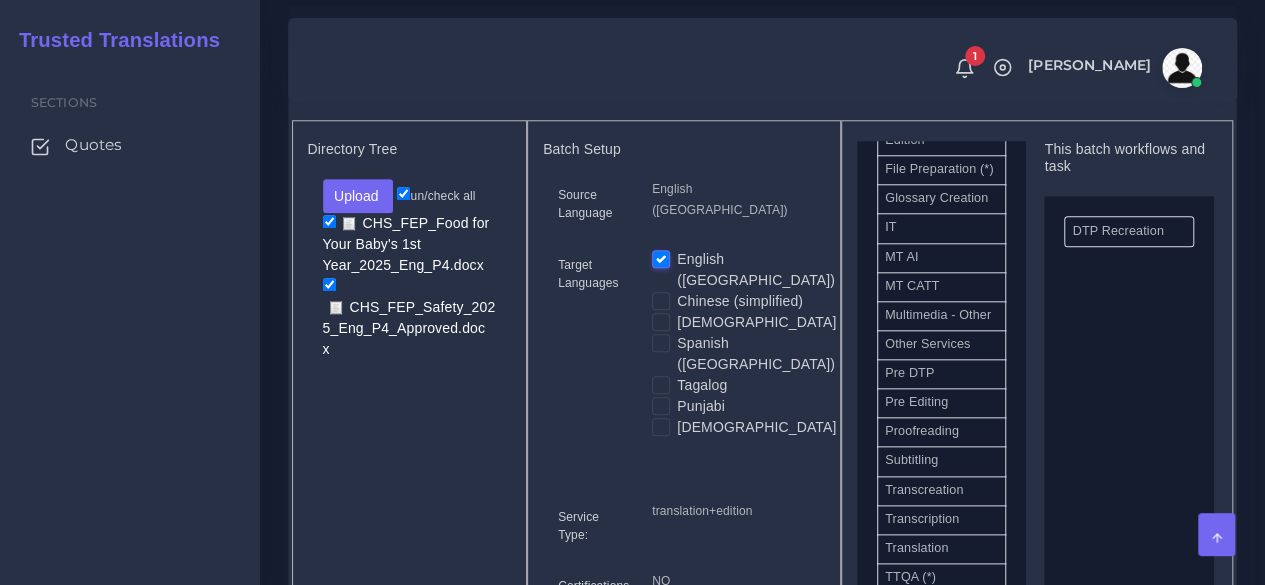 scroll, scrollTop: 1000, scrollLeft: 0, axis: vertical 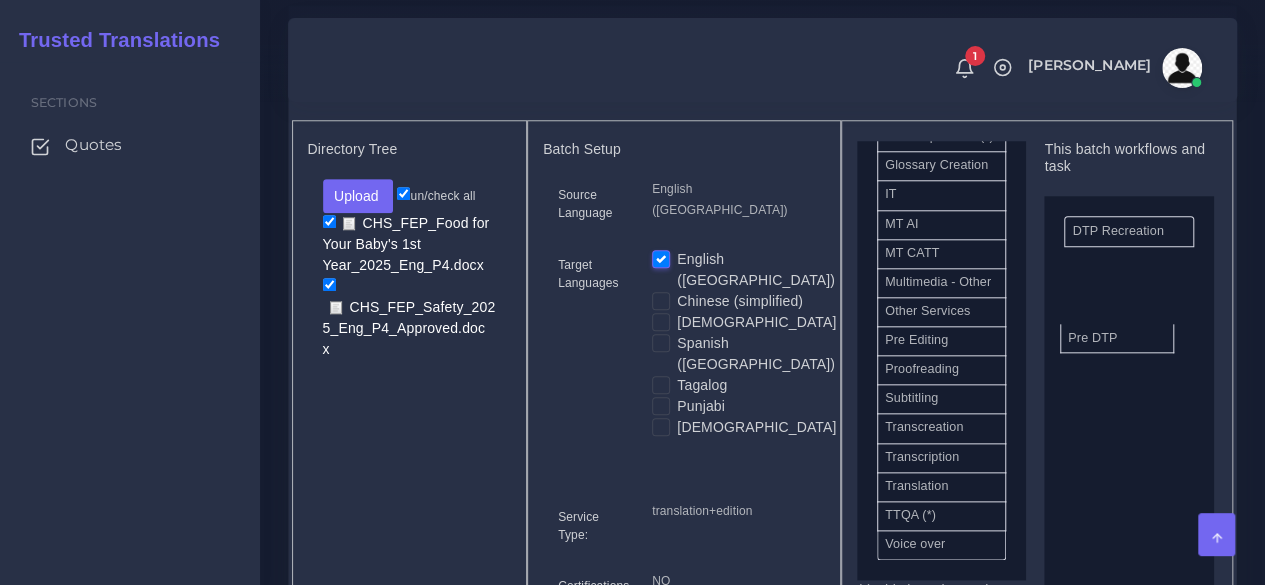 drag, startPoint x: 935, startPoint y: 449, endPoint x: 1118, endPoint y: 368, distance: 200.12495 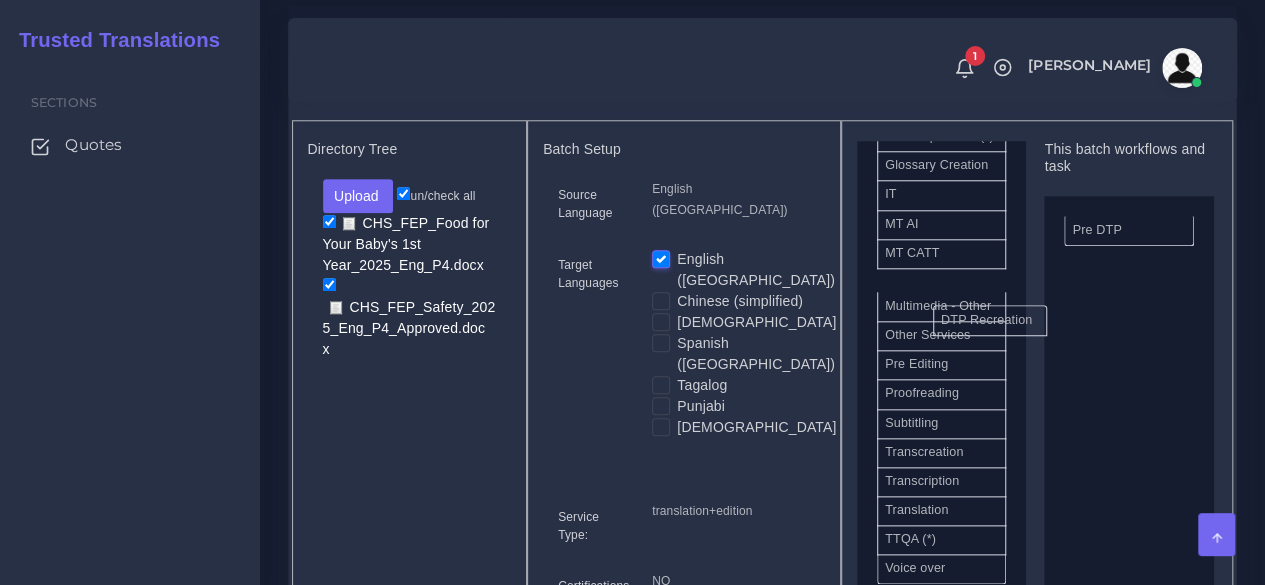 drag, startPoint x: 1130, startPoint y: 267, endPoint x: 998, endPoint y: 356, distance: 159.20113 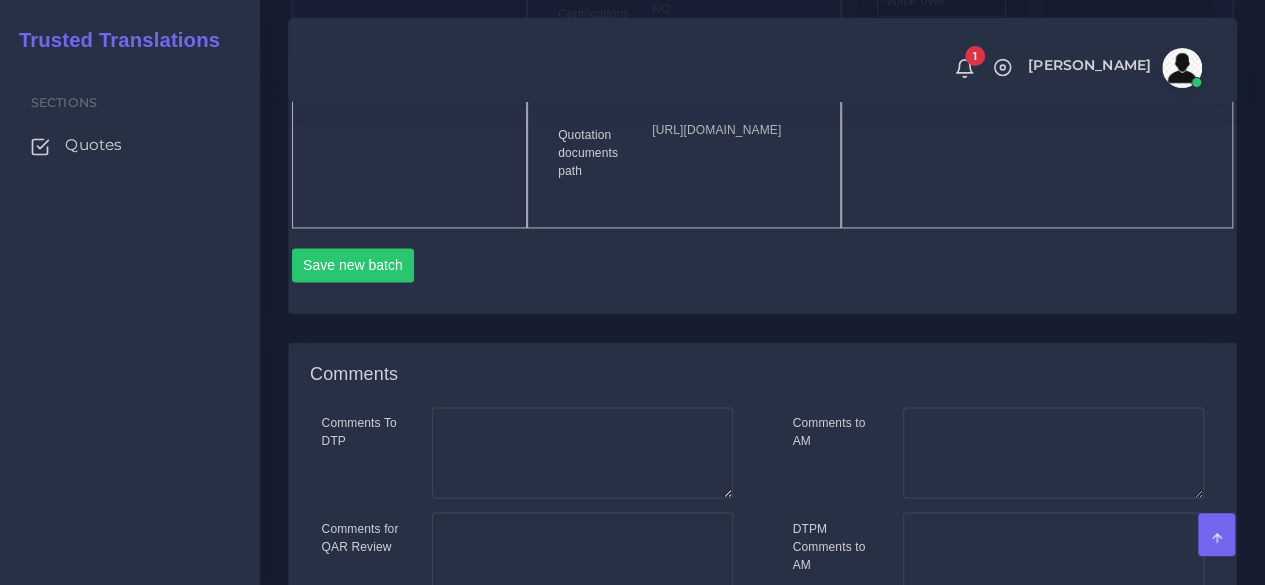 scroll, scrollTop: 1500, scrollLeft: 0, axis: vertical 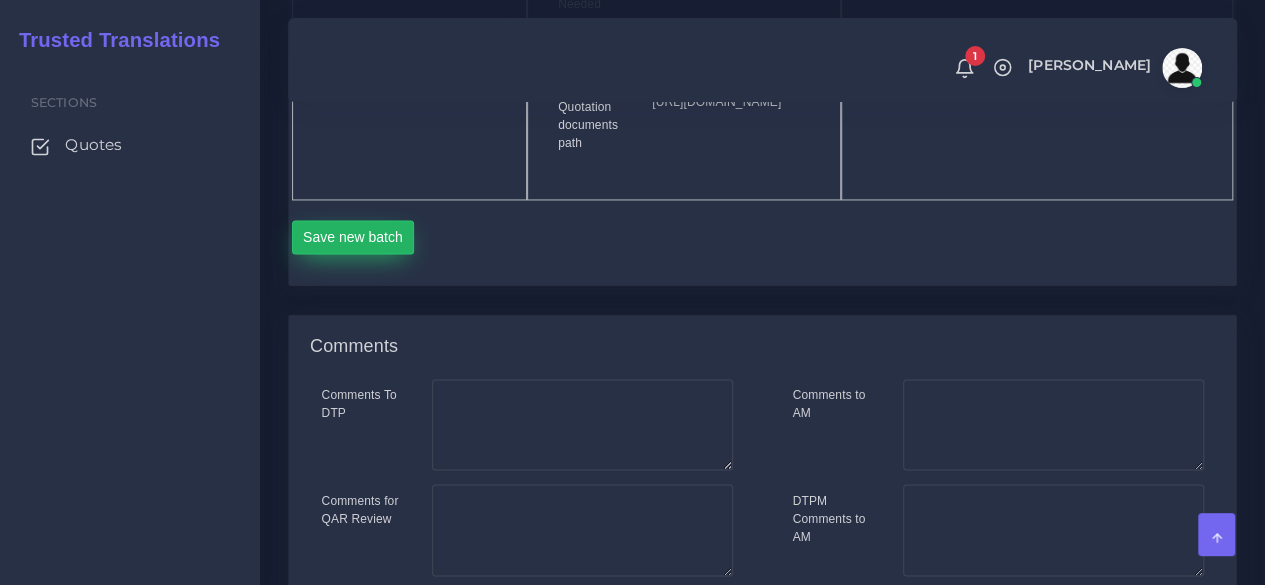 click on "Save new batch" at bounding box center (353, 237) 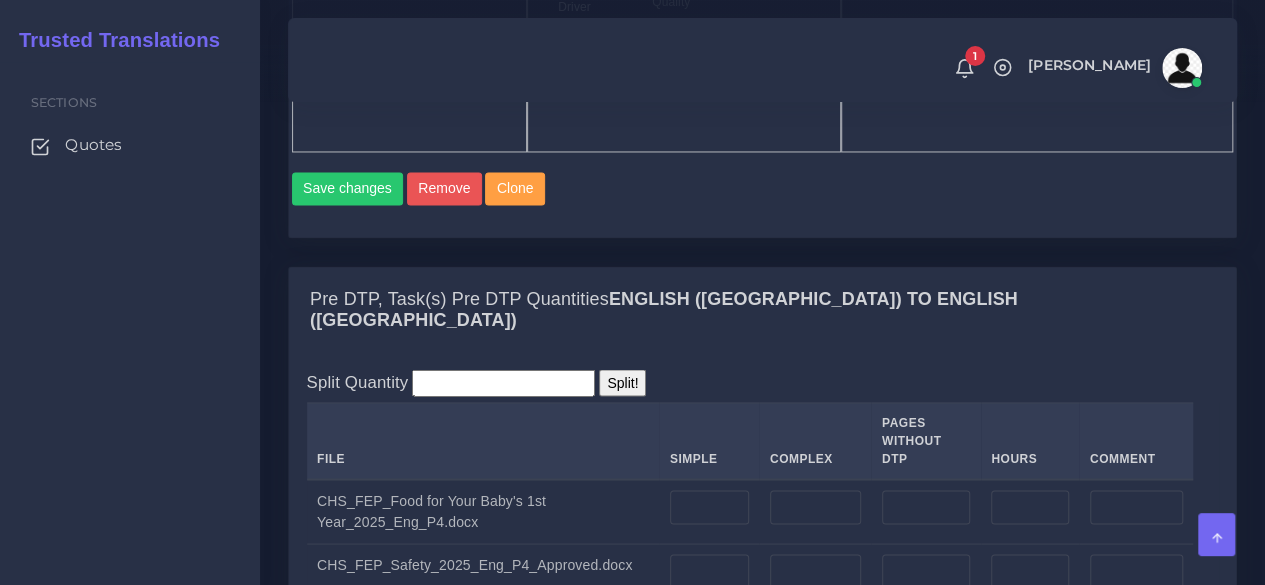 scroll, scrollTop: 1800, scrollLeft: 0, axis: vertical 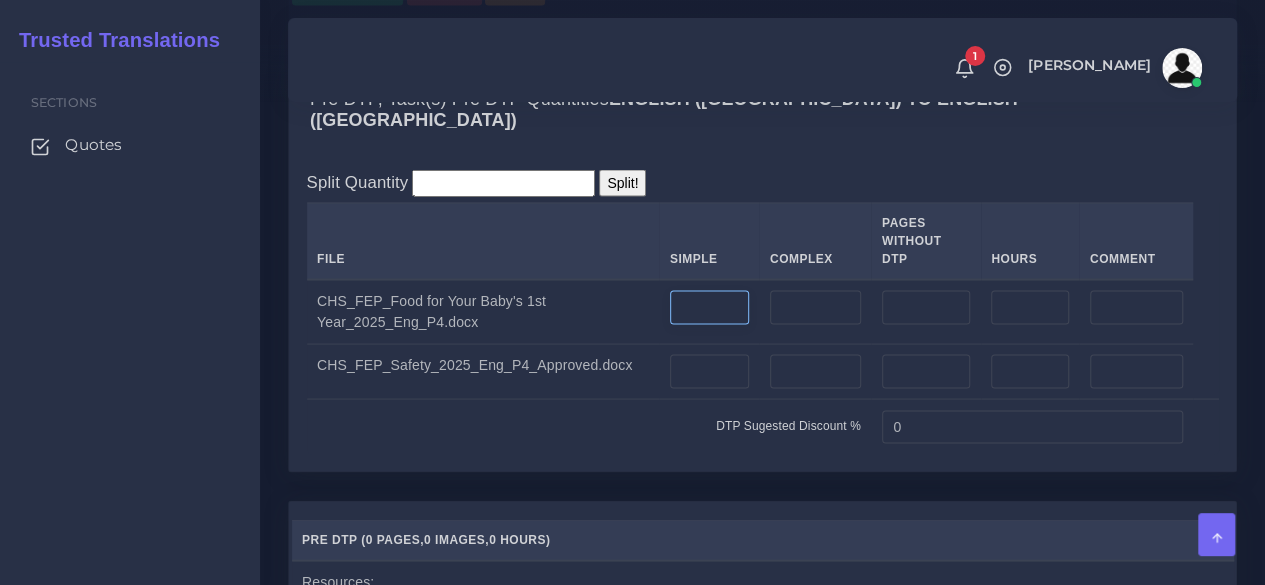 click at bounding box center (709, 307) 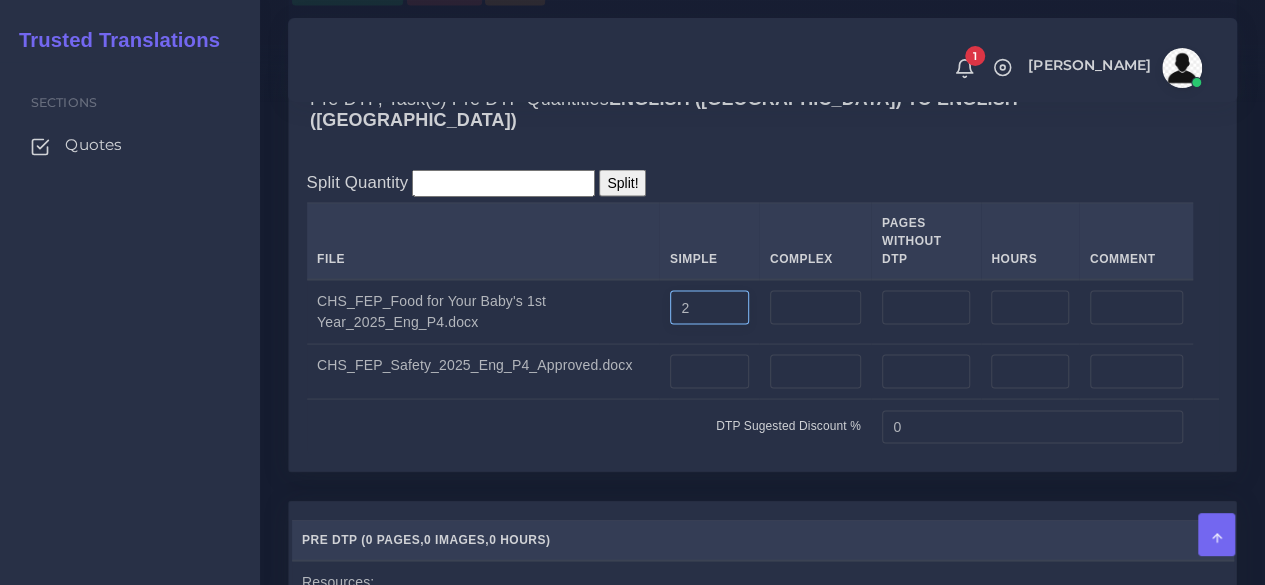 type on "2" 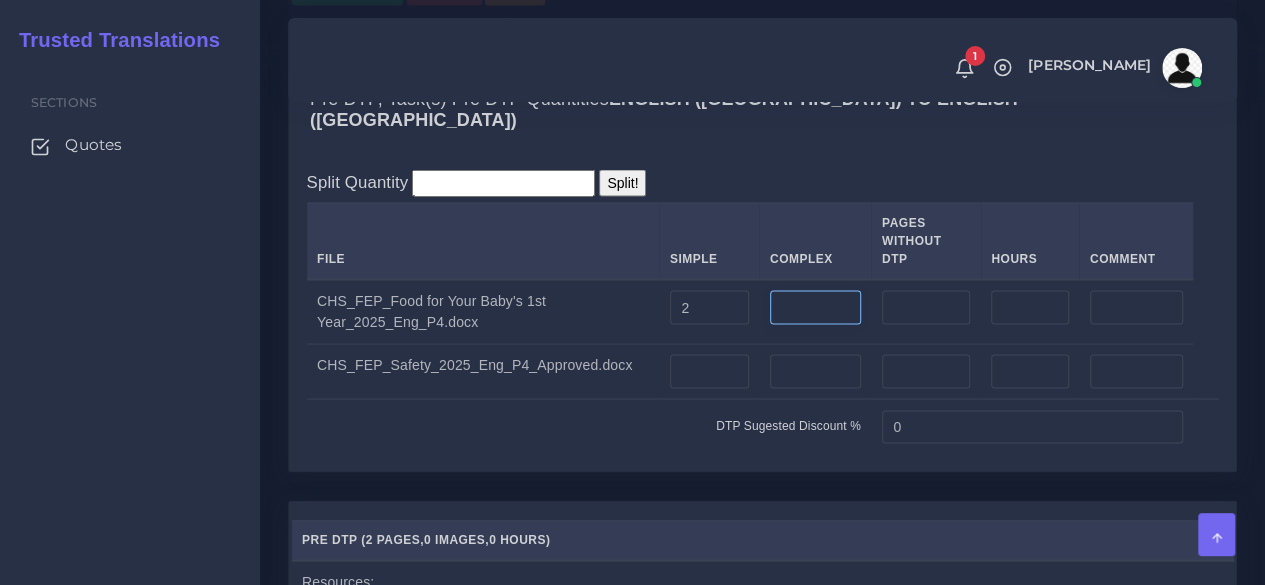 click at bounding box center (815, 307) 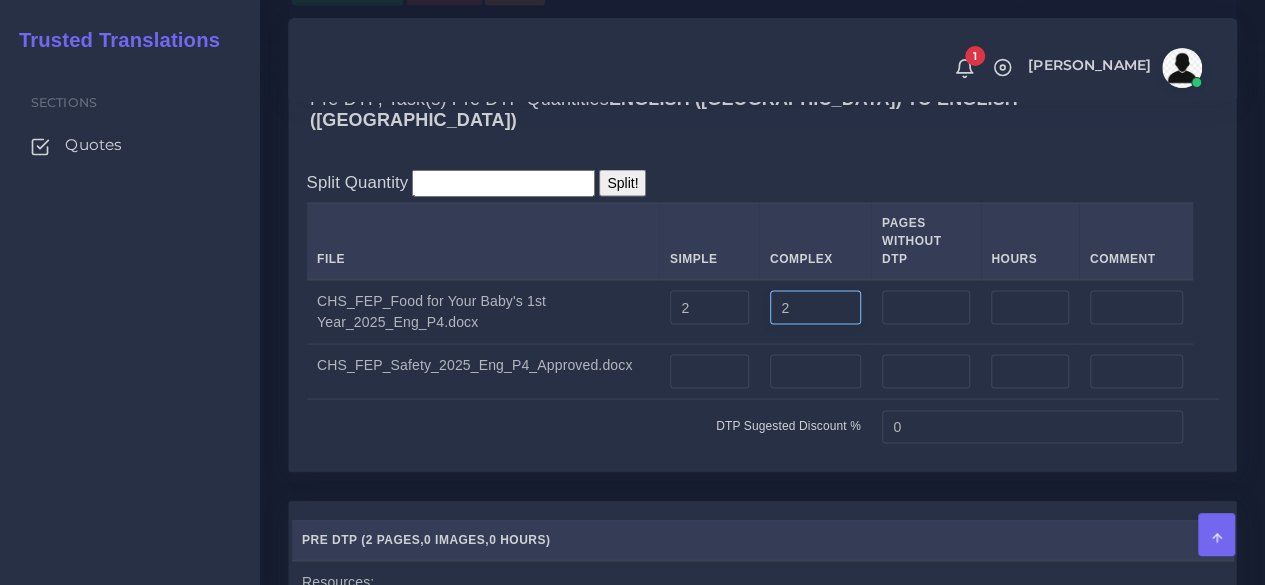 type on "2" 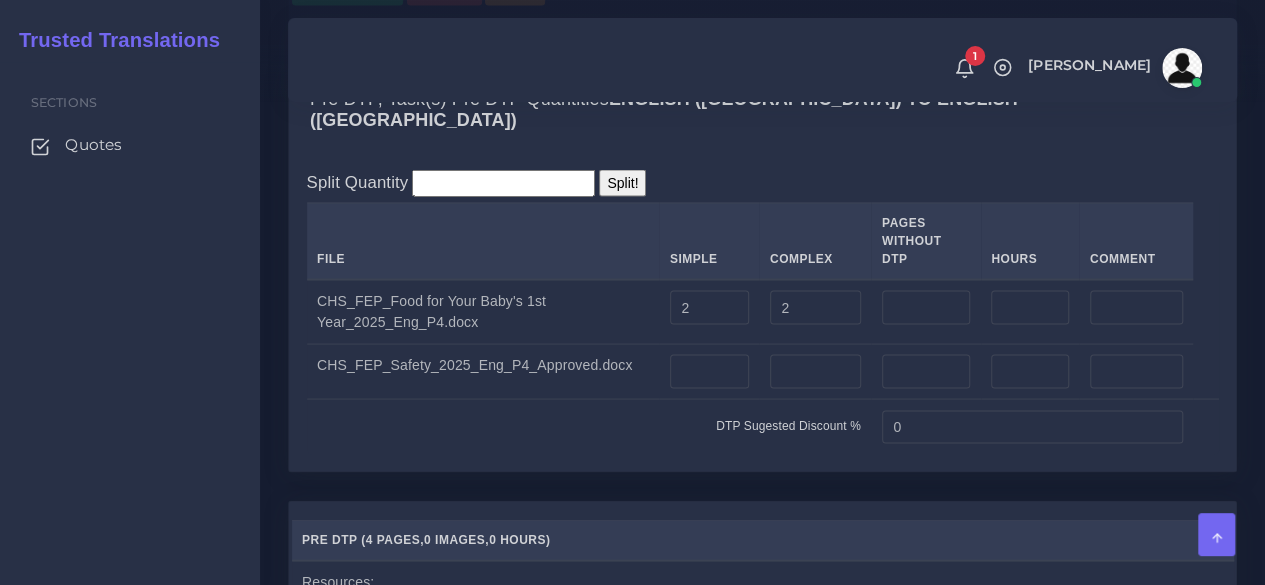drag, startPoint x: 205, startPoint y: 424, endPoint x: 218, endPoint y: 427, distance: 13.341664 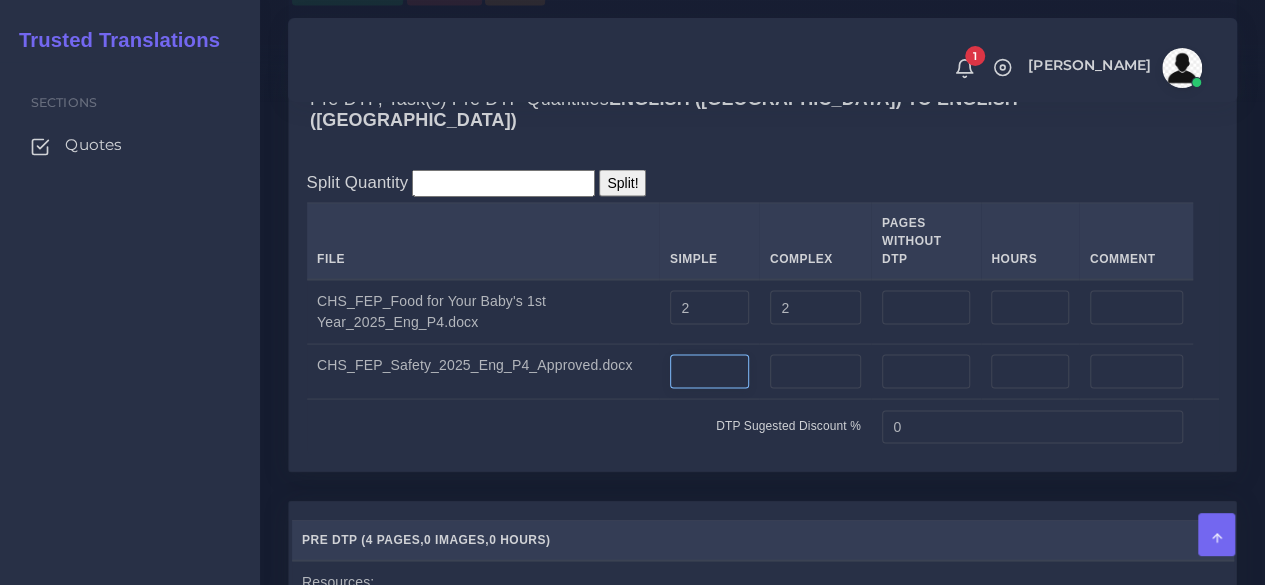 click at bounding box center [709, 371] 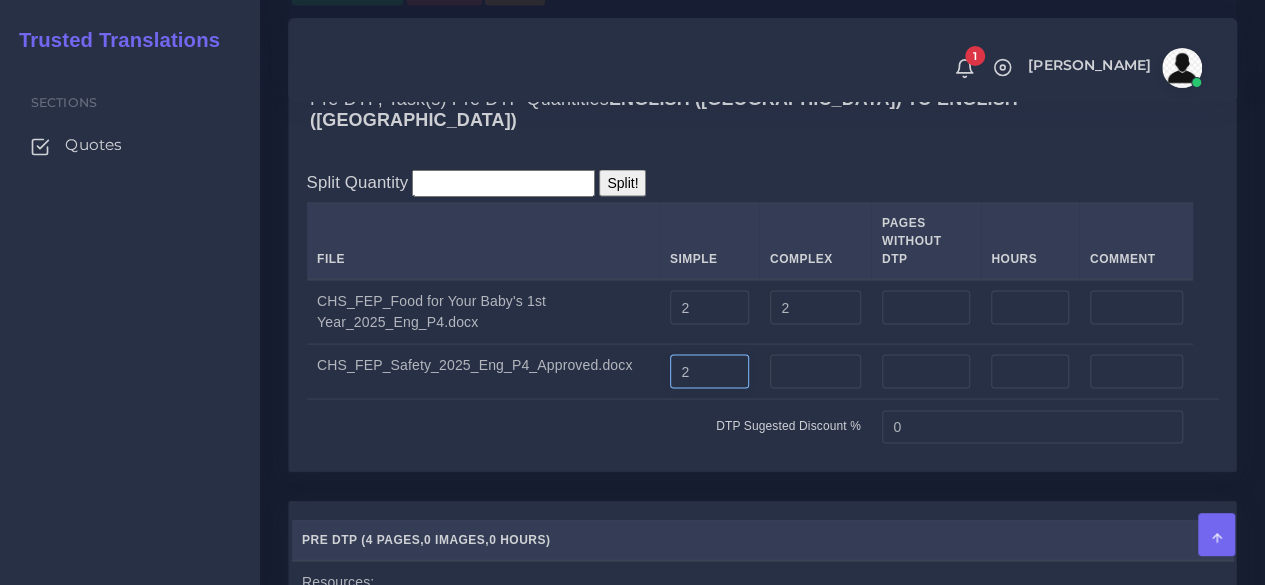 type on "2" 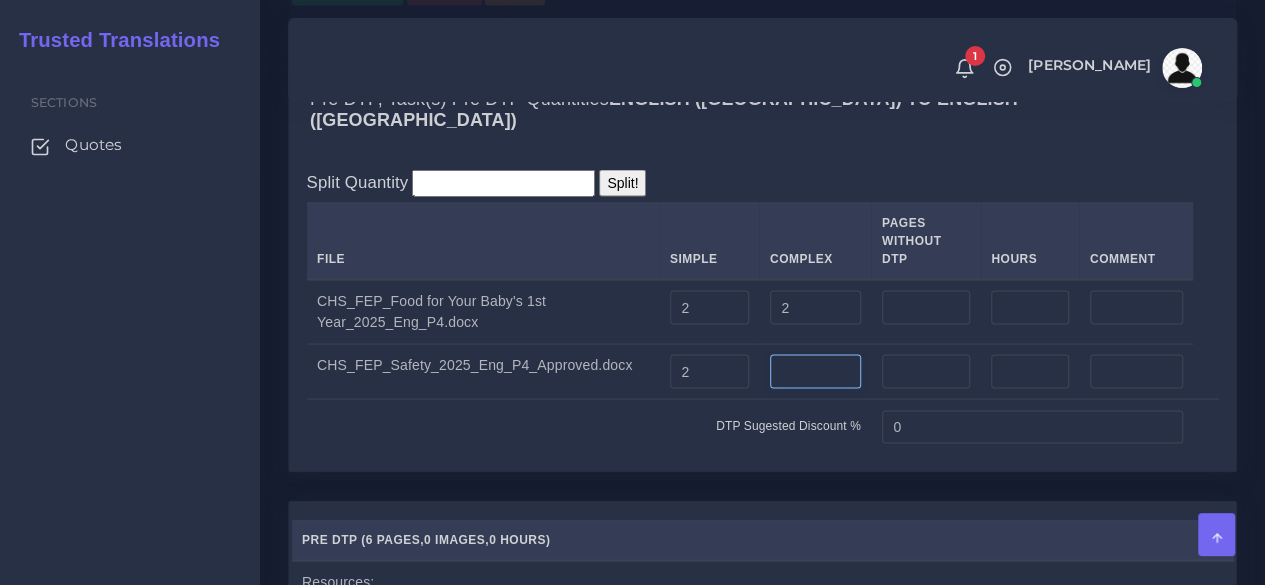 click at bounding box center [815, 371] 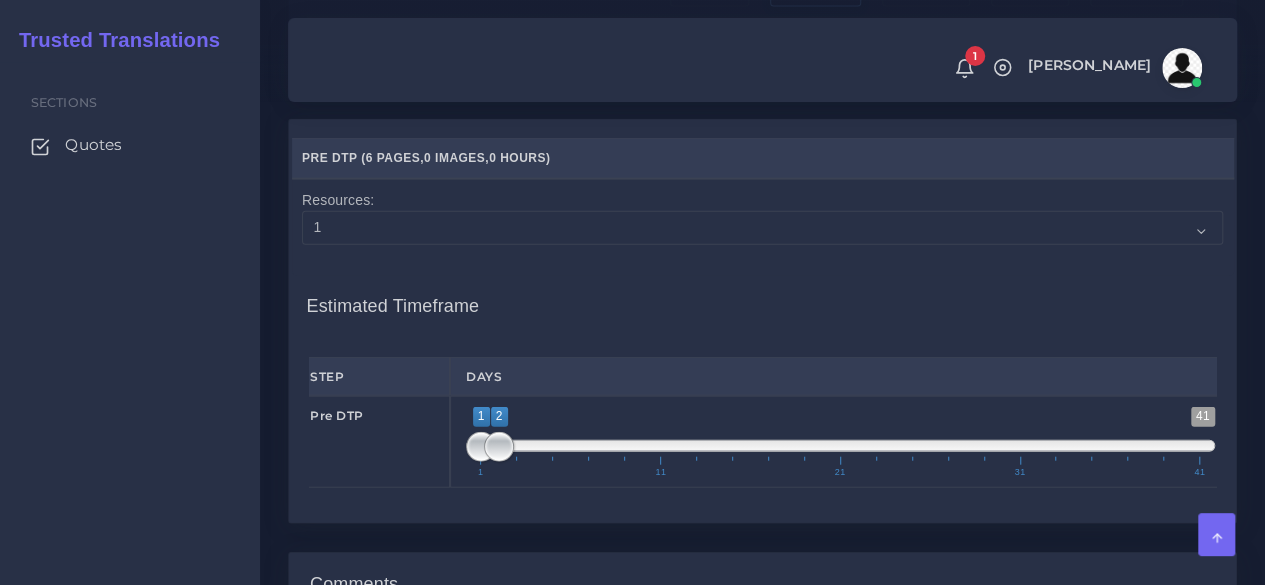 scroll, scrollTop: 2200, scrollLeft: 0, axis: vertical 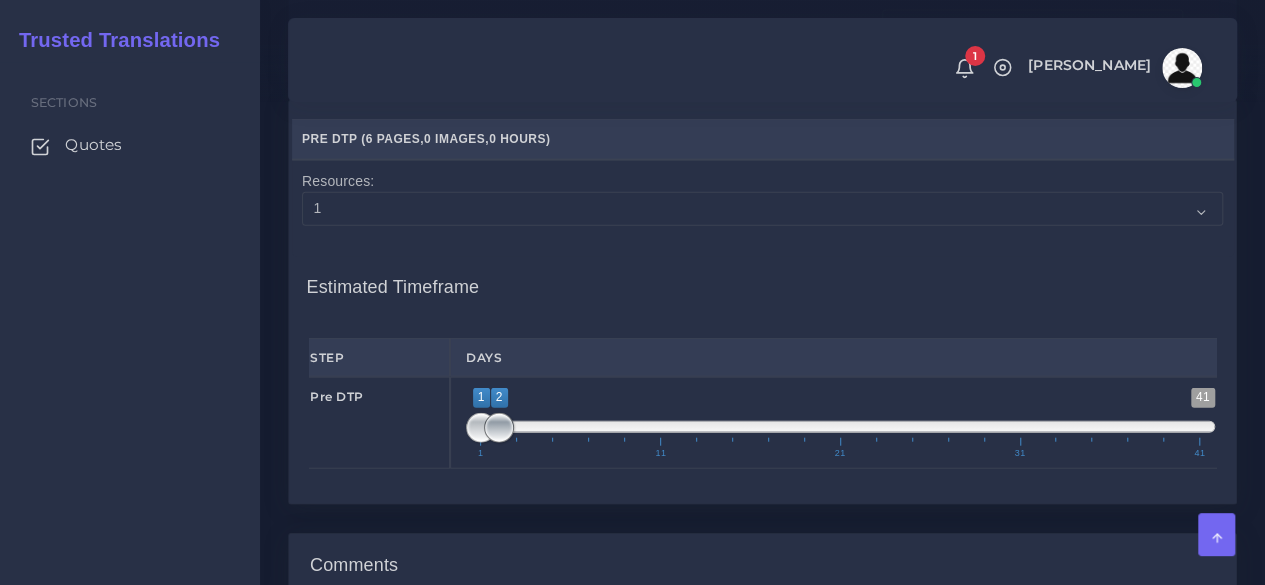 type on "3" 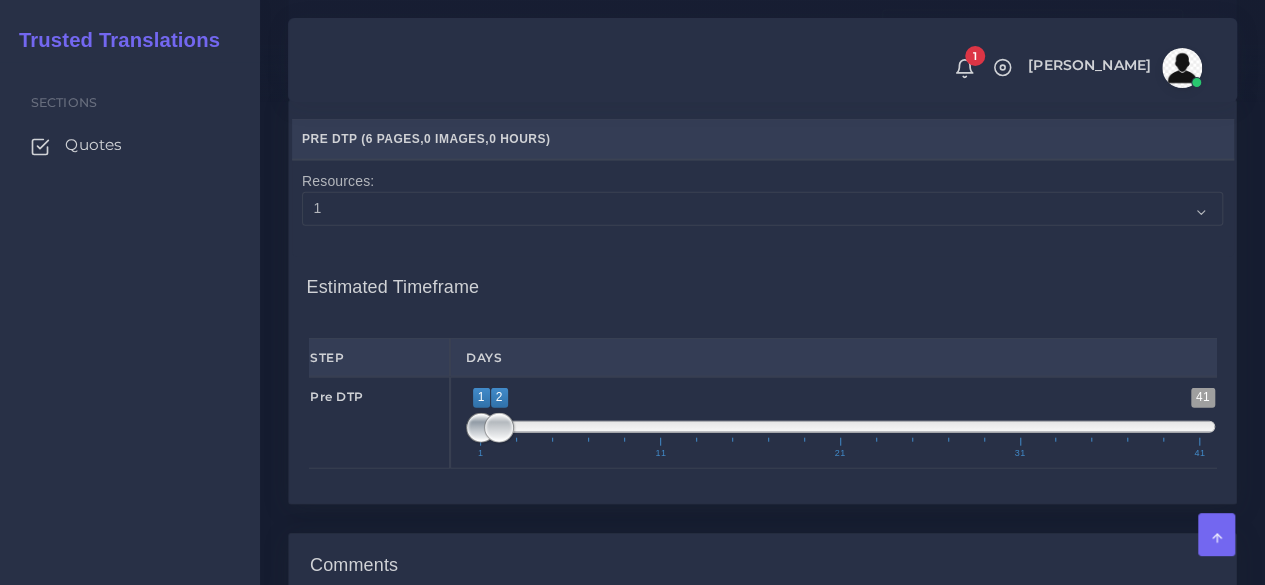type on "1;1" 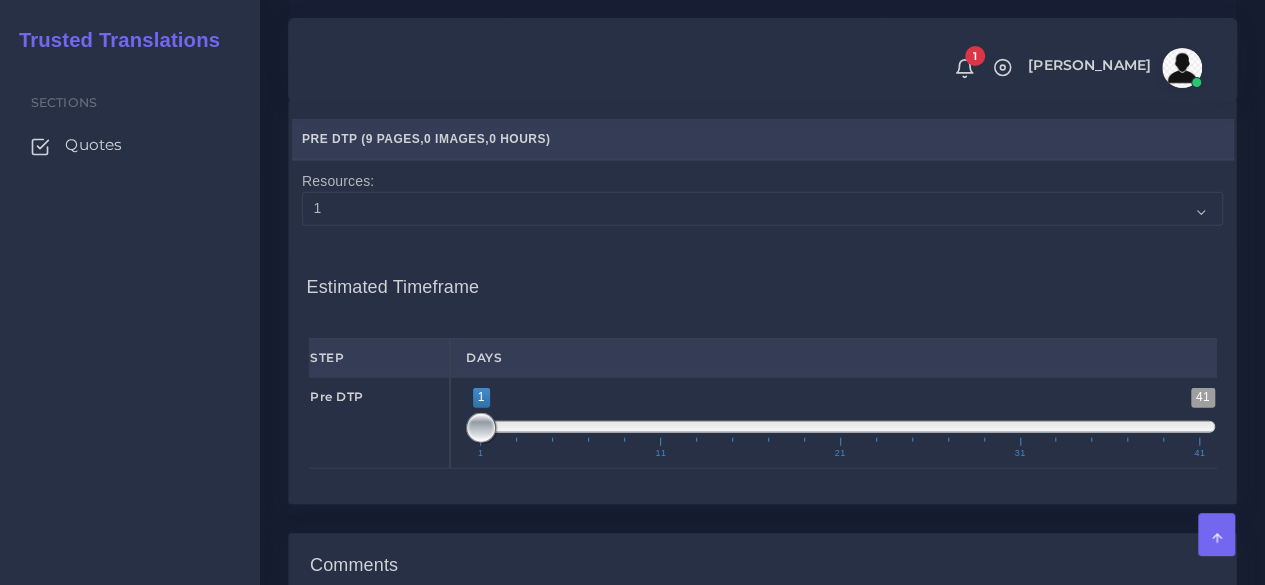 drag, startPoint x: 494, startPoint y: 483, endPoint x: 444, endPoint y: 483, distance: 50 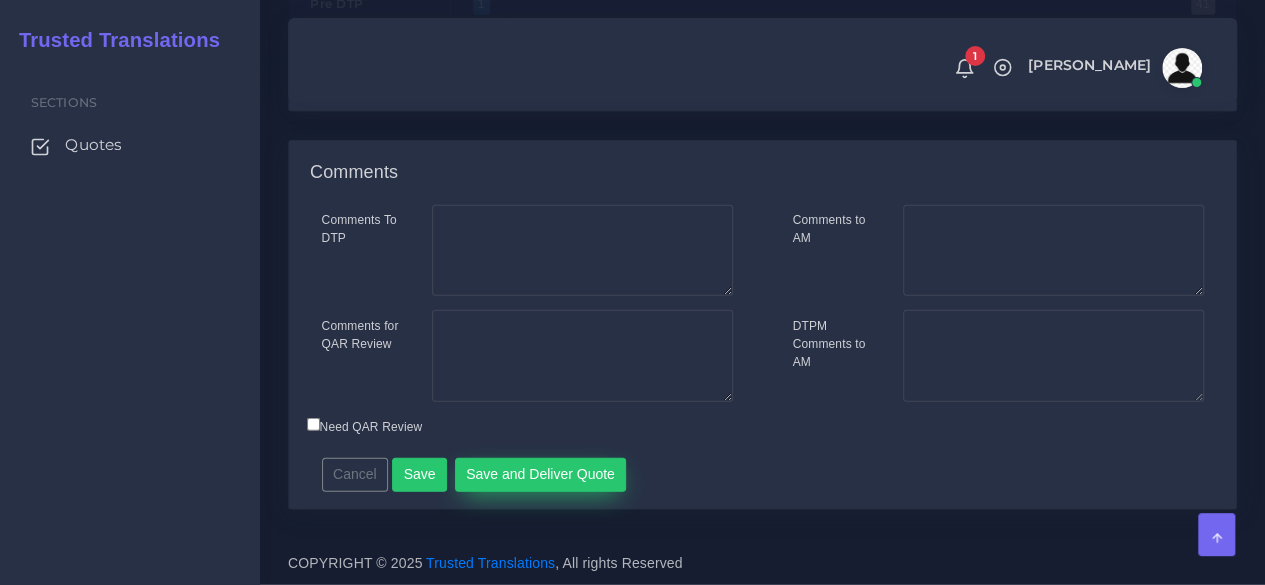 scroll, scrollTop: 2646, scrollLeft: 0, axis: vertical 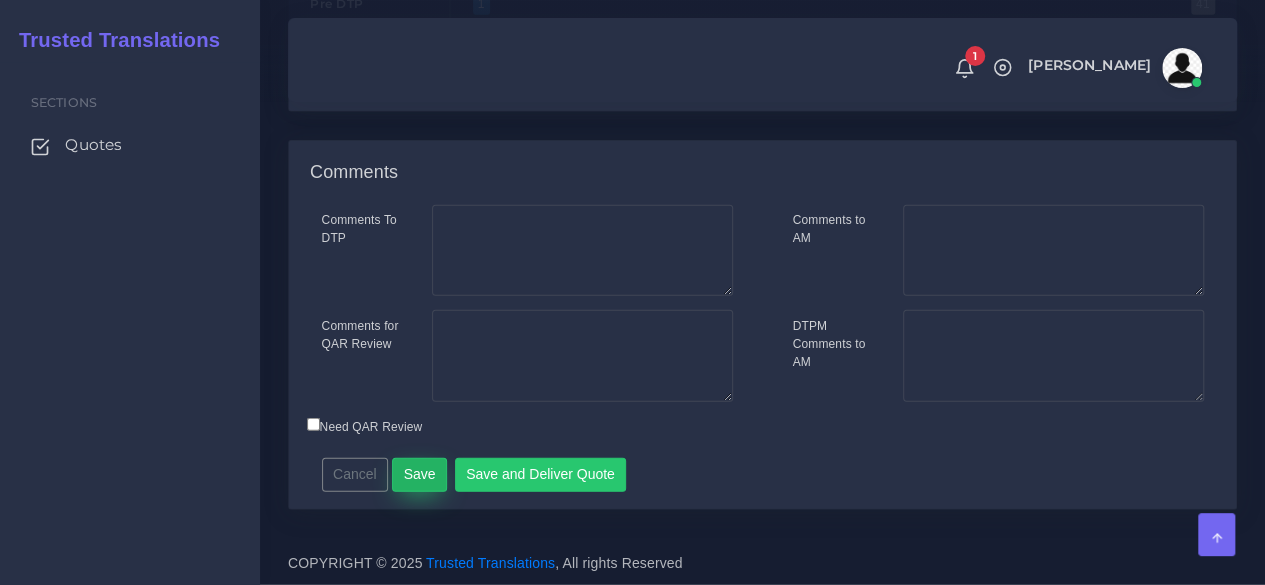 click on "Save" at bounding box center (419, 475) 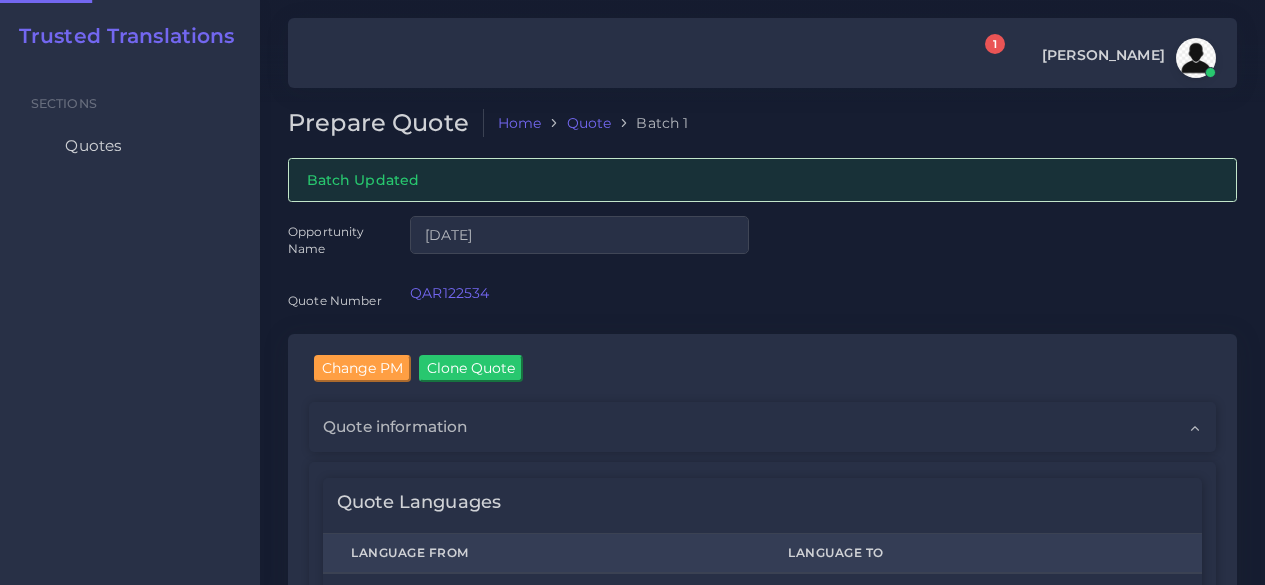 scroll, scrollTop: 0, scrollLeft: 0, axis: both 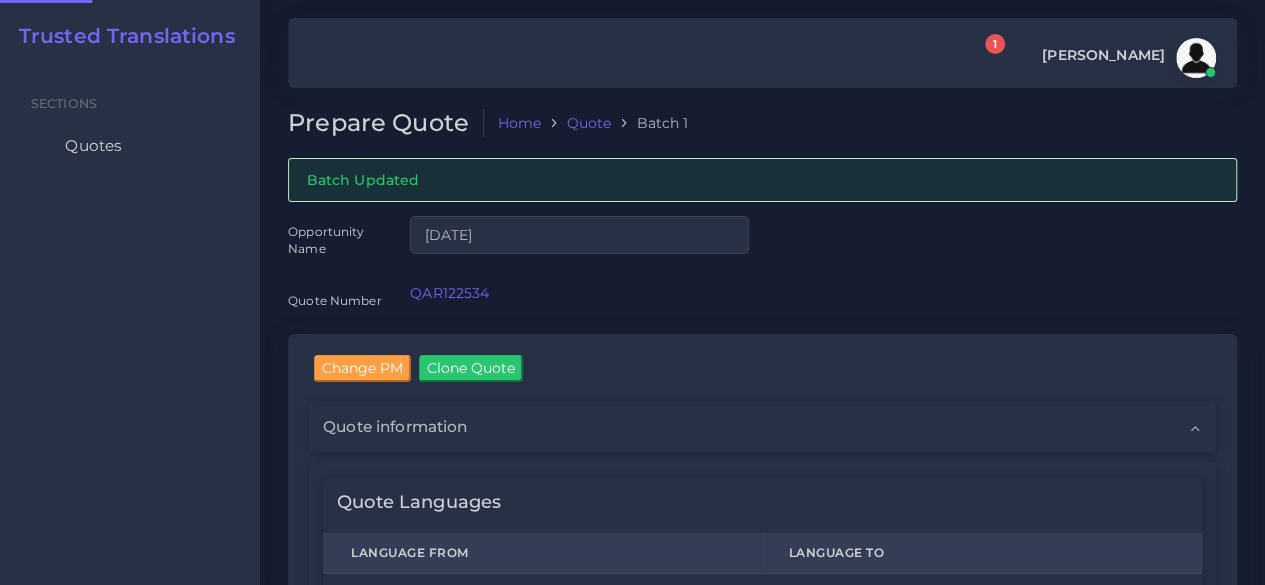 type 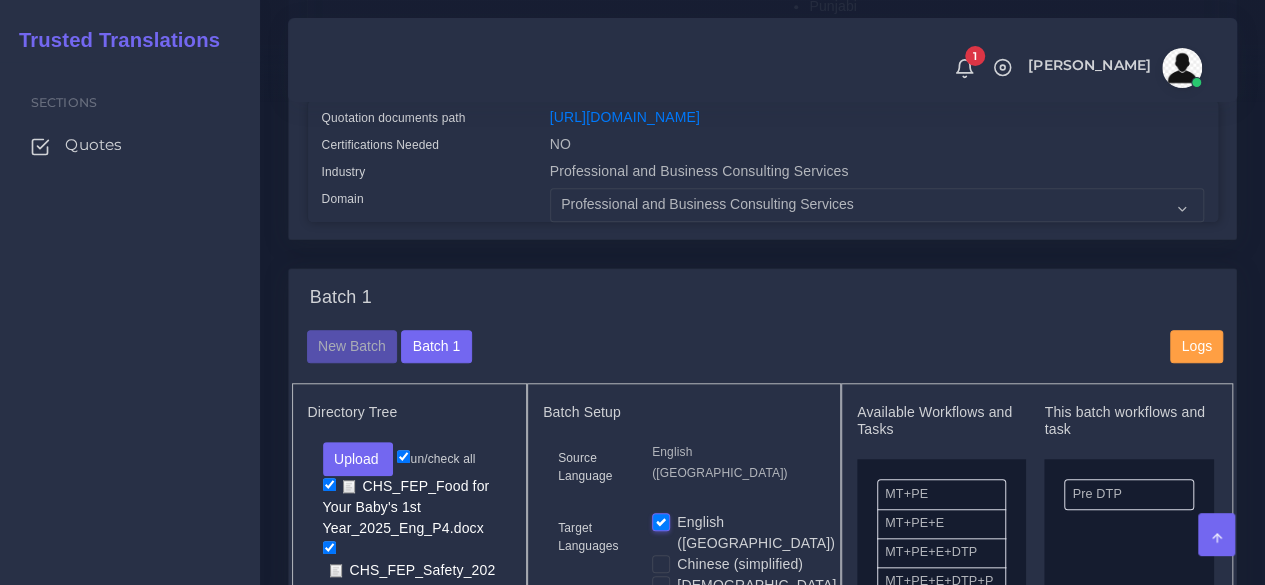 scroll, scrollTop: 800, scrollLeft: 0, axis: vertical 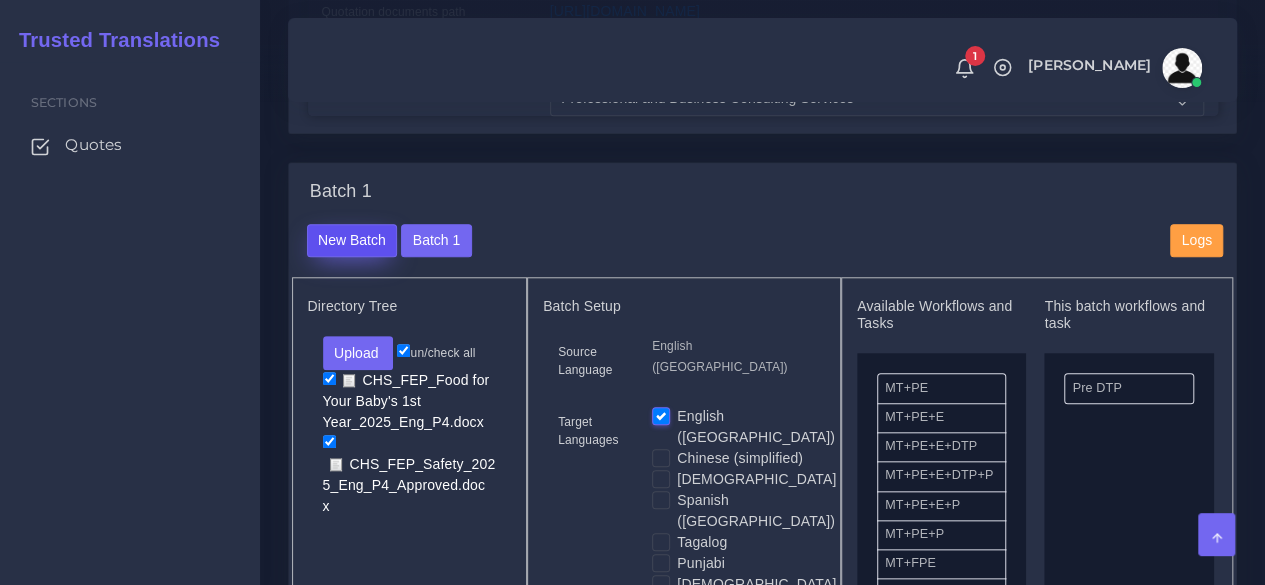 click on "New Batch" at bounding box center (352, 241) 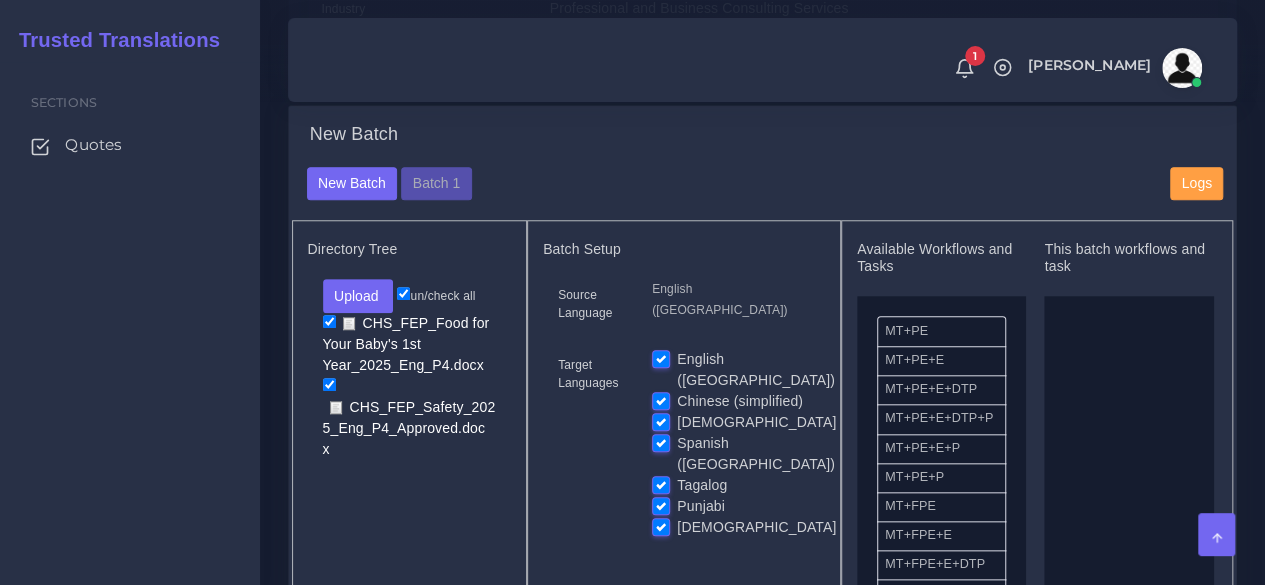 scroll, scrollTop: 900, scrollLeft: 0, axis: vertical 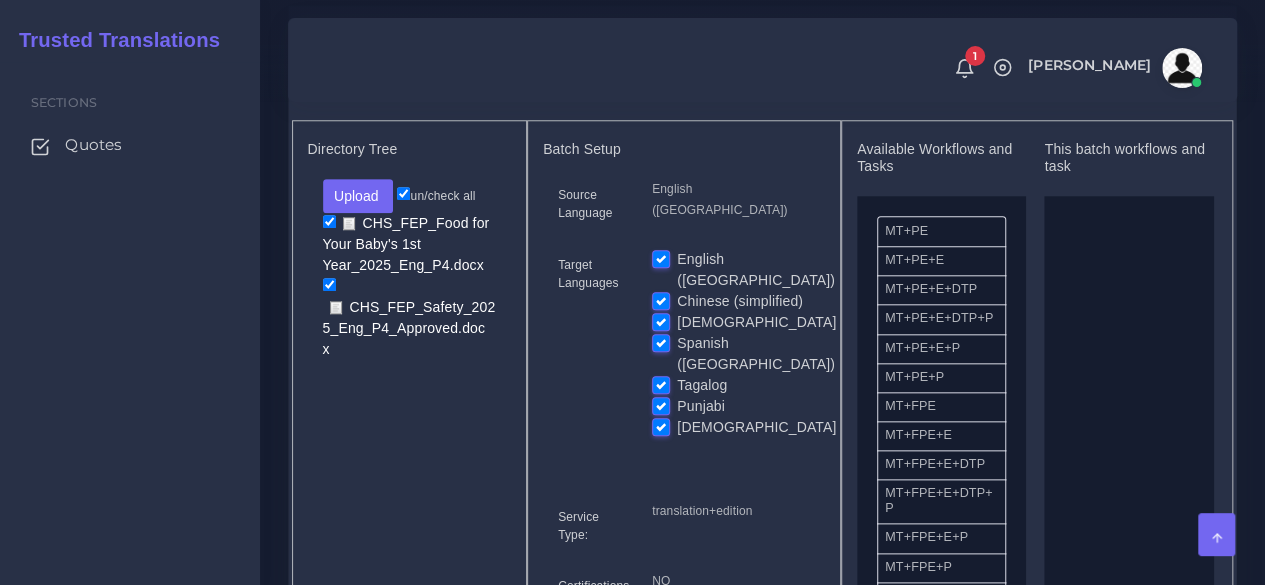 click on "English ([GEOGRAPHIC_DATA])" at bounding box center [756, 270] 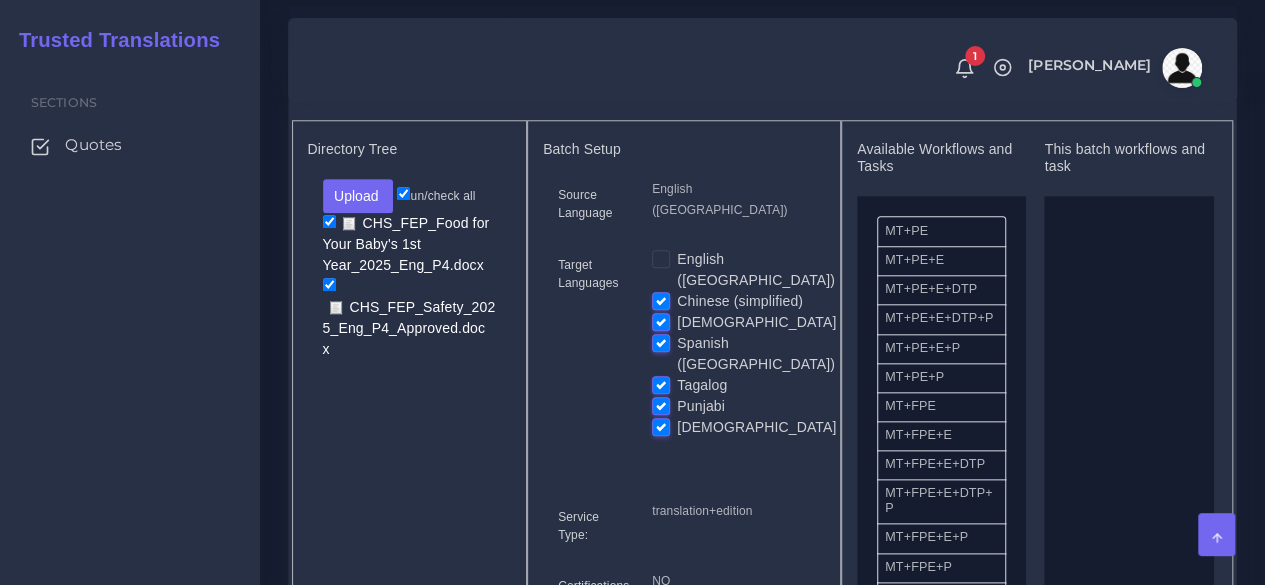 click on "Punjabi" at bounding box center (701, 406) 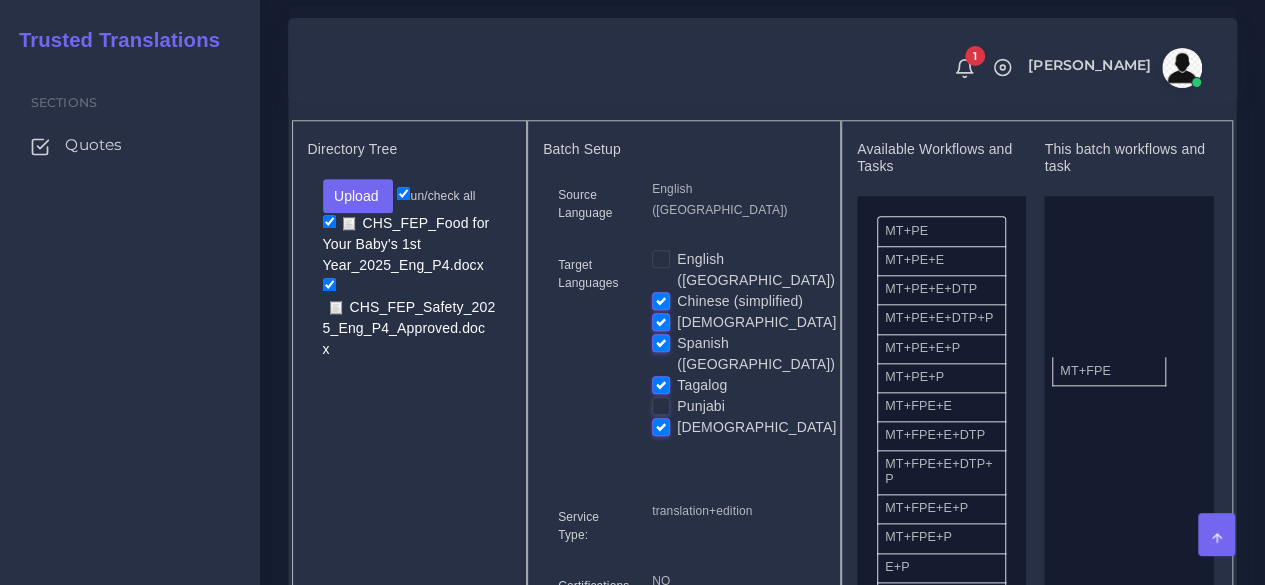 drag, startPoint x: 942, startPoint y: 455, endPoint x: 1117, endPoint y: 407, distance: 181.4635 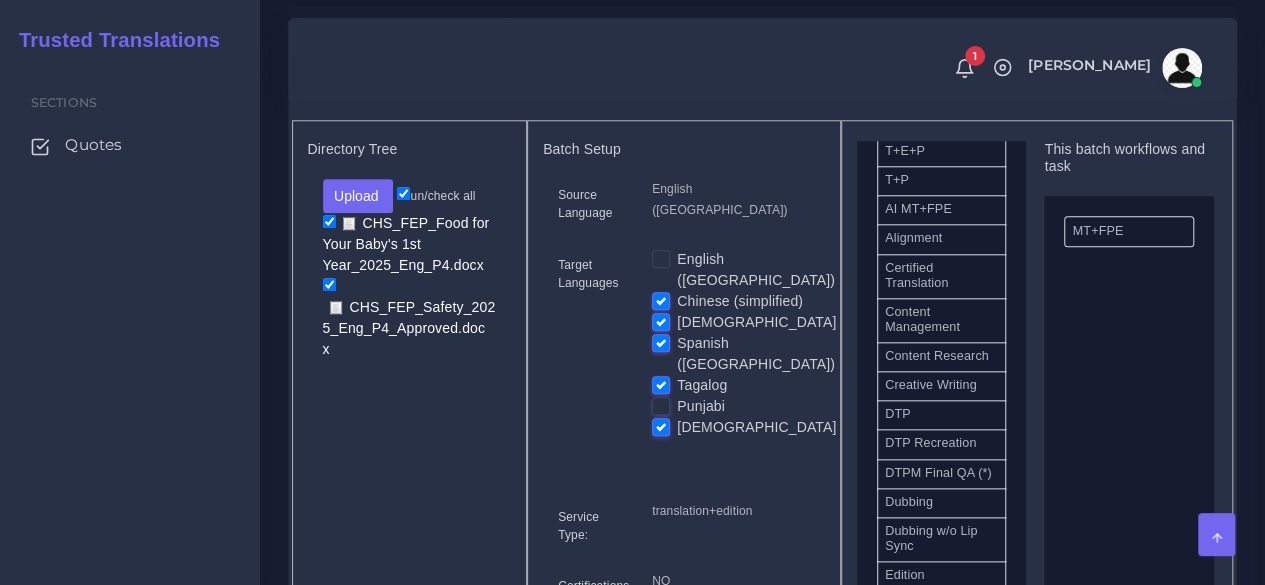 scroll, scrollTop: 600, scrollLeft: 0, axis: vertical 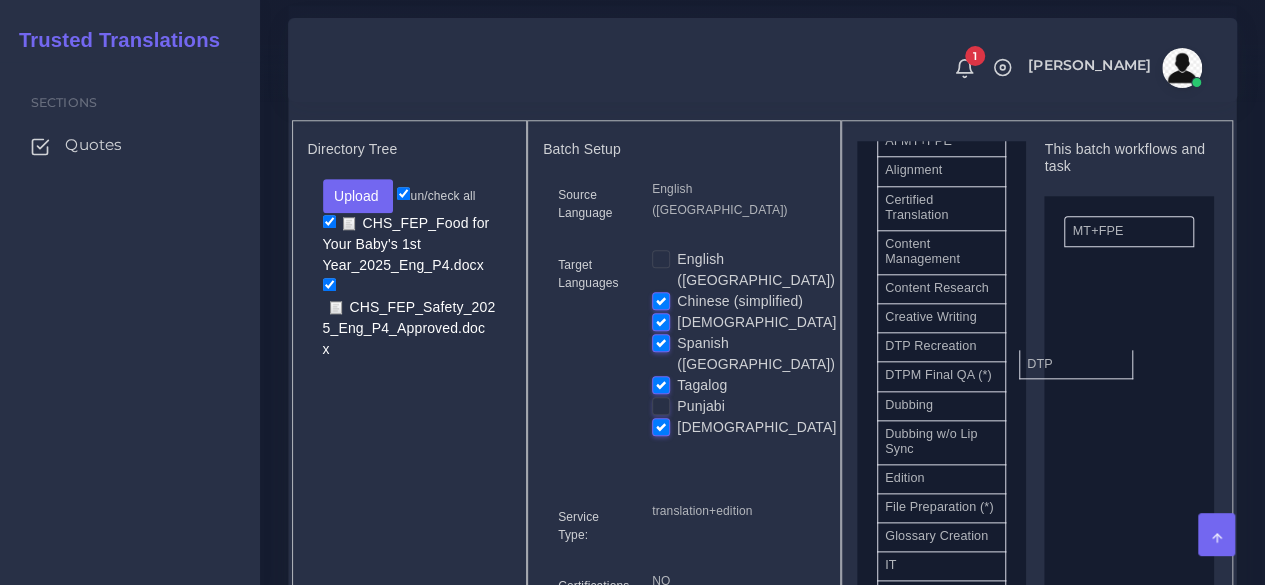 drag, startPoint x: 924, startPoint y: 408, endPoint x: 1102, endPoint y: 398, distance: 178.28067 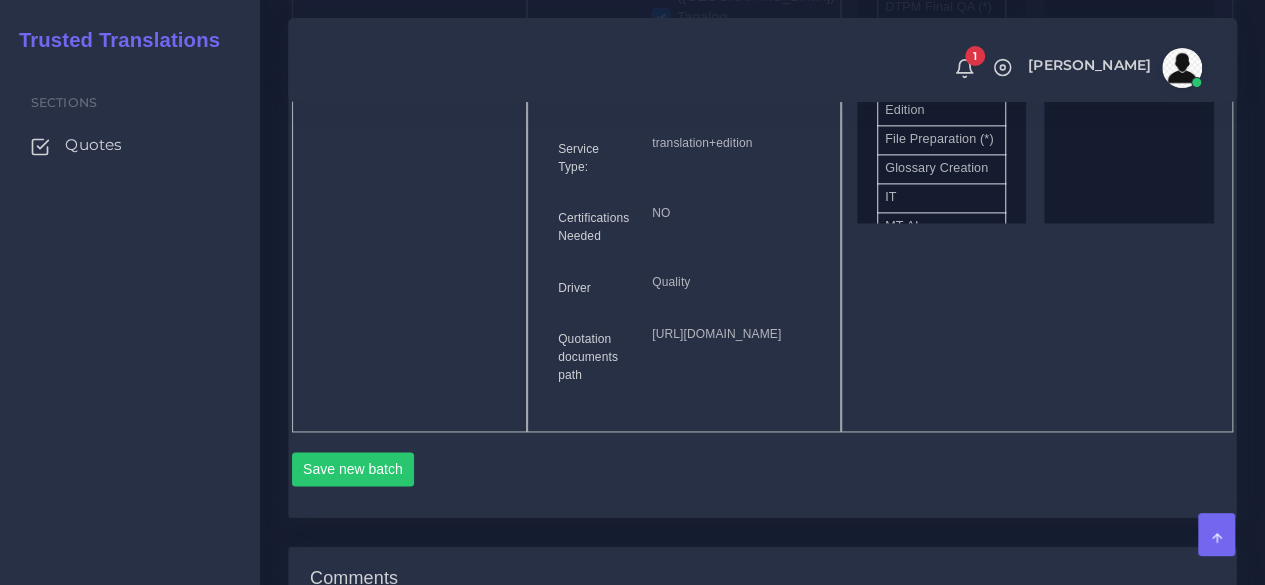 scroll, scrollTop: 1300, scrollLeft: 0, axis: vertical 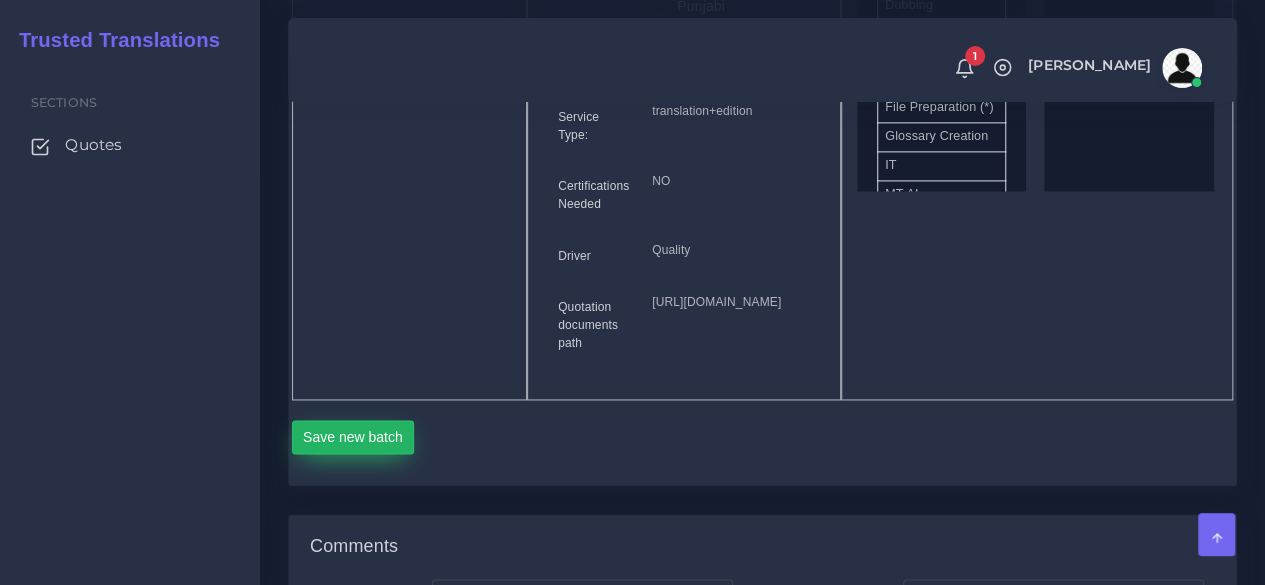 click on "Save new batch" at bounding box center [353, 437] 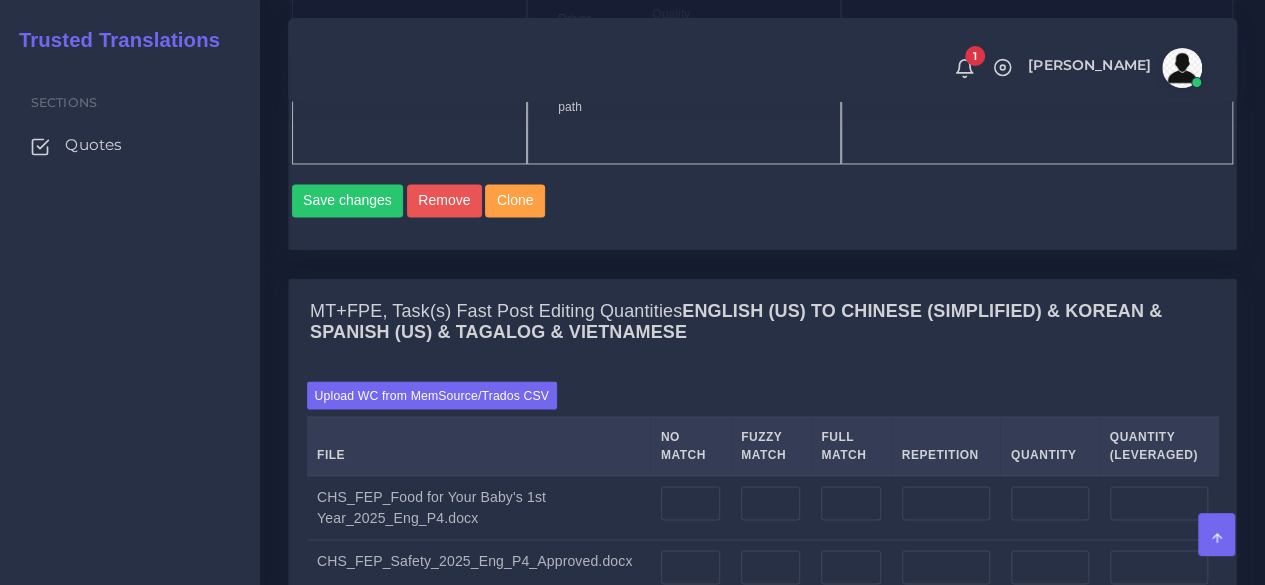 scroll, scrollTop: 1800, scrollLeft: 0, axis: vertical 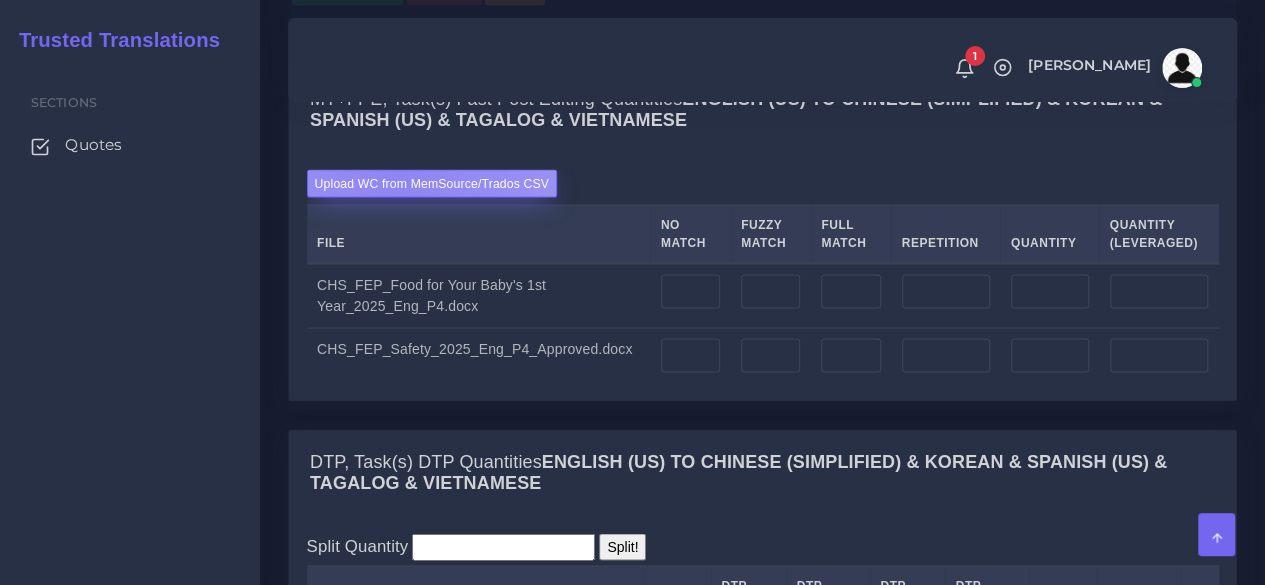 click on "Upload WC from MemSource/Trados CSV" at bounding box center [432, 182] 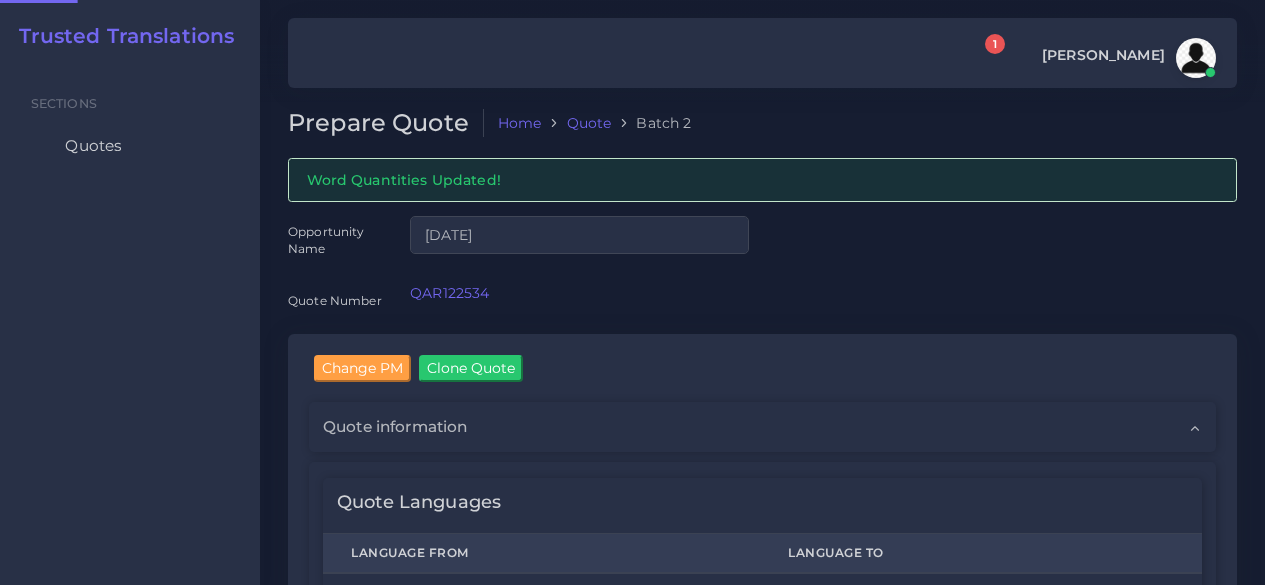 scroll, scrollTop: 0, scrollLeft: 0, axis: both 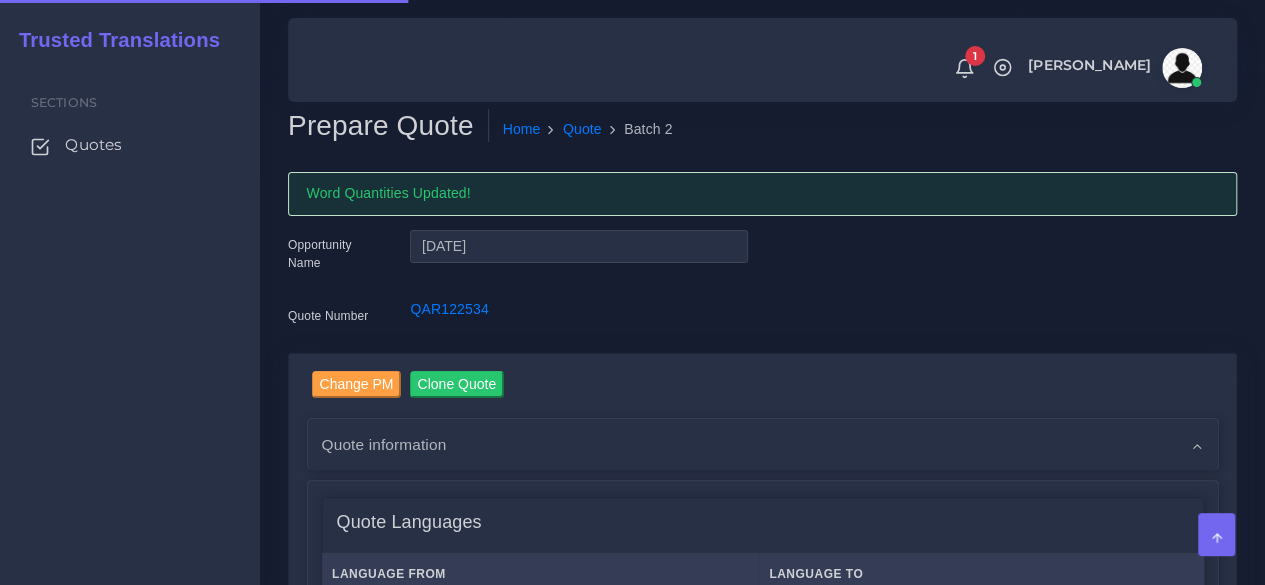 type 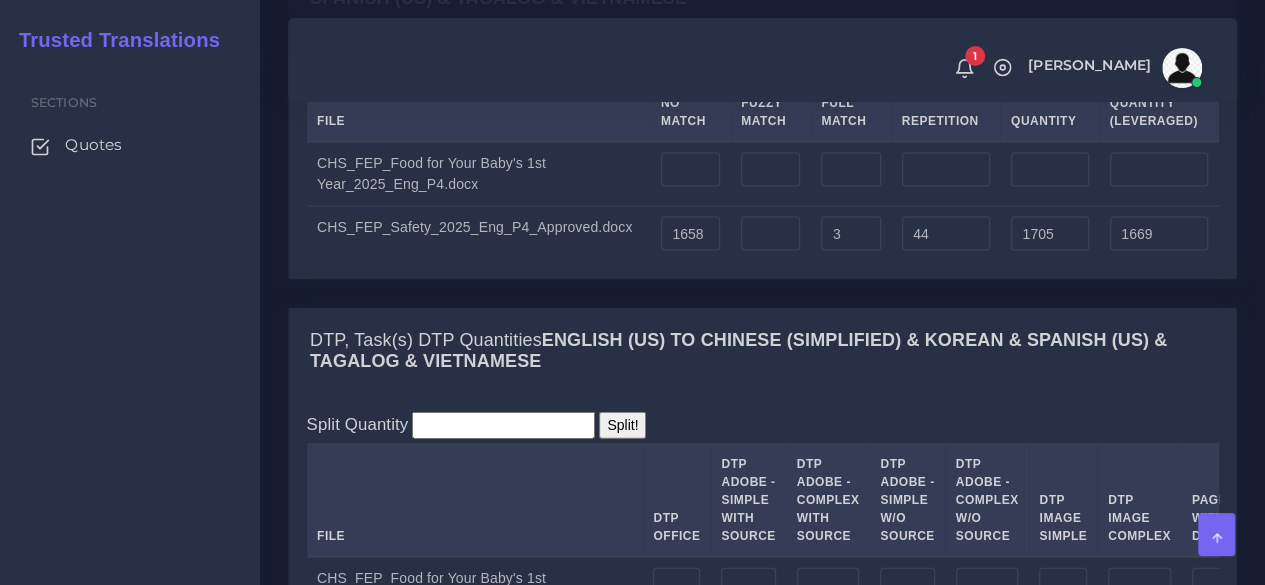 scroll, scrollTop: 2000, scrollLeft: 0, axis: vertical 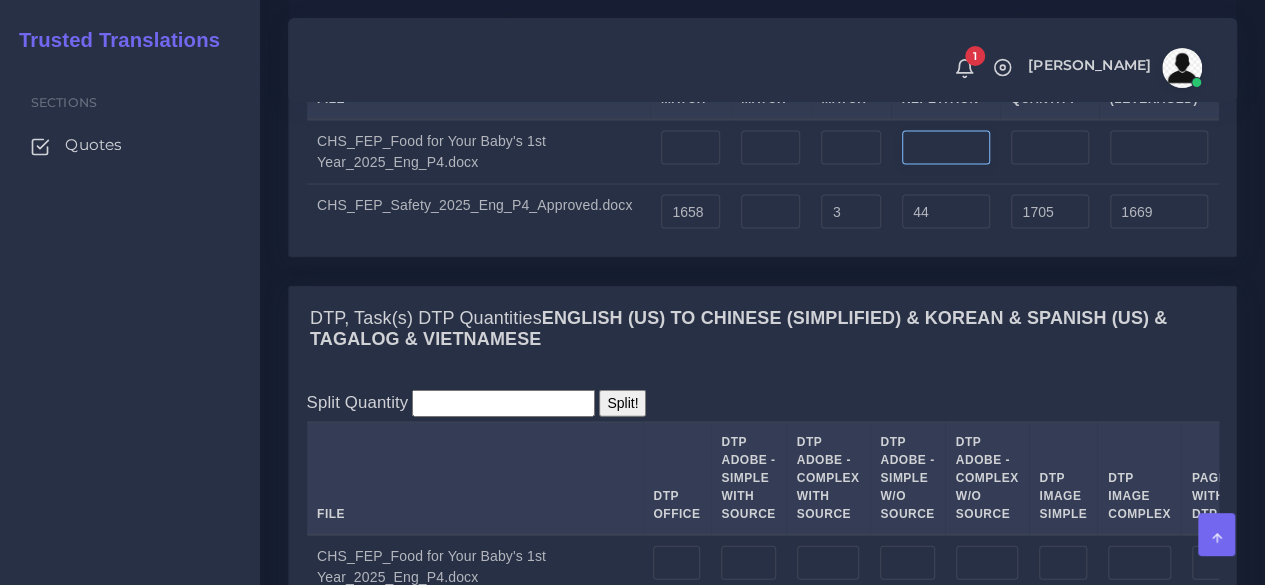 click at bounding box center [946, 148] 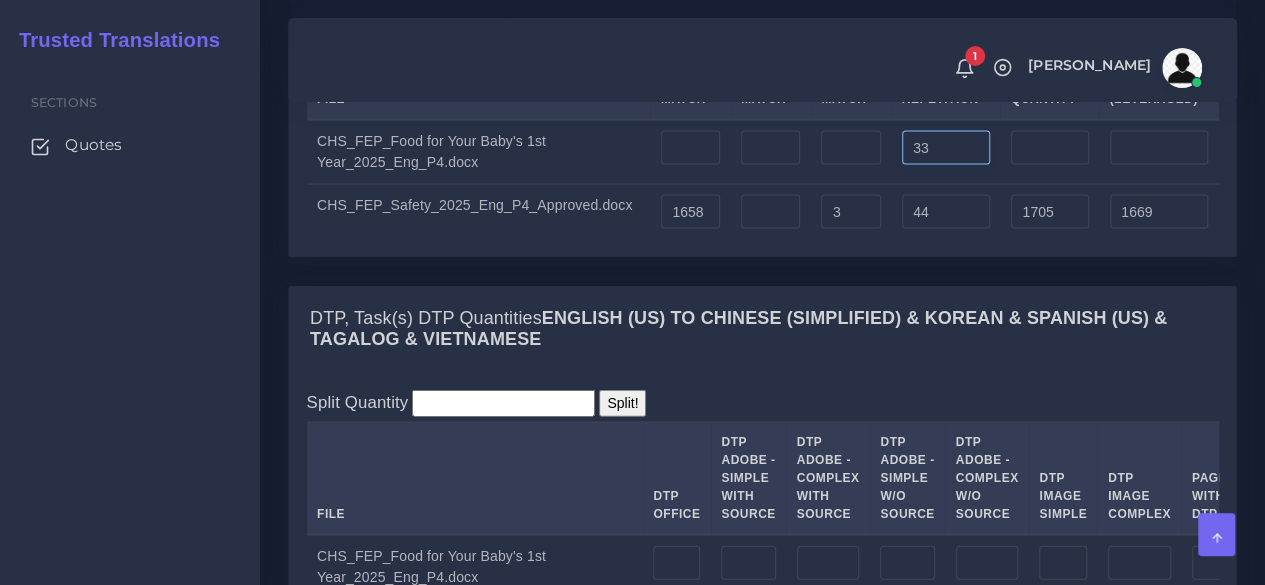 type on "33" 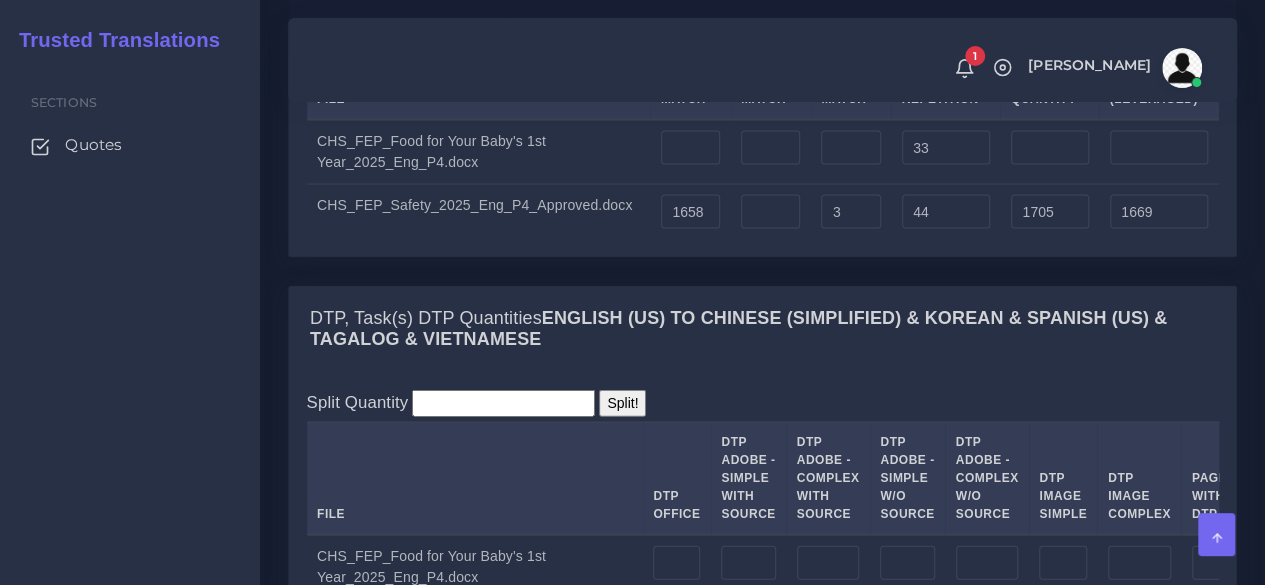 type on "33" 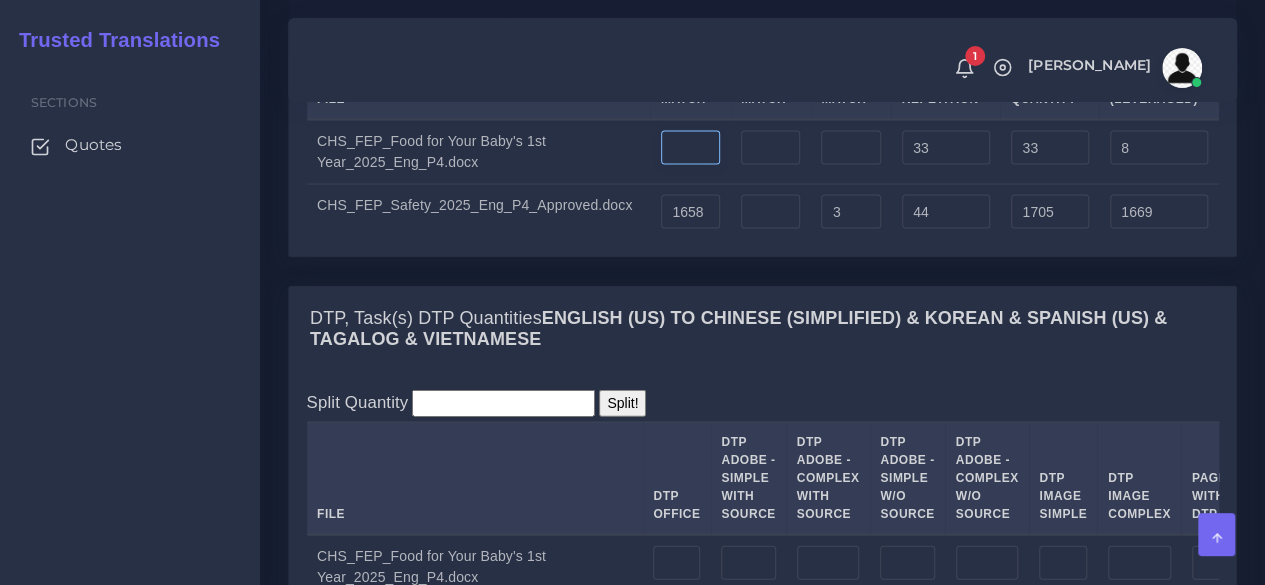 click at bounding box center [690, 148] 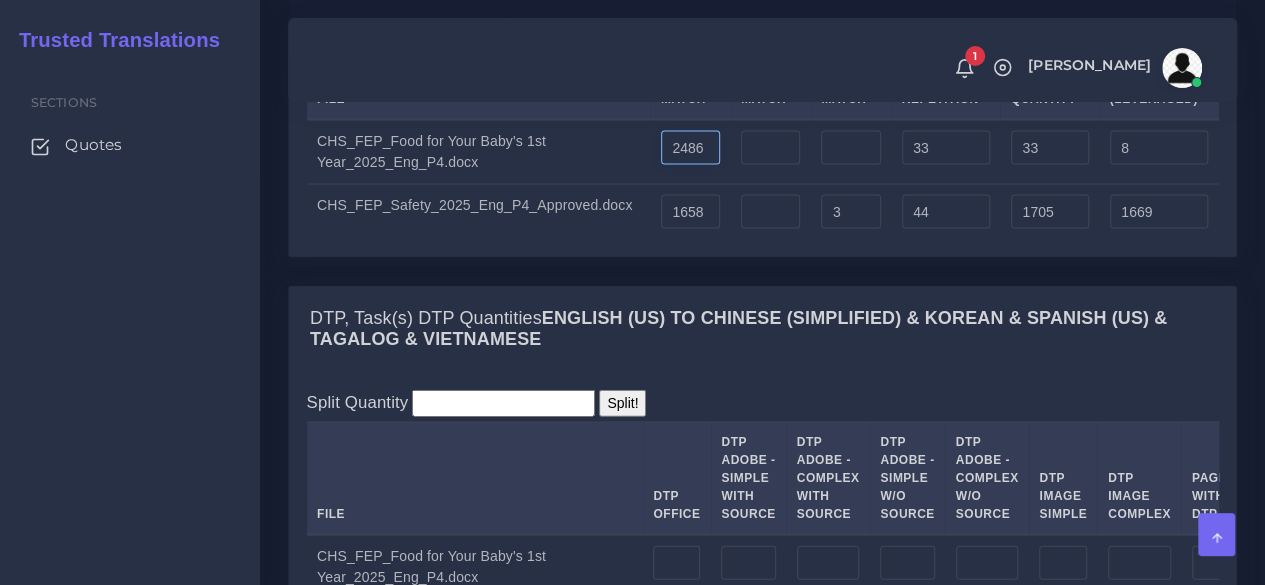 type on "2486" 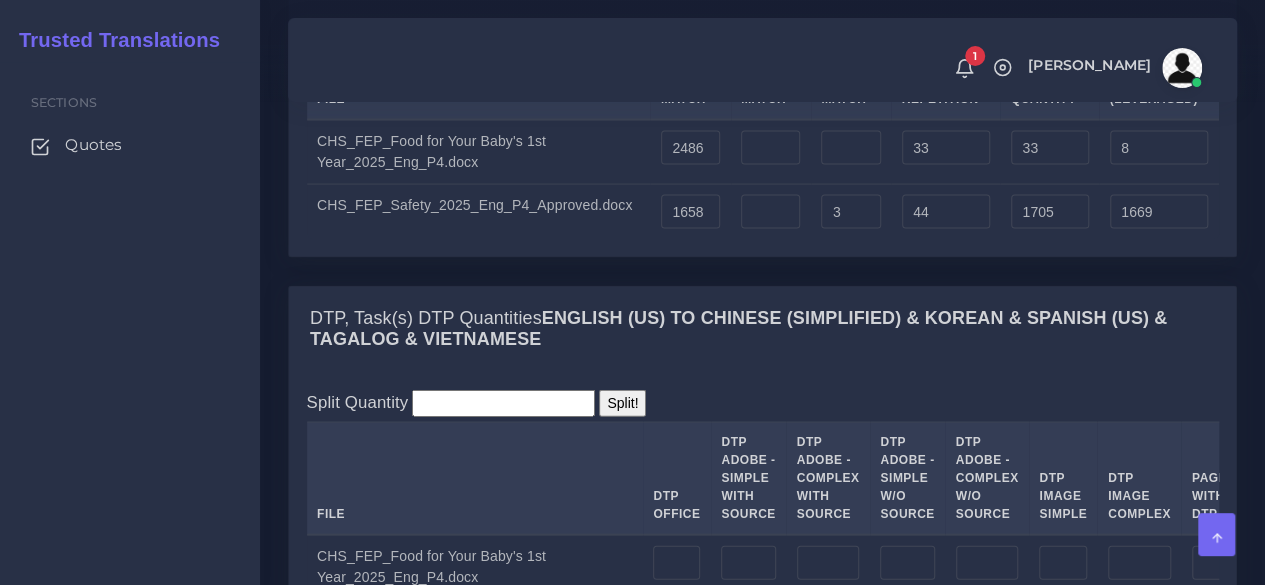 type on "2519" 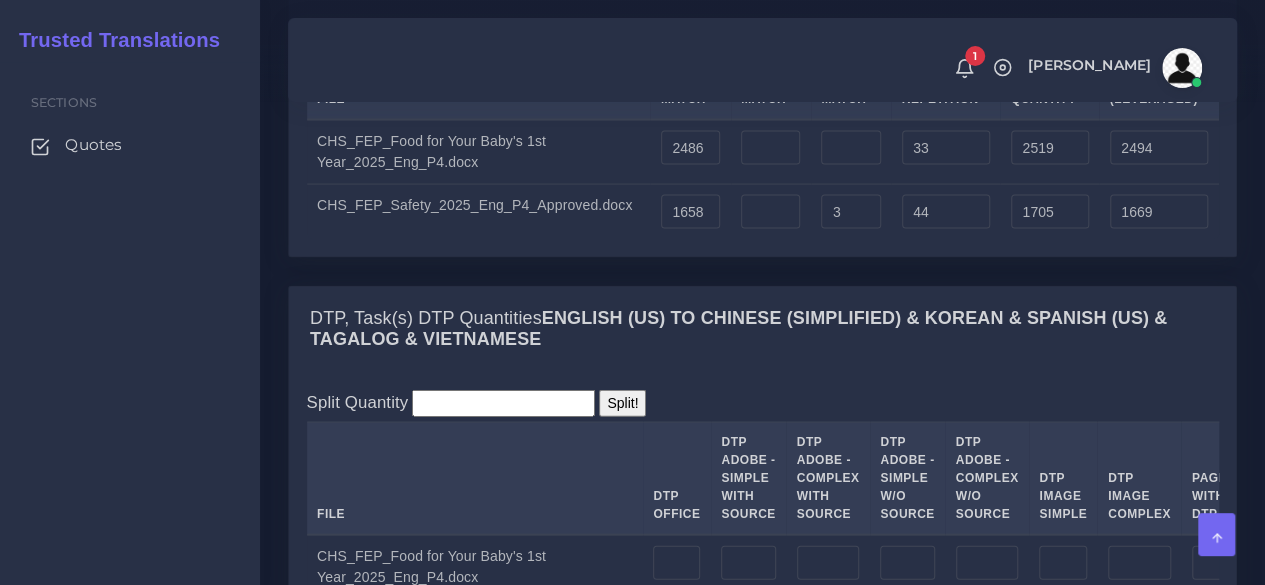 click on "MT+FPE, Task(s) Fast Post Editing Quantities  English (US) TO Chinese (simplified) & Korean & Spanish (US) & Tagalog & Vietnamese
Upload WC from MemSource/Trados CSV
File
No Match Fuzzy Match Full Match Repetition Quantity 2486 33 2519 3" at bounding box center [762, 104] 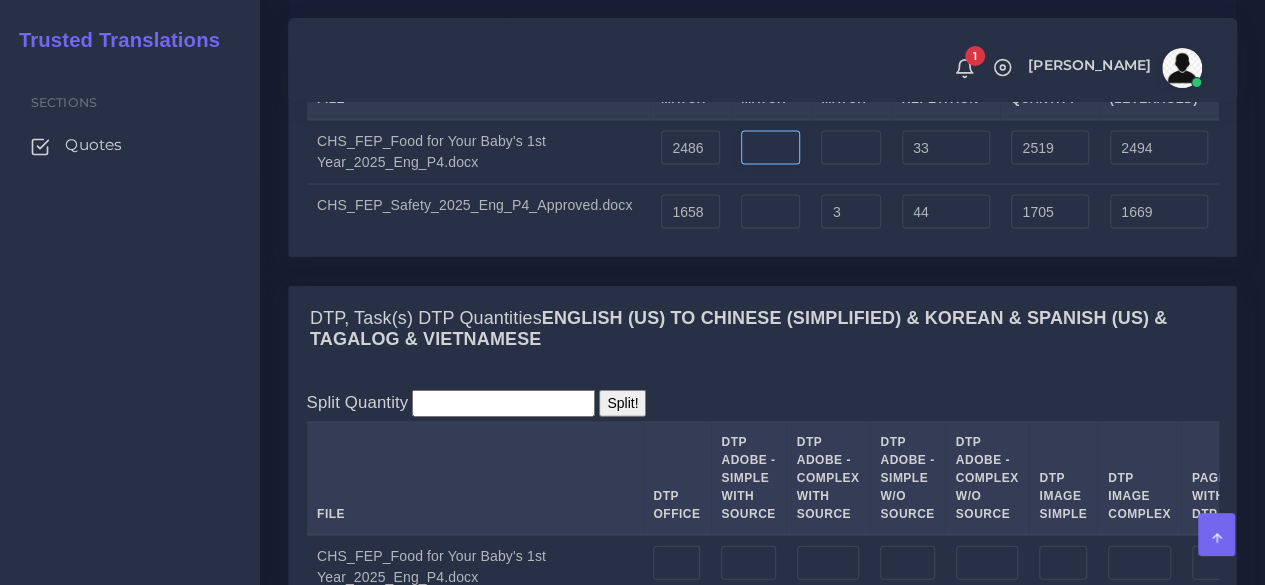 click at bounding box center (770, 148) 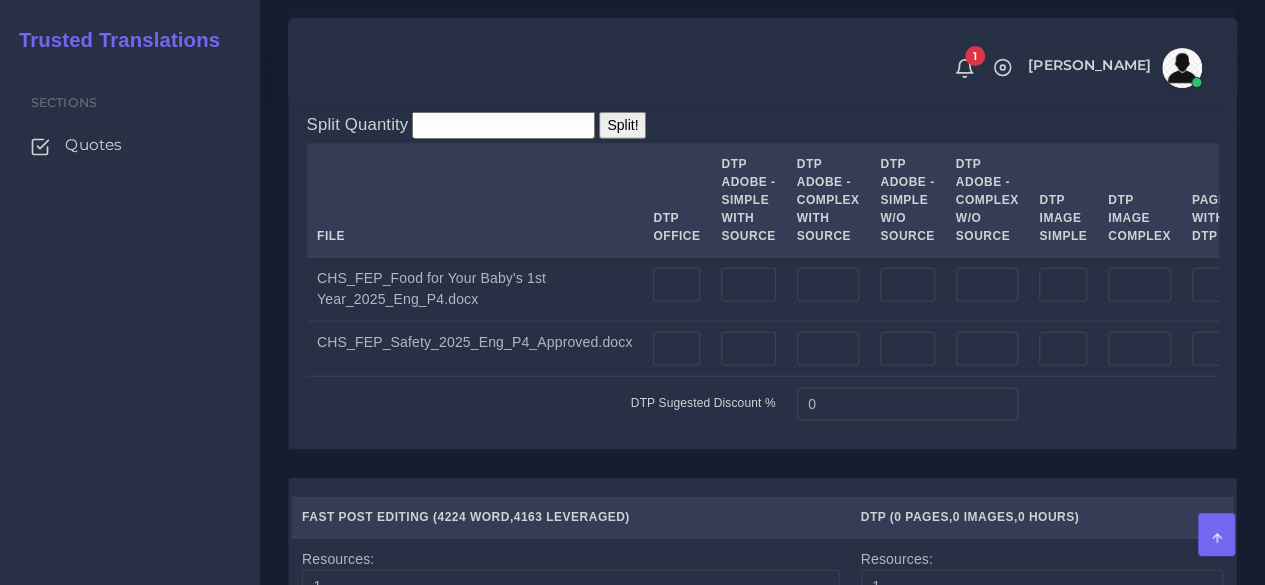 scroll, scrollTop: 2300, scrollLeft: 0, axis: vertical 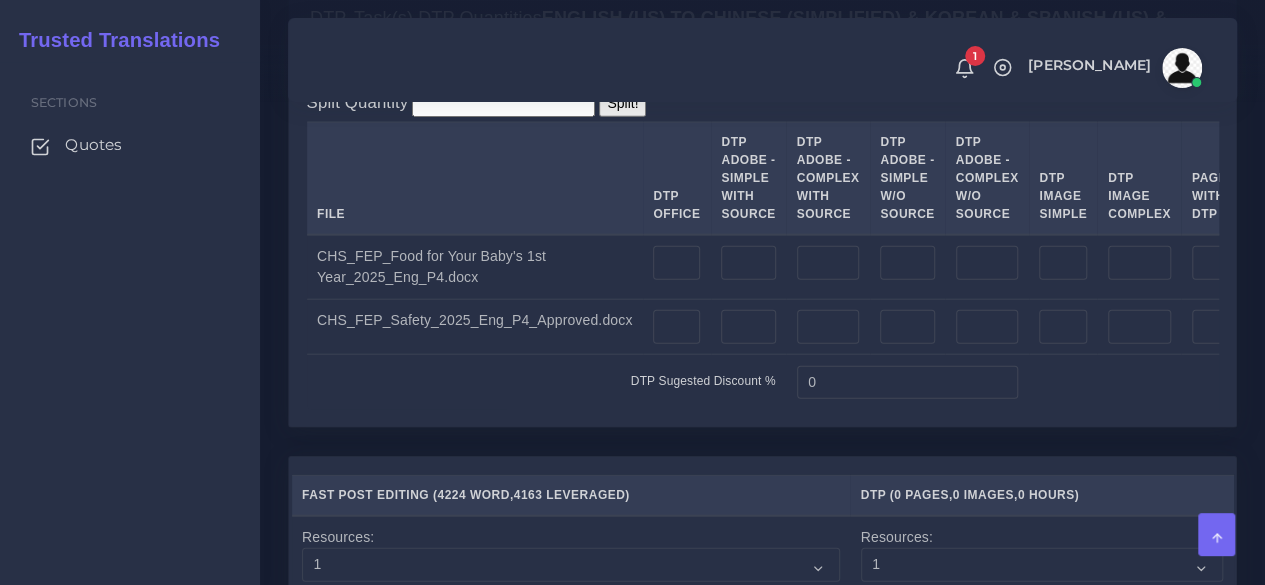 type on "10" 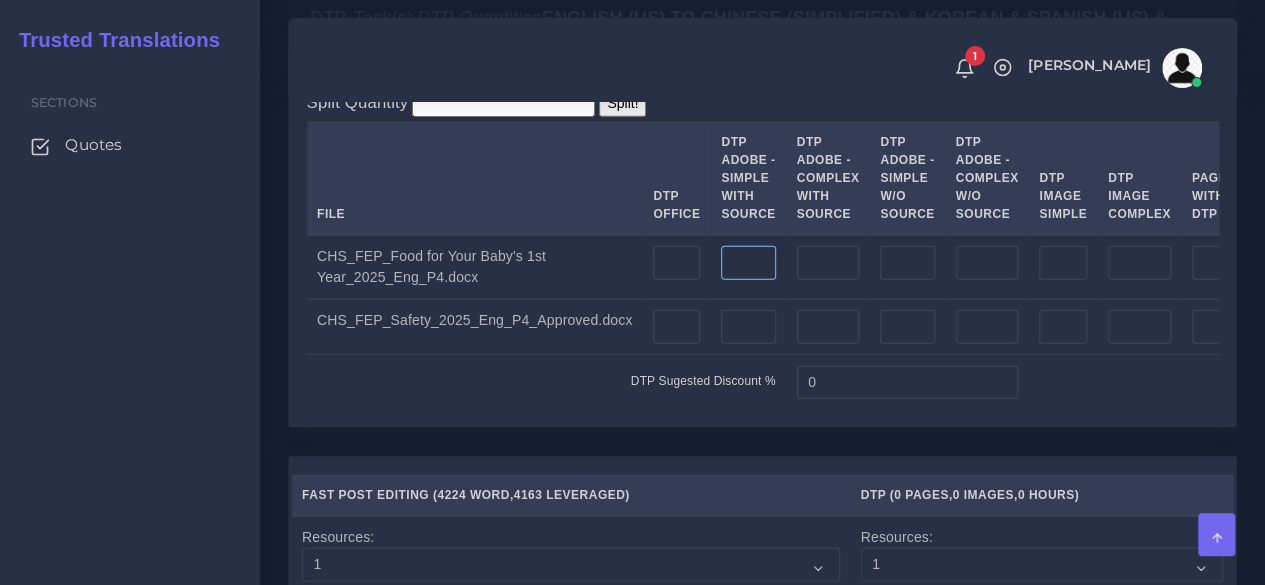 type on "2529" 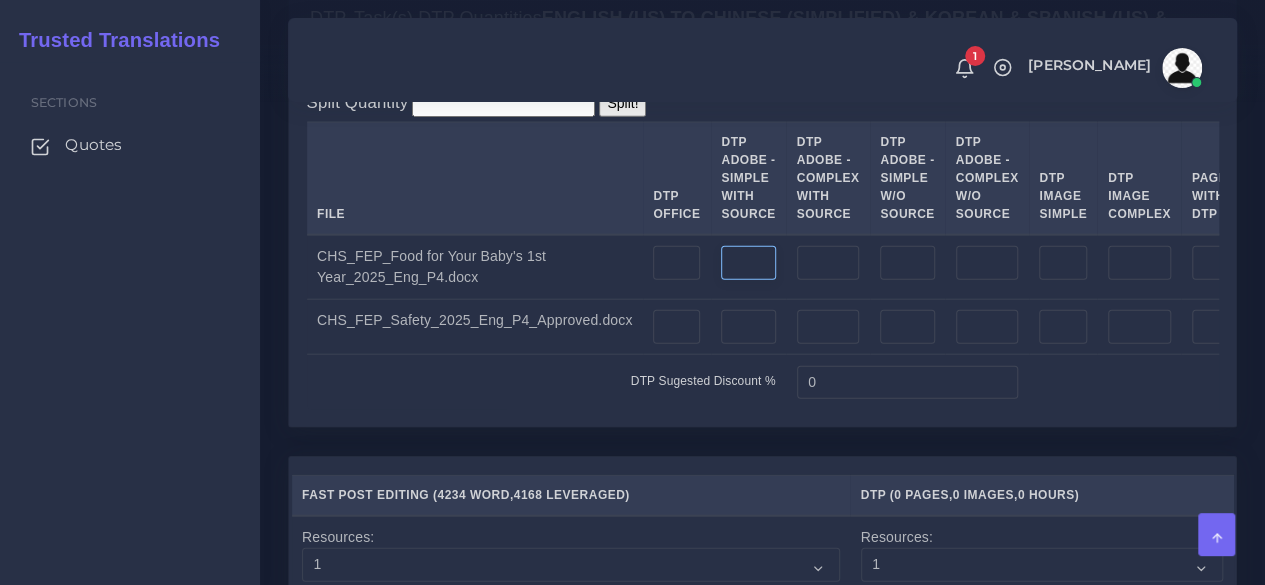 click at bounding box center (748, 263) 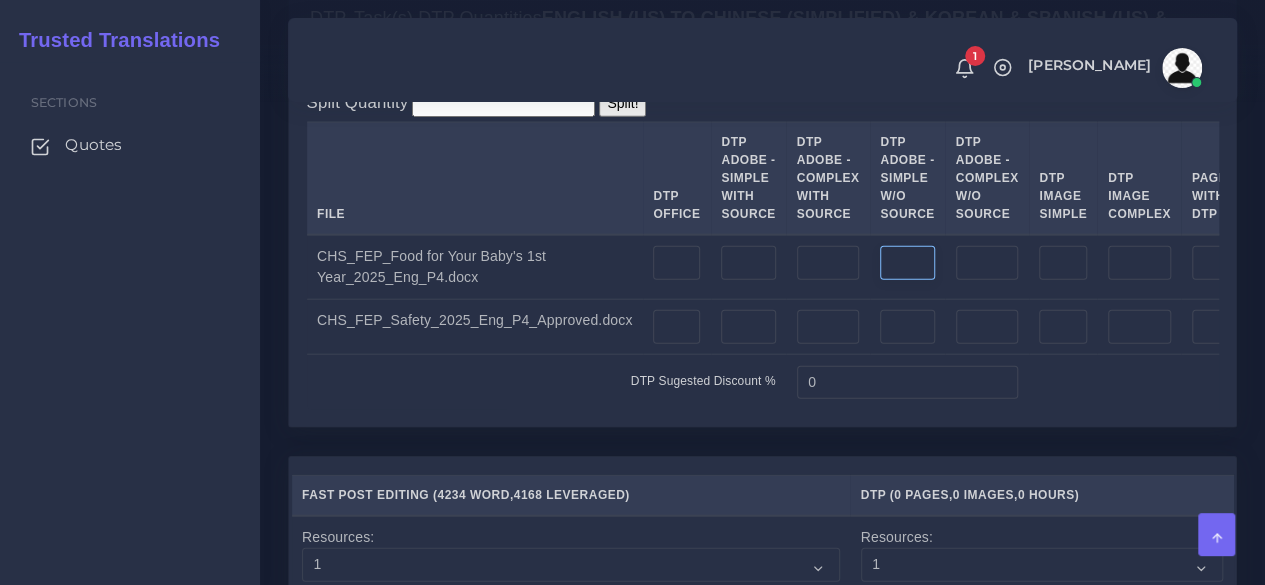 click at bounding box center (907, 263) 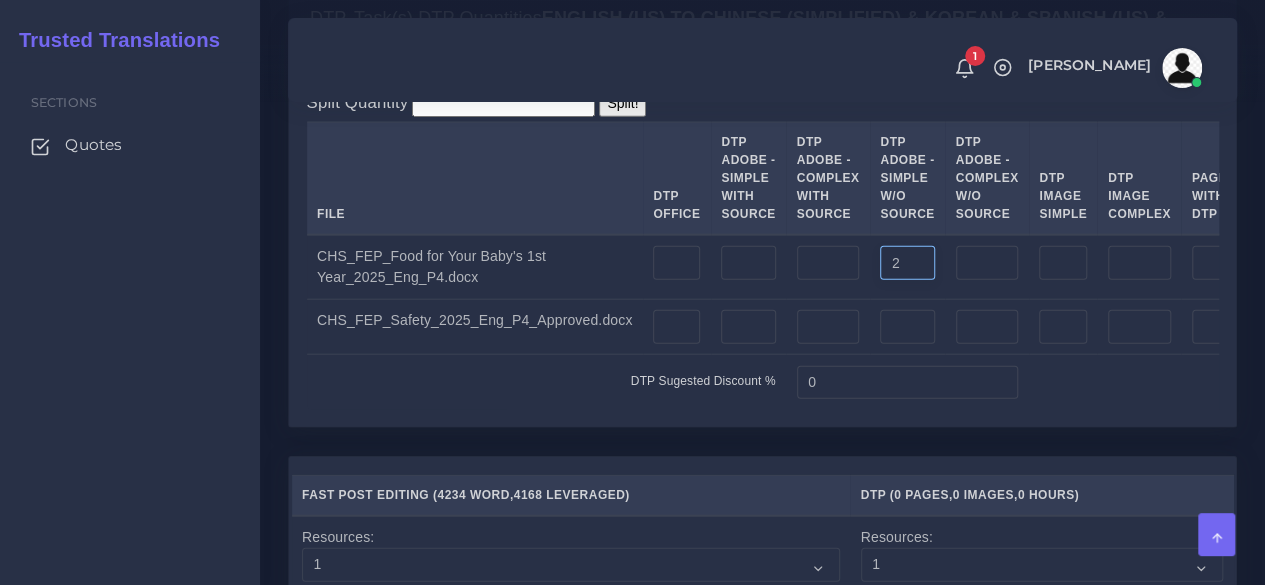 type on "2" 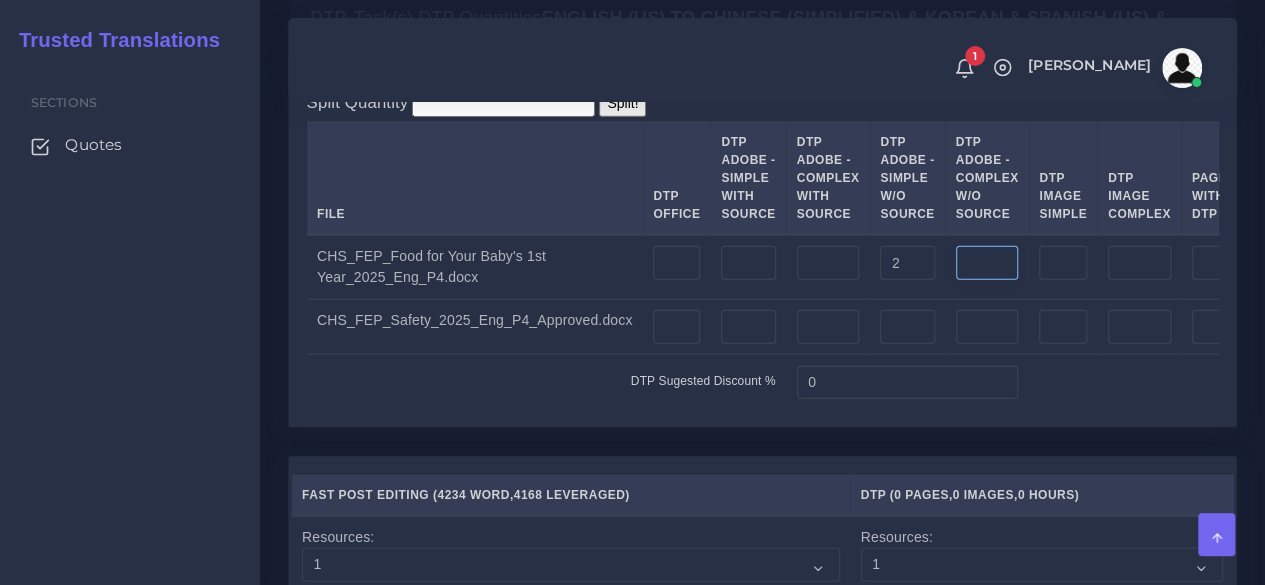 click at bounding box center [987, 263] 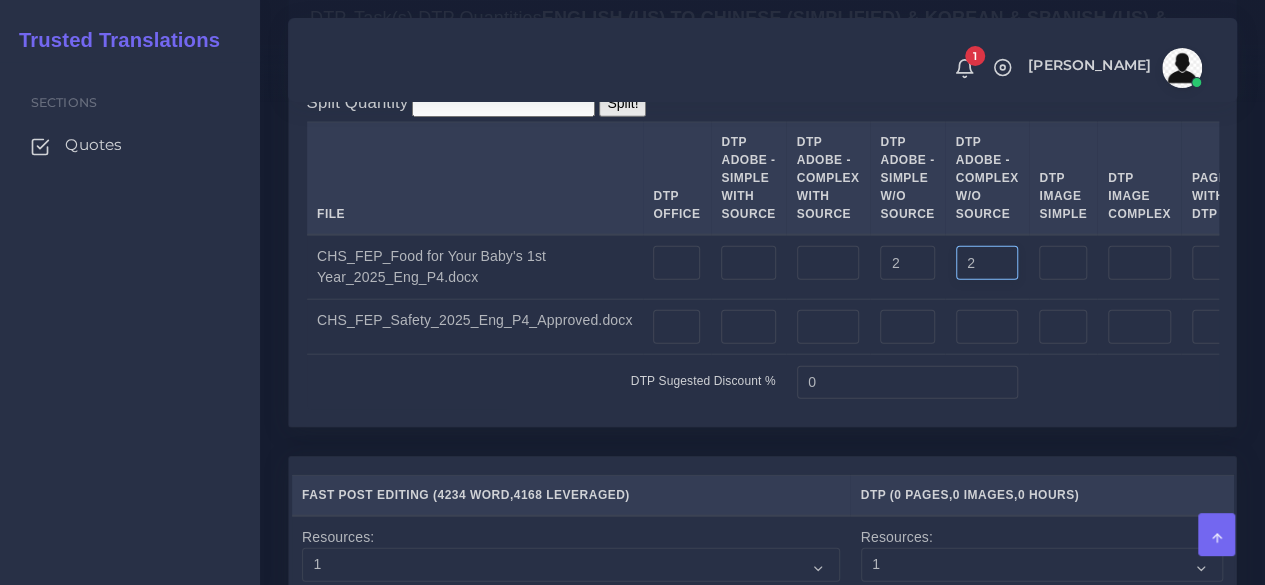 type on "2" 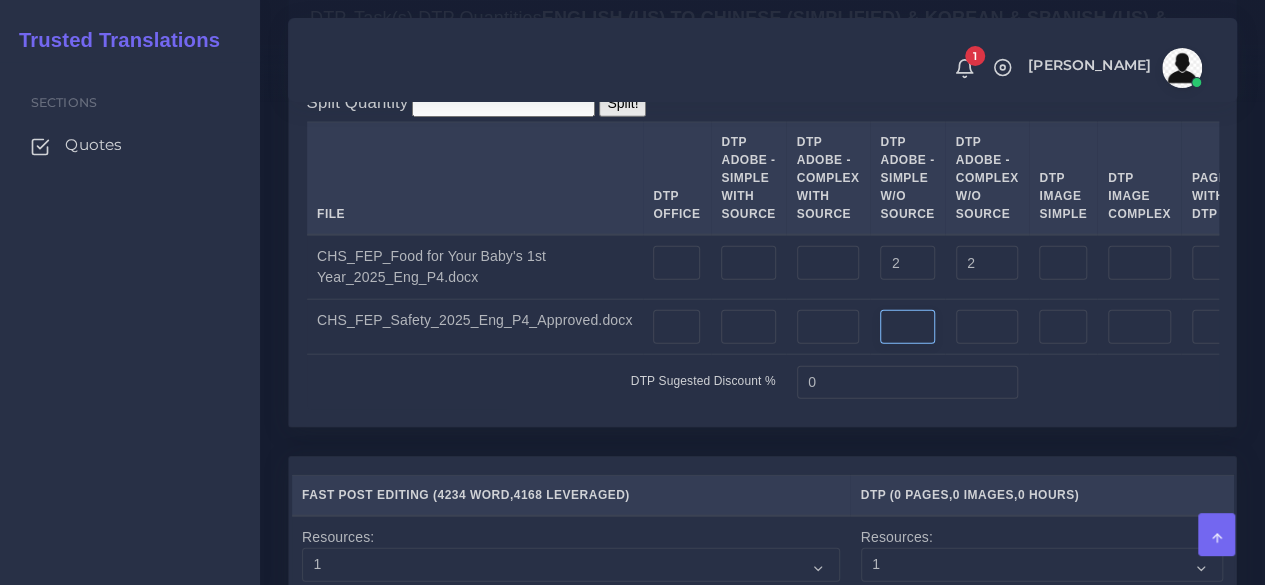 click at bounding box center [907, 327] 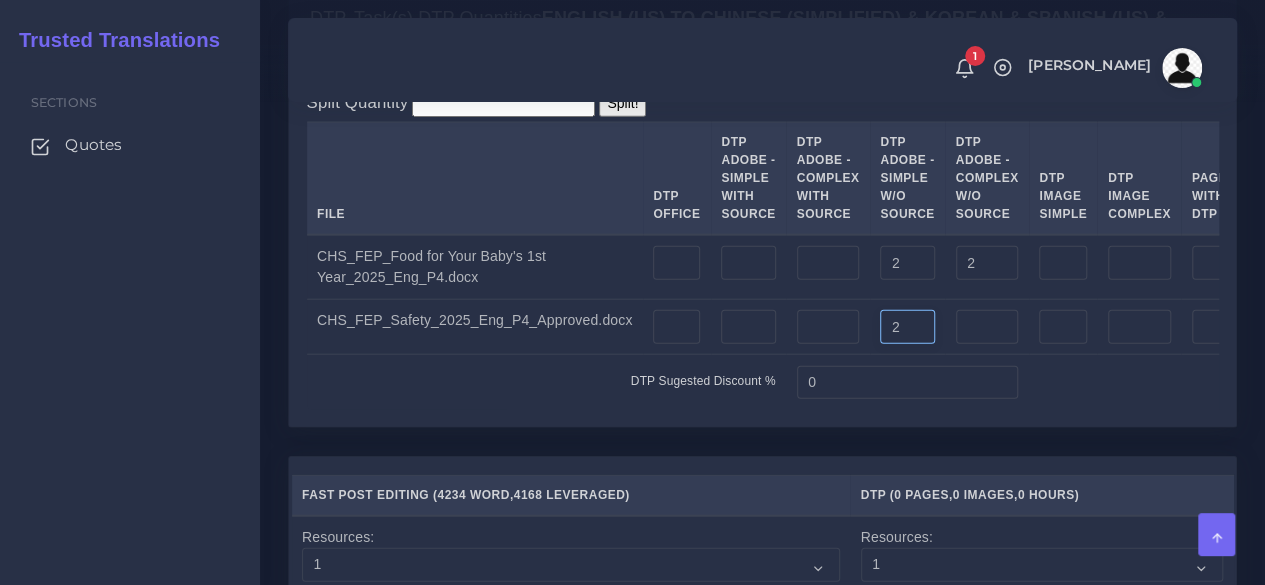 type on "2" 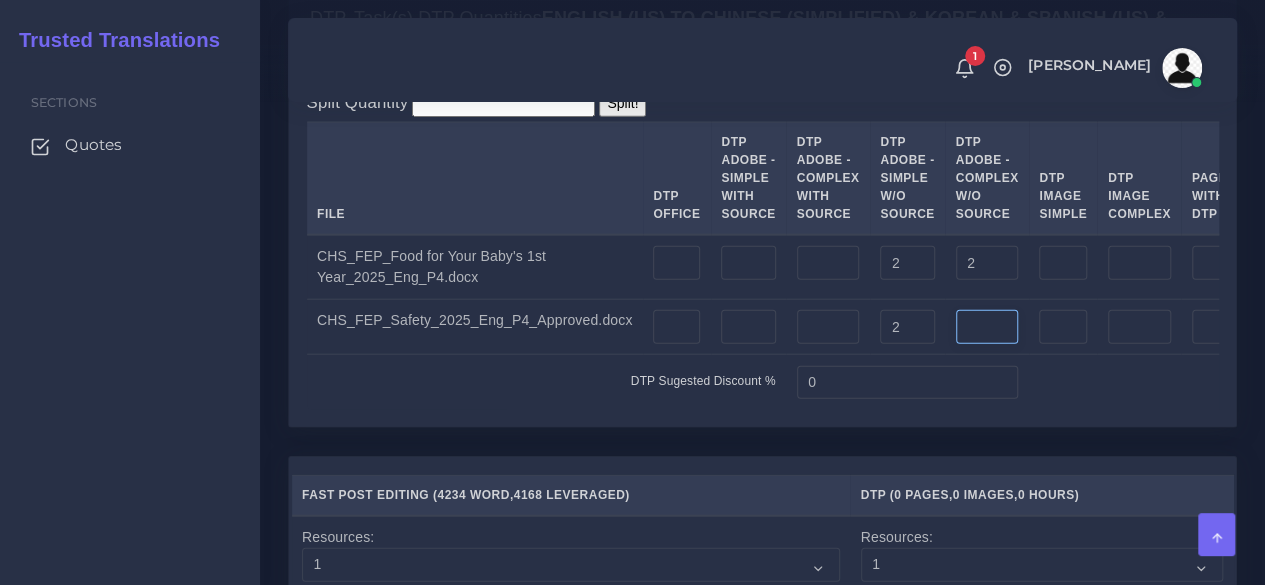 click at bounding box center [987, 327] 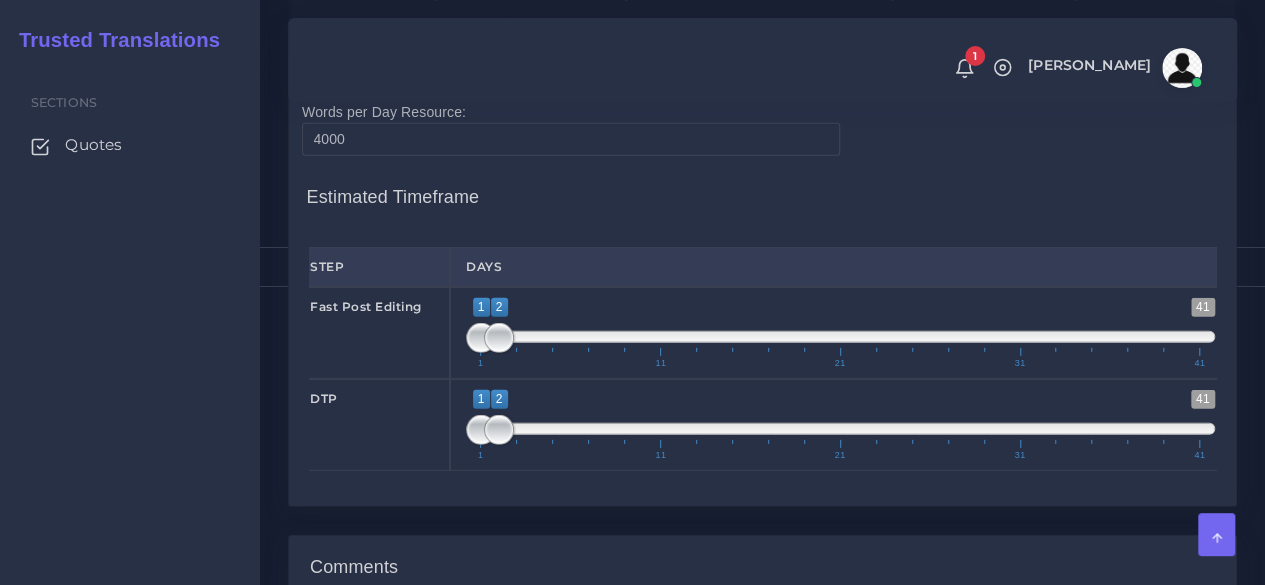 scroll, scrollTop: 2900, scrollLeft: 0, axis: vertical 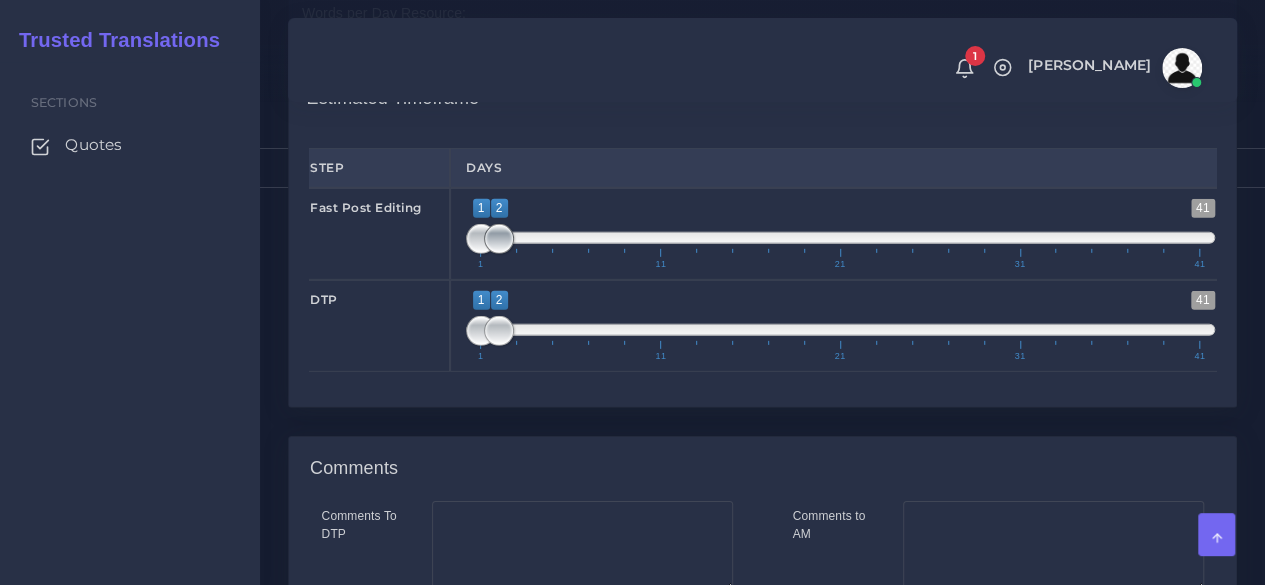 type on "3" 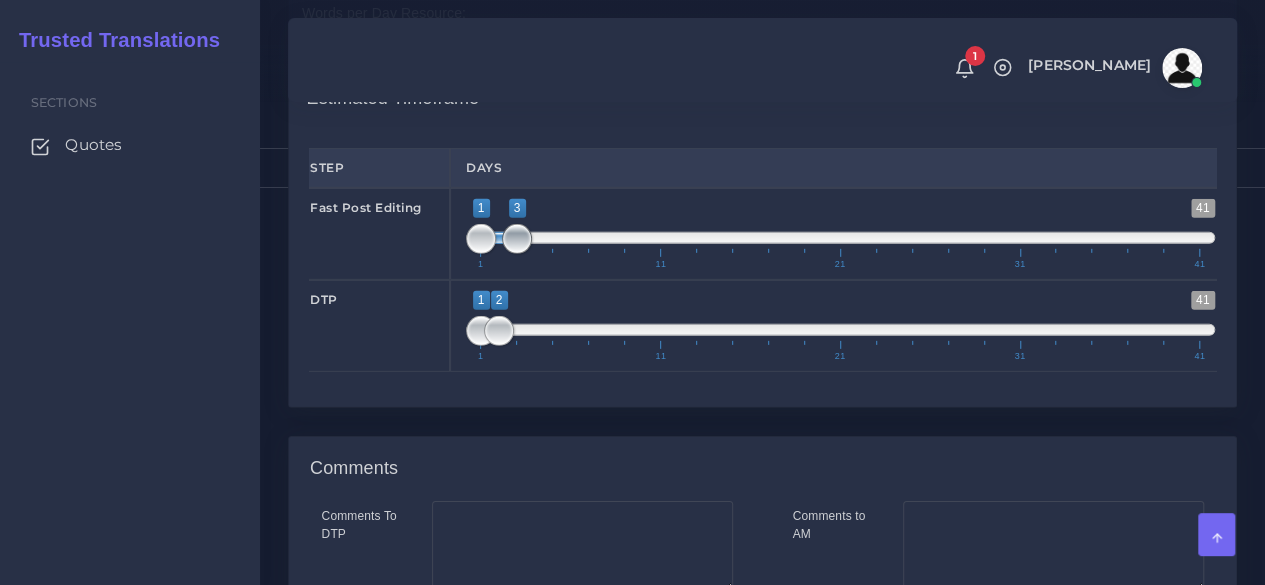 drag, startPoint x: 501, startPoint y: 366, endPoint x: 512, endPoint y: 366, distance: 11 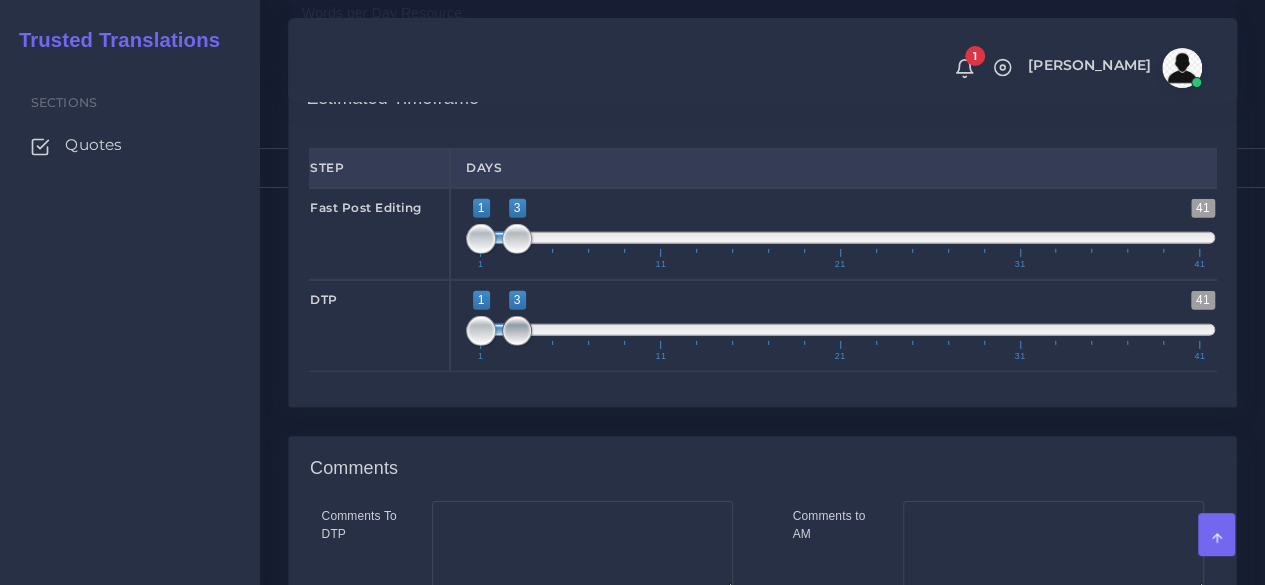 drag, startPoint x: 497, startPoint y: 446, endPoint x: 518, endPoint y: 448, distance: 21.095022 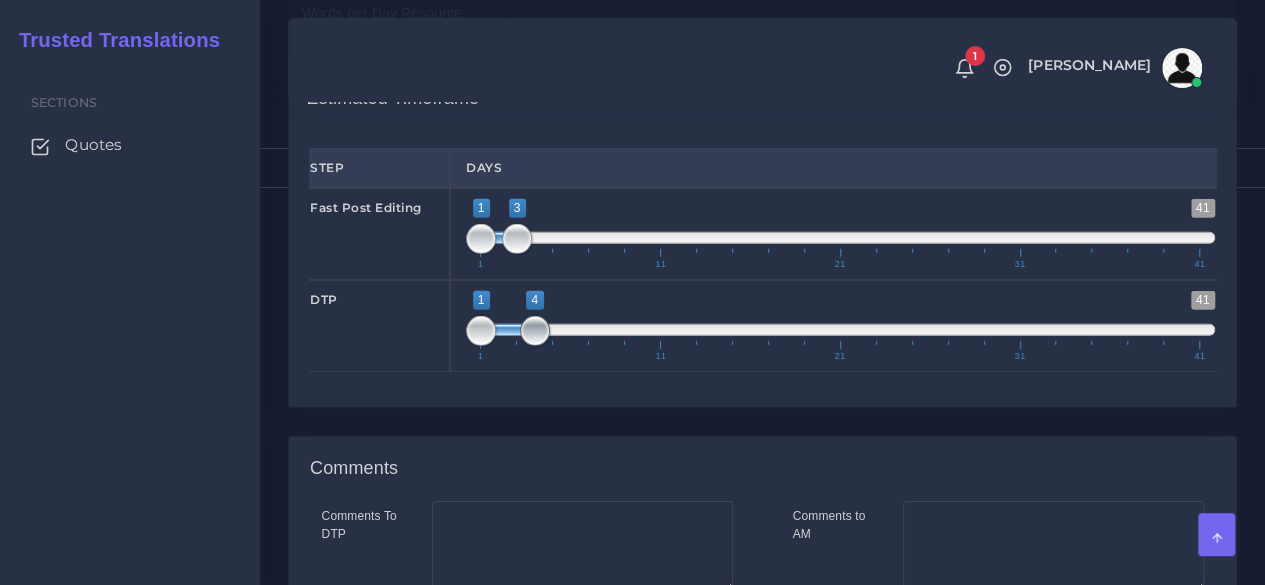 drag, startPoint x: 512, startPoint y: 457, endPoint x: 524, endPoint y: 456, distance: 12.0415945 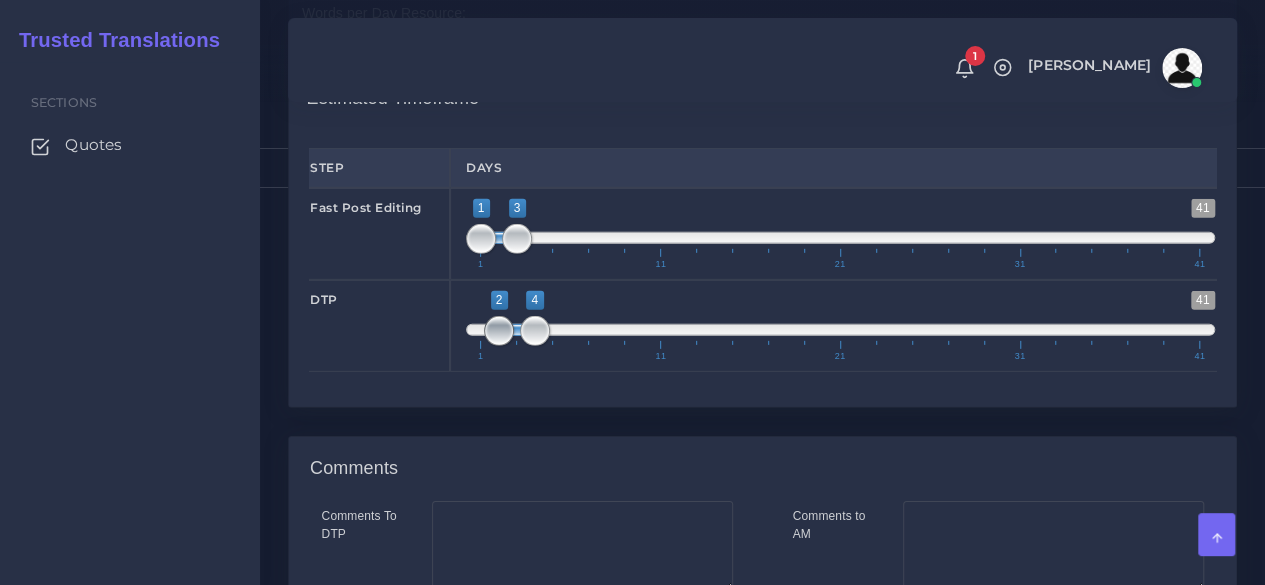 type on "4;4" 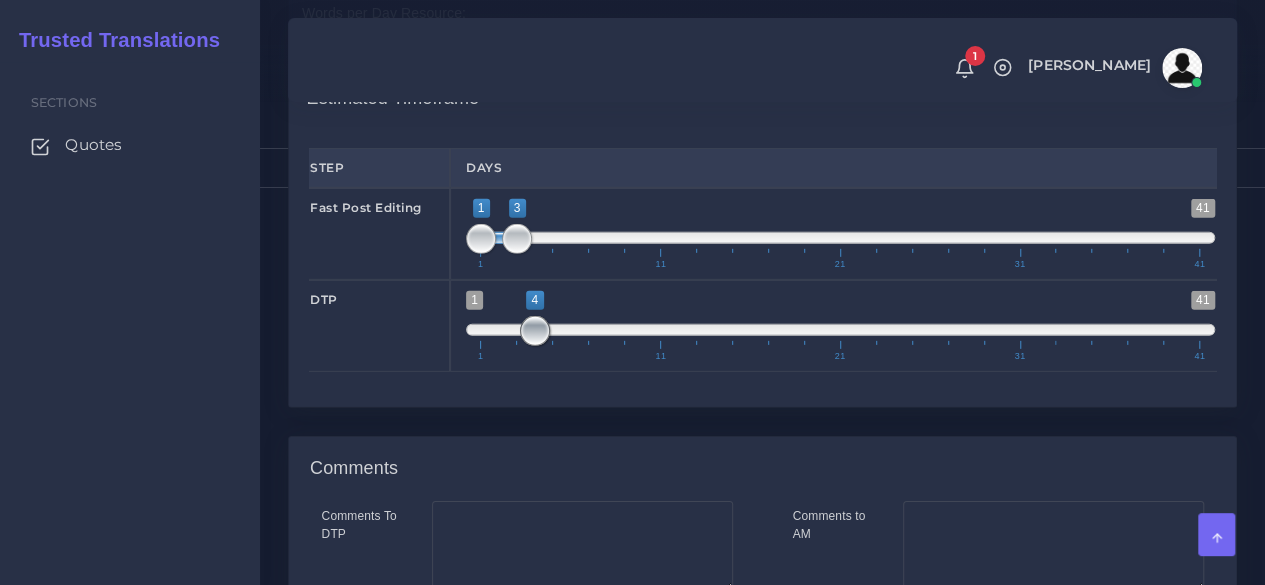 drag, startPoint x: 478, startPoint y: 459, endPoint x: 532, endPoint y: 455, distance: 54.147945 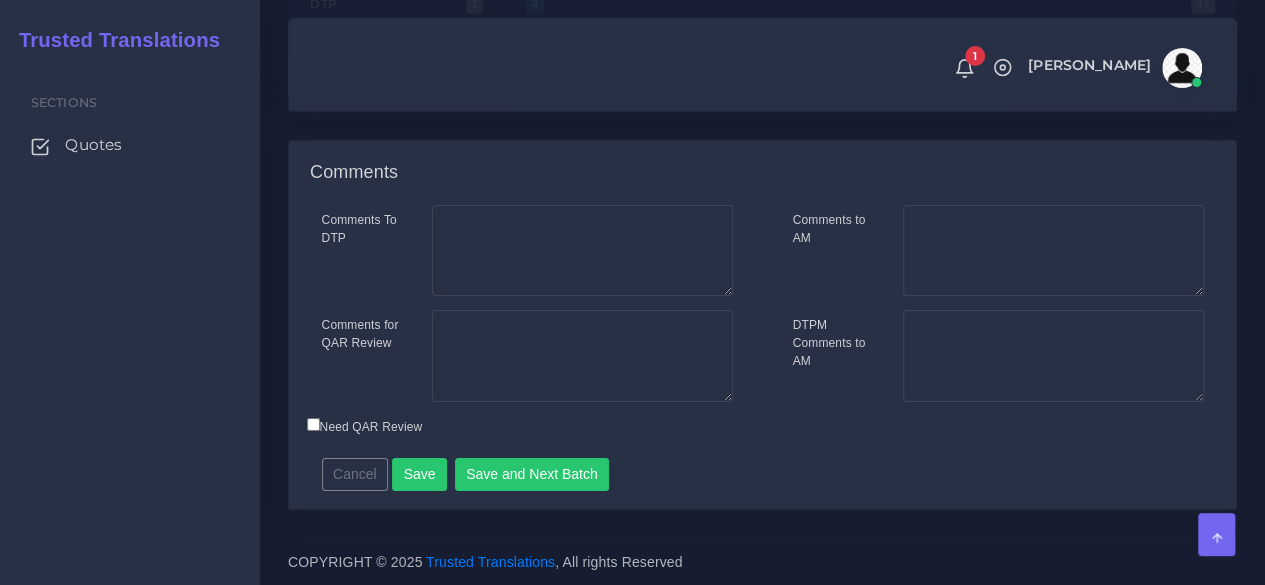 scroll, scrollTop: 3318, scrollLeft: 0, axis: vertical 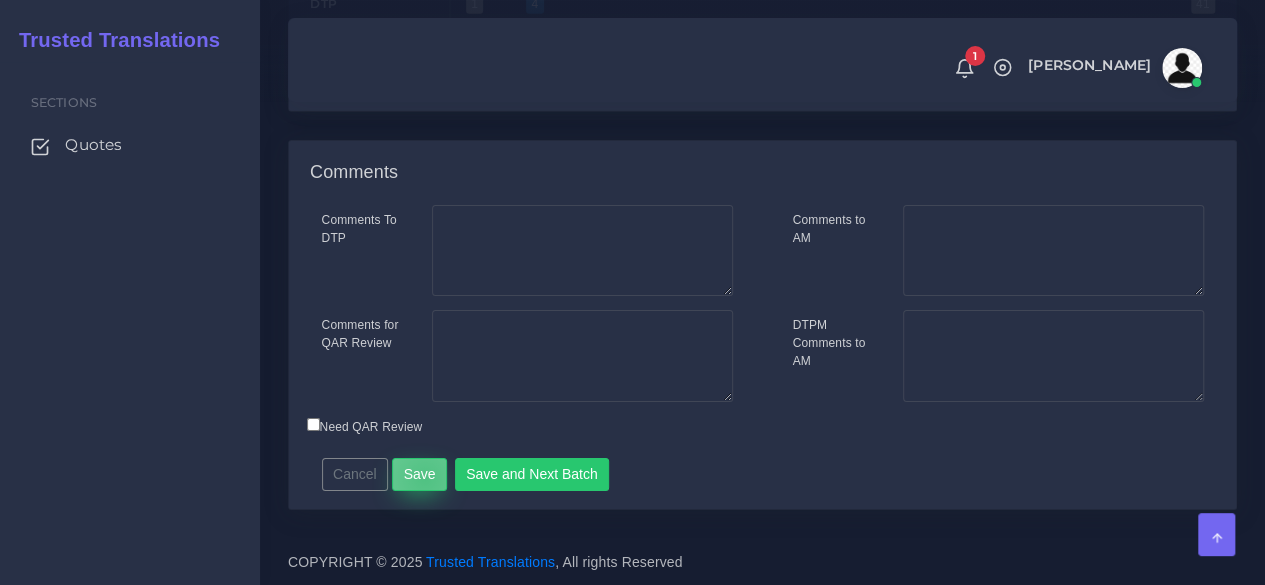 click on "Save" at bounding box center [419, 475] 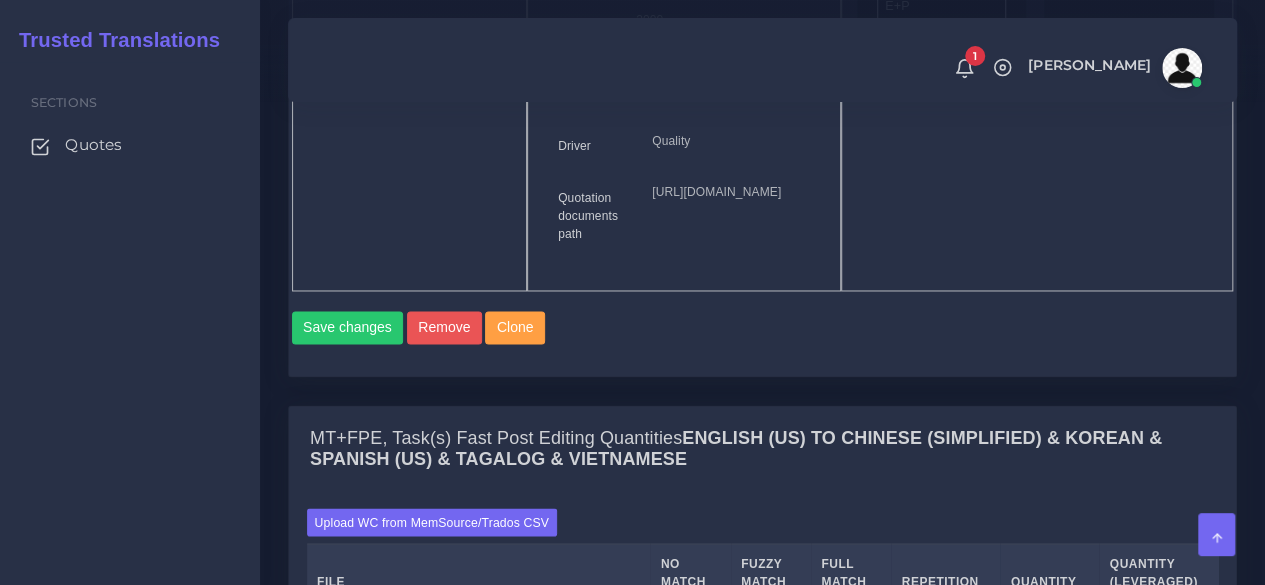 scroll, scrollTop: 1118, scrollLeft: 0, axis: vertical 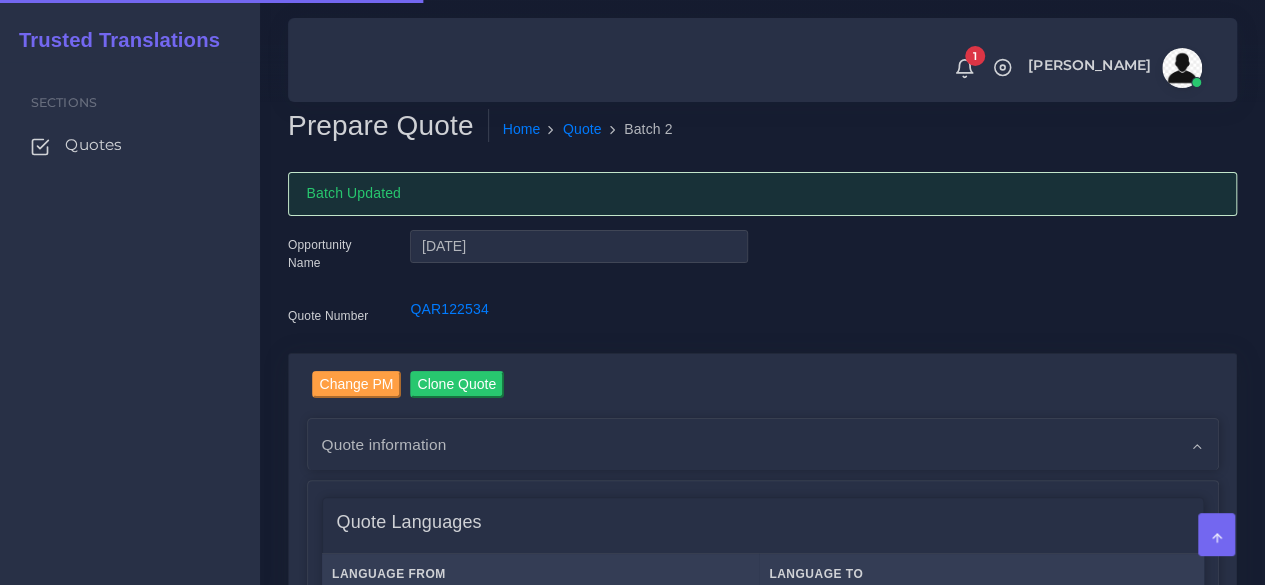 type 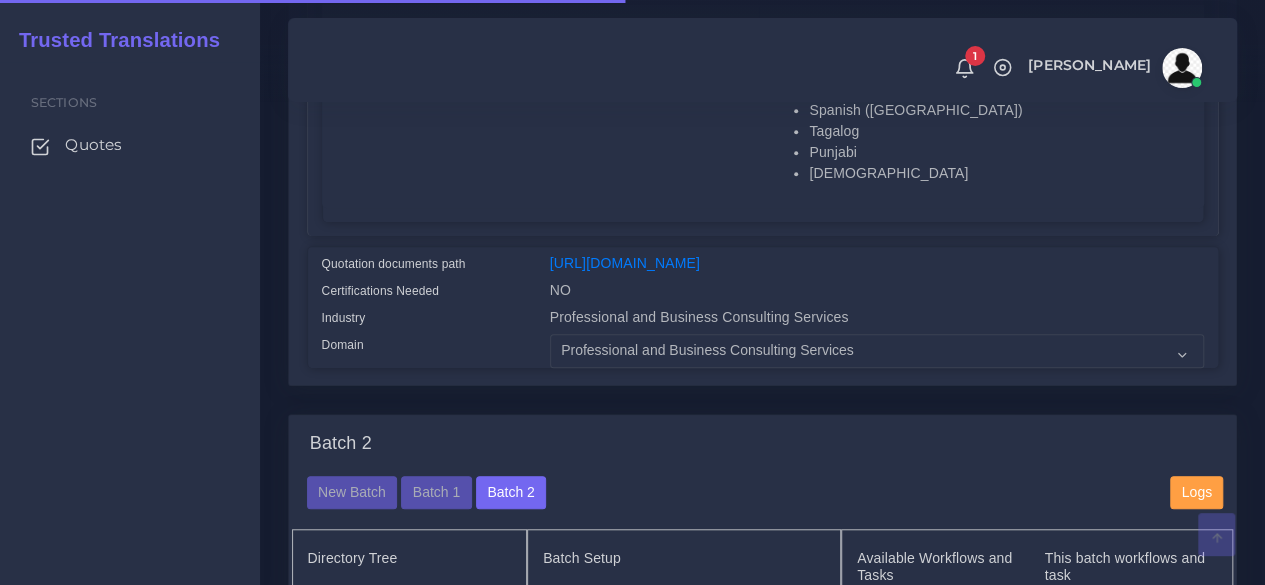 scroll, scrollTop: 600, scrollLeft: 0, axis: vertical 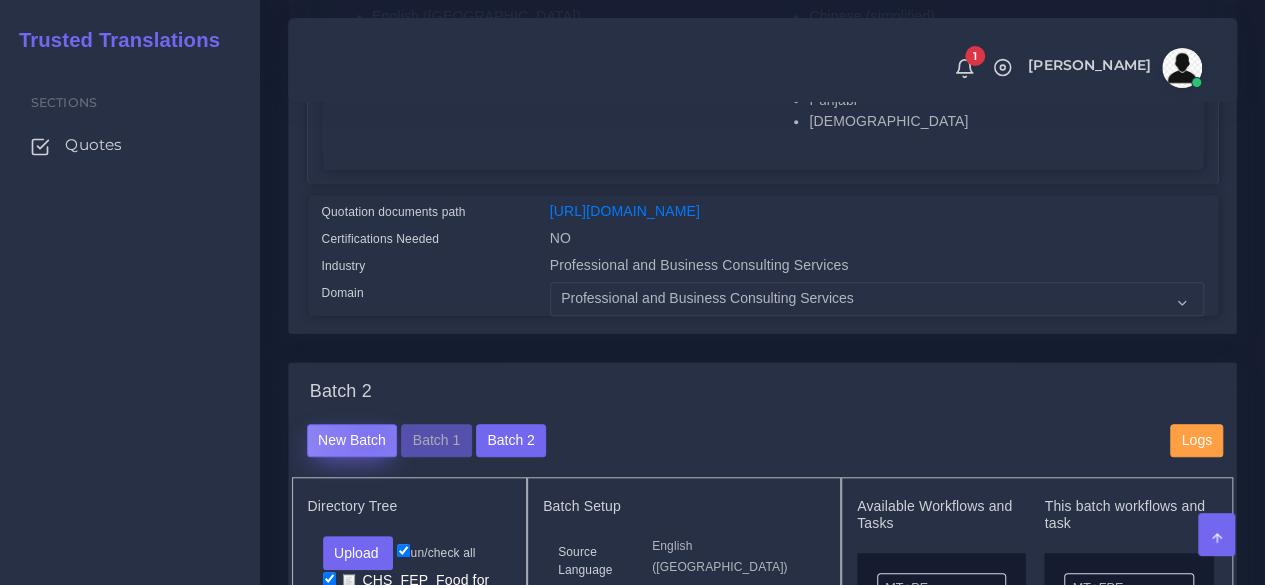 click on "New Batch" at bounding box center (352, 441) 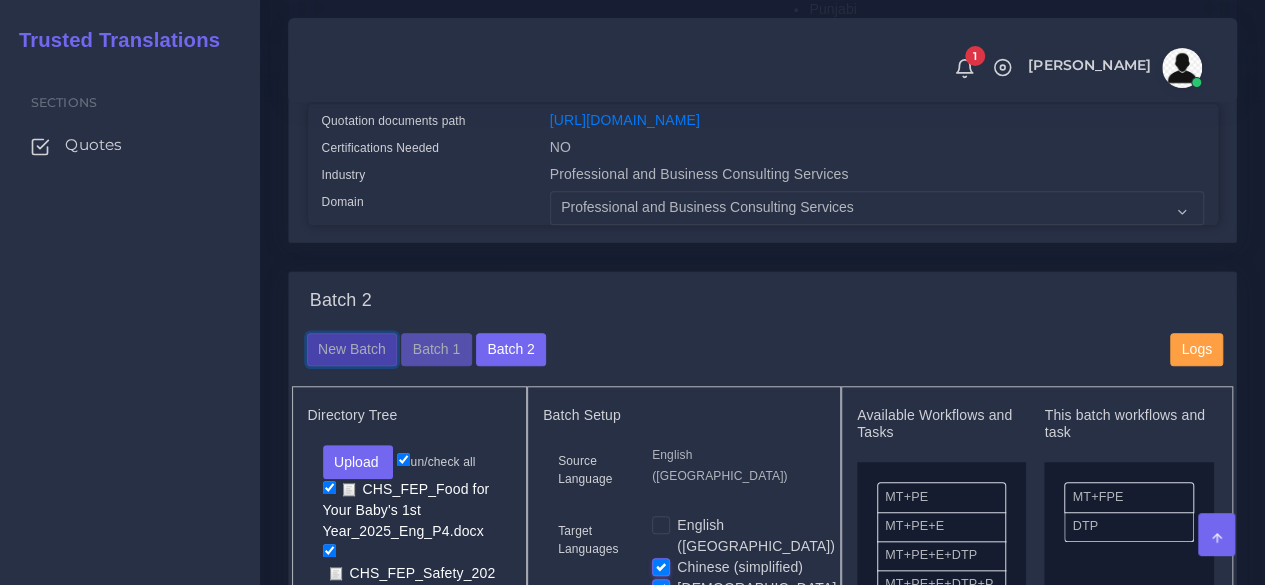 scroll, scrollTop: 878, scrollLeft: 0, axis: vertical 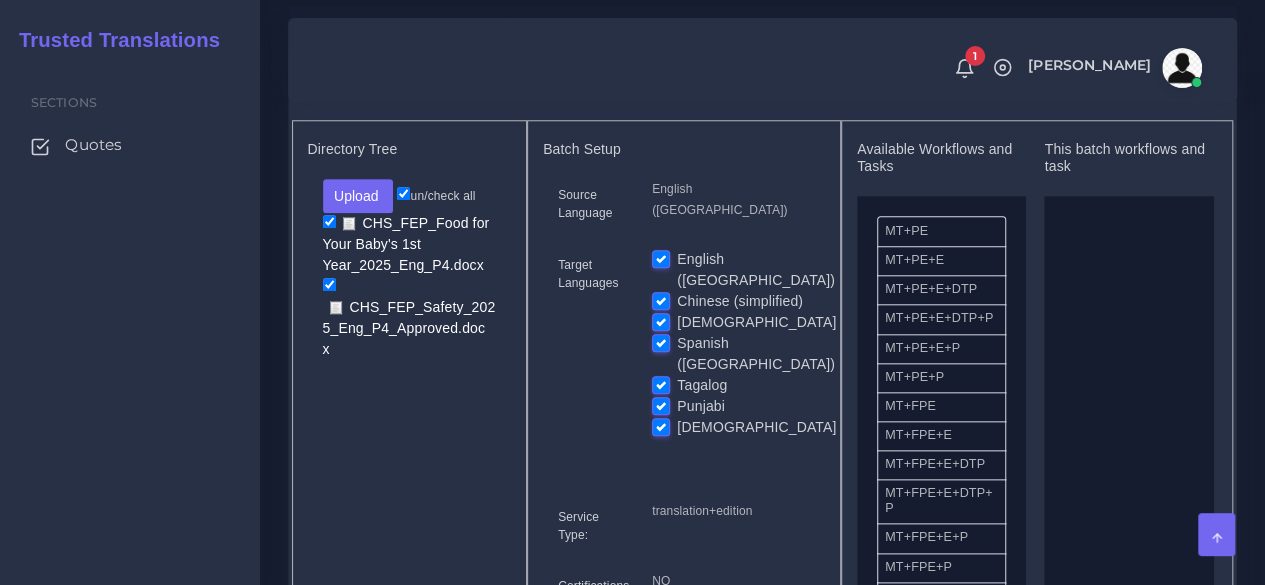 click on "English ([GEOGRAPHIC_DATA])" at bounding box center [756, 270] 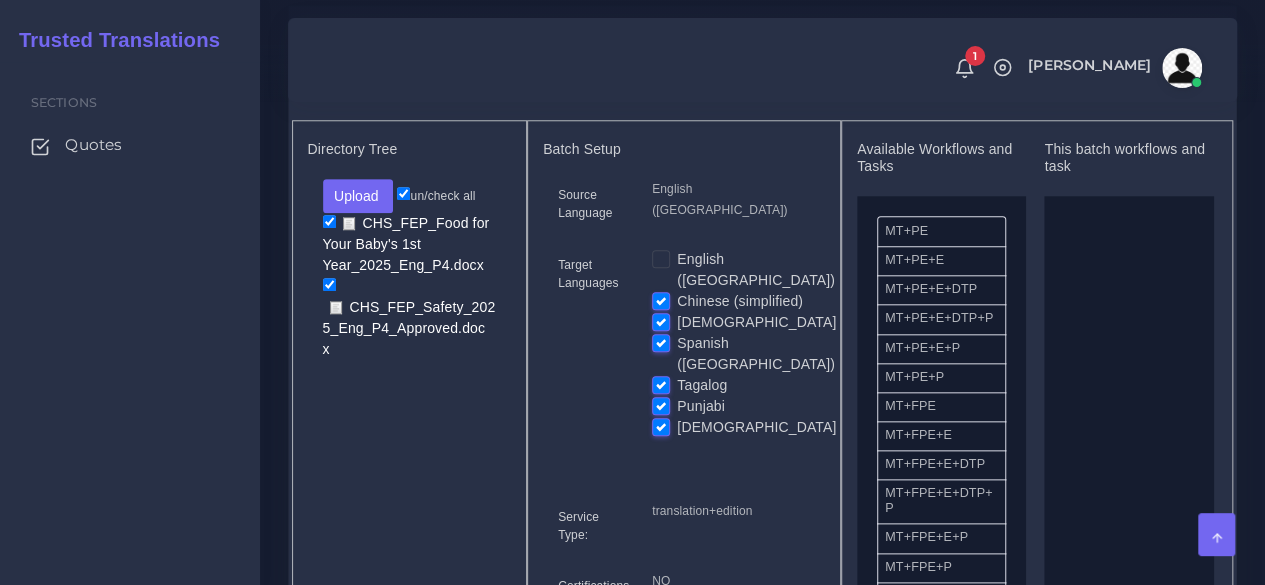 click on "Chinese (simplified)" at bounding box center (740, 301) 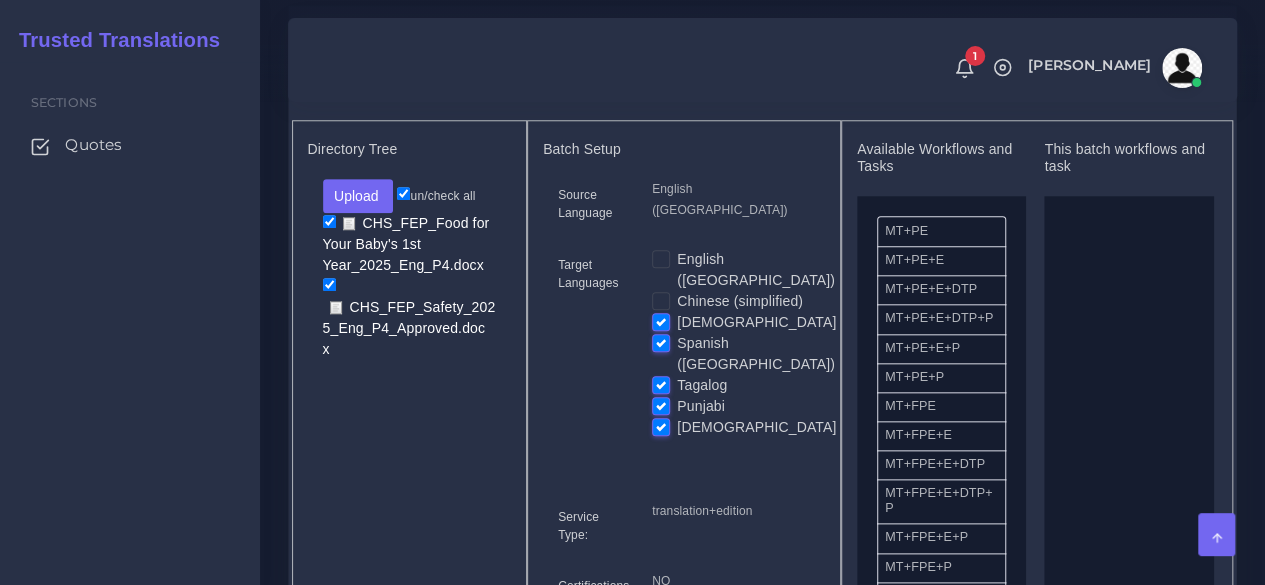 click on "[DEMOGRAPHIC_DATA]" at bounding box center [756, 322] 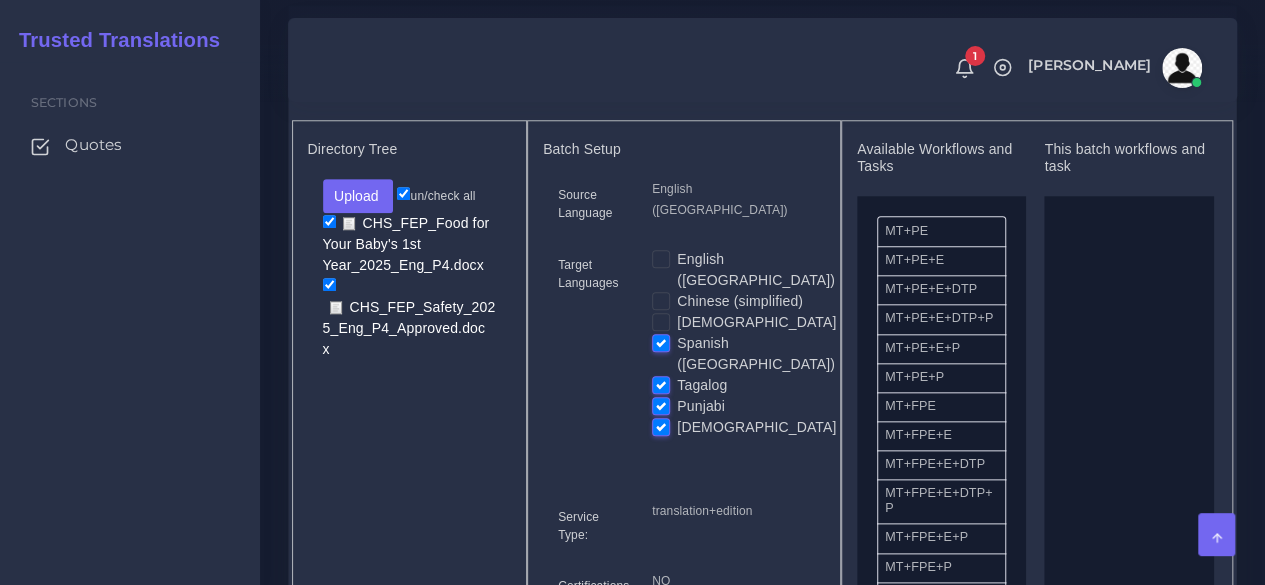 click on "Spanish ([GEOGRAPHIC_DATA])" at bounding box center (756, 354) 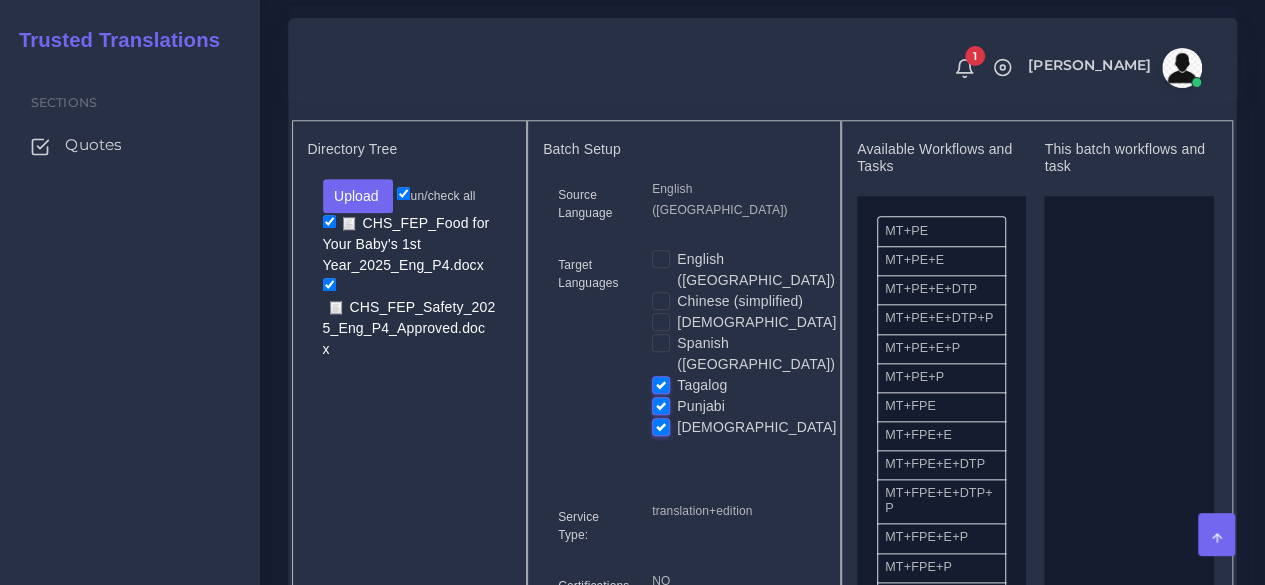 click on "Tagalog" at bounding box center [702, 385] 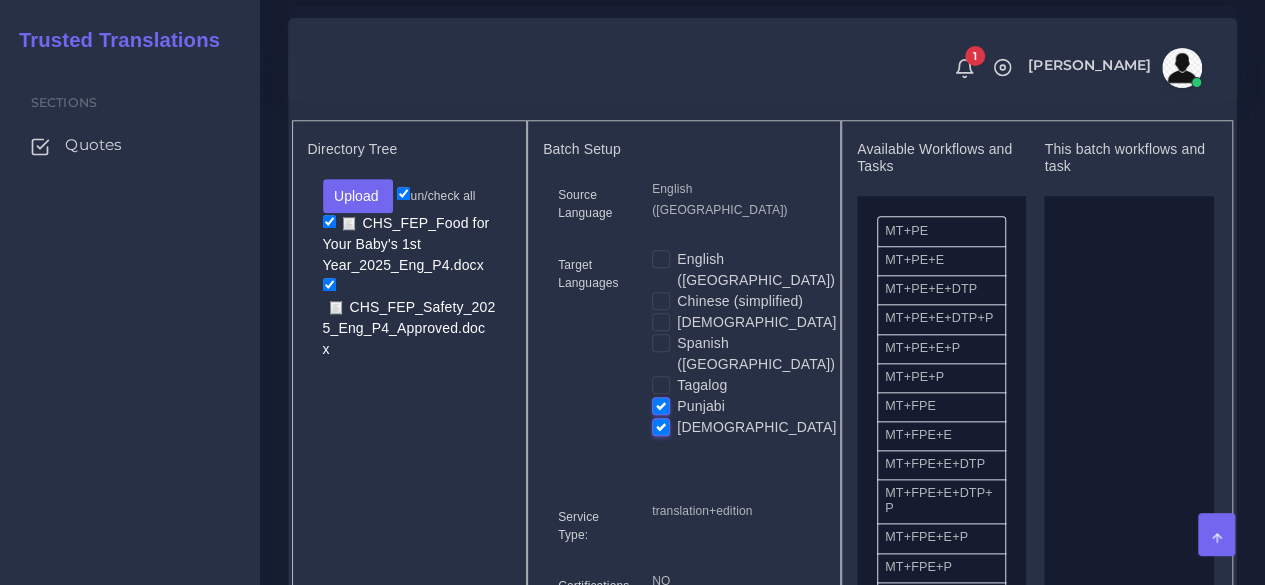 click on "[DEMOGRAPHIC_DATA]" at bounding box center (756, 427) 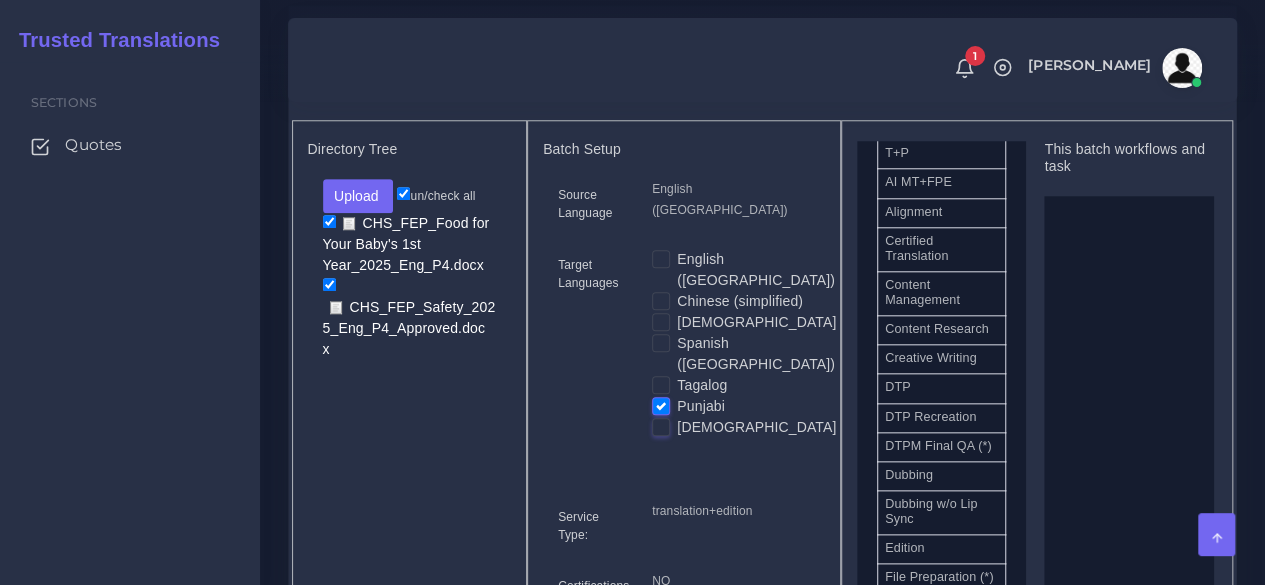 scroll, scrollTop: 600, scrollLeft: 0, axis: vertical 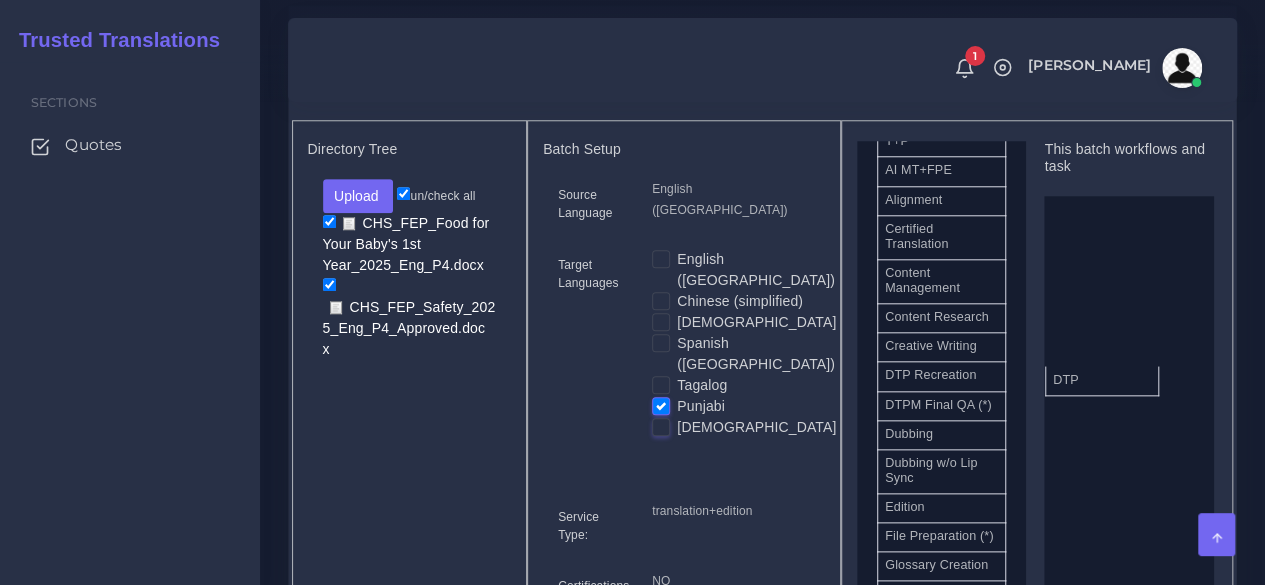 drag, startPoint x: 966, startPoint y: 426, endPoint x: 1110, endPoint y: 416, distance: 144.3468 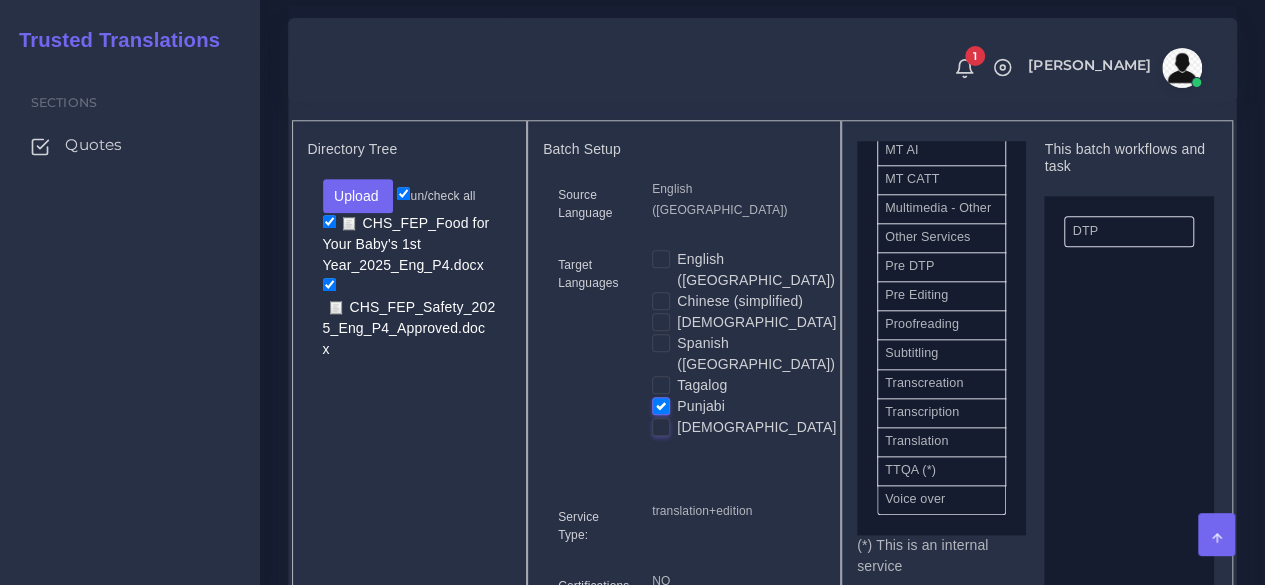 scroll, scrollTop: 1149, scrollLeft: 0, axis: vertical 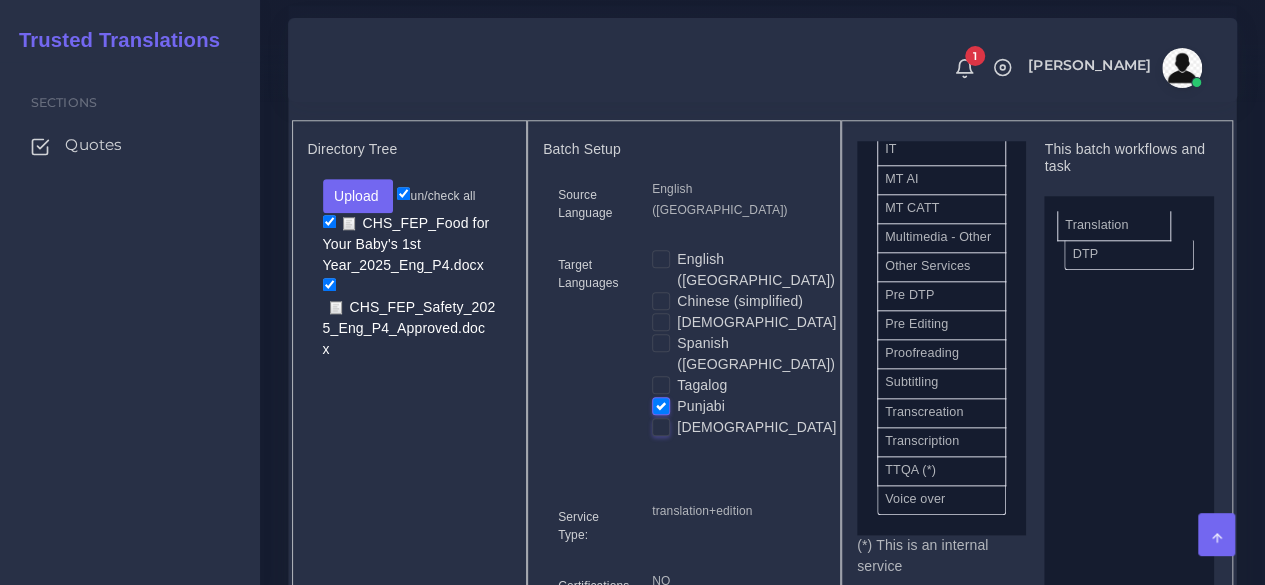 drag, startPoint x: 940, startPoint y: 469, endPoint x: 1098, endPoint y: 262, distance: 260.4093 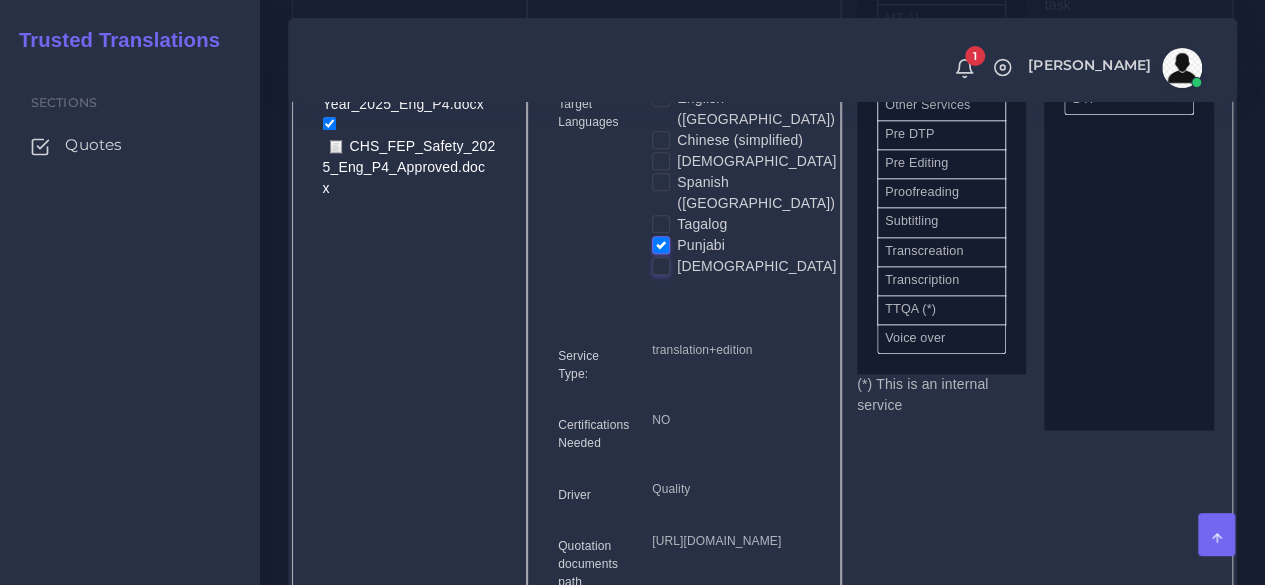 scroll, scrollTop: 1300, scrollLeft: 0, axis: vertical 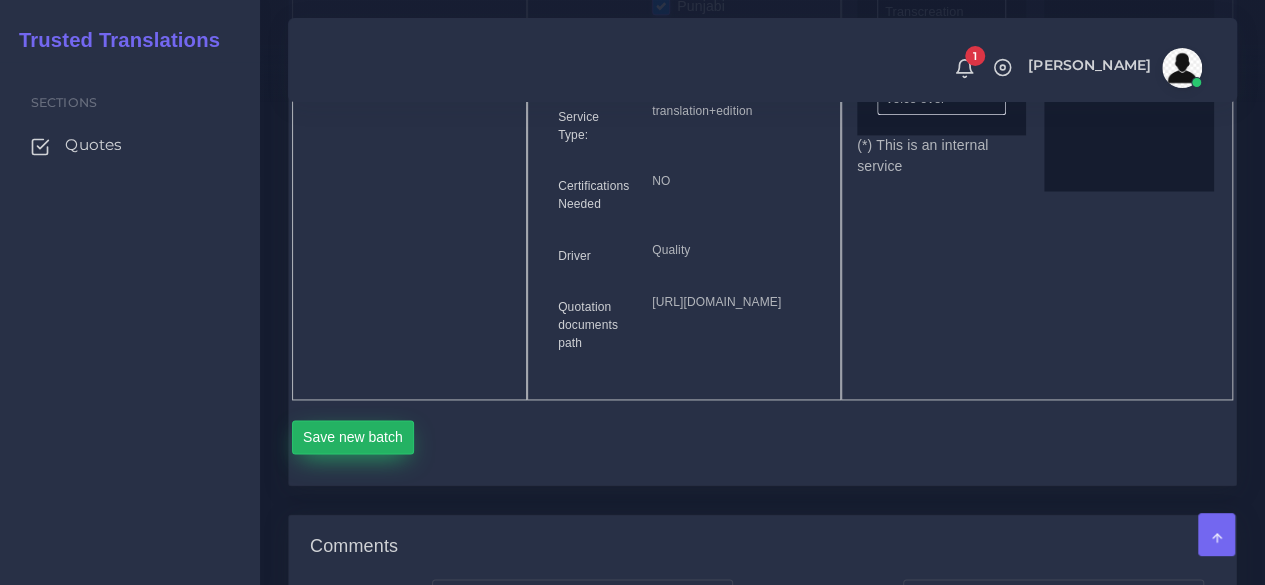 click on "Save new batch" at bounding box center (353, 437) 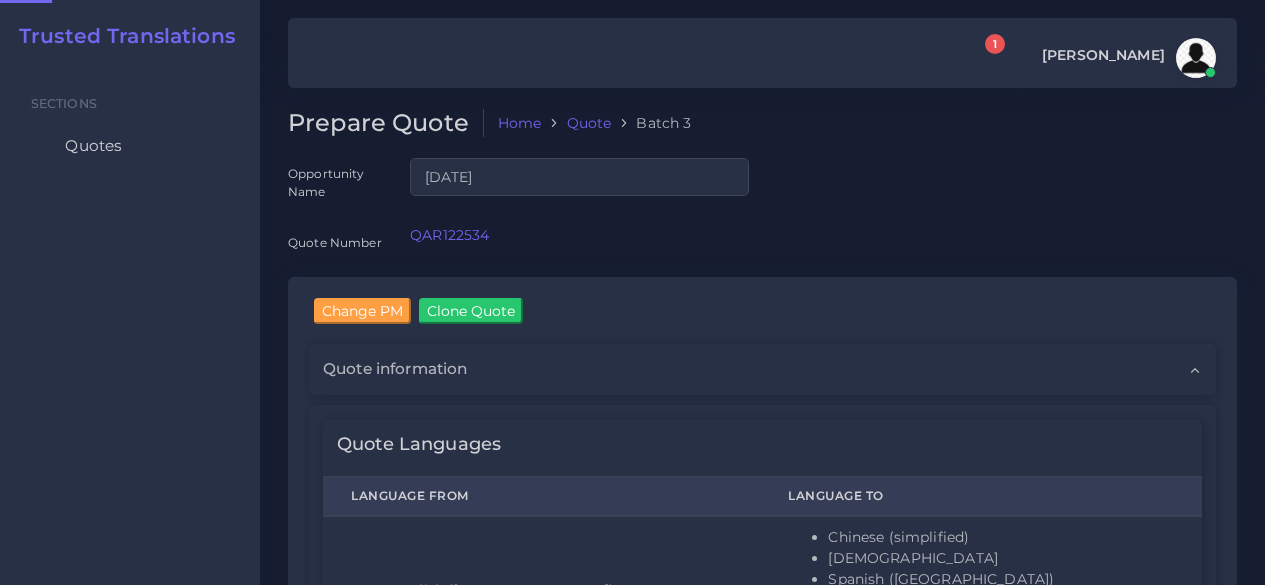scroll, scrollTop: 0, scrollLeft: 0, axis: both 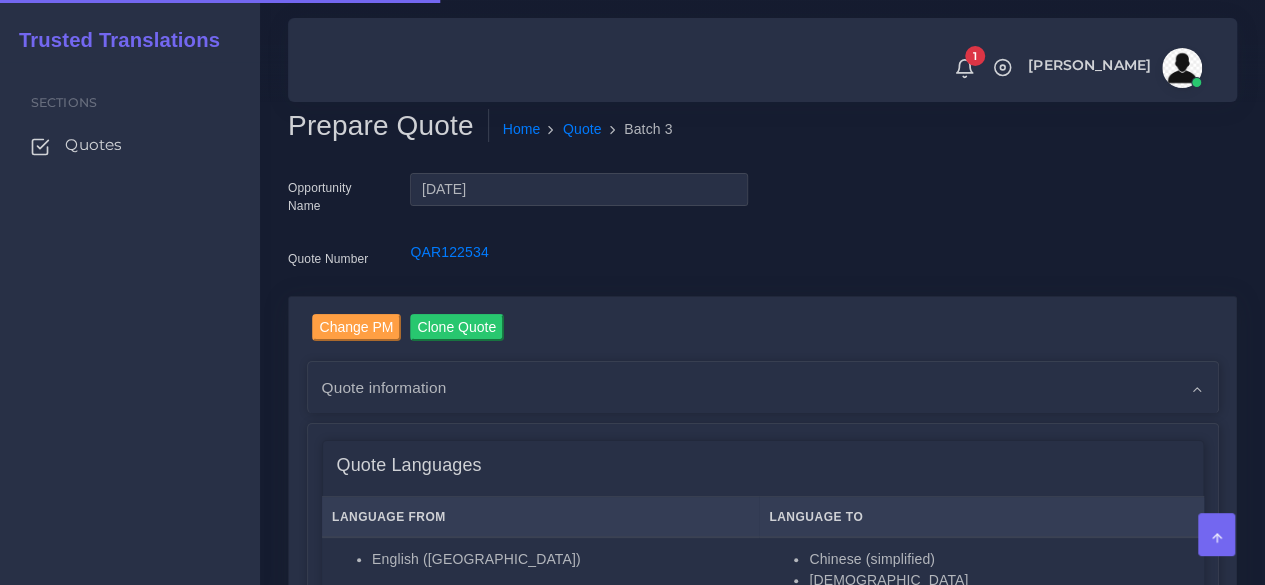 type 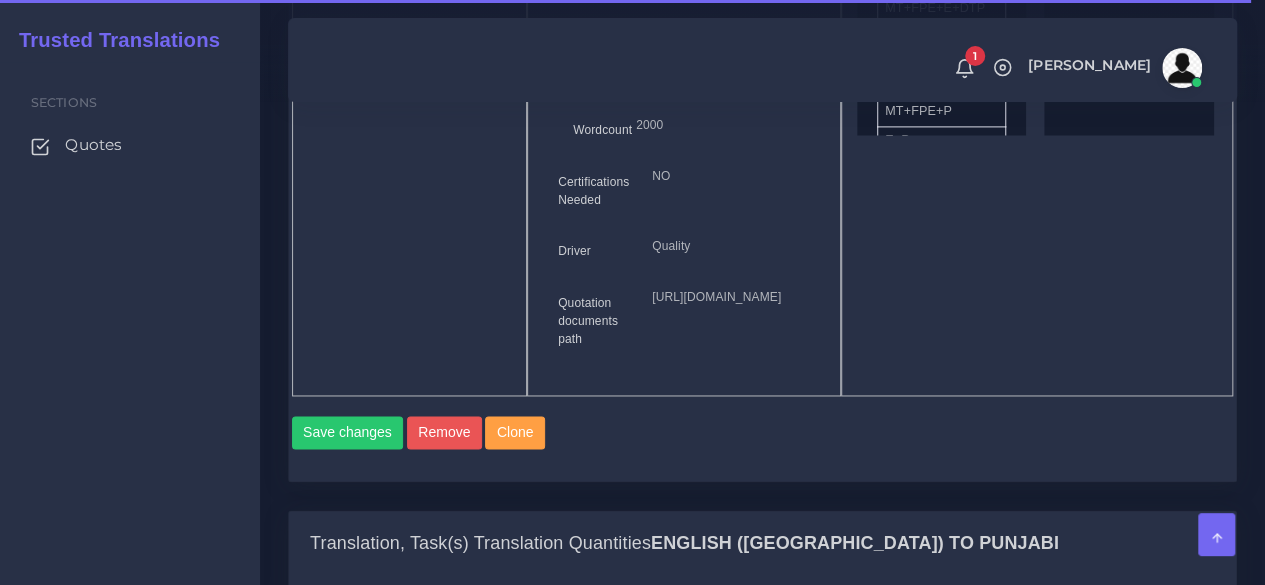scroll, scrollTop: 1700, scrollLeft: 0, axis: vertical 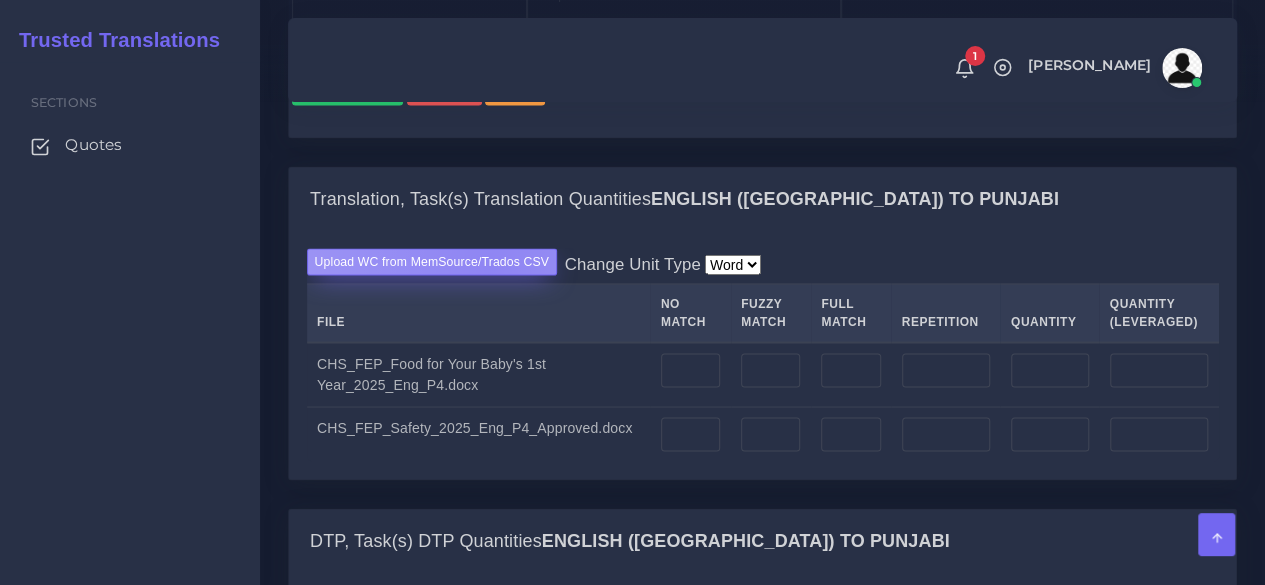click on "Upload WC from MemSource/Trados CSV" at bounding box center (432, 261) 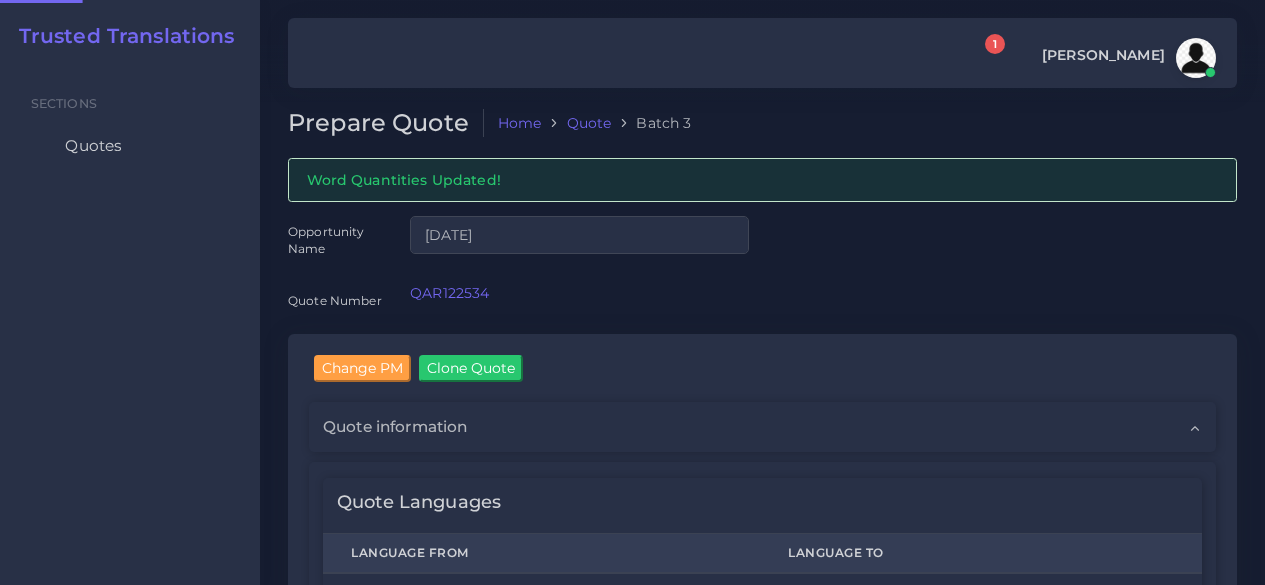 scroll, scrollTop: 0, scrollLeft: 0, axis: both 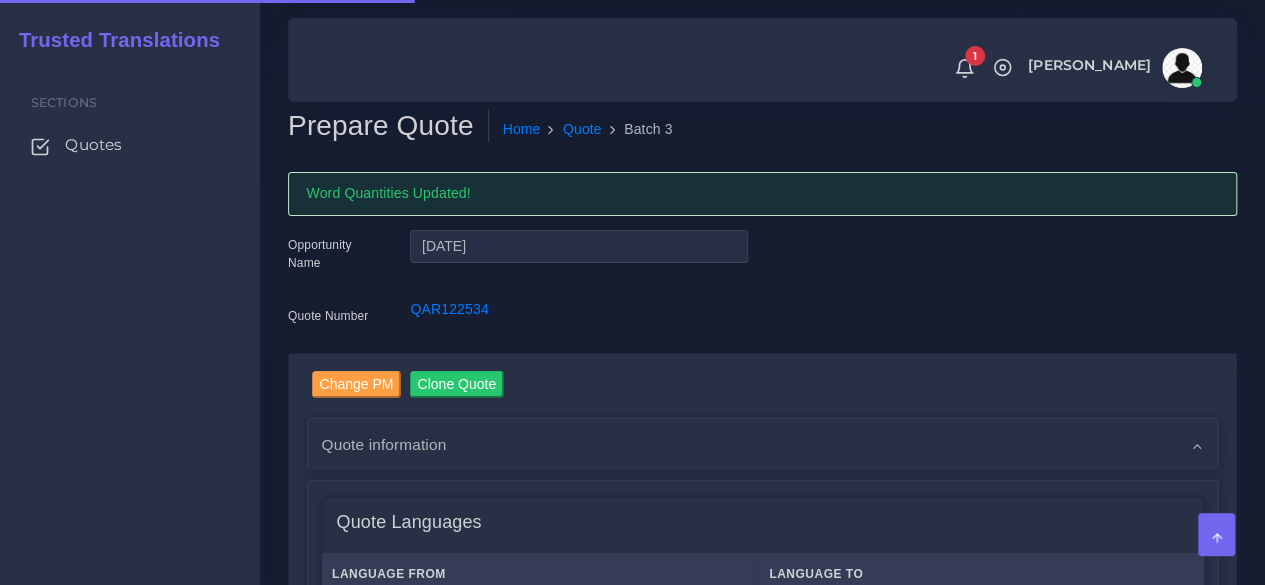 type 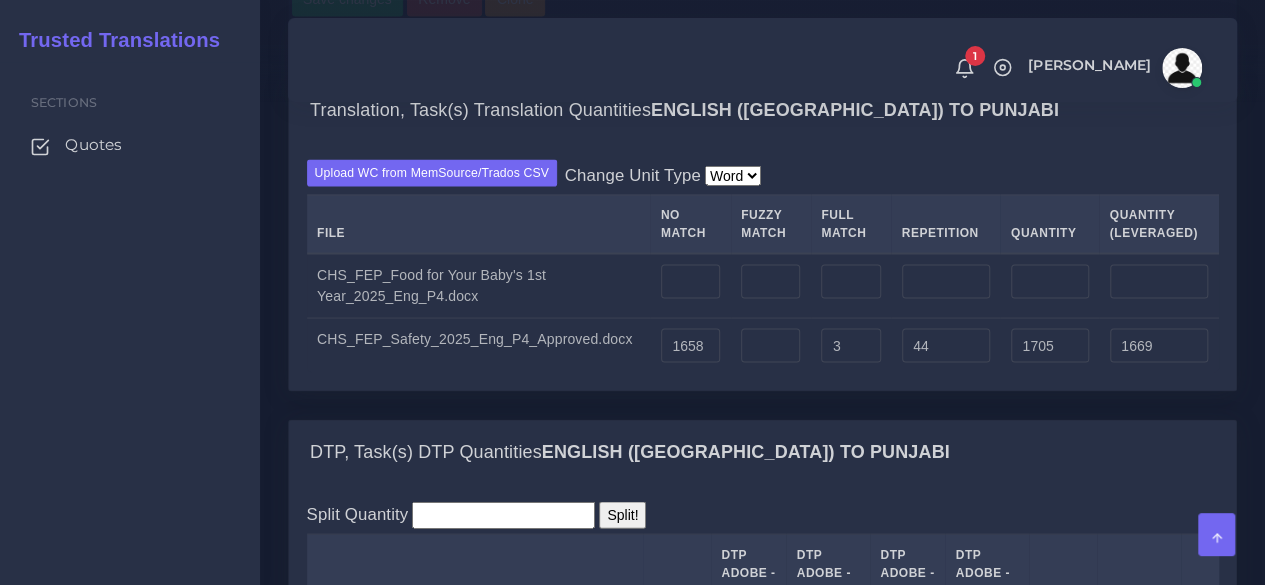 scroll, scrollTop: 1900, scrollLeft: 0, axis: vertical 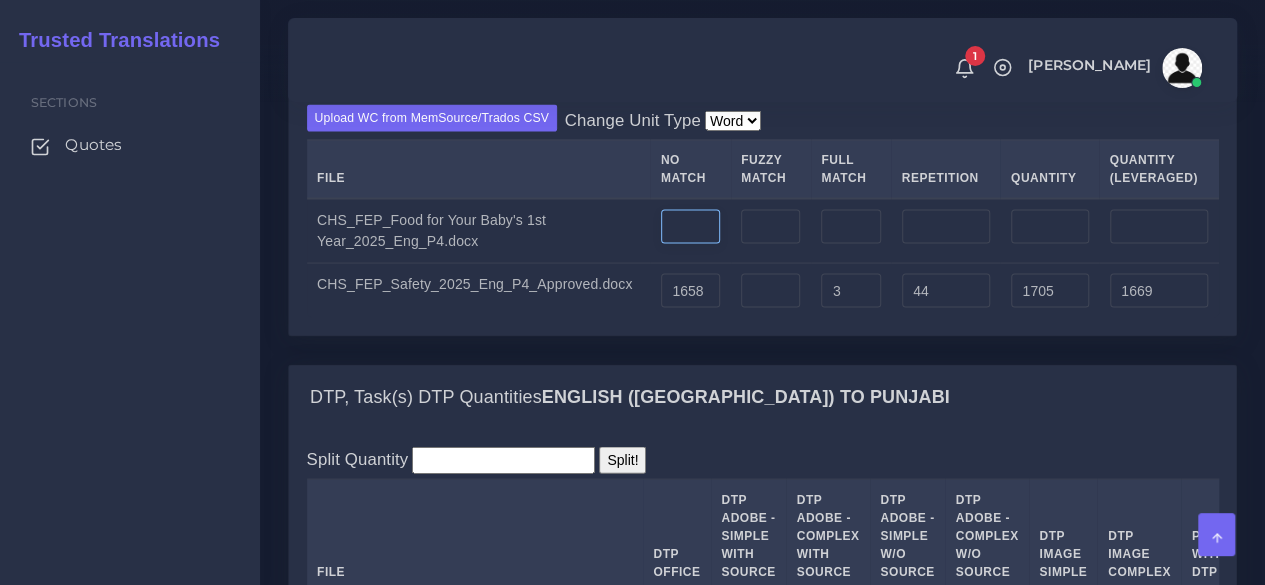 click at bounding box center [690, 227] 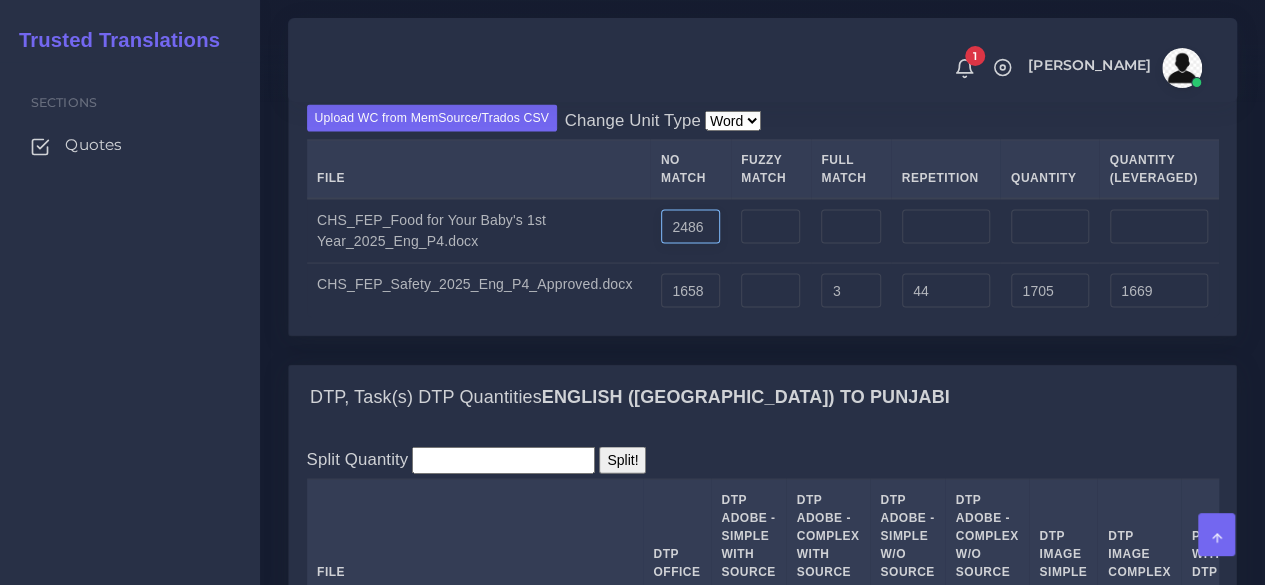 type on "2486" 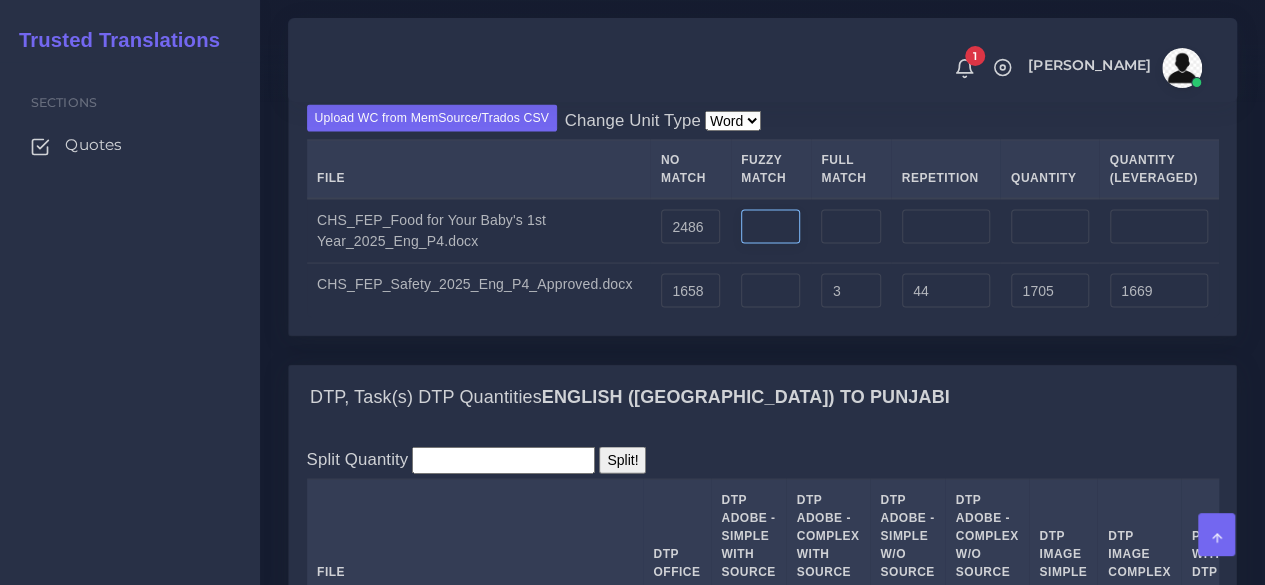 type on "2486" 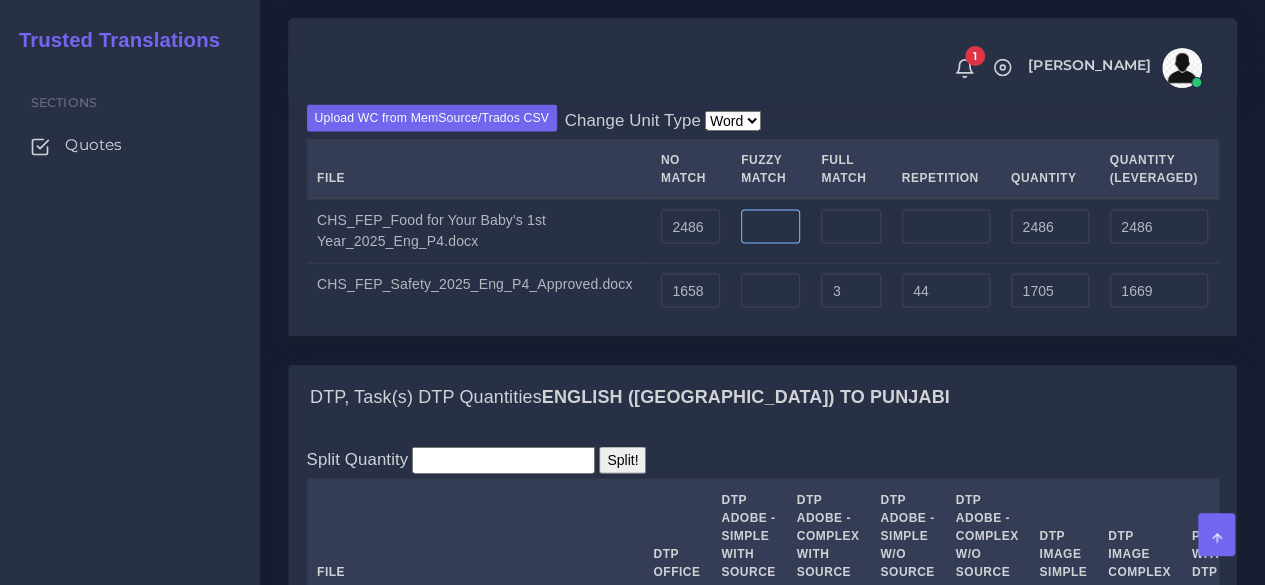 click at bounding box center (770, 227) 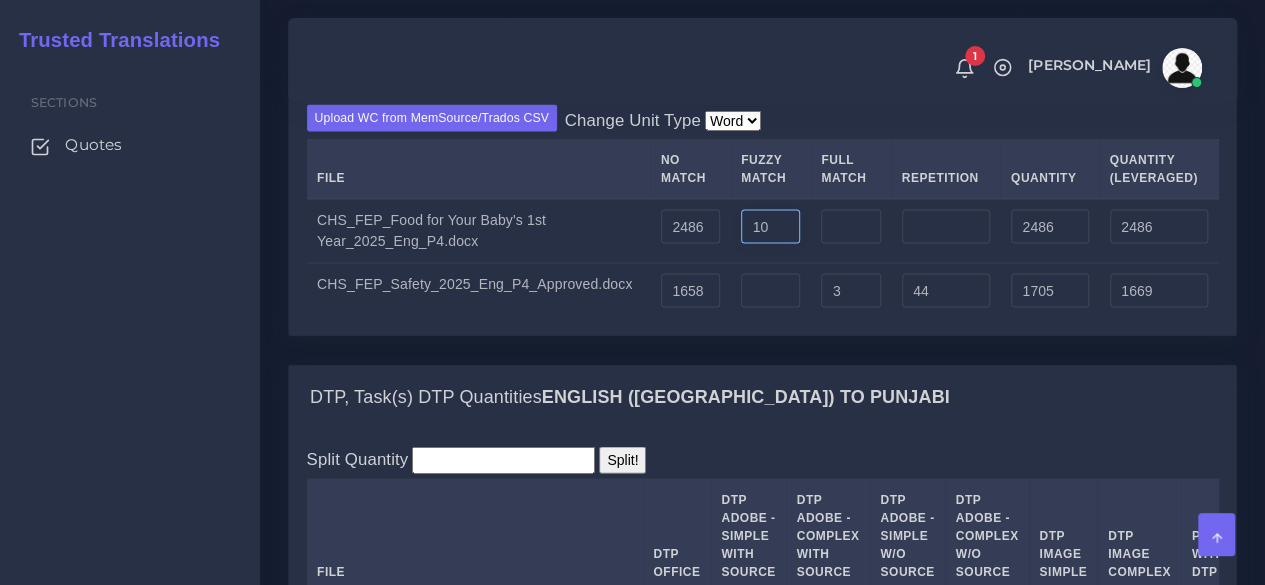 type on "10" 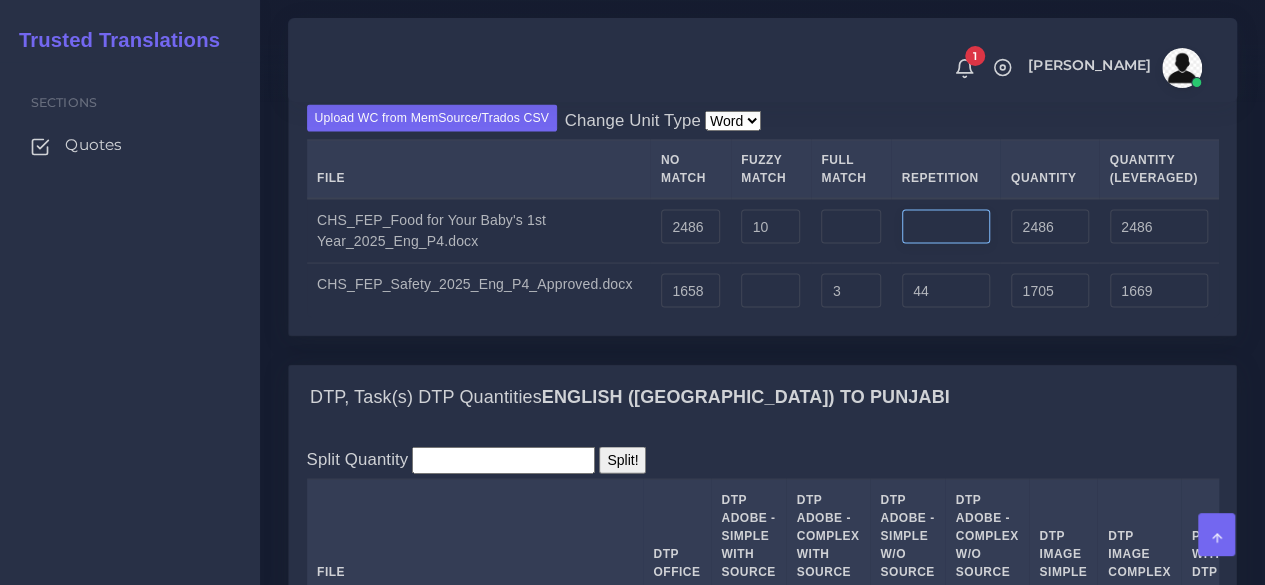 type on "2496" 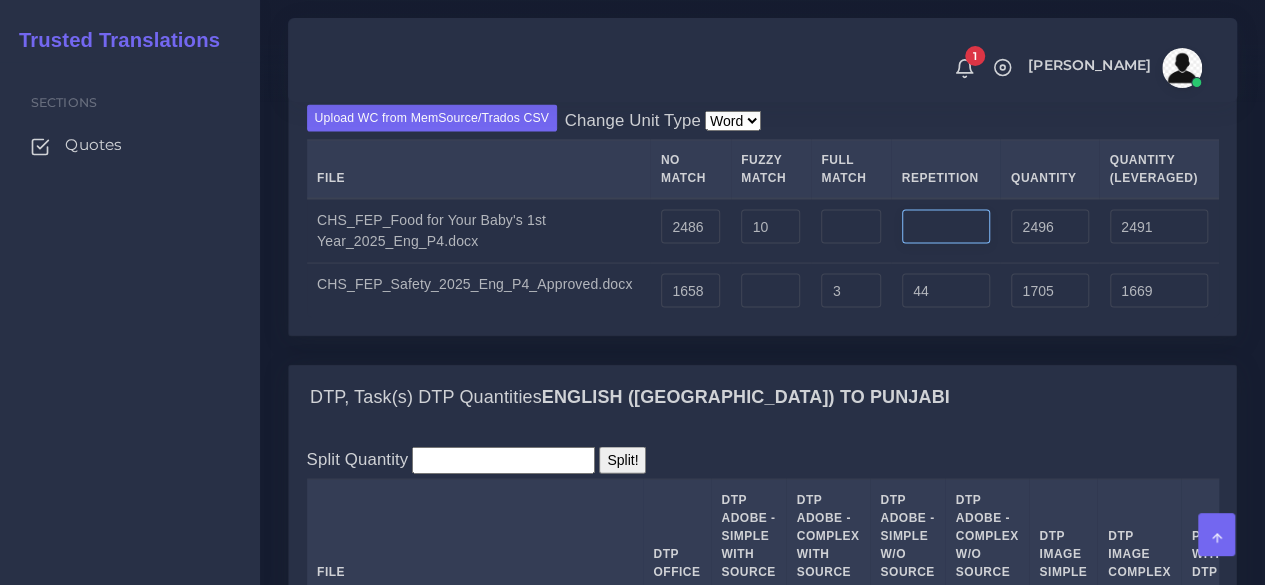 click at bounding box center (946, 227) 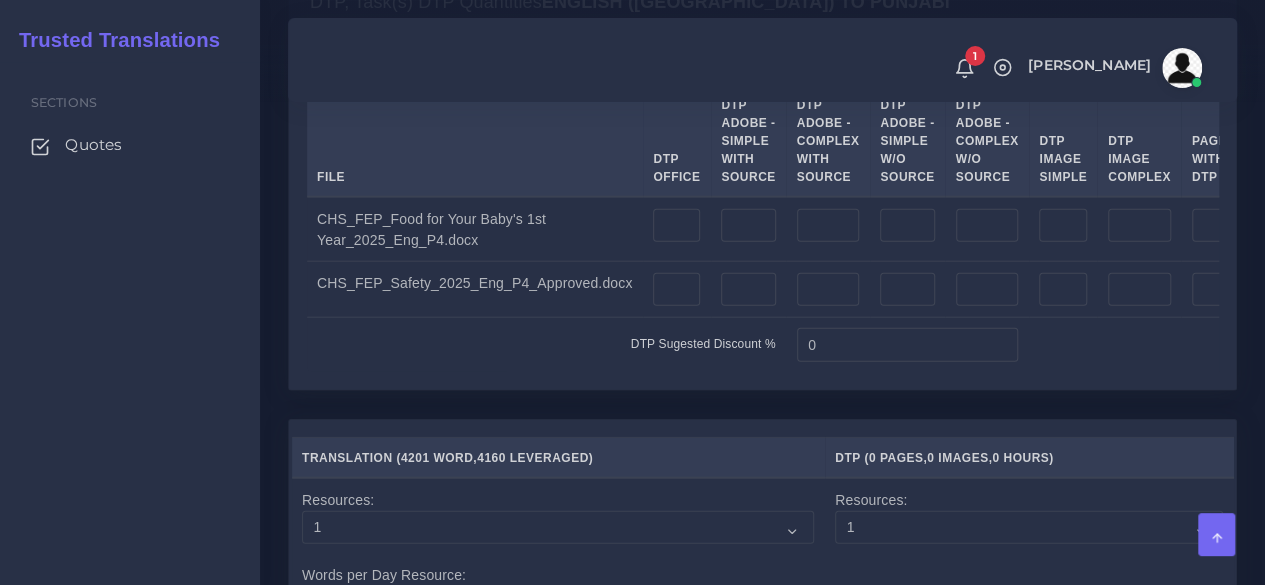 scroll, scrollTop: 2300, scrollLeft: 0, axis: vertical 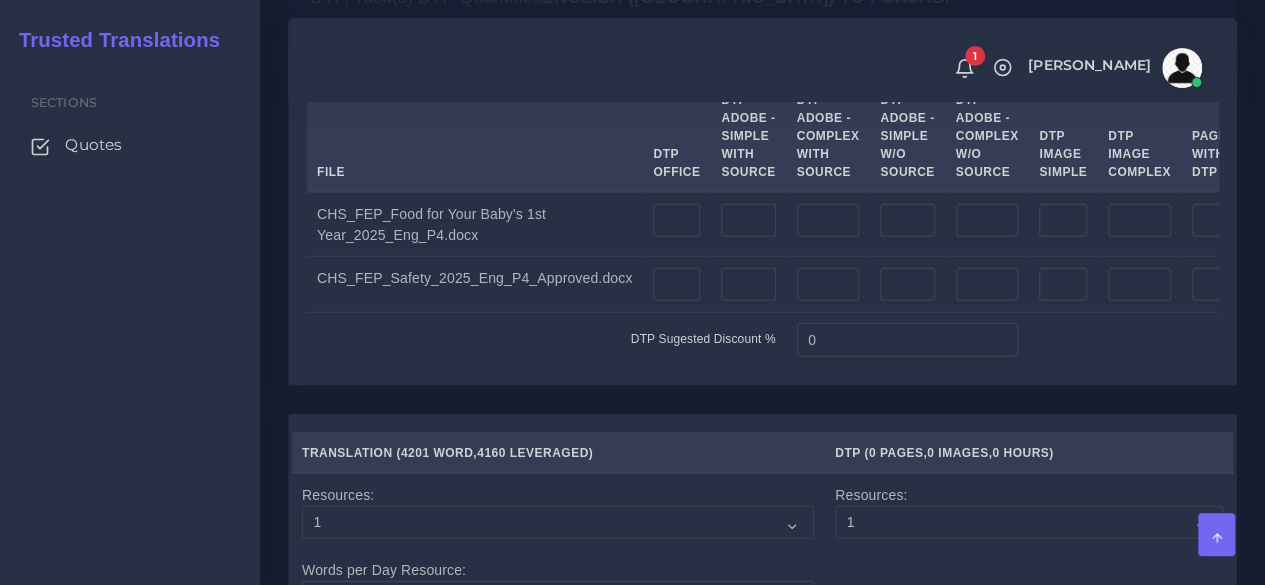 type on "33" 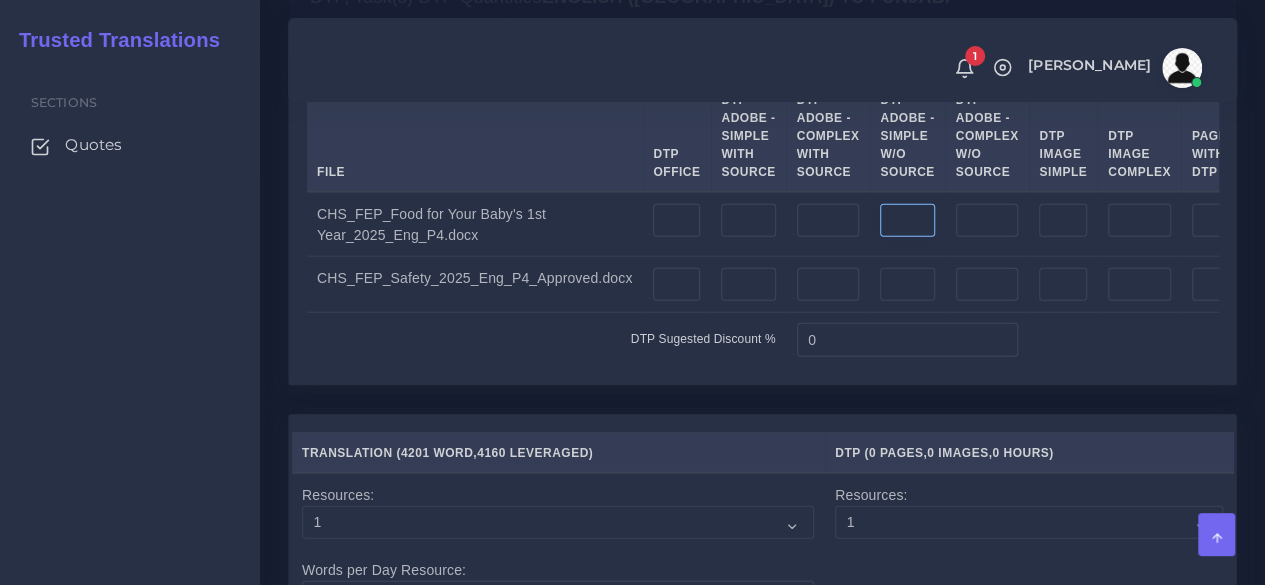 type on "2529" 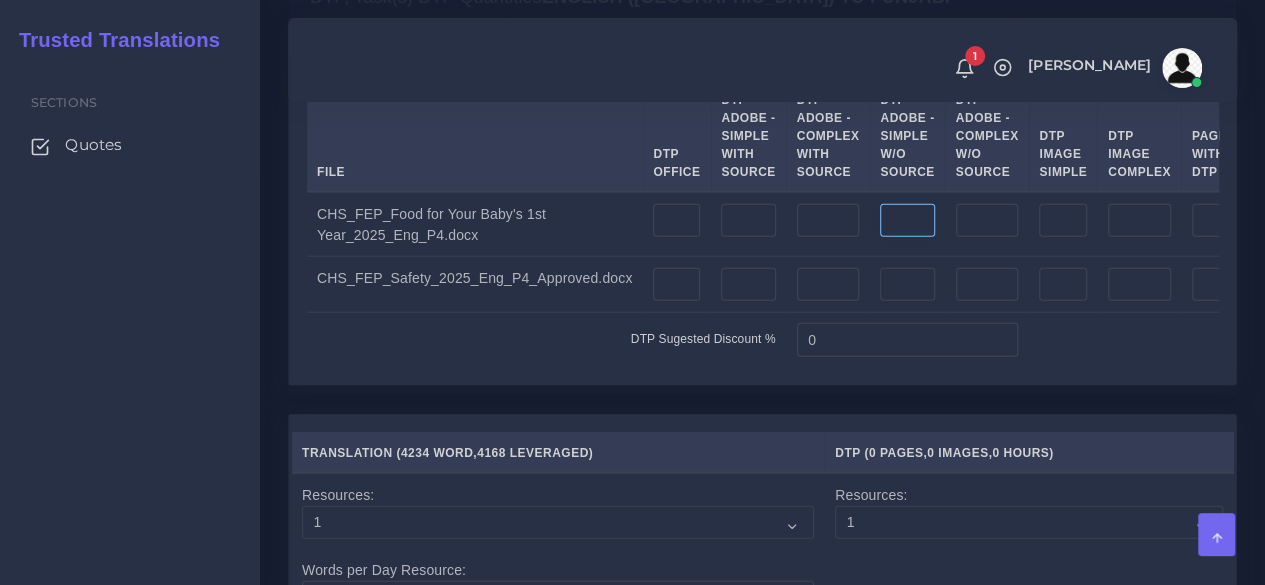 click at bounding box center [907, 221] 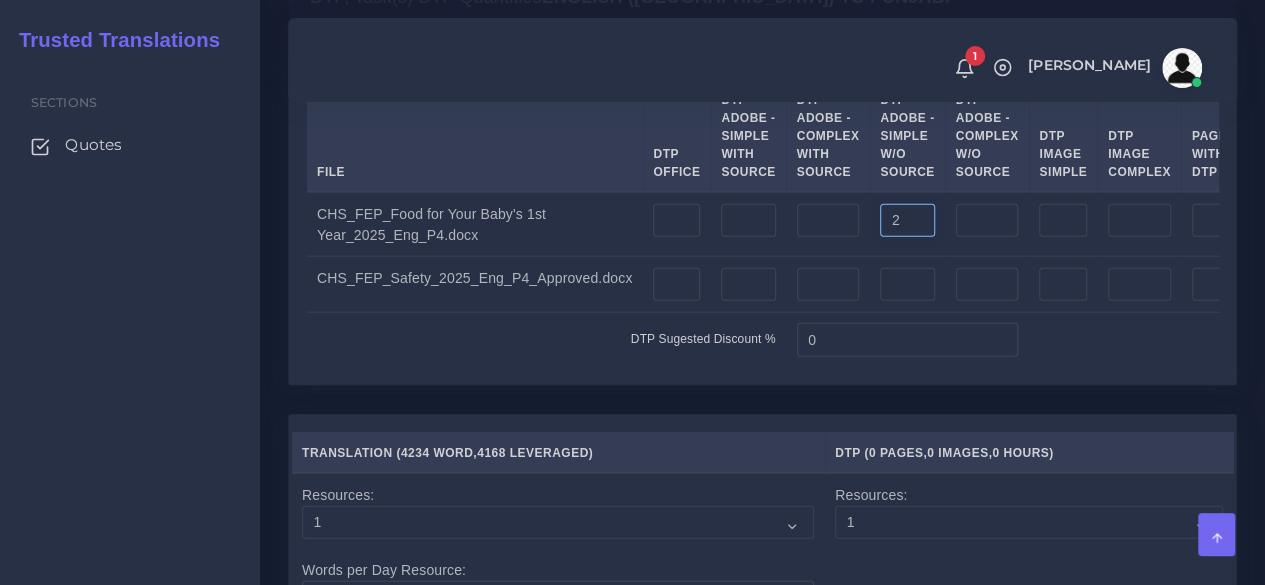 type on "2" 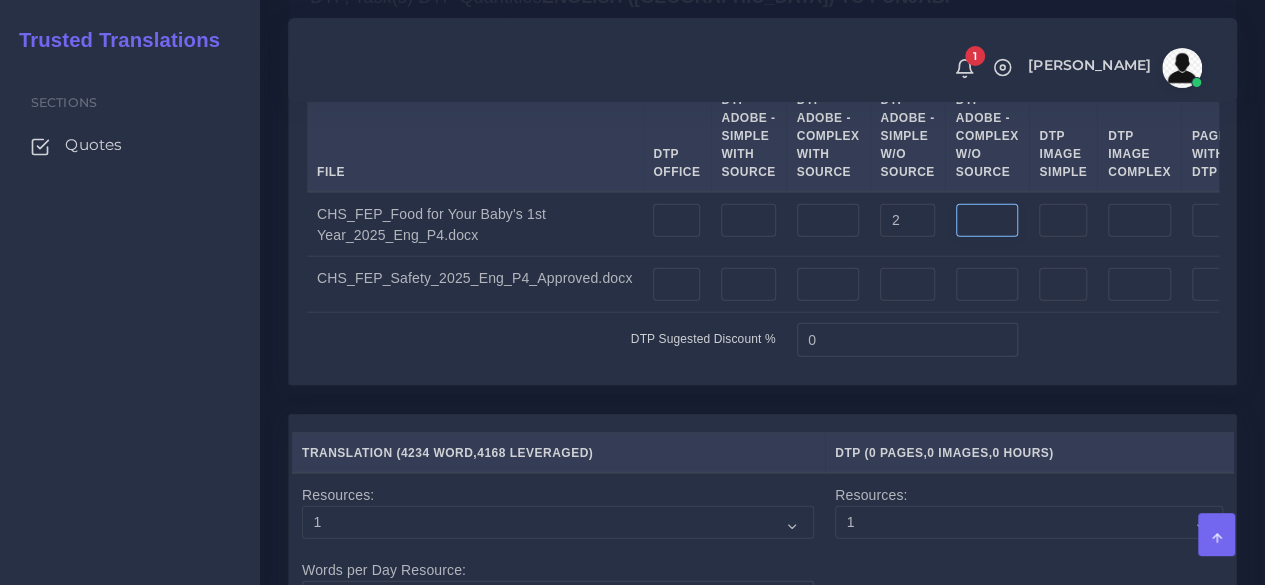 click at bounding box center [987, 221] 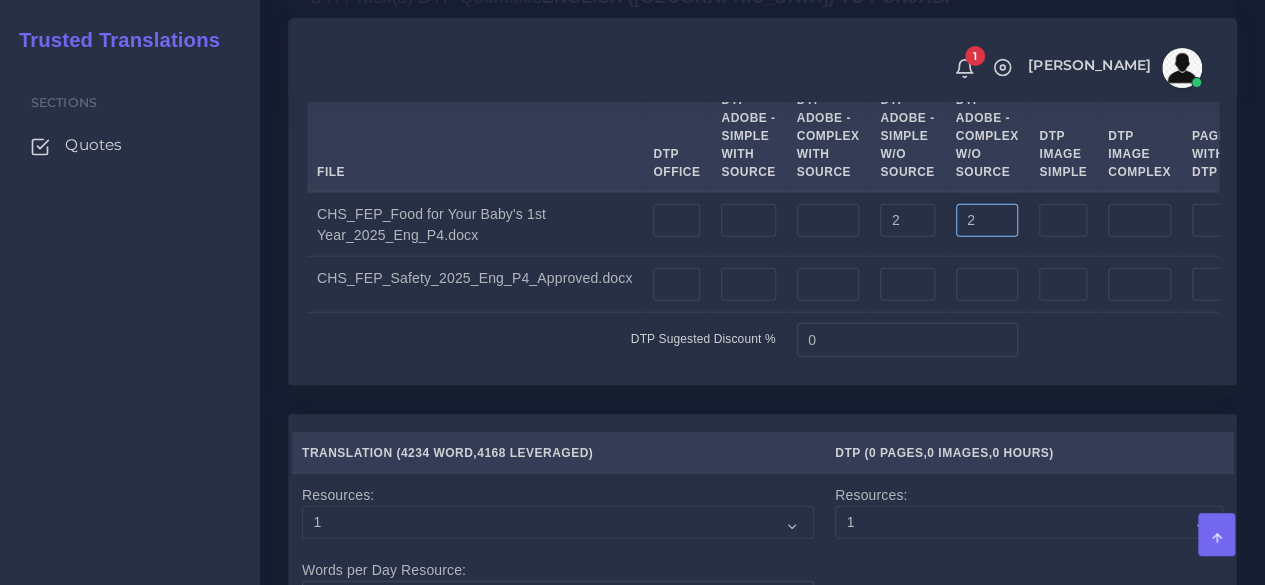 type on "2" 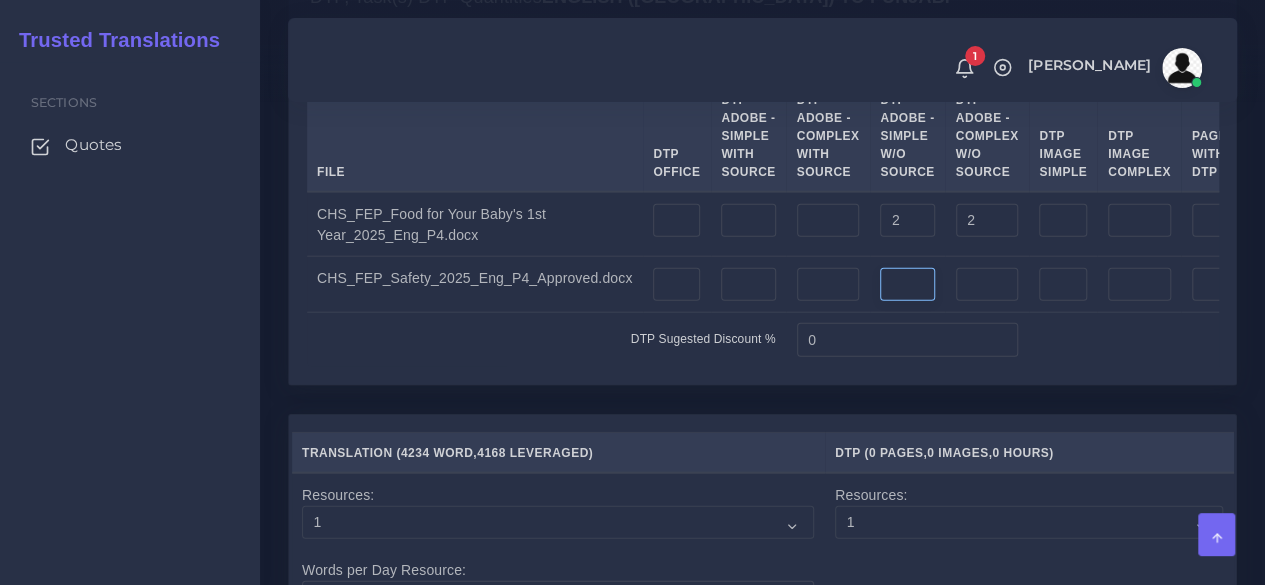 click at bounding box center [907, 285] 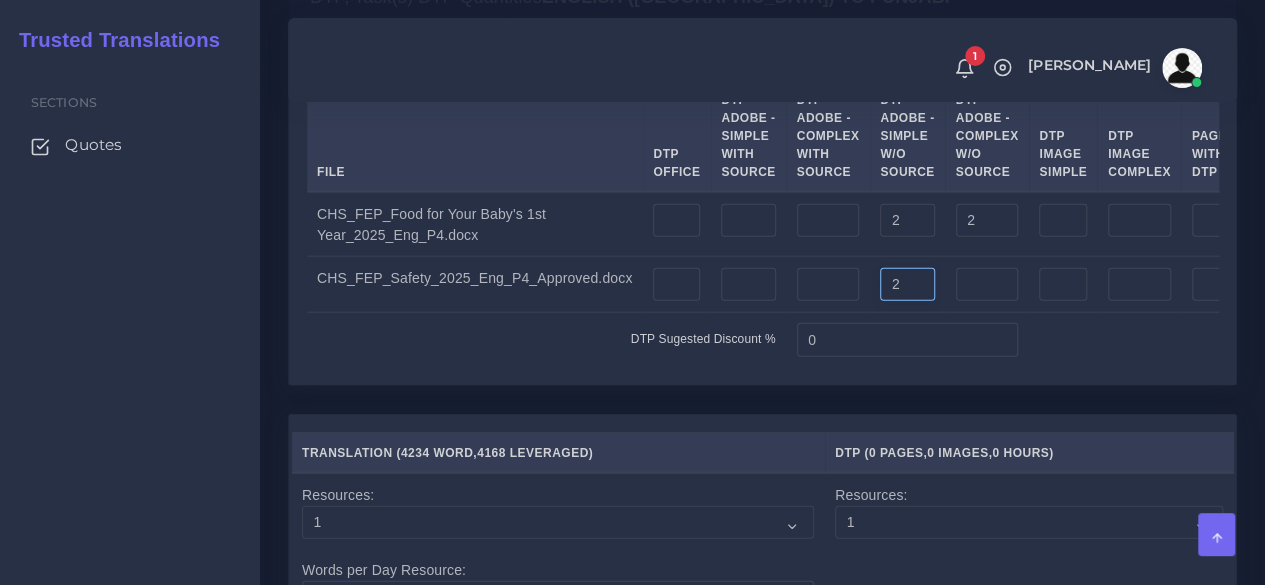 type on "2" 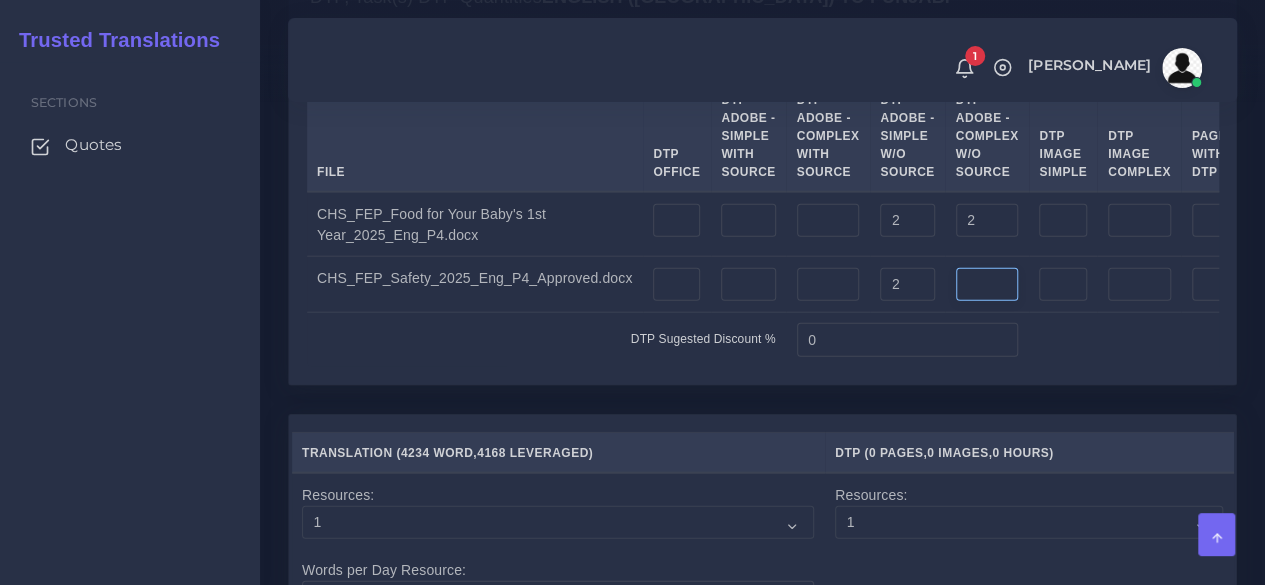 click at bounding box center [987, 285] 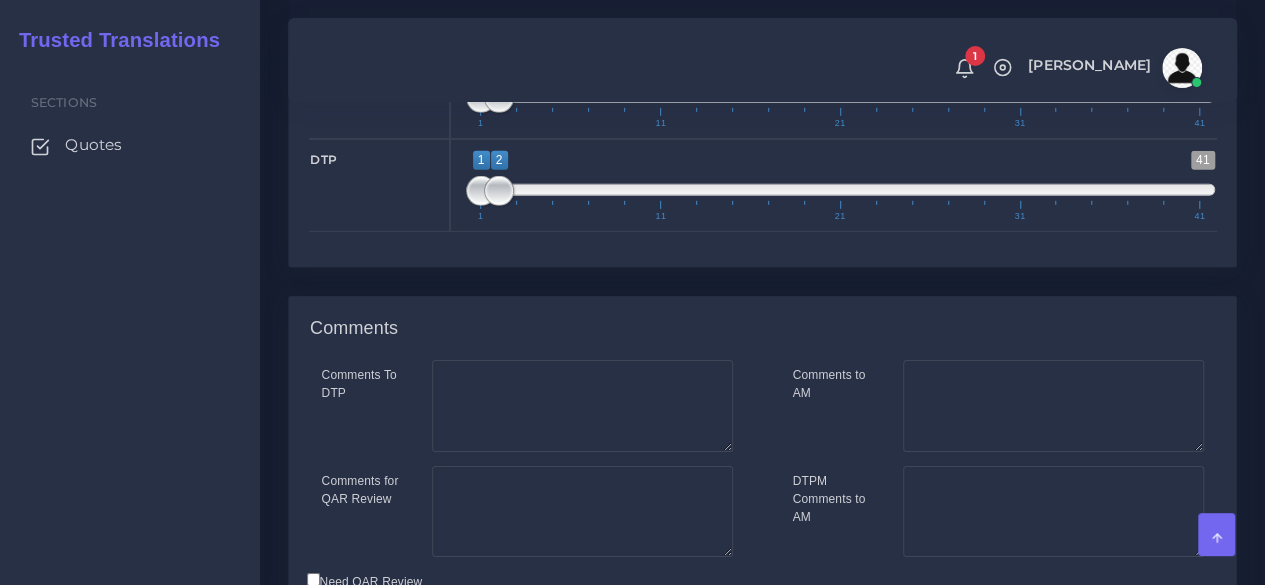 scroll, scrollTop: 3000, scrollLeft: 0, axis: vertical 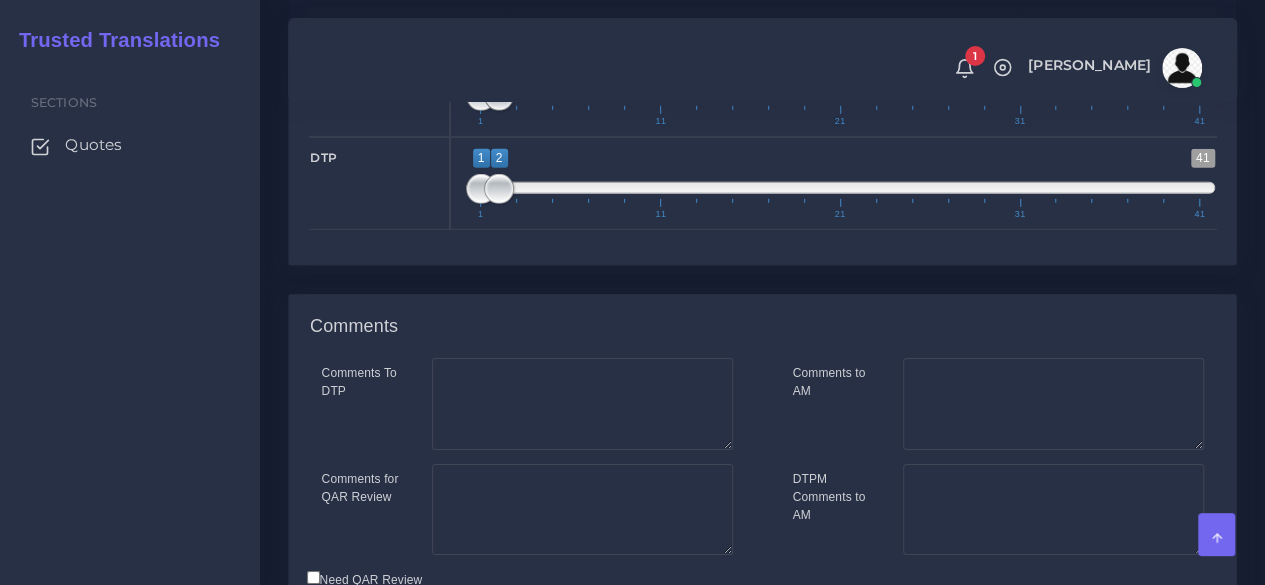 type on "3" 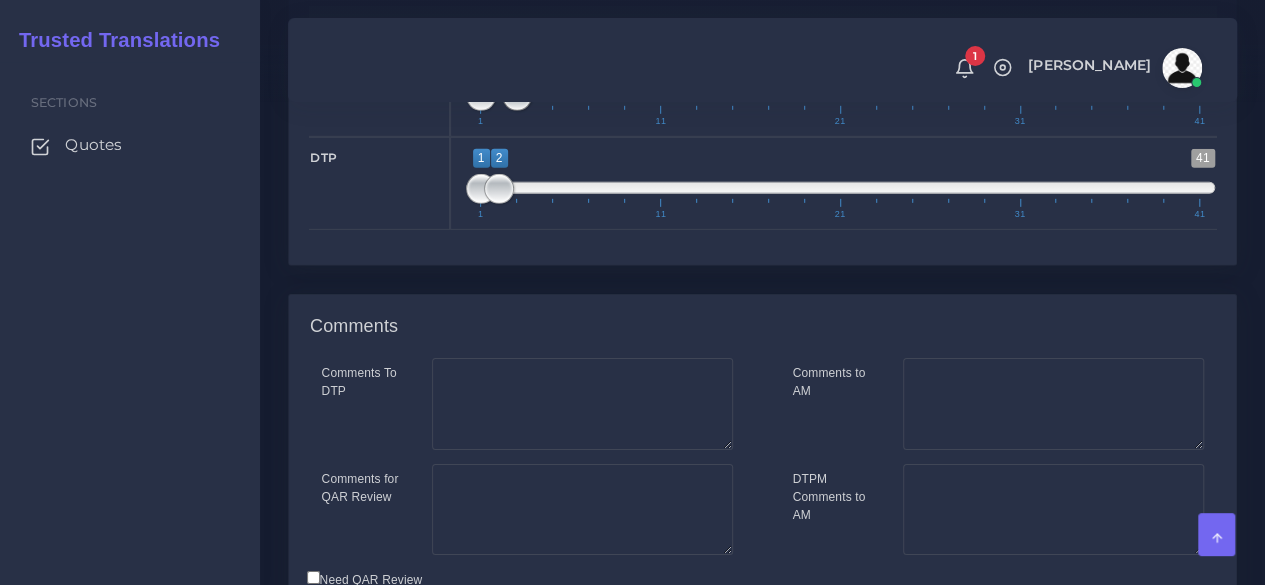 drag, startPoint x: 506, startPoint y: 221, endPoint x: 516, endPoint y: 220, distance: 10.049875 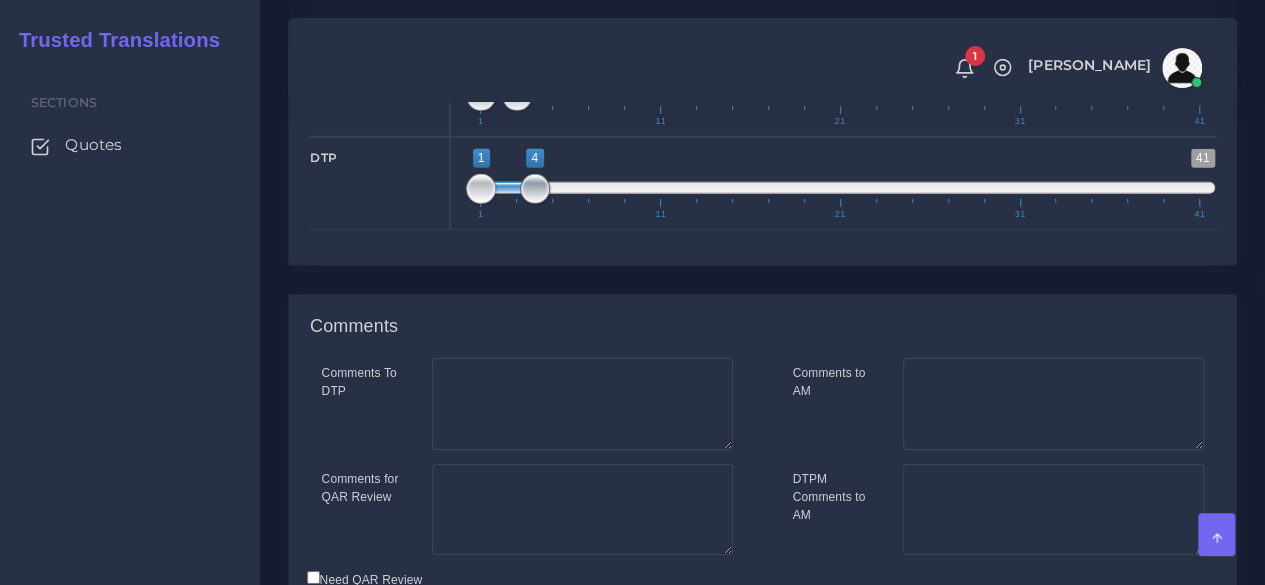 drag, startPoint x: 498, startPoint y: 305, endPoint x: 537, endPoint y: 306, distance: 39.012817 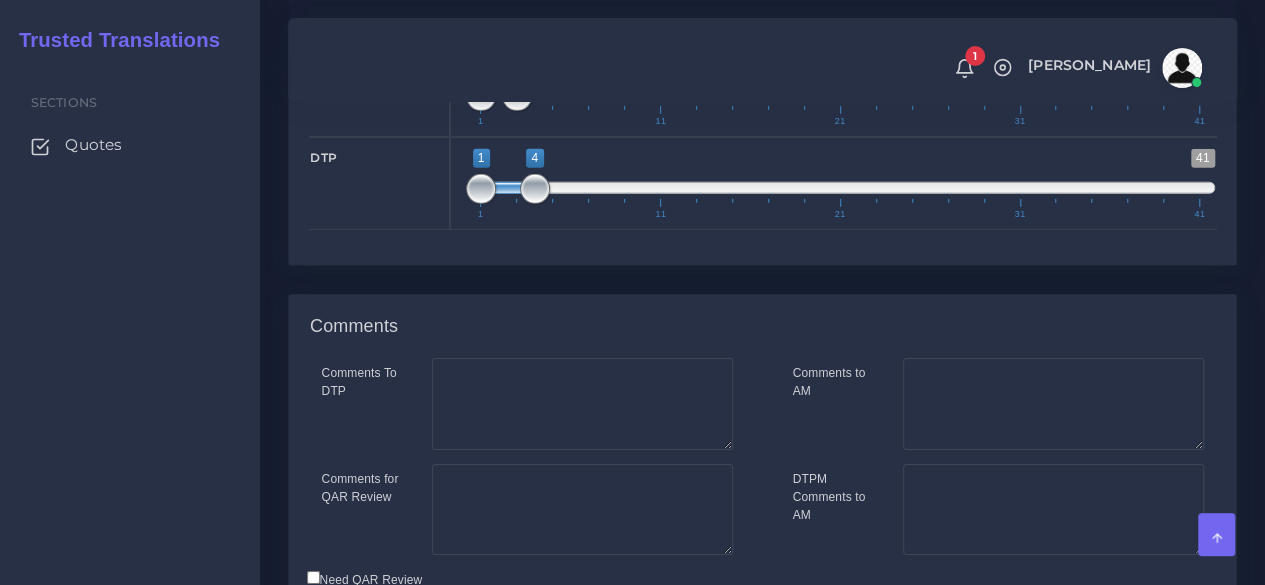 type on "4;4" 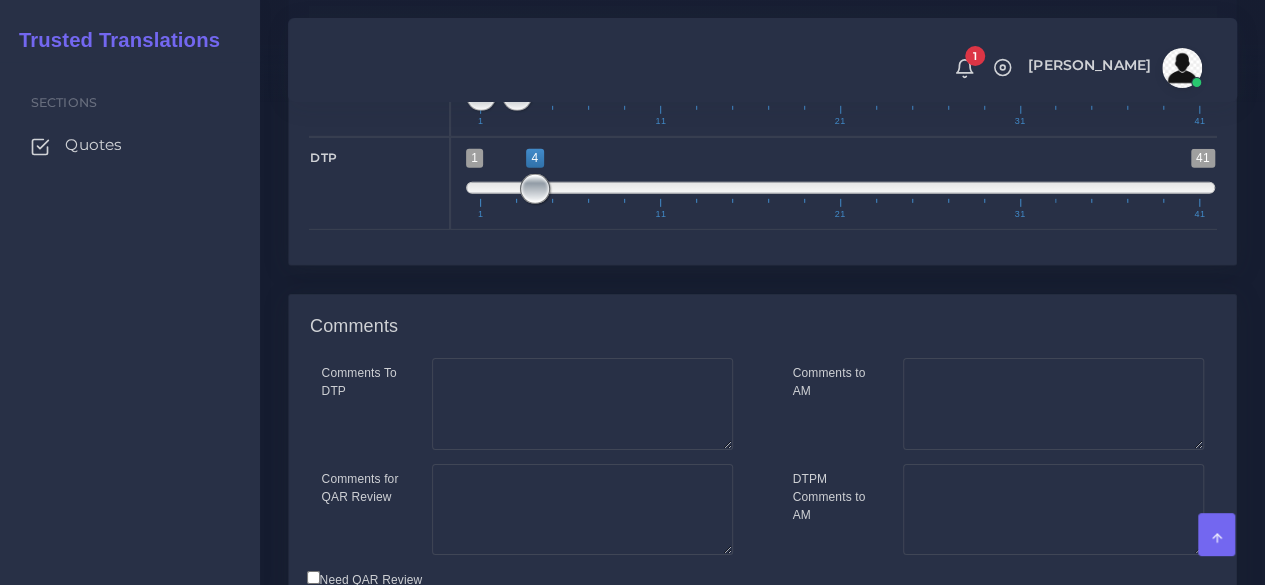 drag, startPoint x: 489, startPoint y: 317, endPoint x: 541, endPoint y: 311, distance: 52.34501 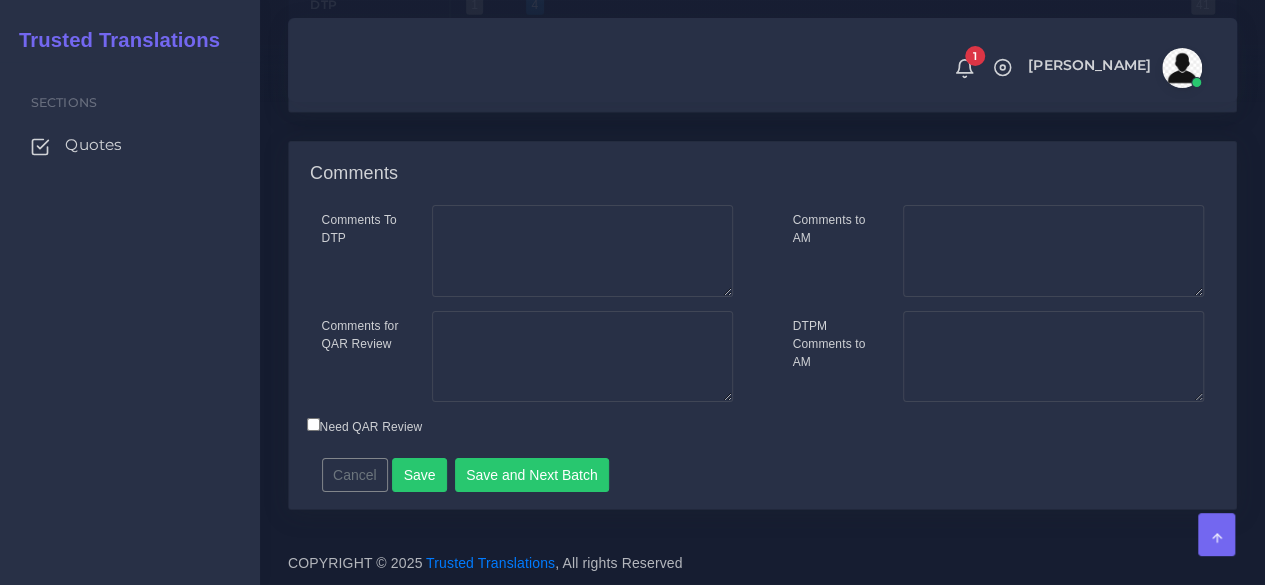 scroll, scrollTop: 3275, scrollLeft: 0, axis: vertical 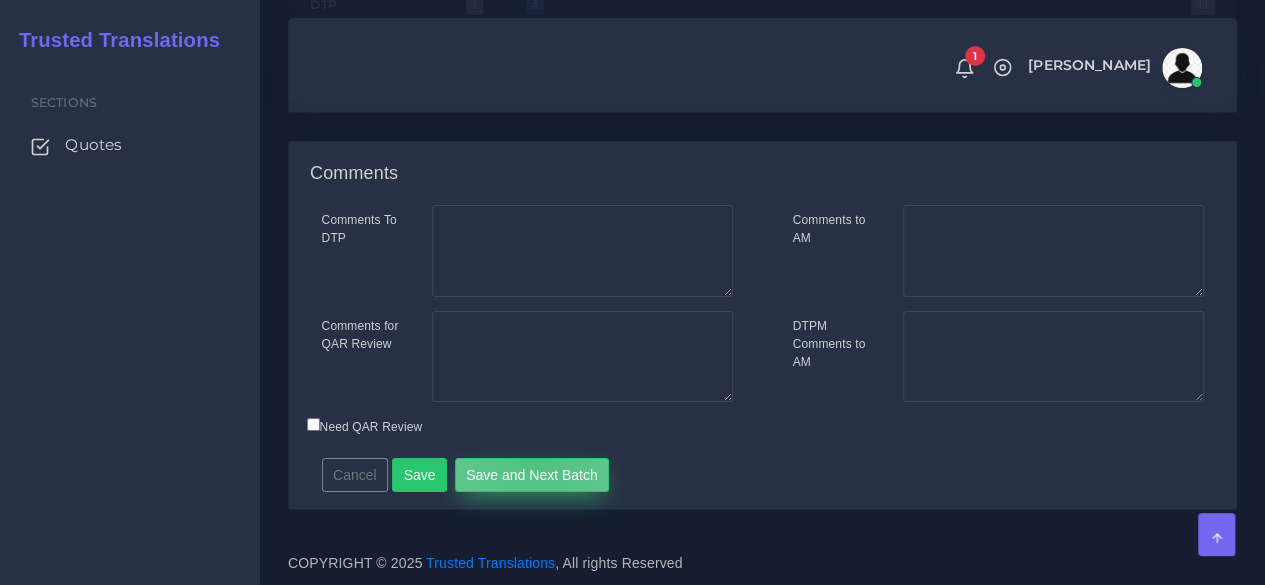 click on "Save and Next Batch" at bounding box center (532, 475) 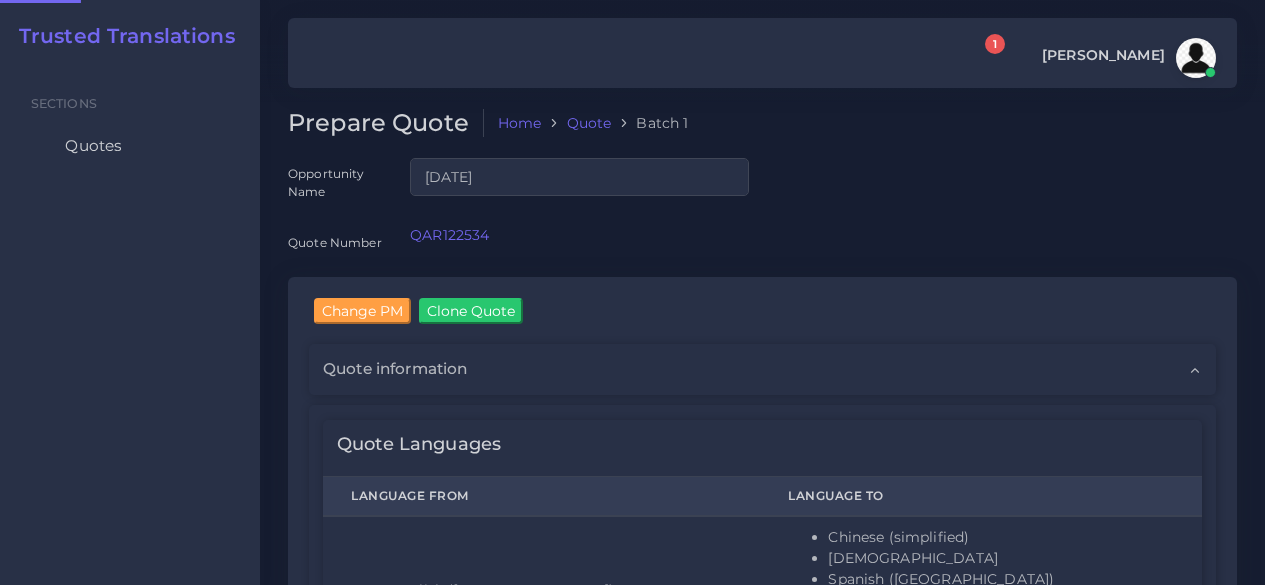 scroll, scrollTop: 0, scrollLeft: 0, axis: both 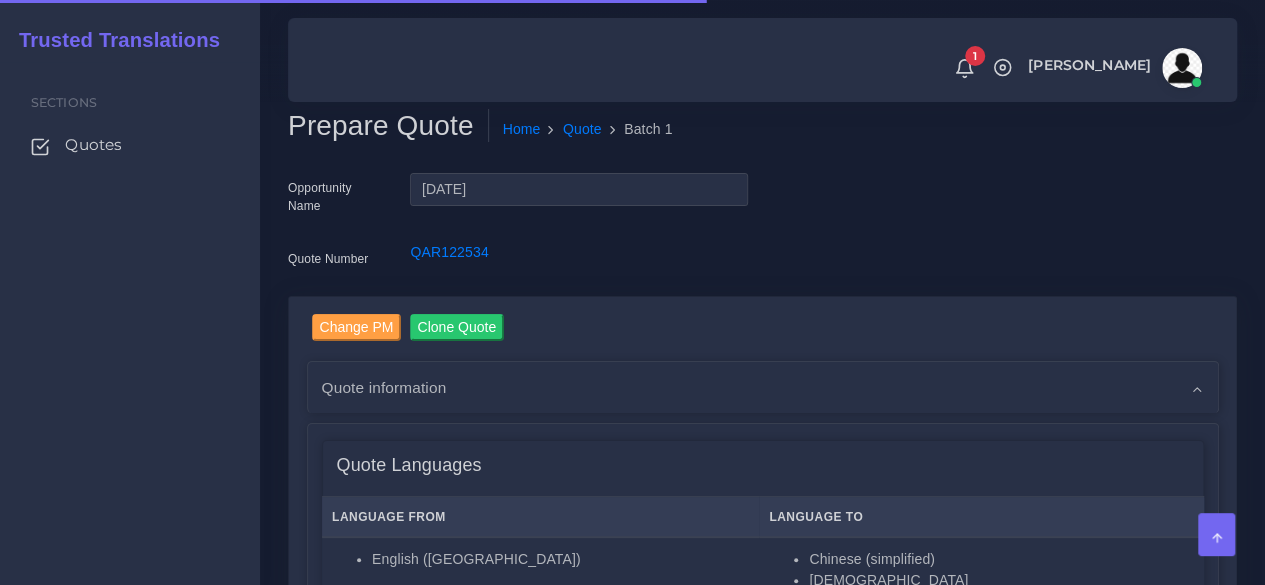 type 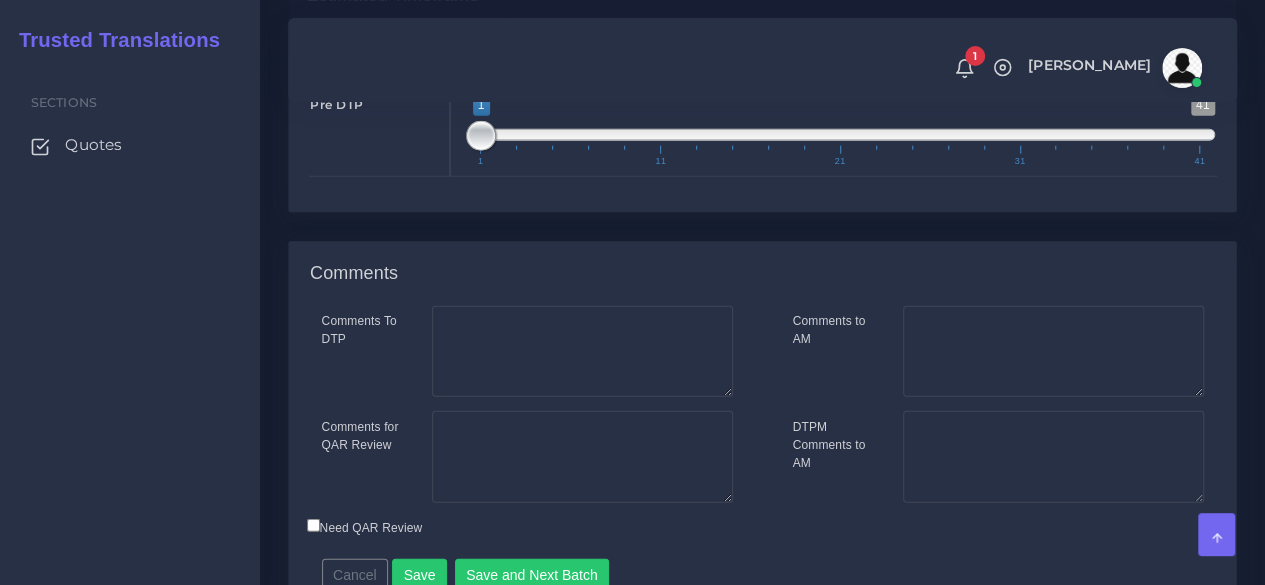 scroll, scrollTop: 2646, scrollLeft: 0, axis: vertical 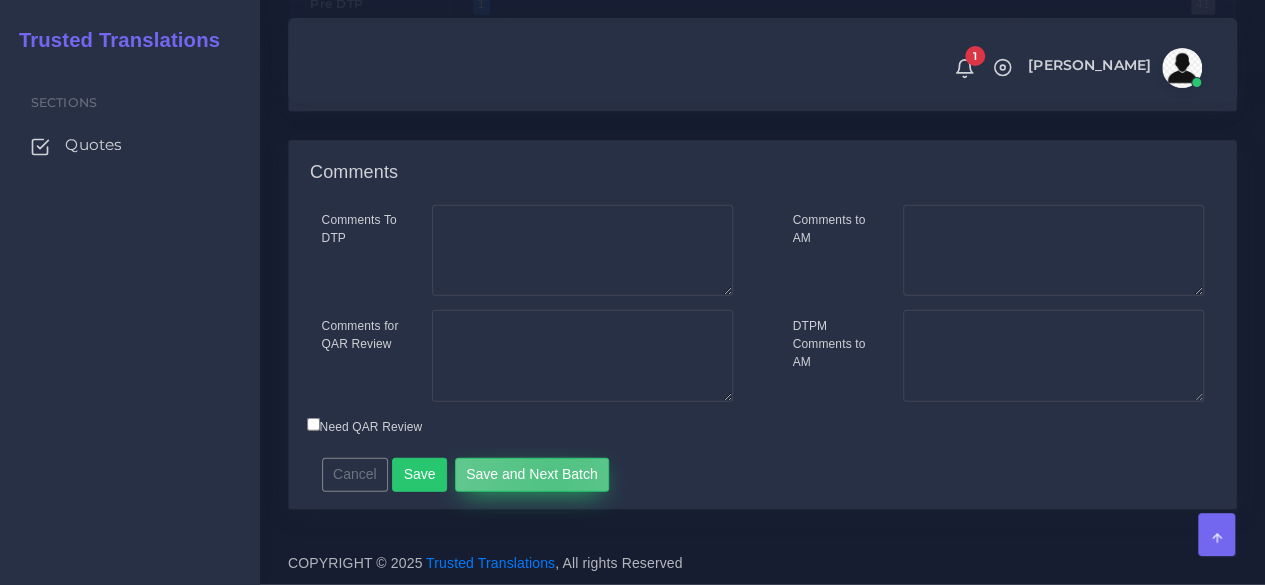 click on "Save and Next Batch" at bounding box center [532, 475] 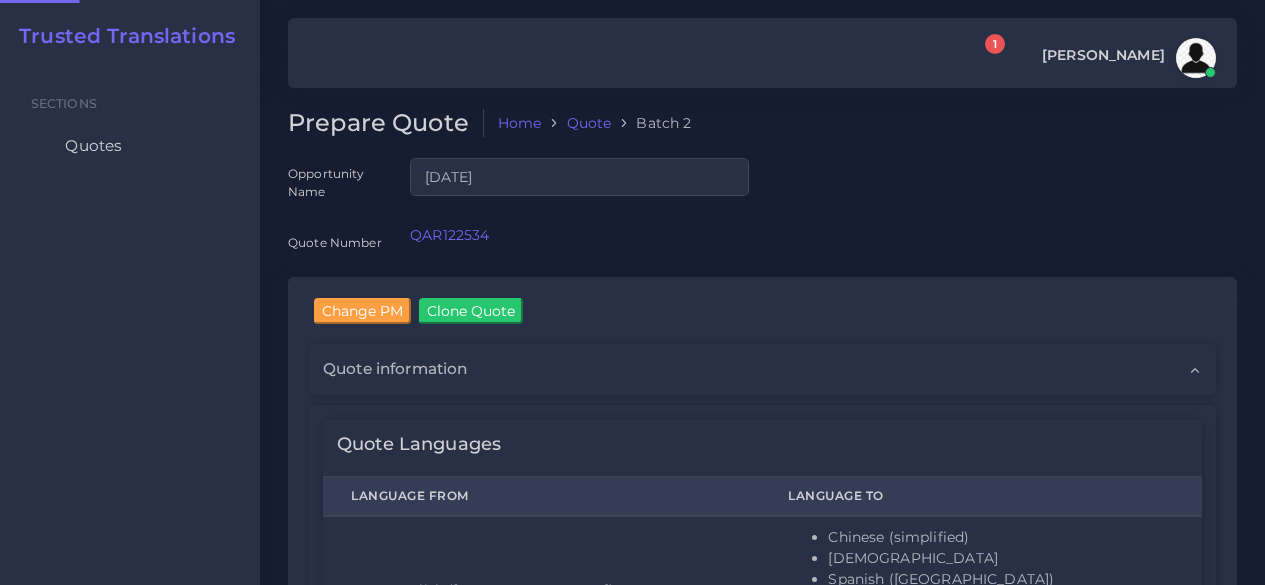 scroll, scrollTop: 0, scrollLeft: 0, axis: both 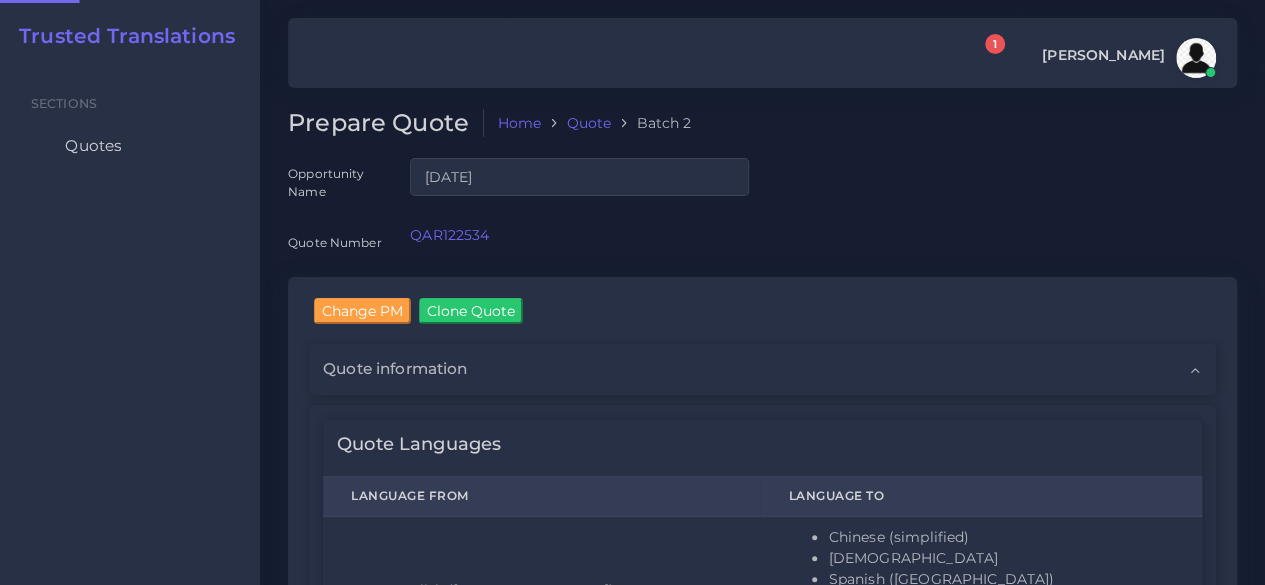 type 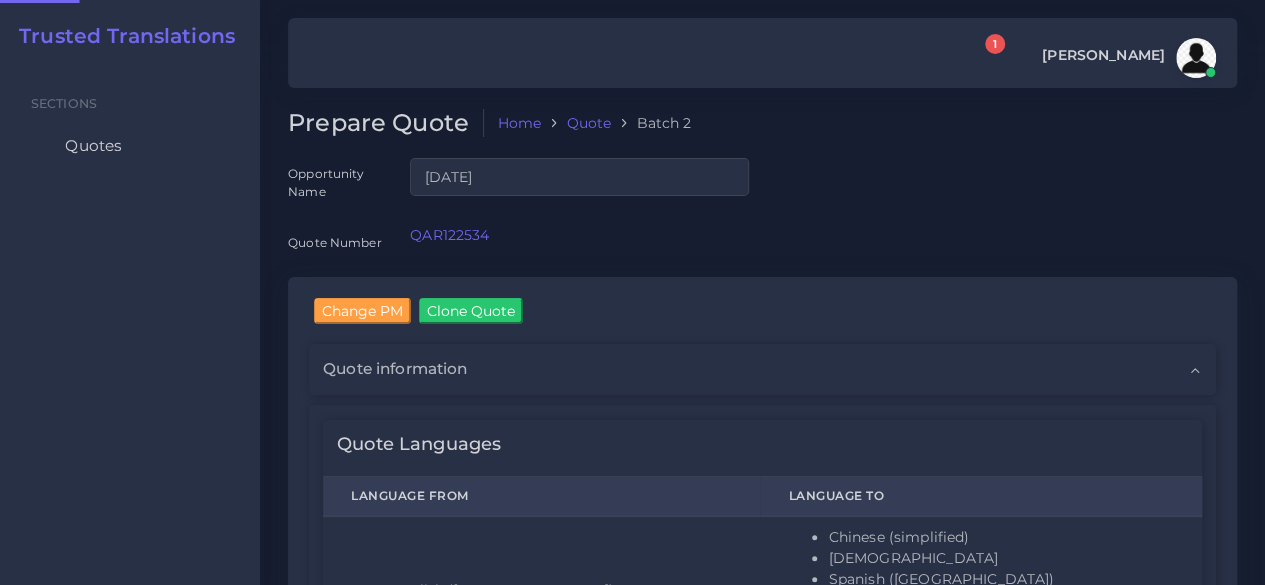 type 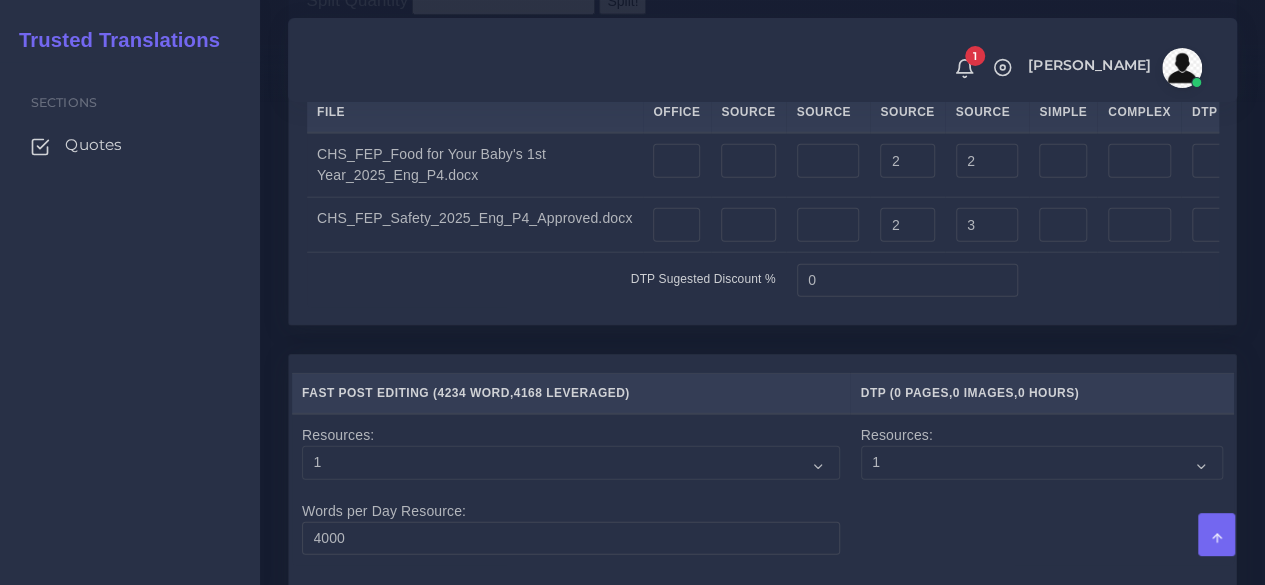 scroll, scrollTop: 2300, scrollLeft: 0, axis: vertical 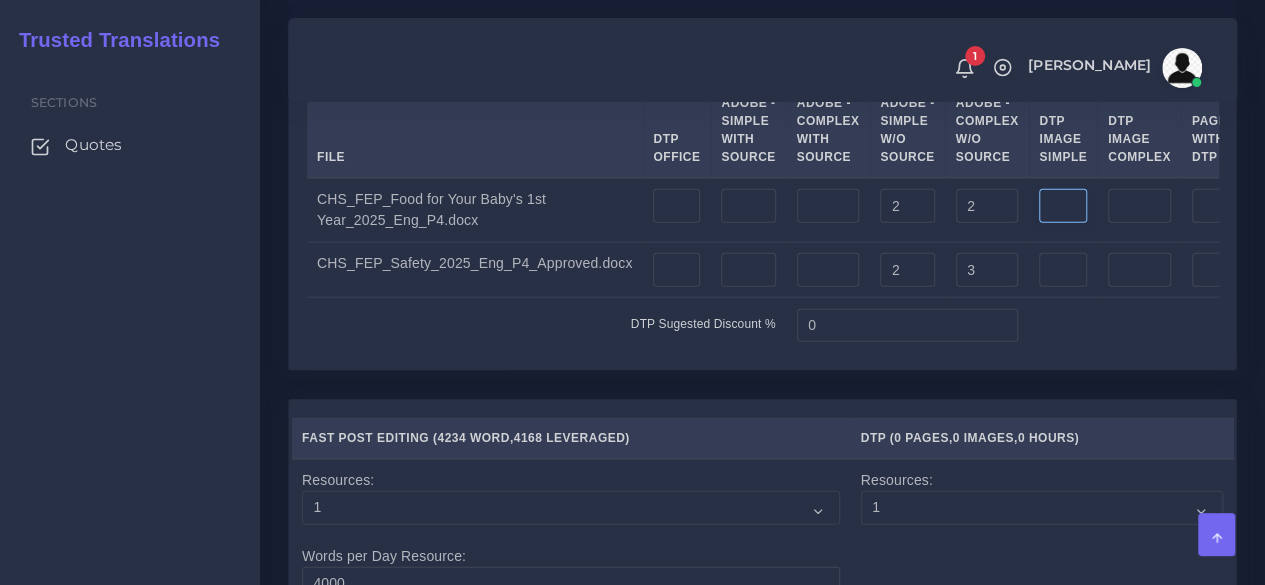 click at bounding box center (1063, 206) 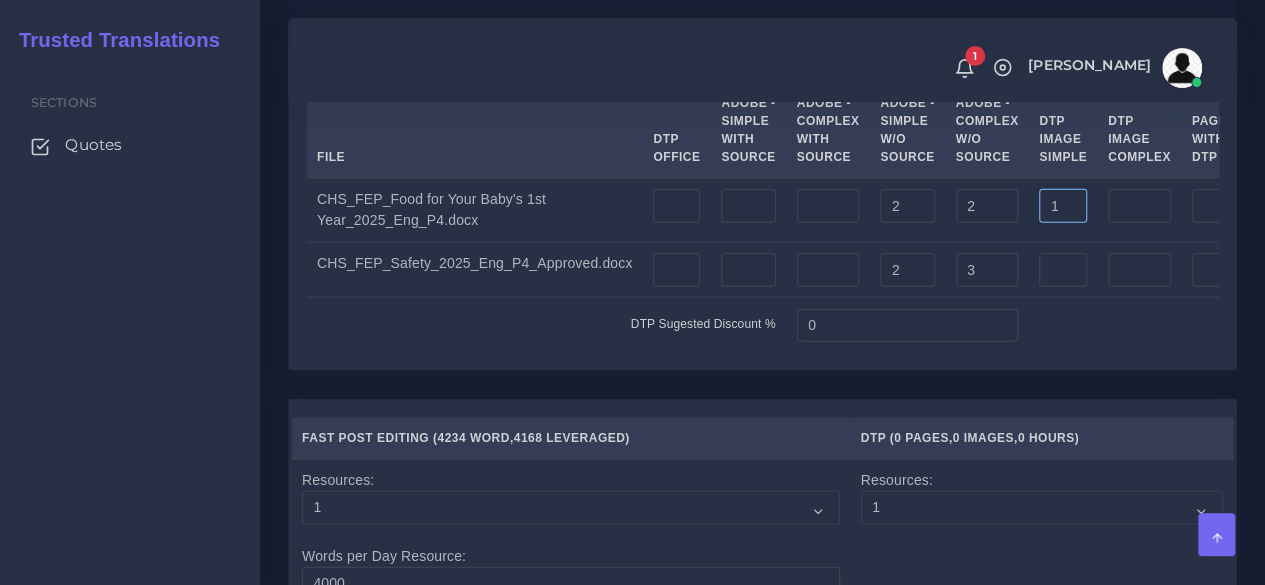 type on "1" 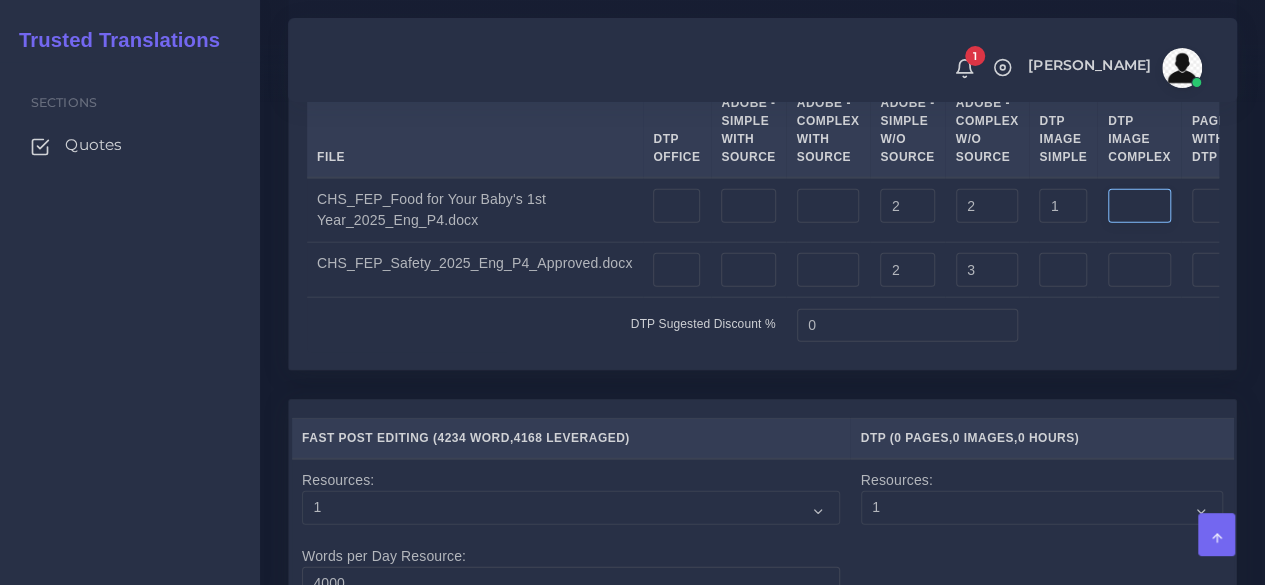 click at bounding box center [1139, 206] 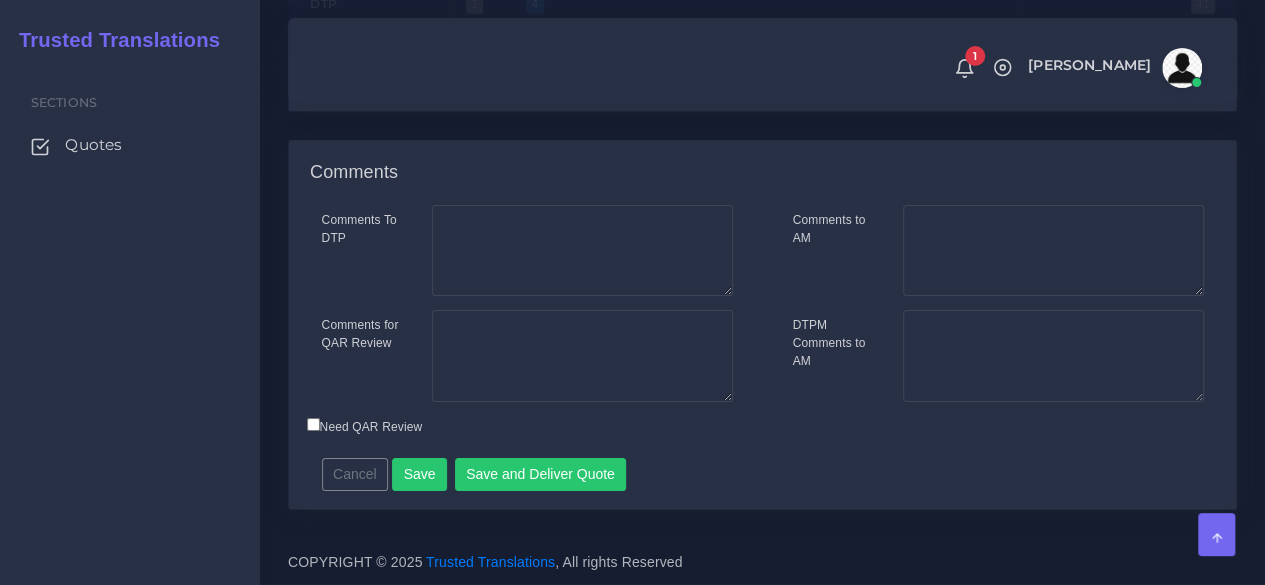 scroll, scrollTop: 3262, scrollLeft: 0, axis: vertical 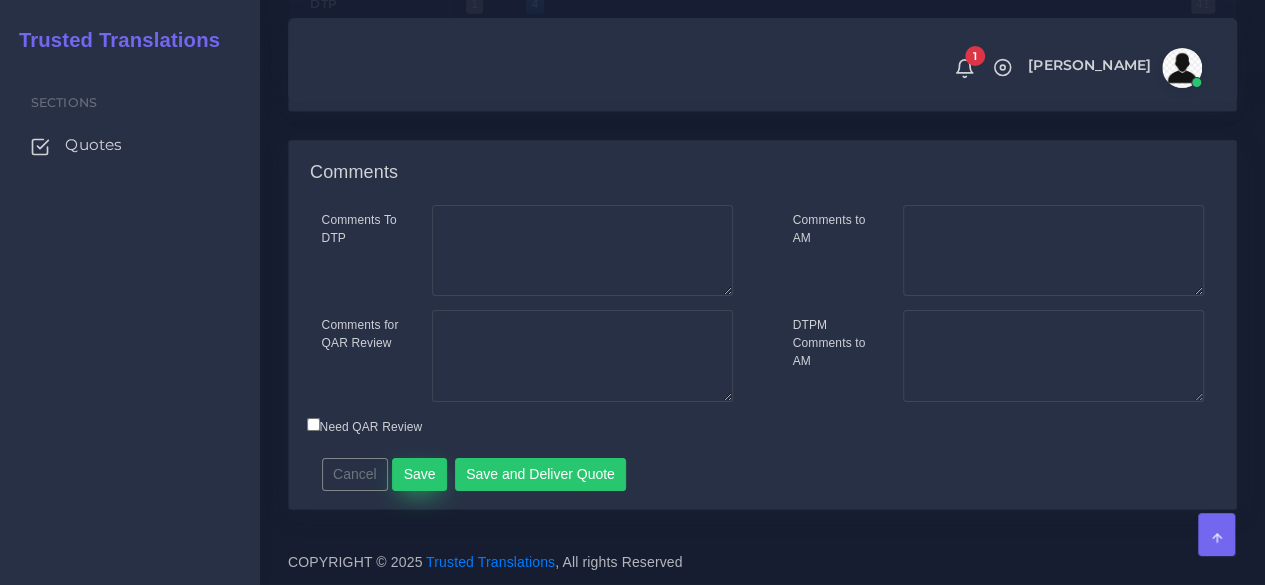 type on "1" 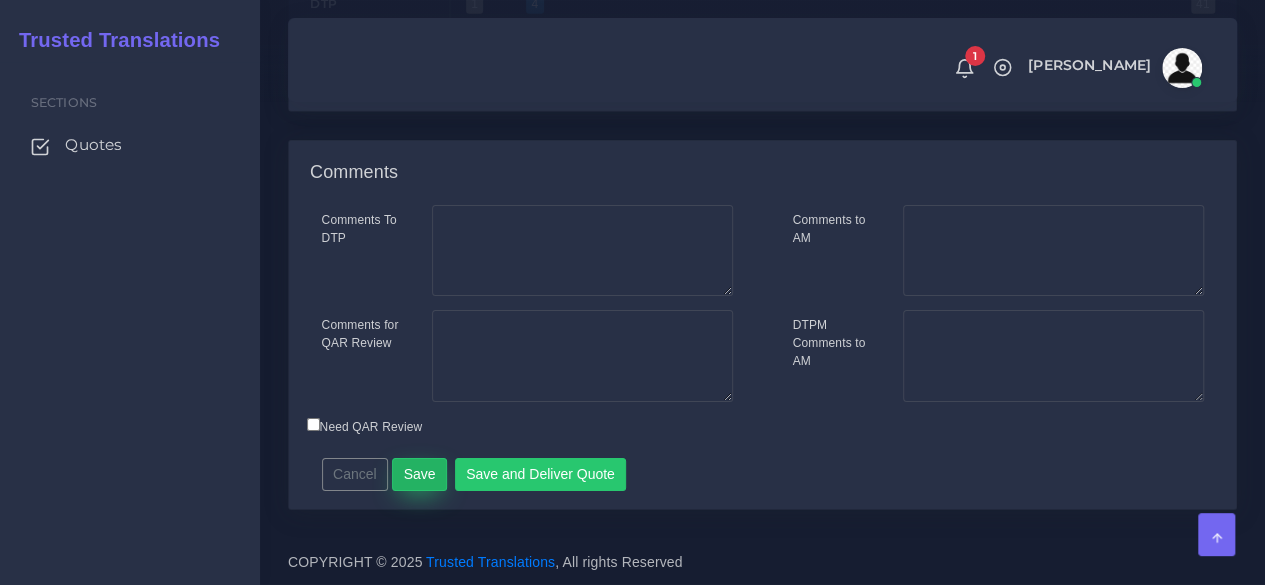 click on "Save" at bounding box center [419, 475] 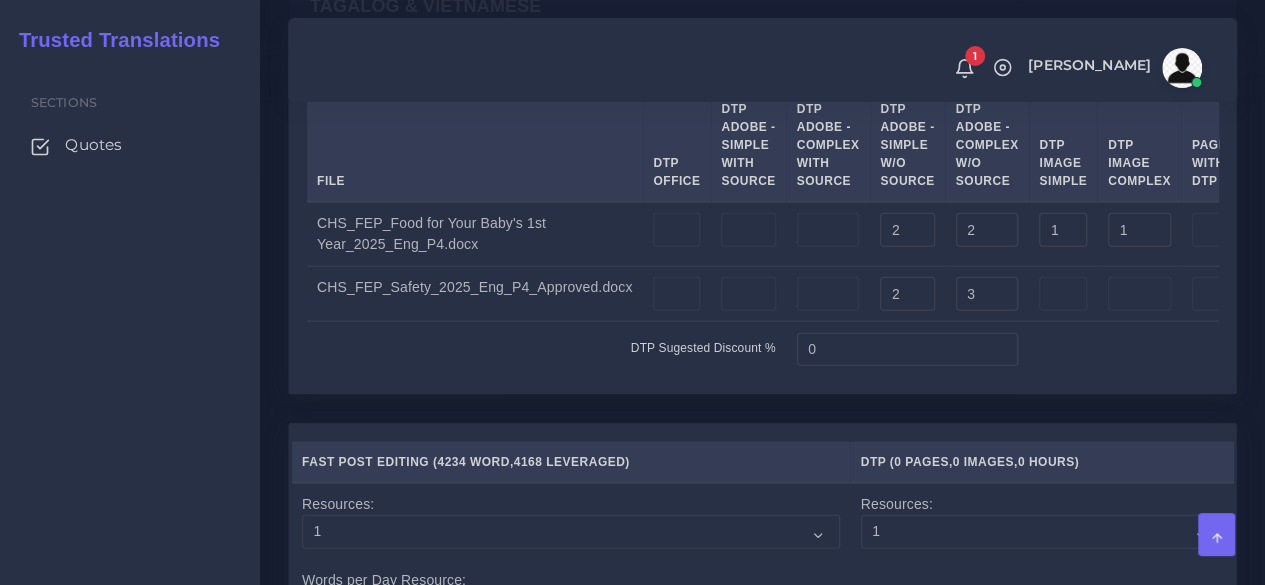 scroll, scrollTop: 2262, scrollLeft: 0, axis: vertical 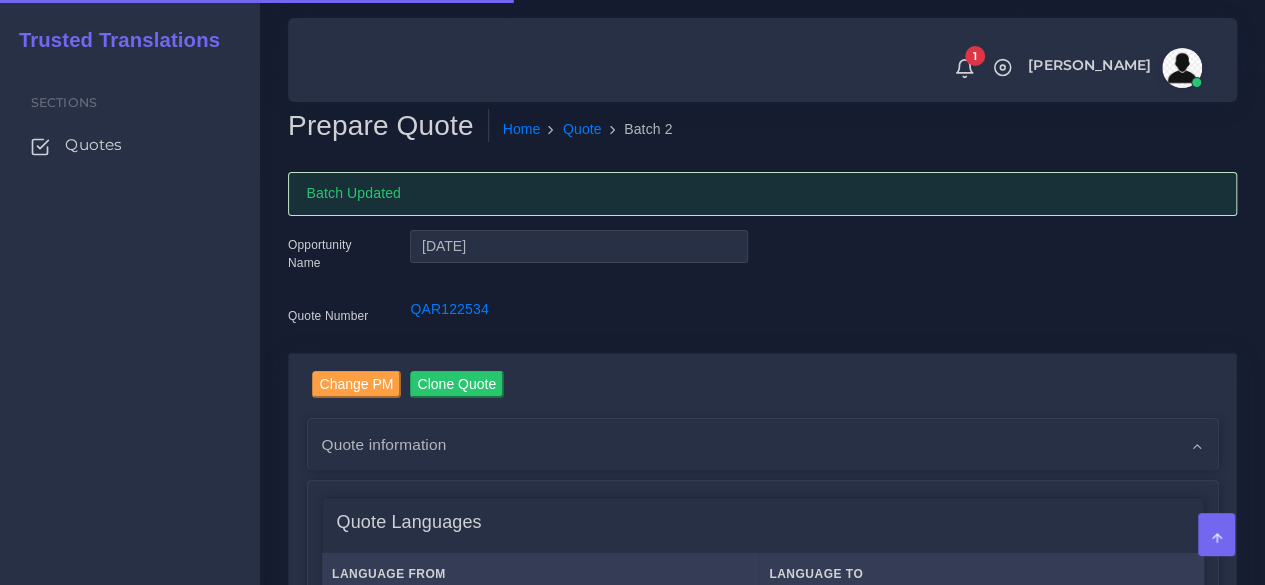 type 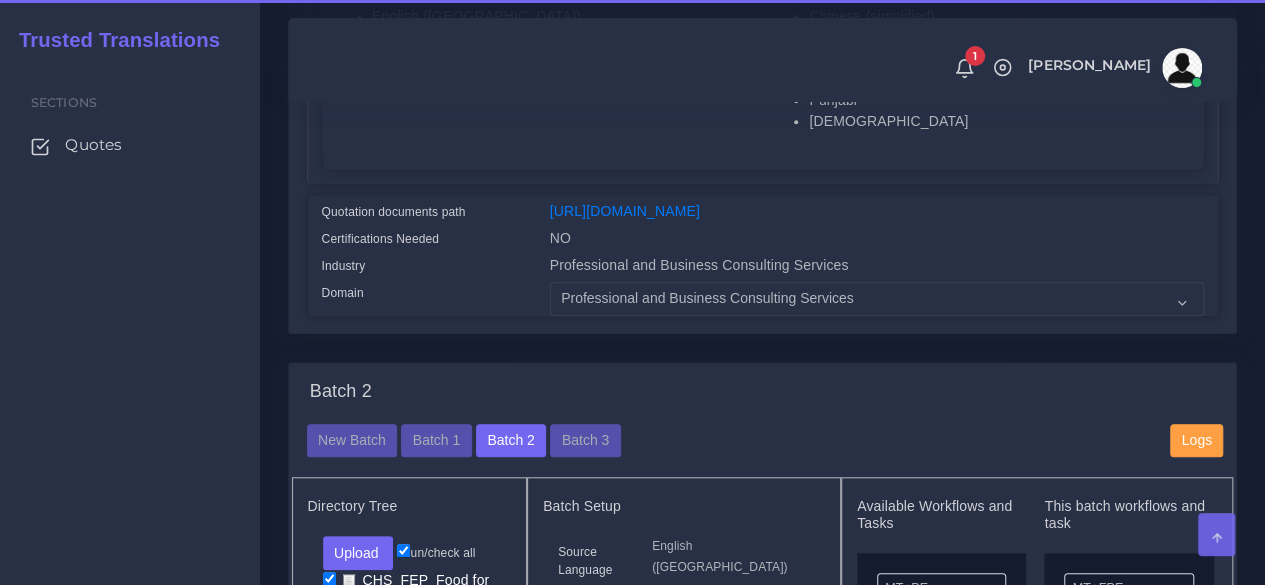 scroll, scrollTop: 800, scrollLeft: 0, axis: vertical 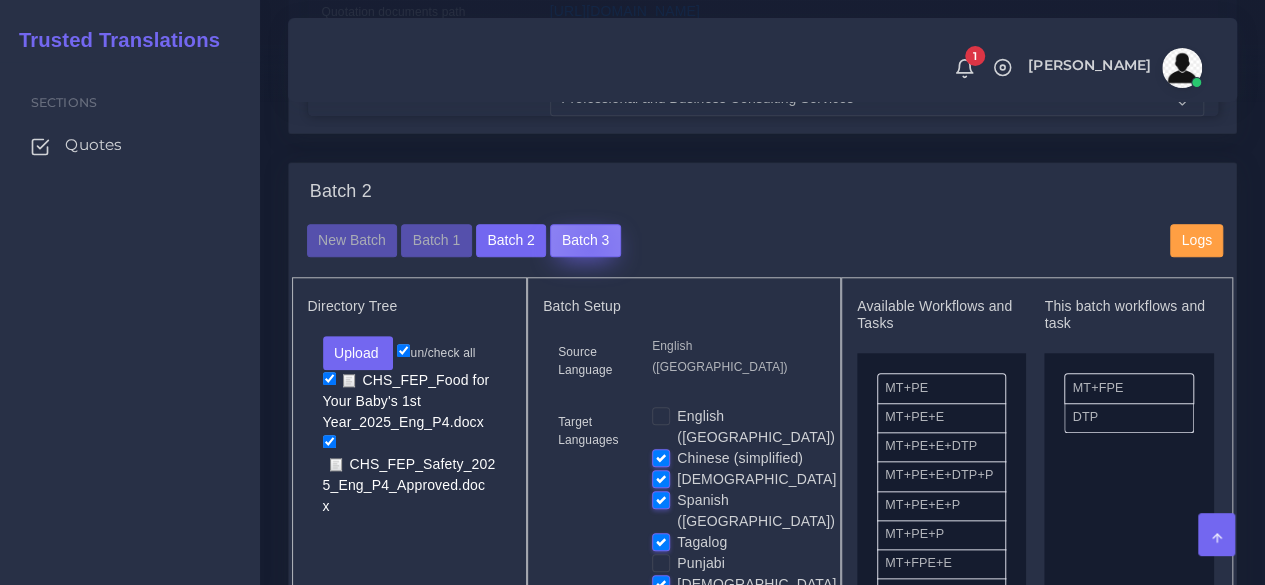 click on "Batch 3" at bounding box center [585, 241] 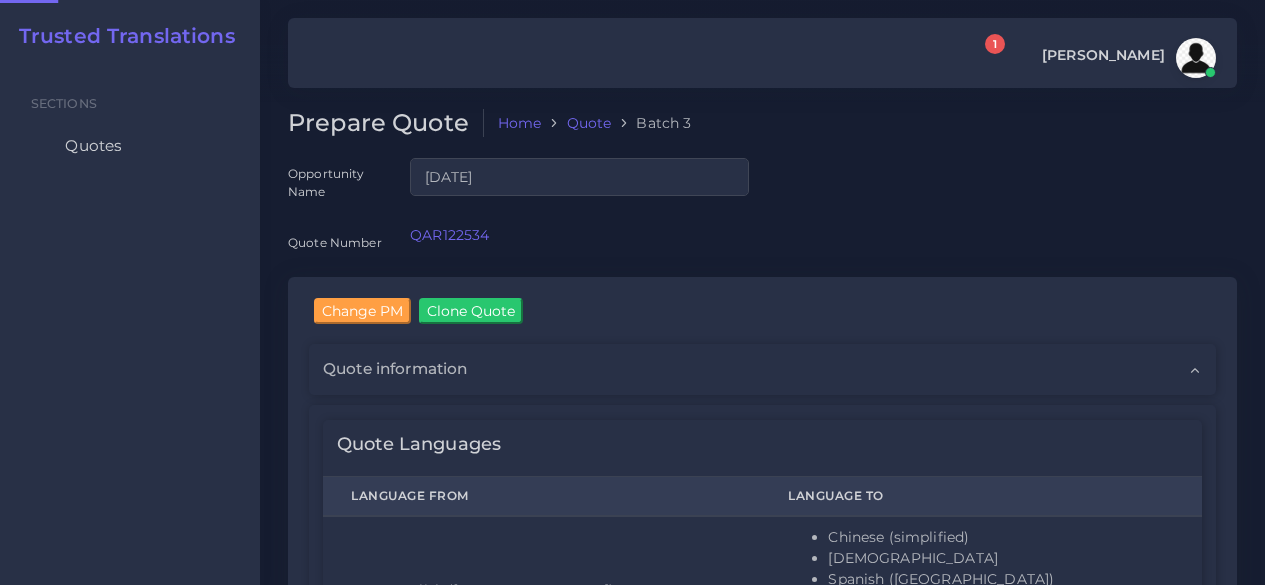 scroll, scrollTop: 0, scrollLeft: 0, axis: both 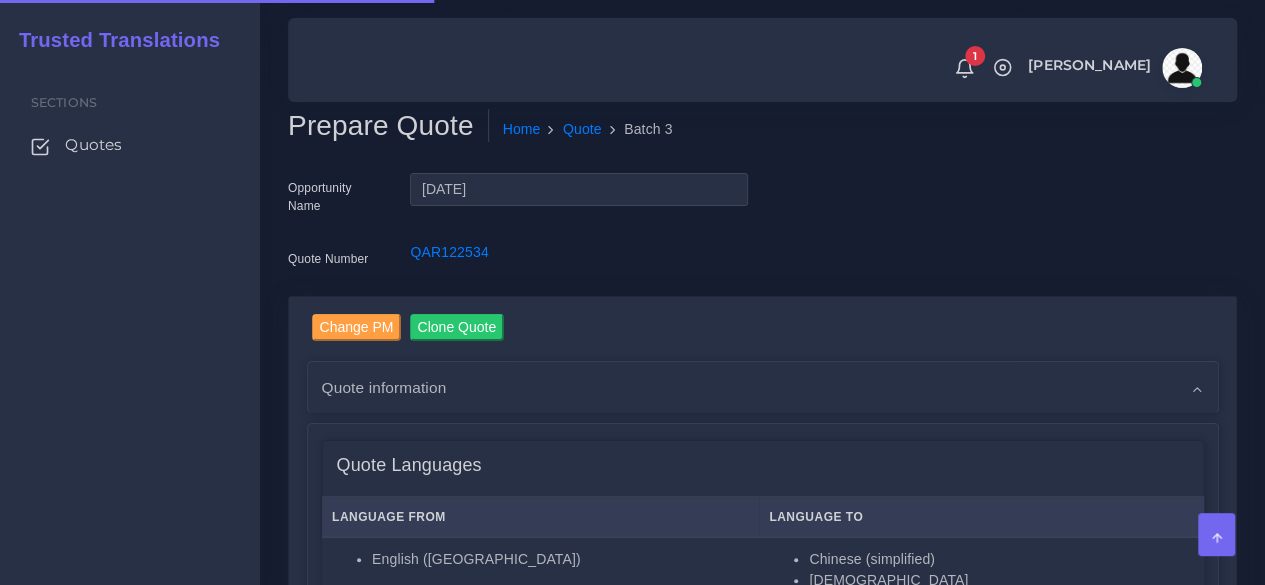 type 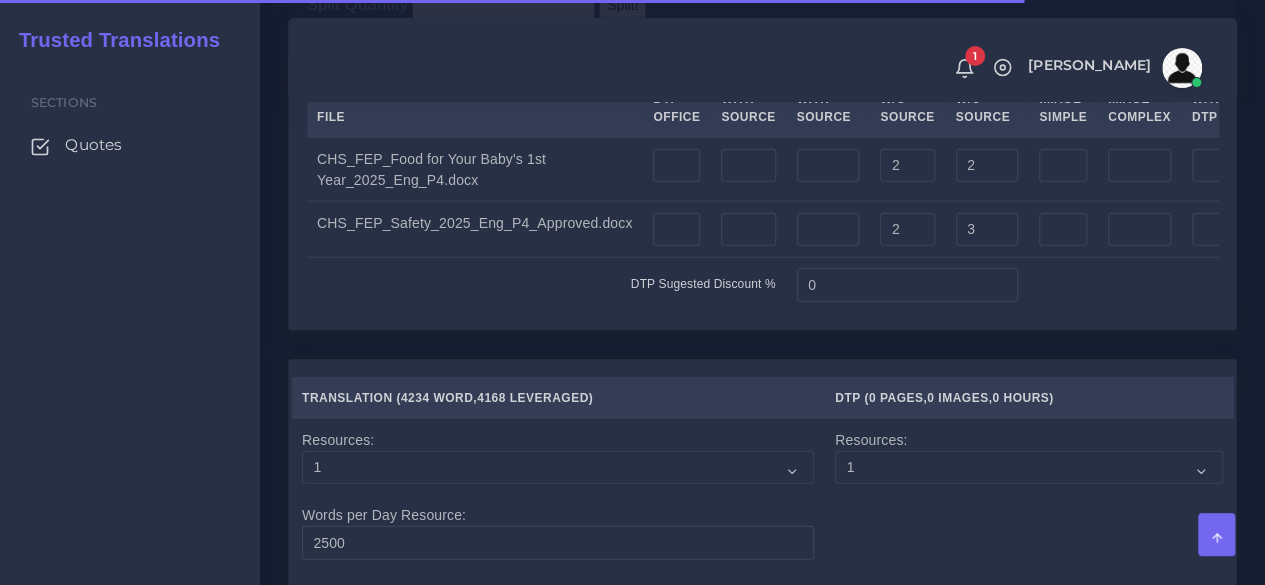 scroll, scrollTop: 2300, scrollLeft: 0, axis: vertical 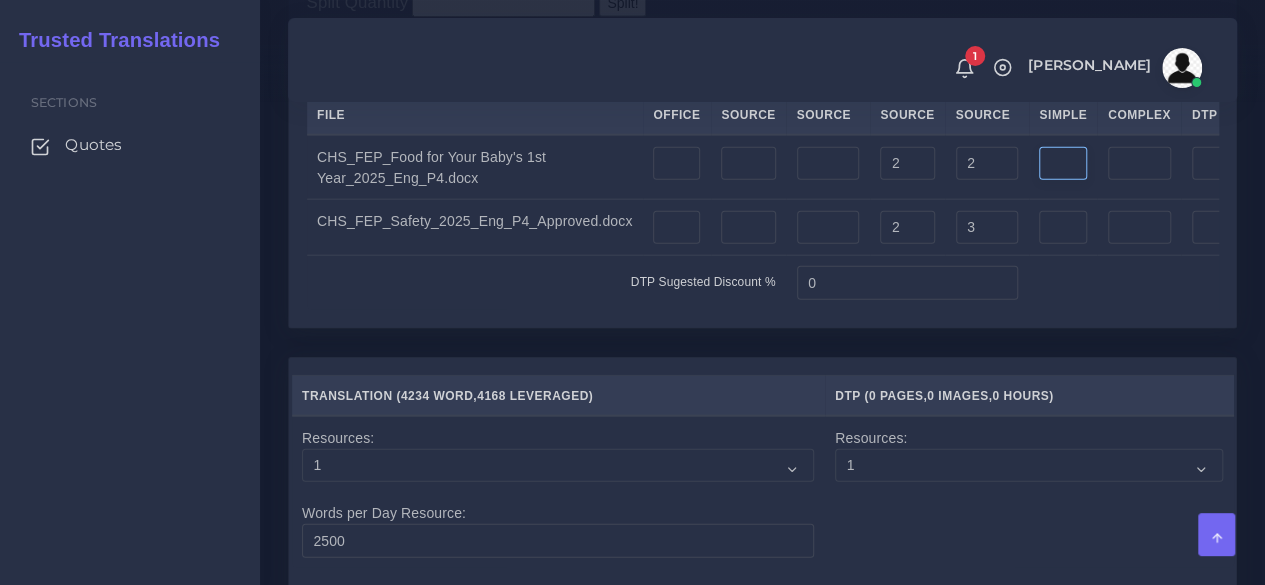 click at bounding box center [1063, 164] 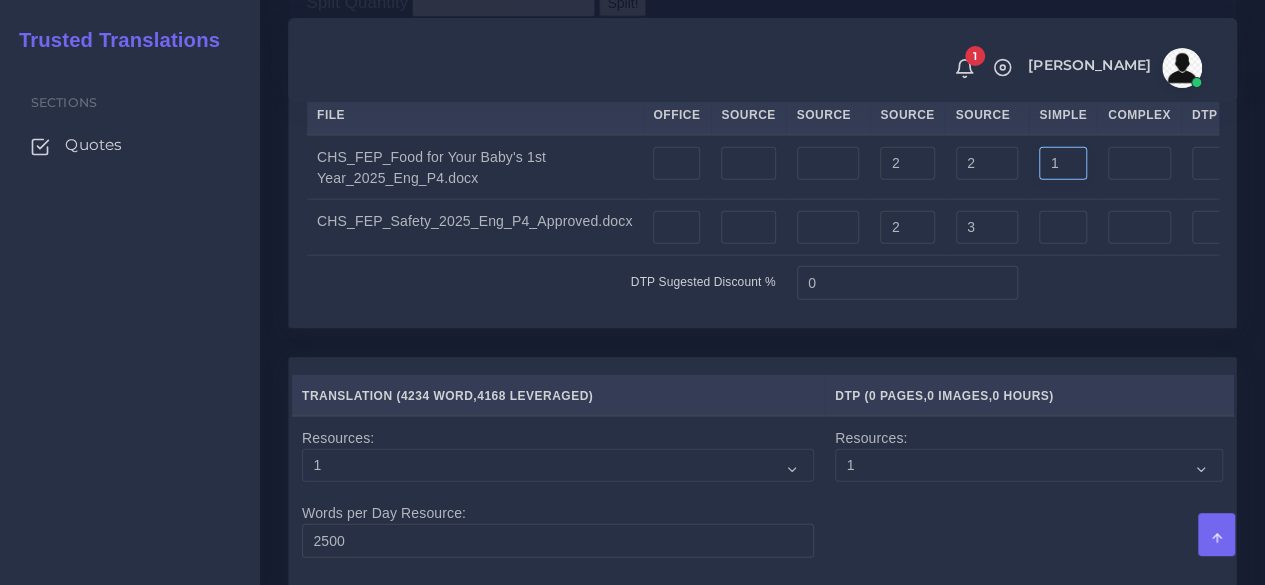 type on "1" 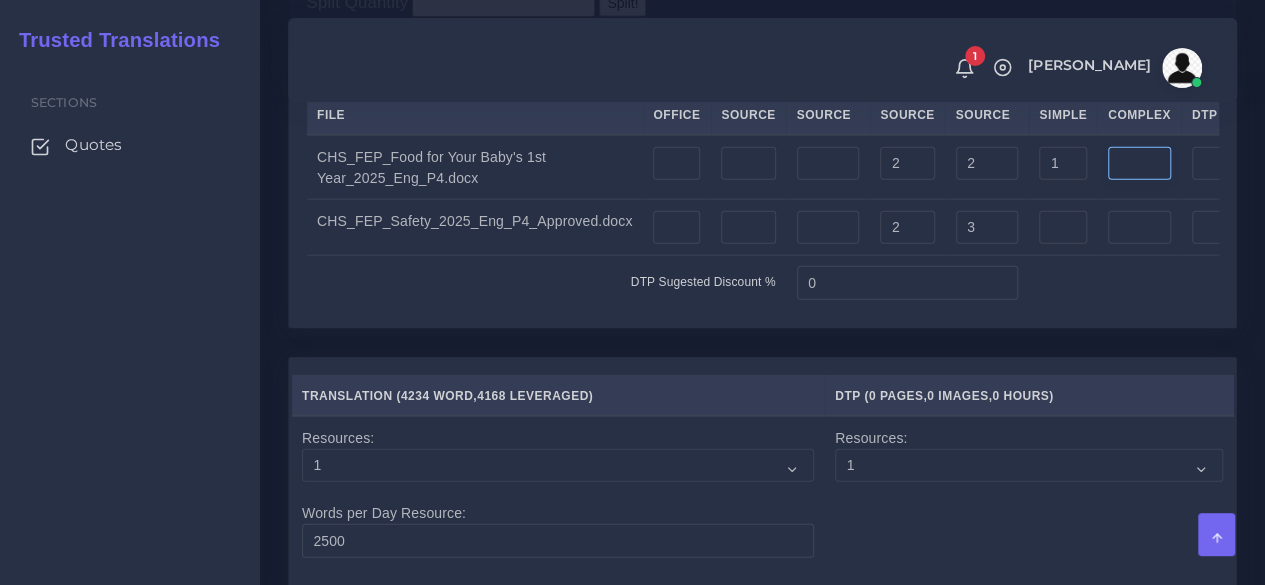 click at bounding box center (1139, 164) 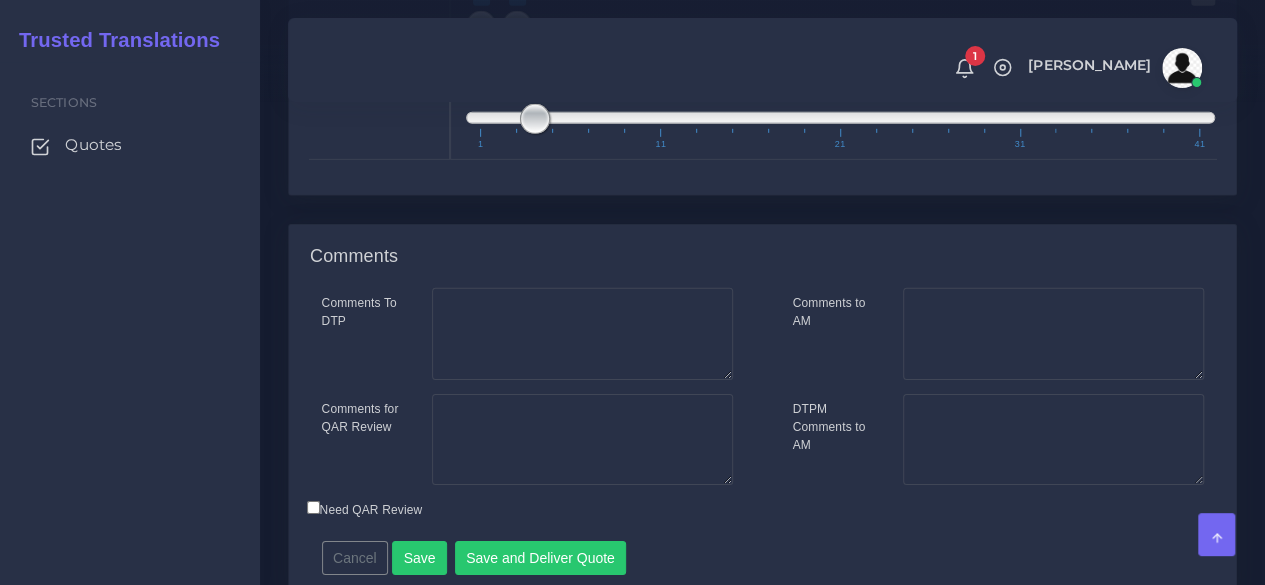 scroll, scrollTop: 3218, scrollLeft: 0, axis: vertical 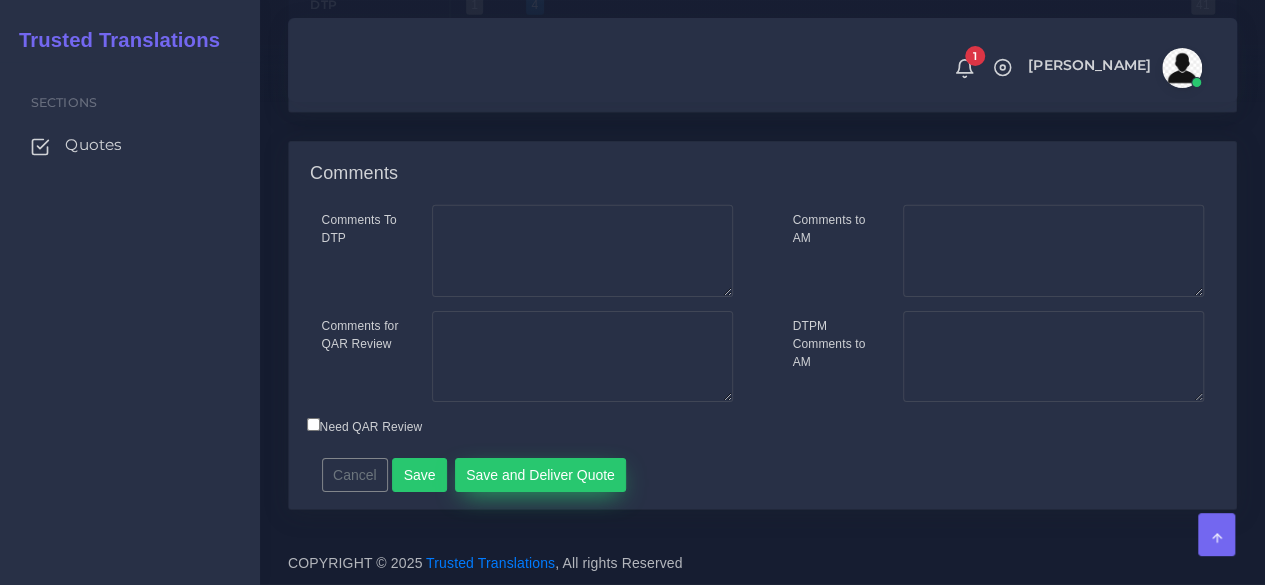 type on "1" 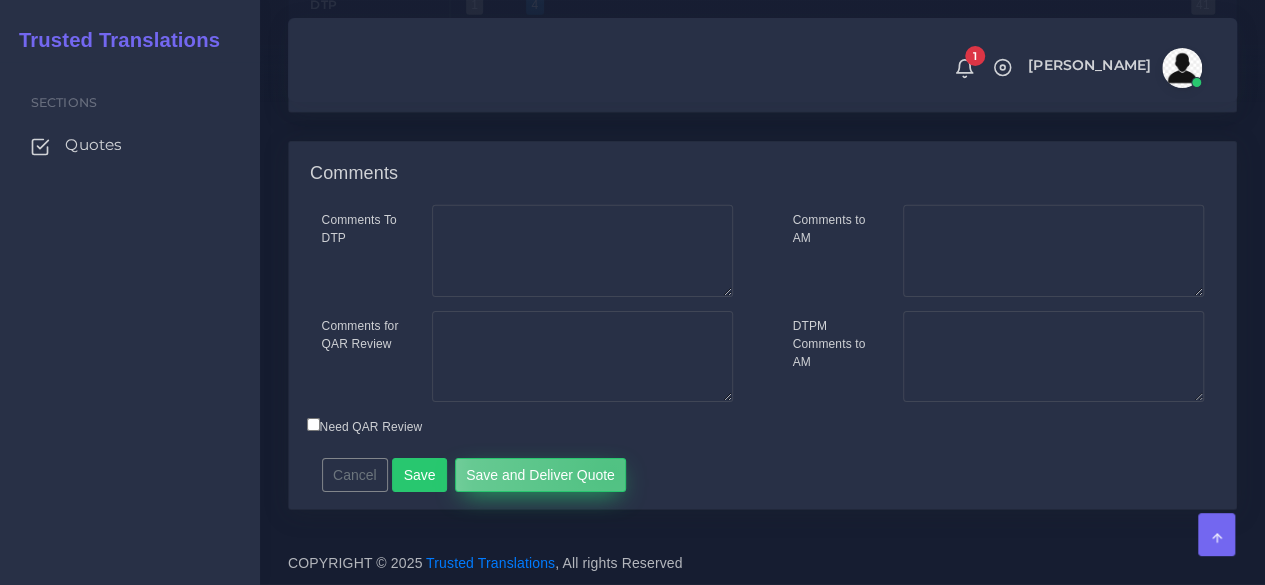 click on "Save and  Deliver Quote" at bounding box center (541, 475) 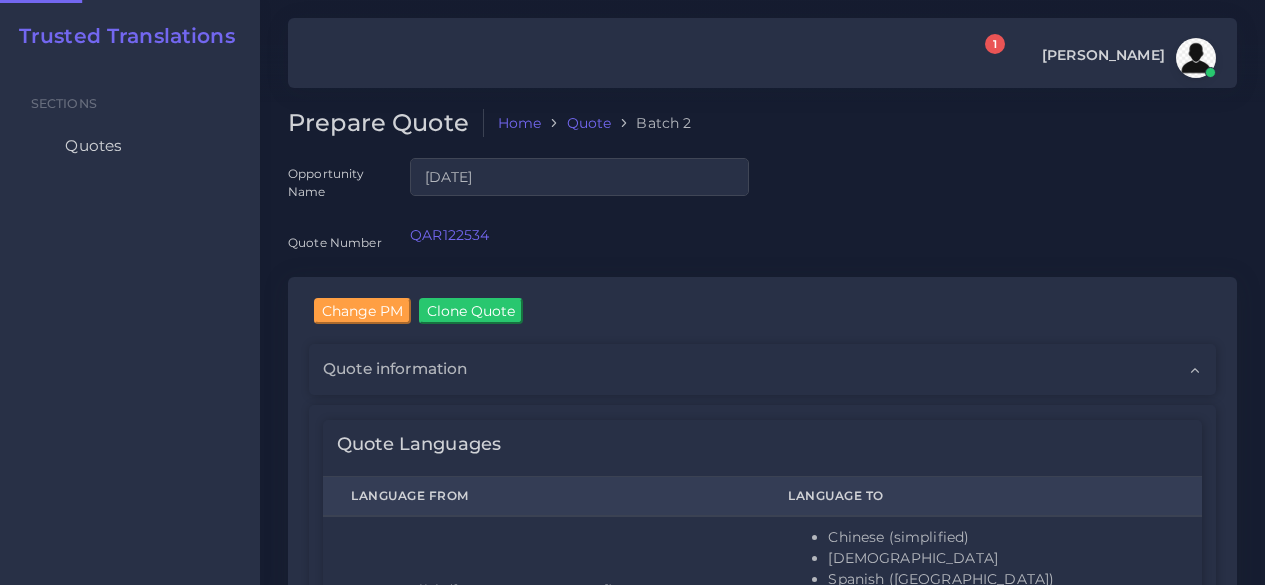scroll, scrollTop: 0, scrollLeft: 0, axis: both 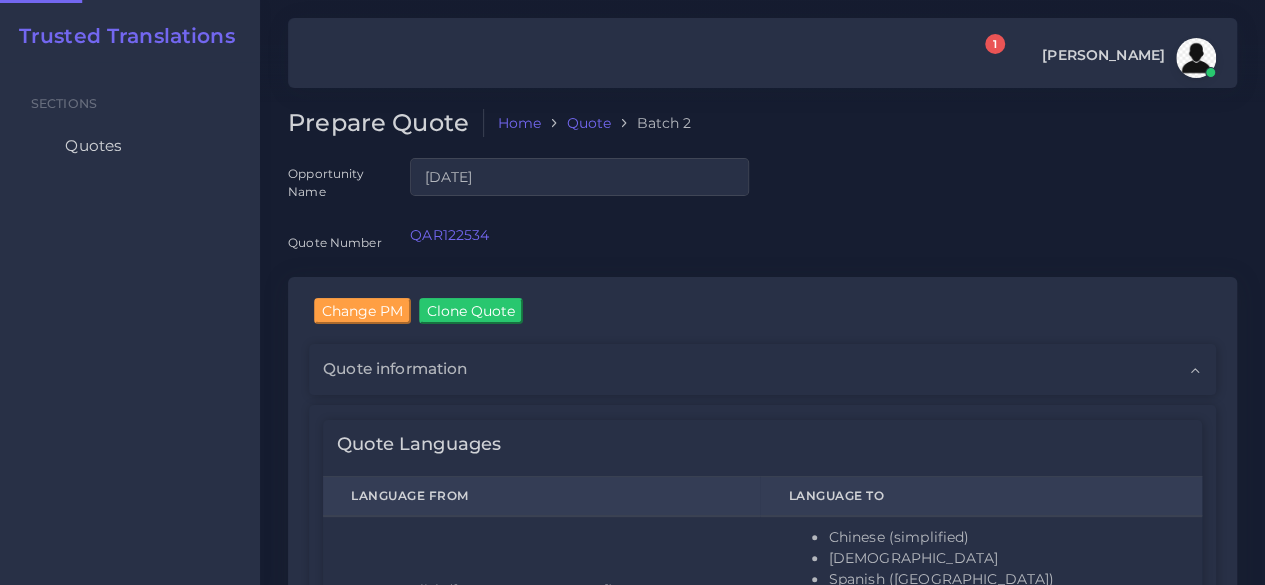 type 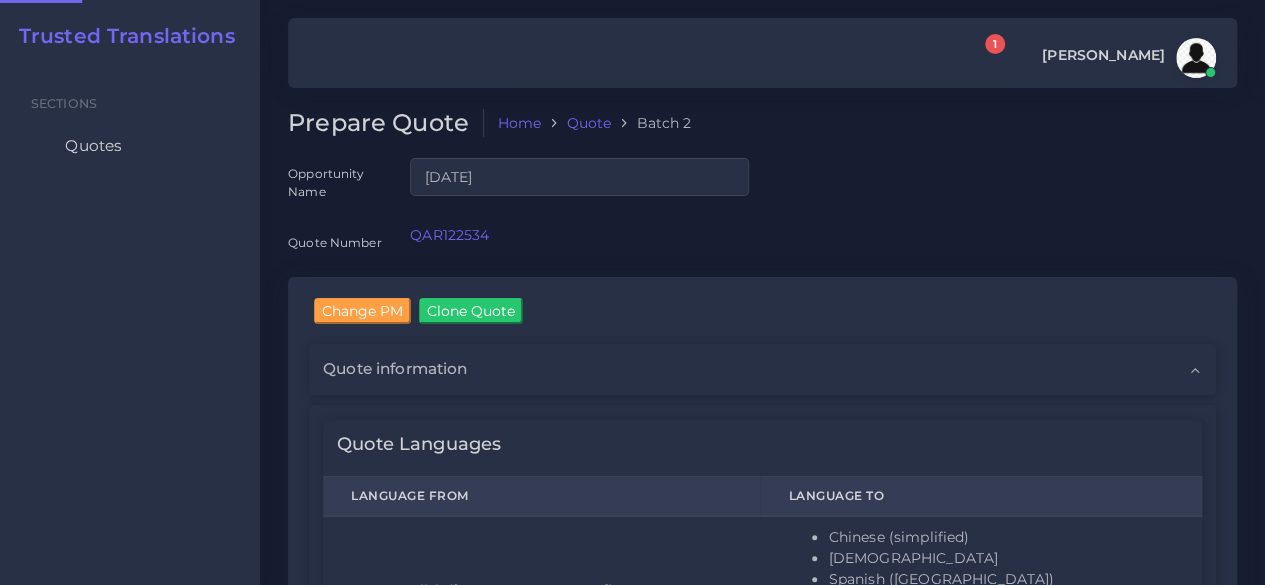 type 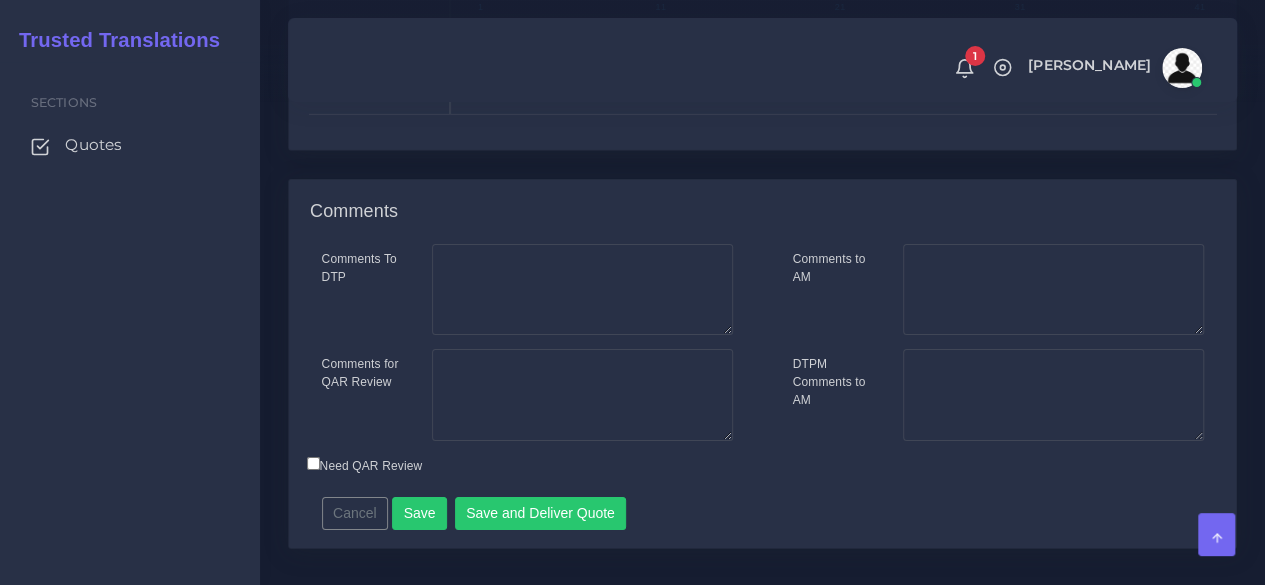 scroll, scrollTop: 3262, scrollLeft: 0, axis: vertical 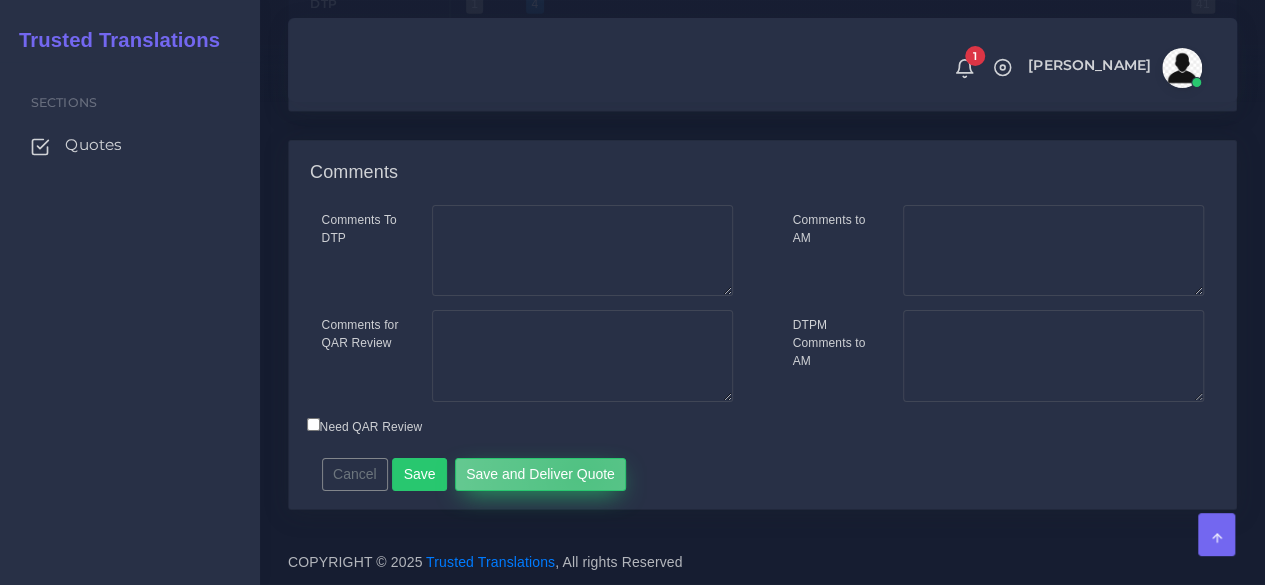 click on "Save and  Deliver Quote" at bounding box center [541, 475] 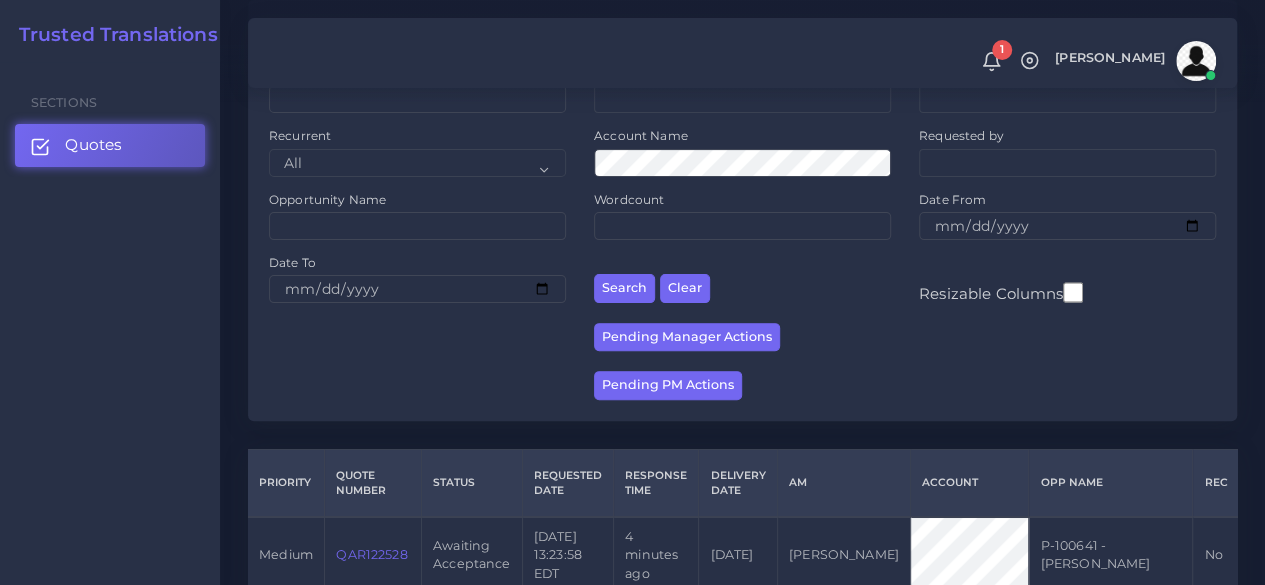 scroll, scrollTop: 400, scrollLeft: 0, axis: vertical 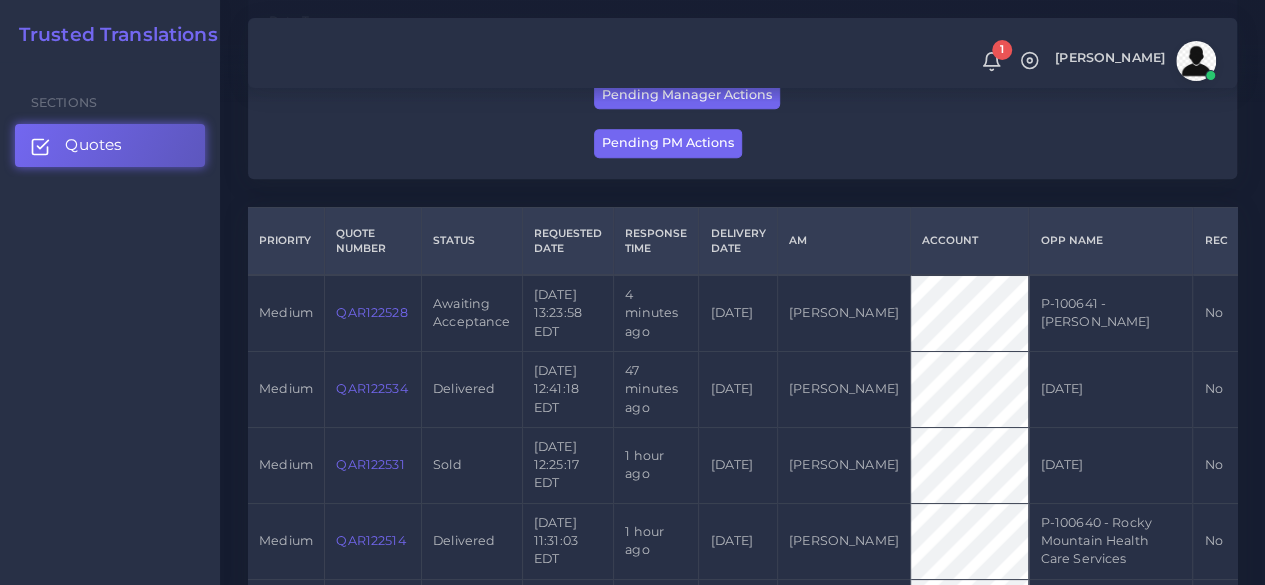 click on "QAR122528" at bounding box center [371, 312] 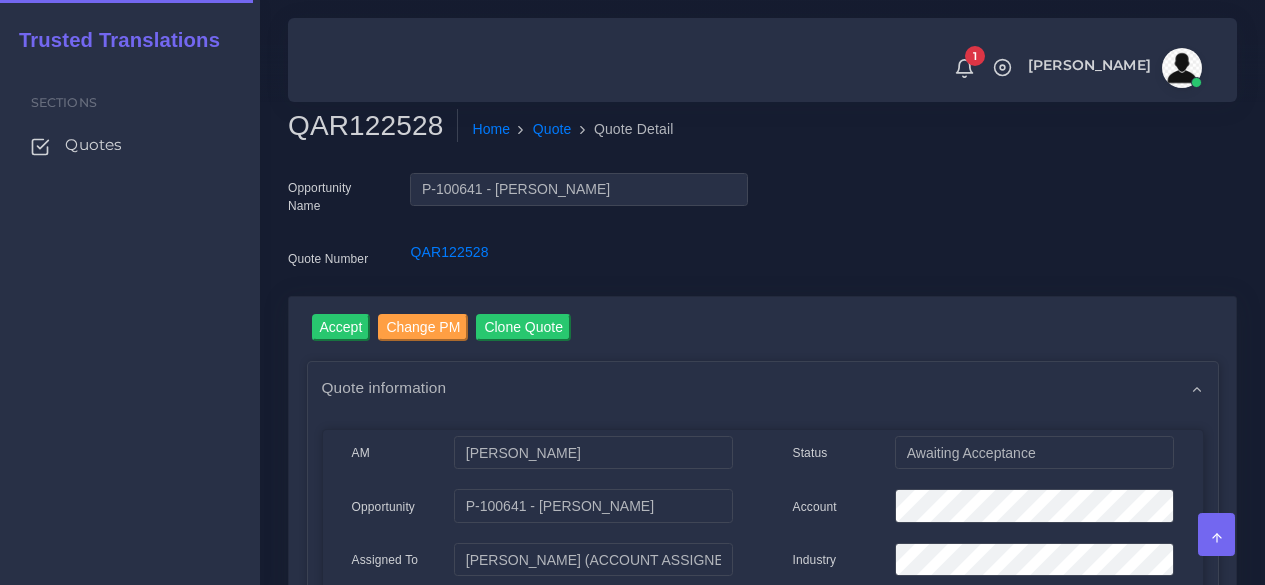 scroll, scrollTop: 0, scrollLeft: 0, axis: both 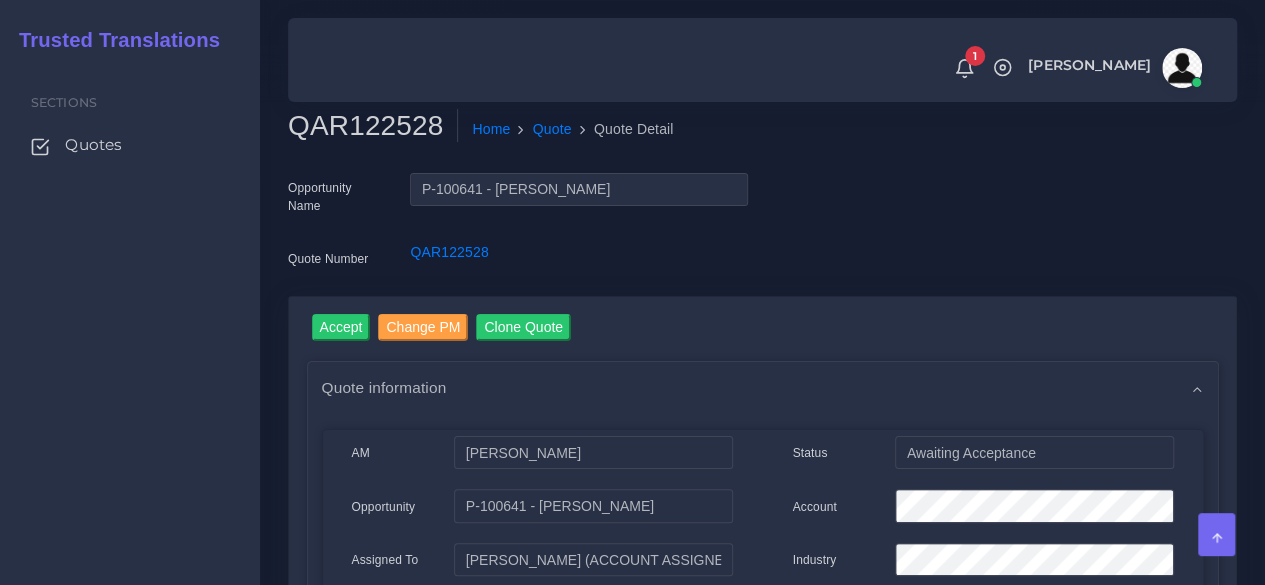 click on "QAR122528" at bounding box center [373, 126] 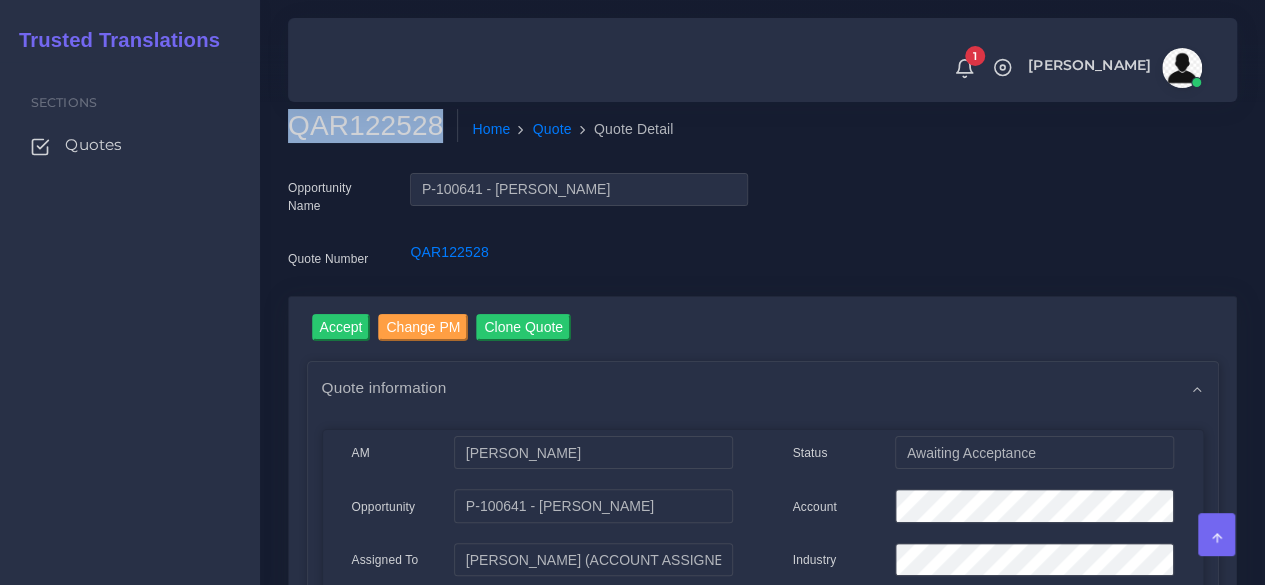 click on "QAR122528" at bounding box center [373, 126] 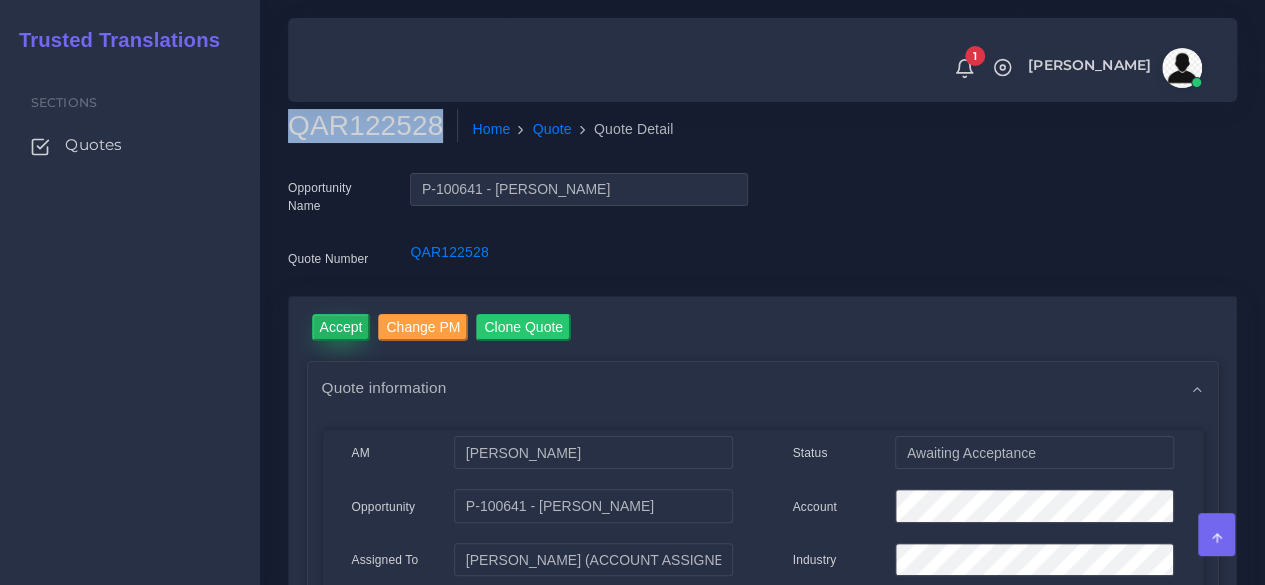 click on "Accept" at bounding box center [341, 327] 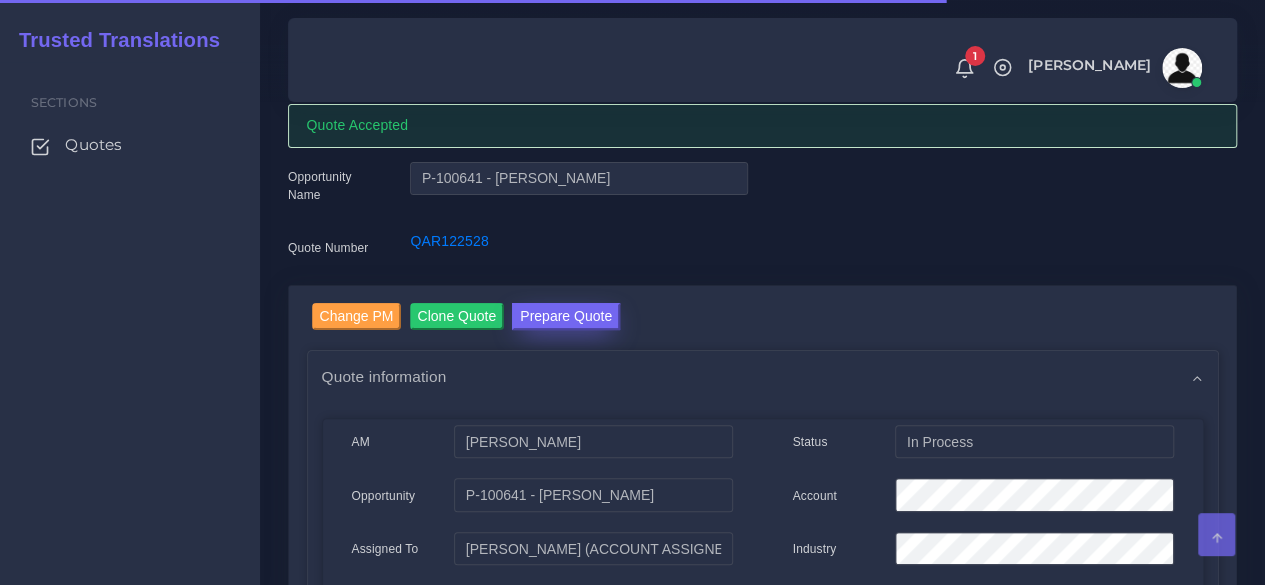 scroll, scrollTop: 100, scrollLeft: 0, axis: vertical 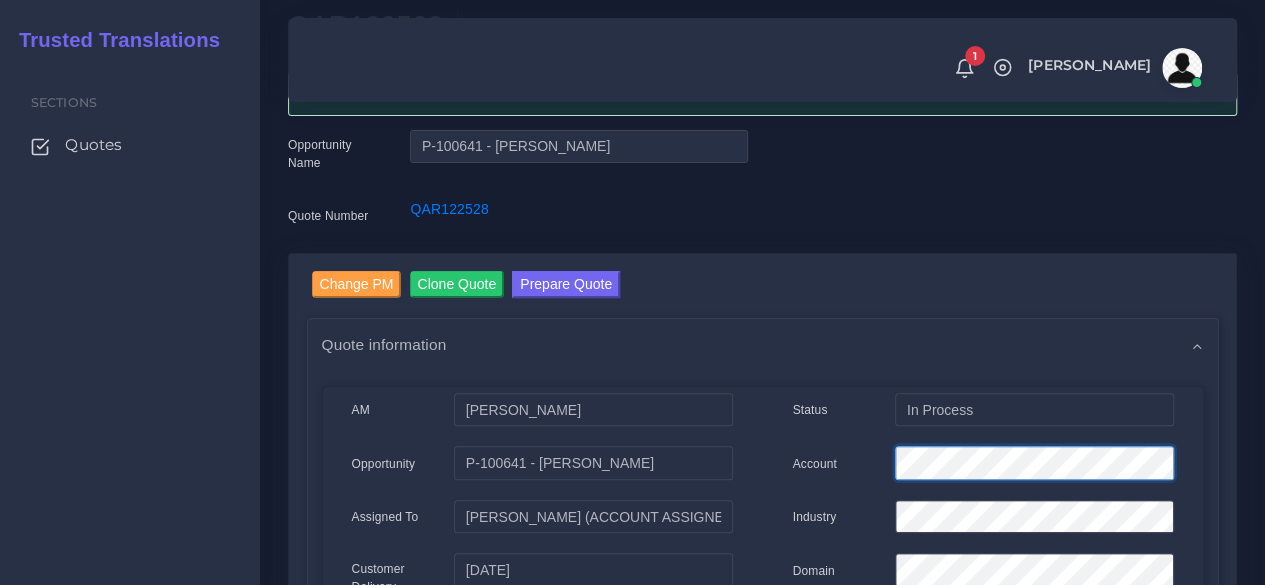 click on "Account" at bounding box center (983, 466) 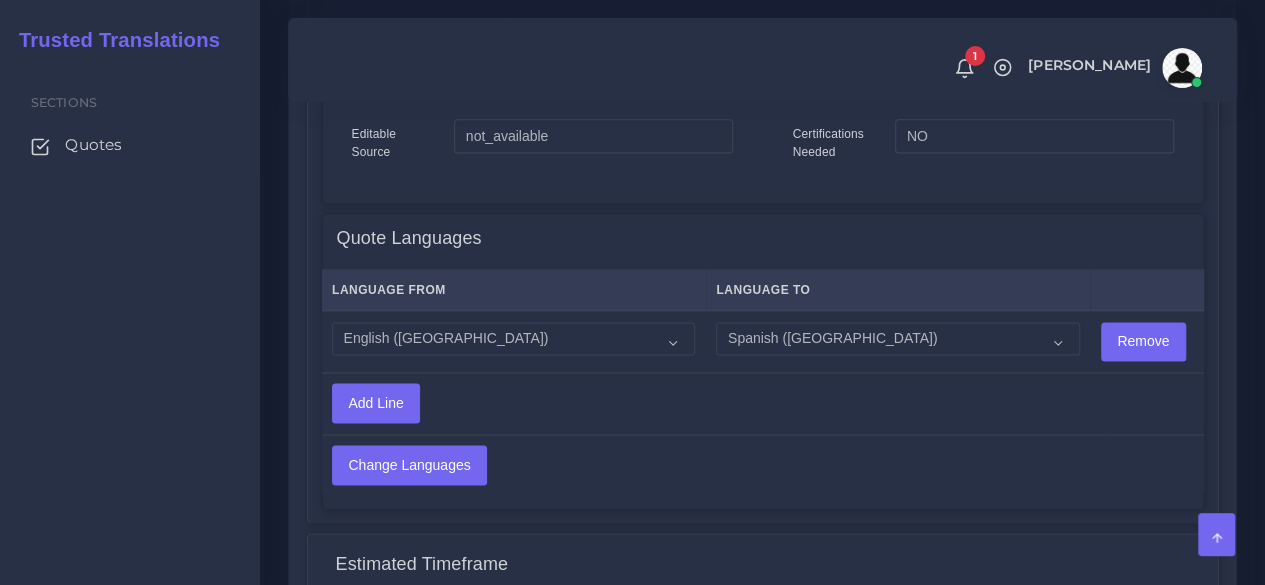 scroll, scrollTop: 1746, scrollLeft: 0, axis: vertical 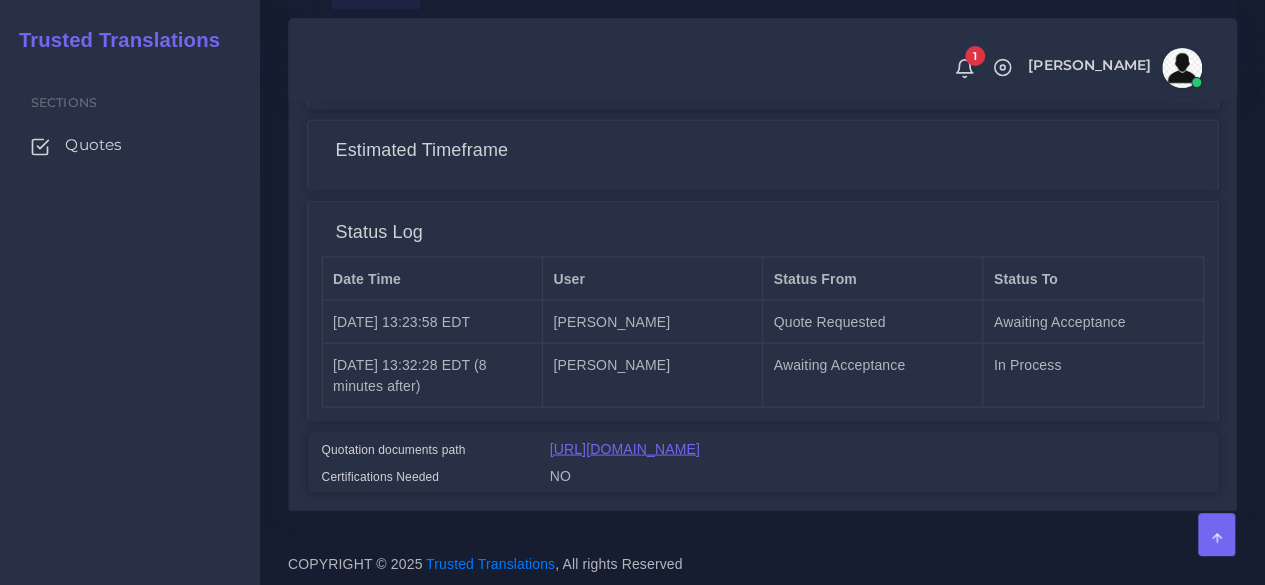 click on "[URL][DOMAIN_NAME]" at bounding box center [625, 448] 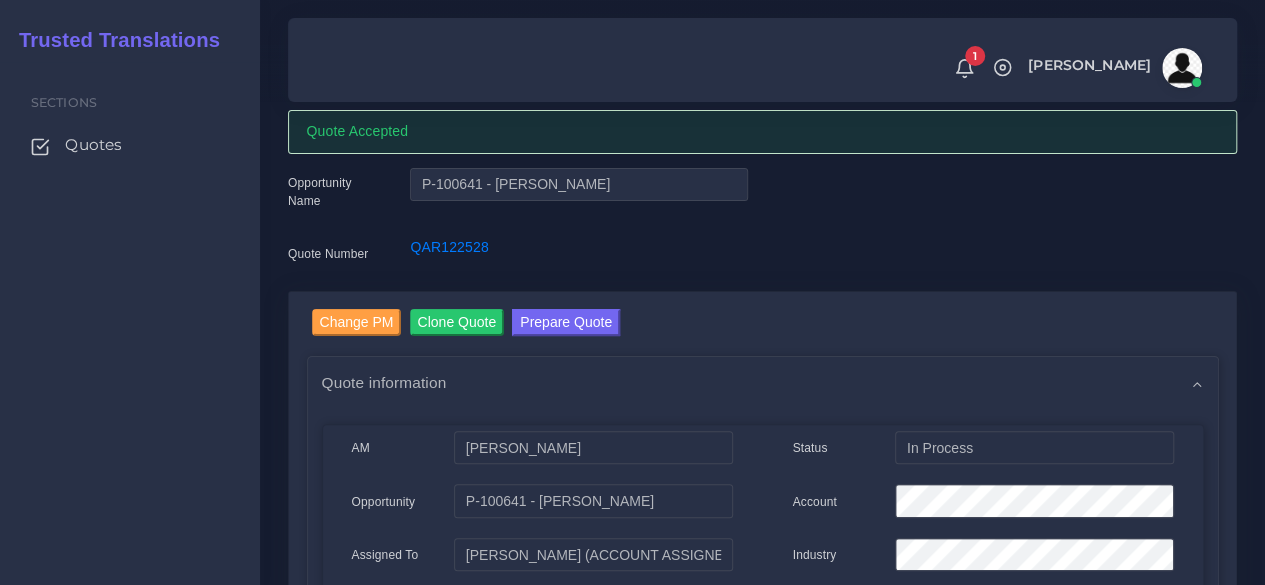 scroll, scrollTop: 0, scrollLeft: 0, axis: both 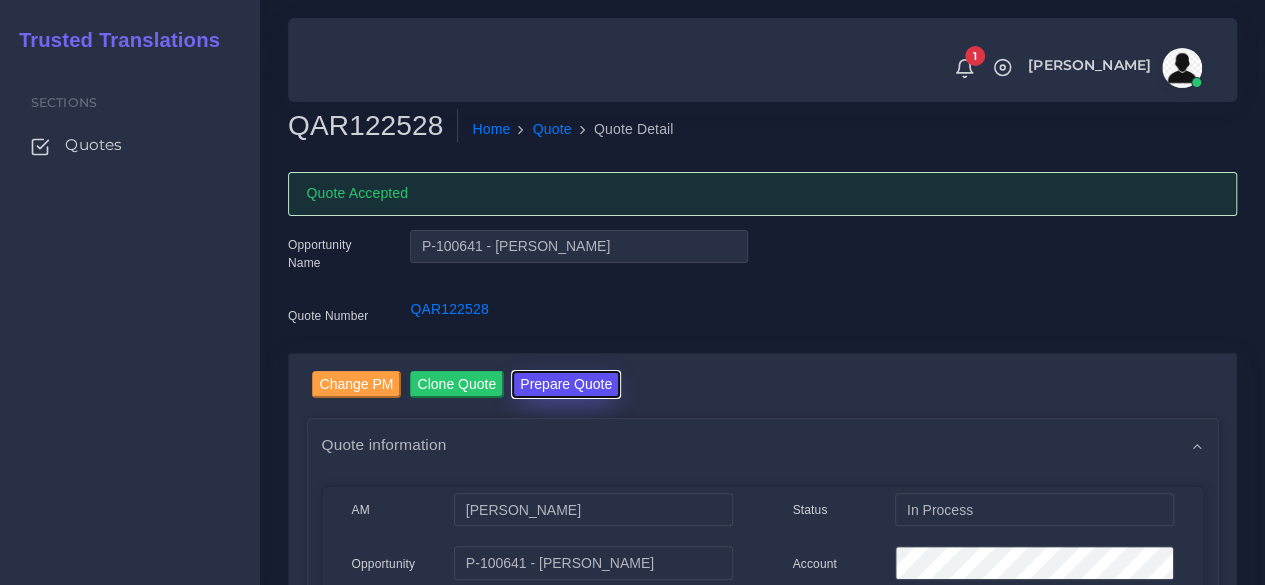 click on "Prepare Quote" at bounding box center [566, 384] 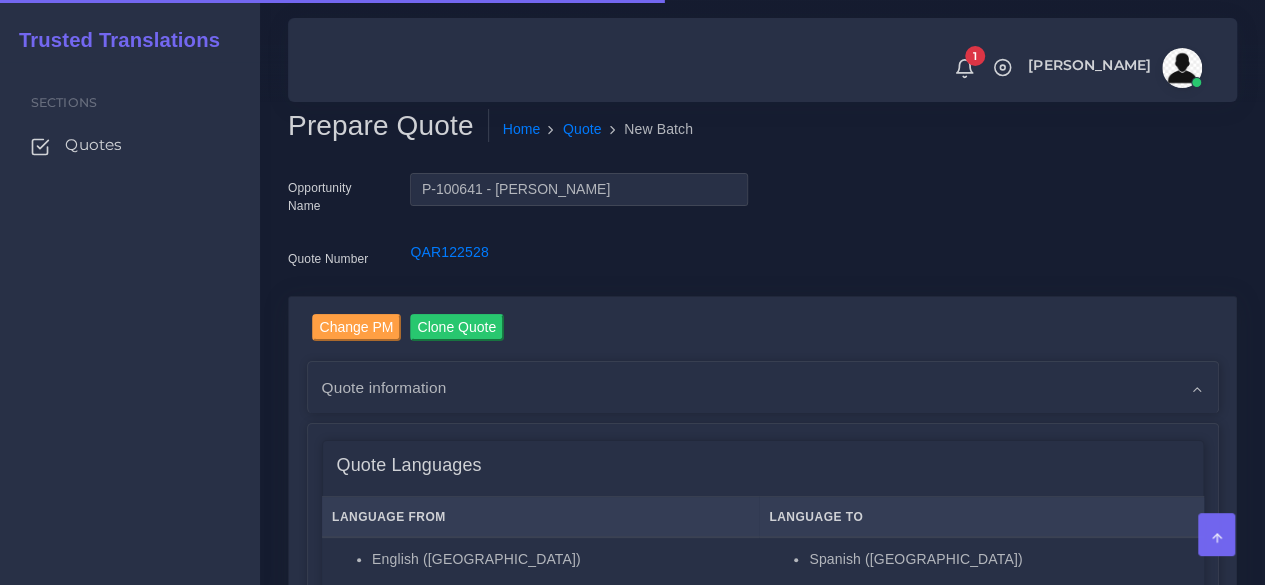 scroll, scrollTop: 500, scrollLeft: 0, axis: vertical 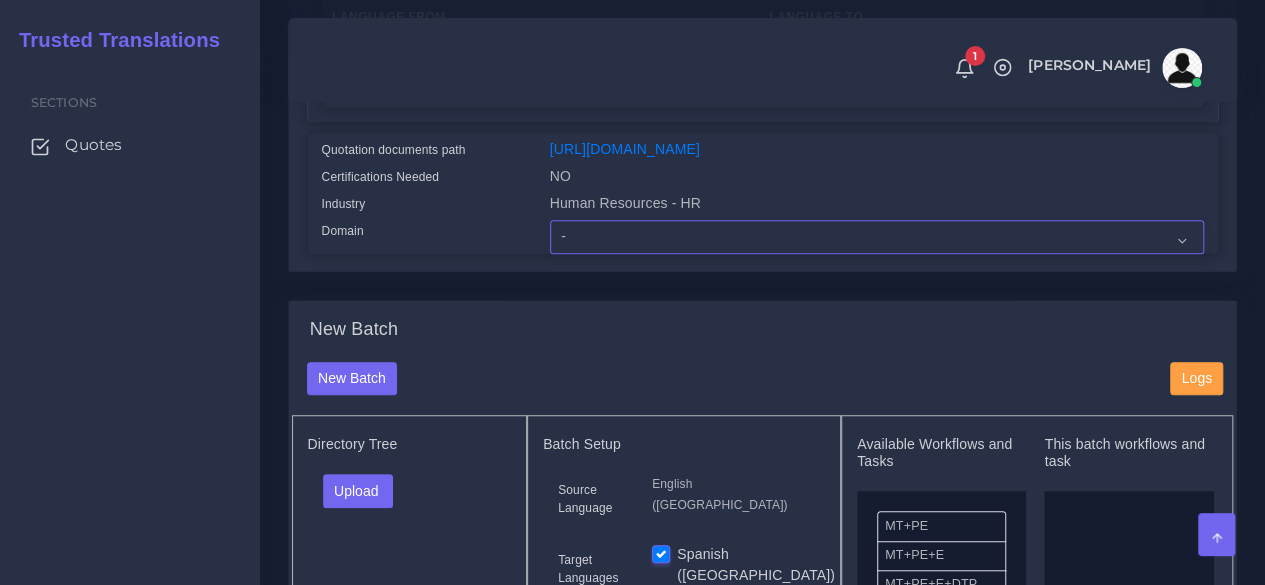 click on "-
Advertising and Media
Agriculture, Forestry and Fishing
Architecture, Building and Construction
Automotive
Chemicals
Computer Hardware
Computer Software
Consumer Electronics - Home appliances
Education
Energy, Water, Transportation and Utilities
Finance - Banking
Food Manufacturing and Services
Healthcare and Health Sciences
Hospitality, Leisure, Tourism and Arts
Human Resources - HR
Industrial Electronics
Industrial Manufacturing Insurance" at bounding box center (877, 237) 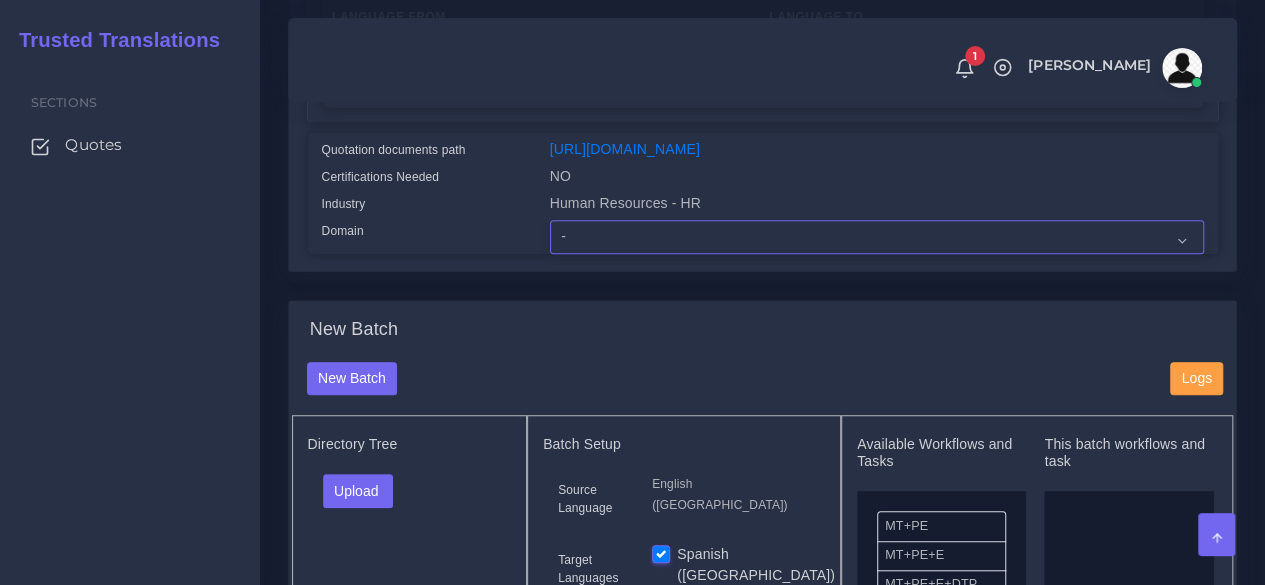 select on "Human Resources - HR" 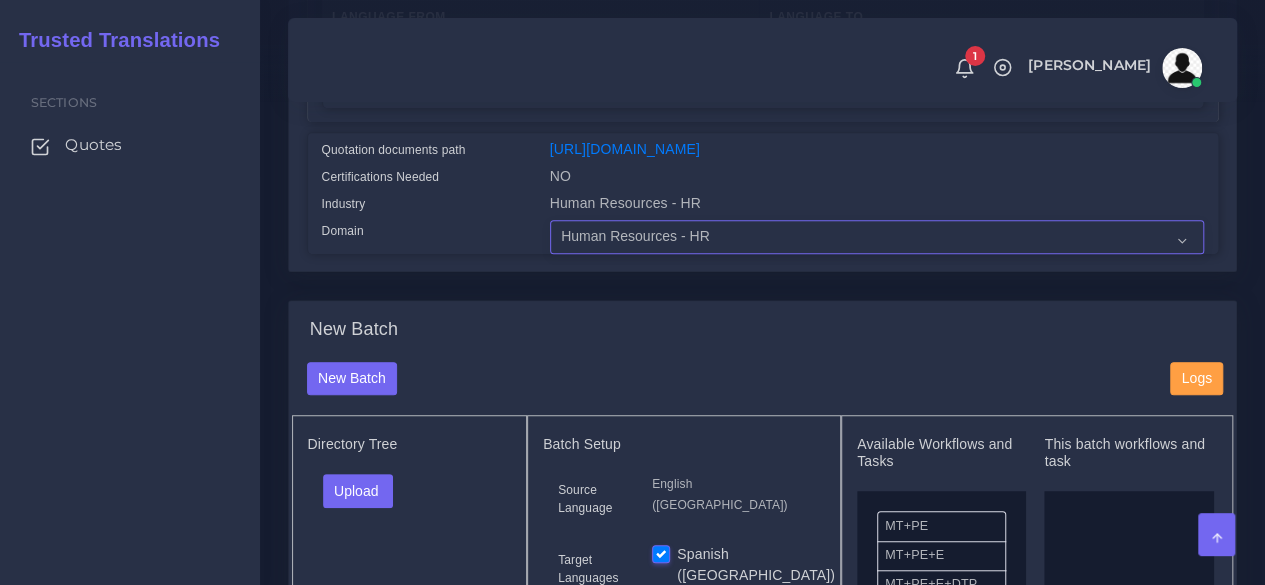 click on "-
Advertising and Media
Agriculture, Forestry and Fishing
Architecture, Building and Construction
Automotive
Chemicals
Computer Hardware
Computer Software
Consumer Electronics - Home appliances
Education
Energy, Water, Transportation and Utilities
Finance - Banking
Food Manufacturing and Services
Healthcare and Health Sciences
Hospitality, Leisure, Tourism and Arts
Human Resources - HR
Industrial Electronics
Industrial Manufacturing Insurance" at bounding box center [877, 237] 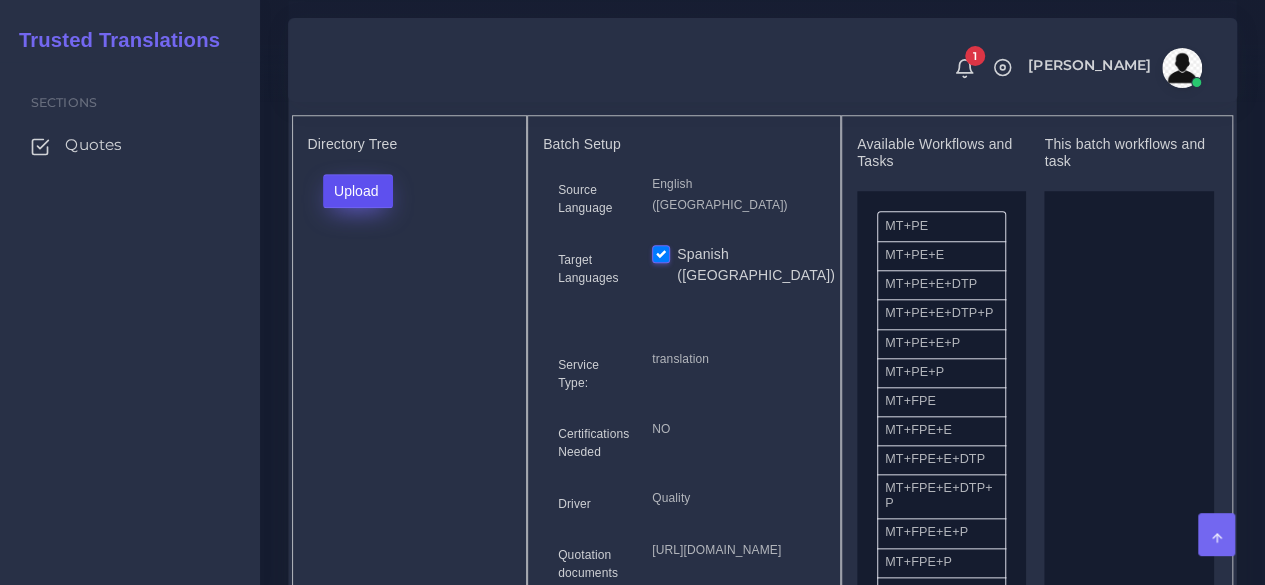 click on "Upload" at bounding box center [358, 191] 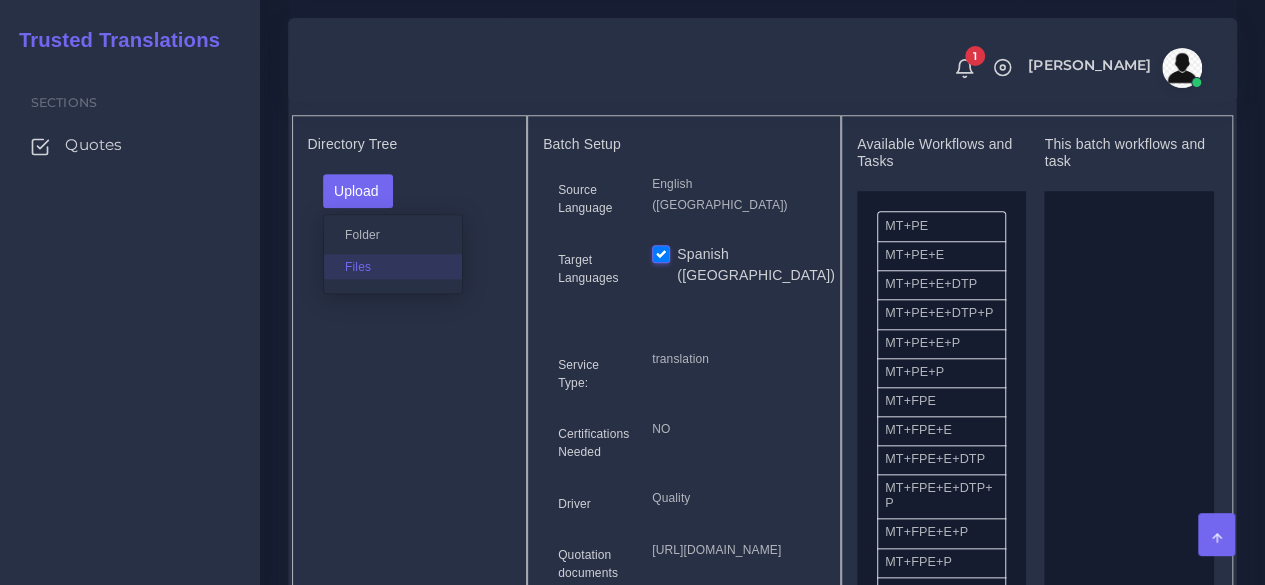 click on "Files" at bounding box center (393, 266) 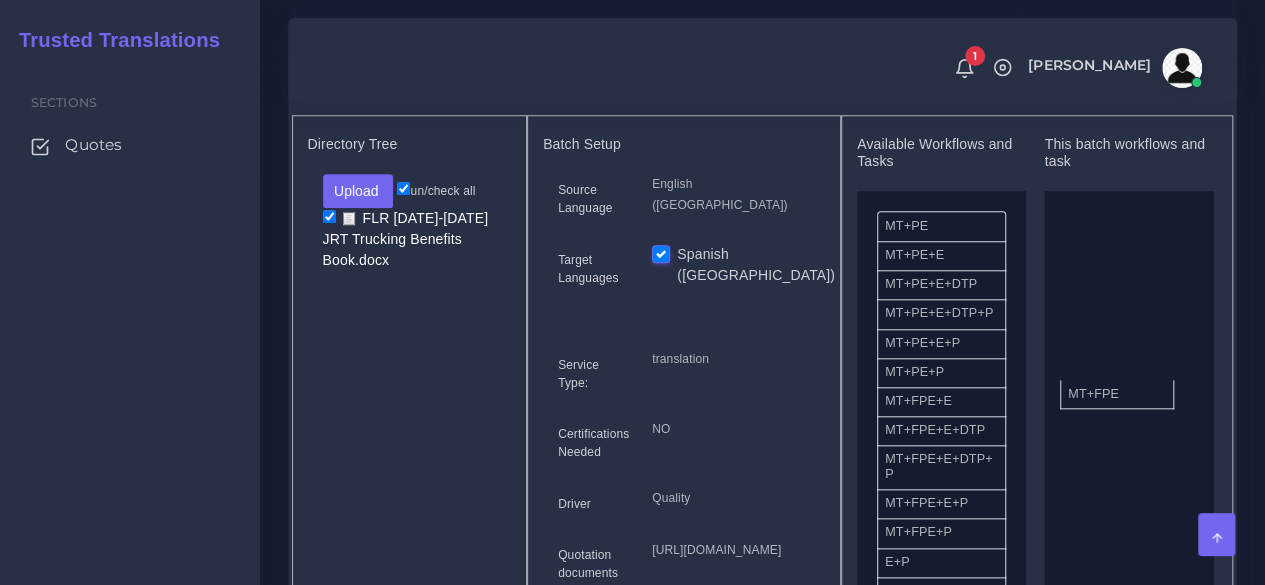drag, startPoint x: 942, startPoint y: 441, endPoint x: 1117, endPoint y: 421, distance: 176.13914 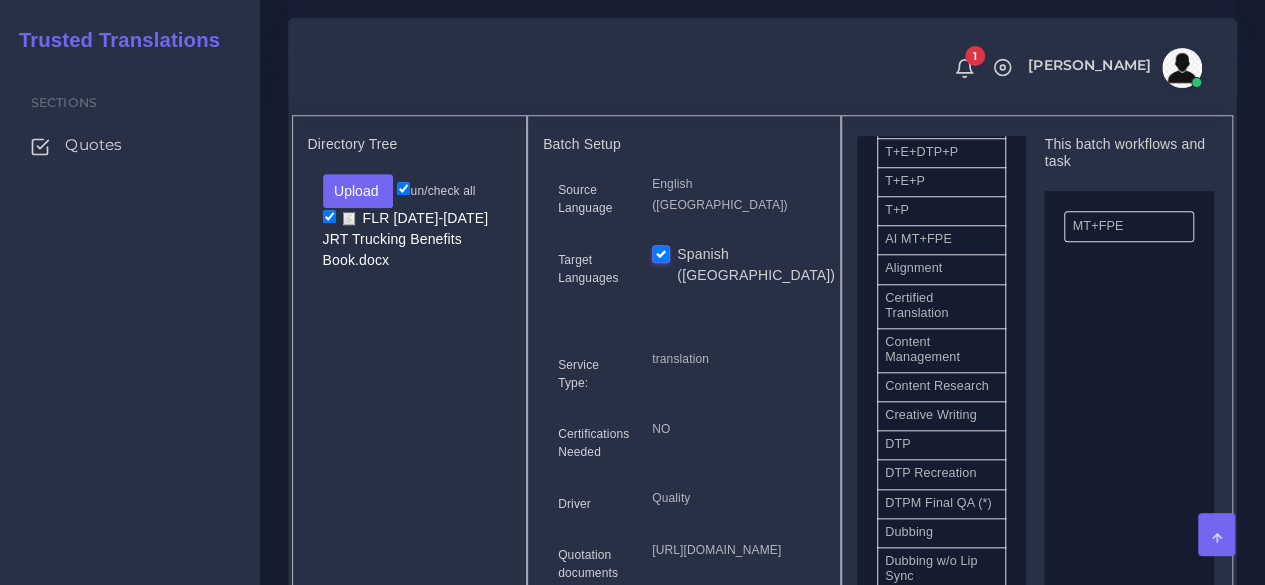 scroll, scrollTop: 500, scrollLeft: 0, axis: vertical 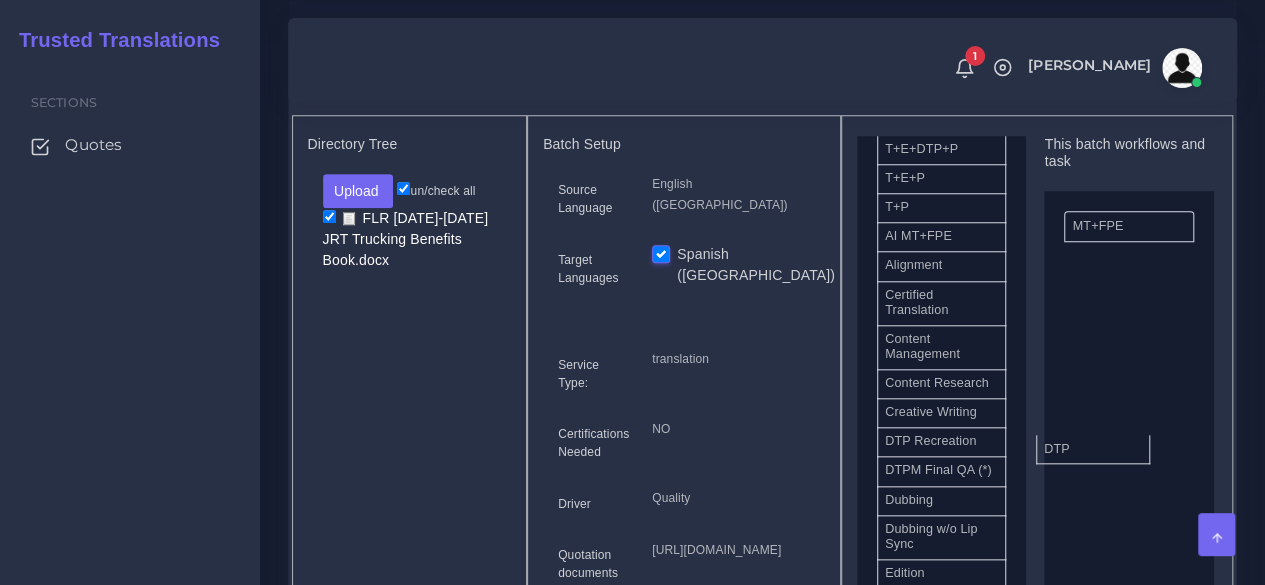 drag, startPoint x: 925, startPoint y: 498, endPoint x: 1084, endPoint y: 482, distance: 159.80301 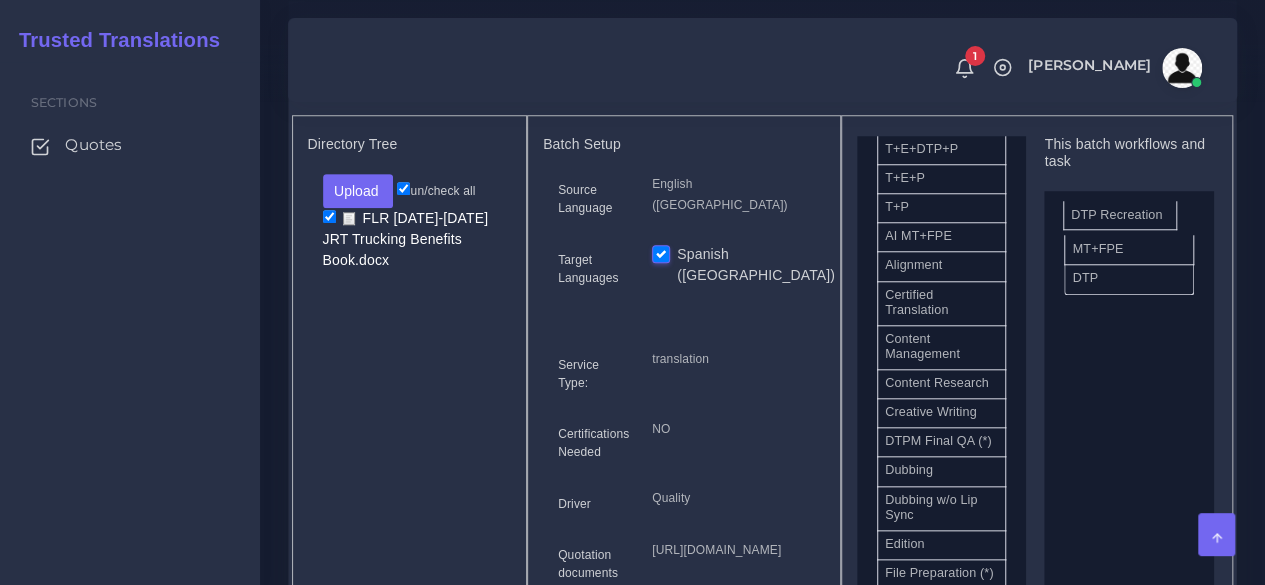 drag, startPoint x: 954, startPoint y: 501, endPoint x: 1138, endPoint y: 253, distance: 308.80414 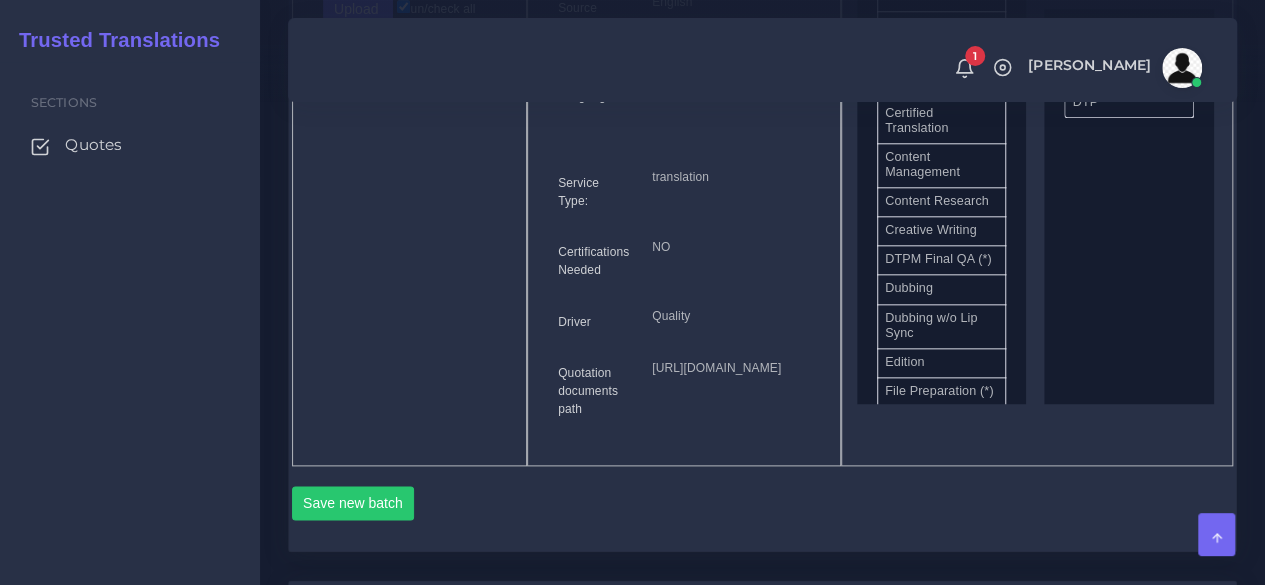 scroll, scrollTop: 1200, scrollLeft: 0, axis: vertical 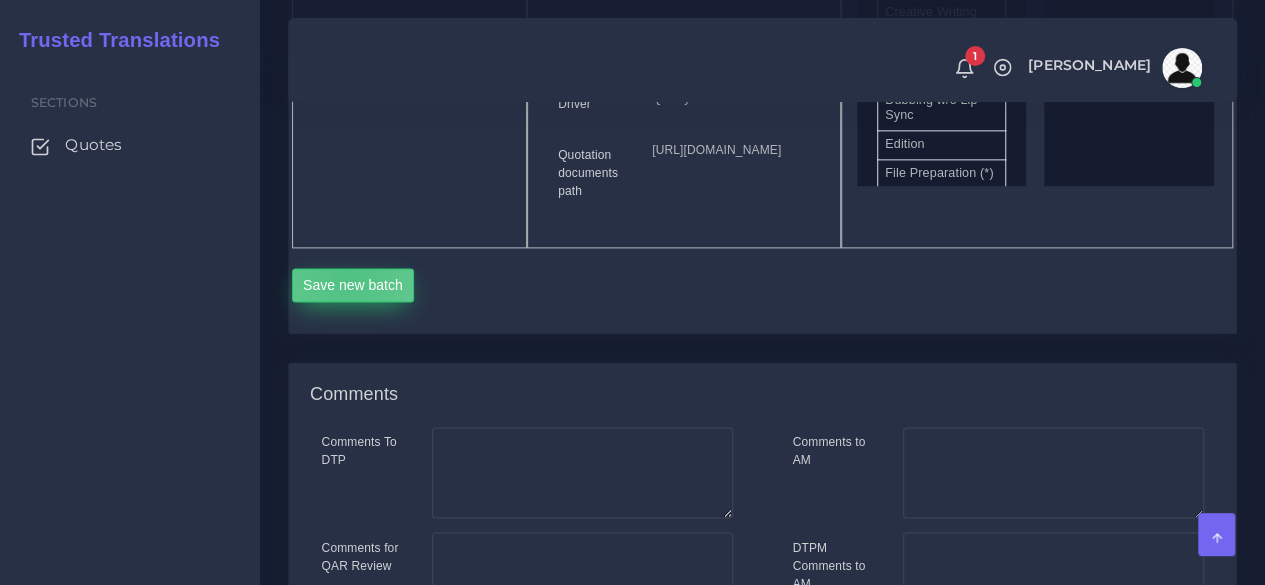 click on "Save new batch" at bounding box center [353, 285] 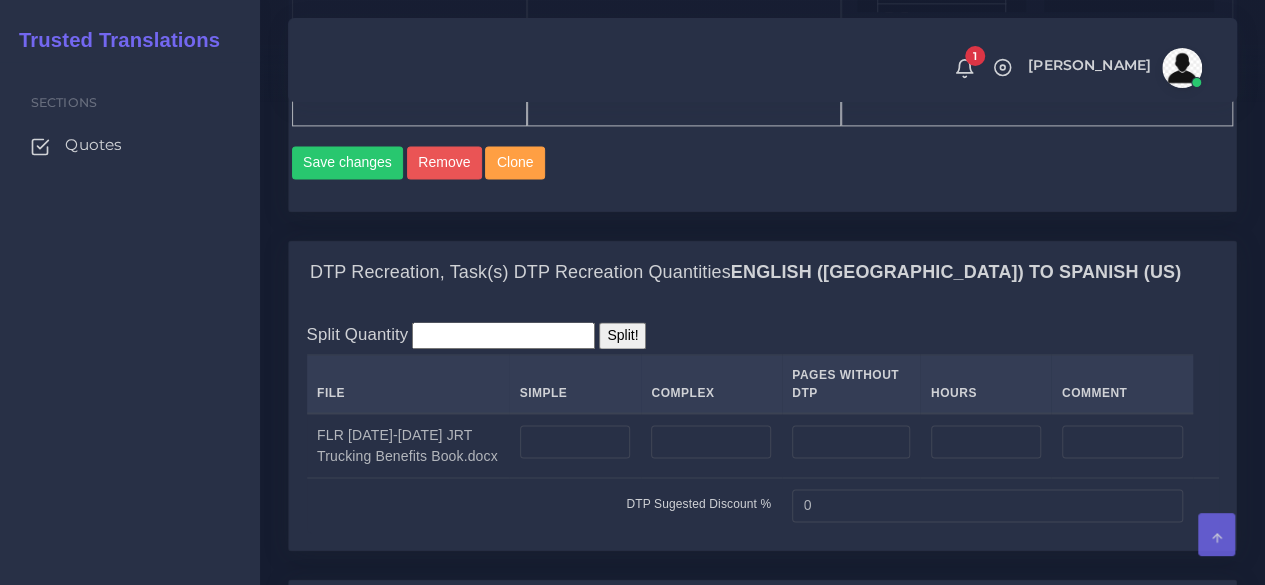 scroll, scrollTop: 1600, scrollLeft: 0, axis: vertical 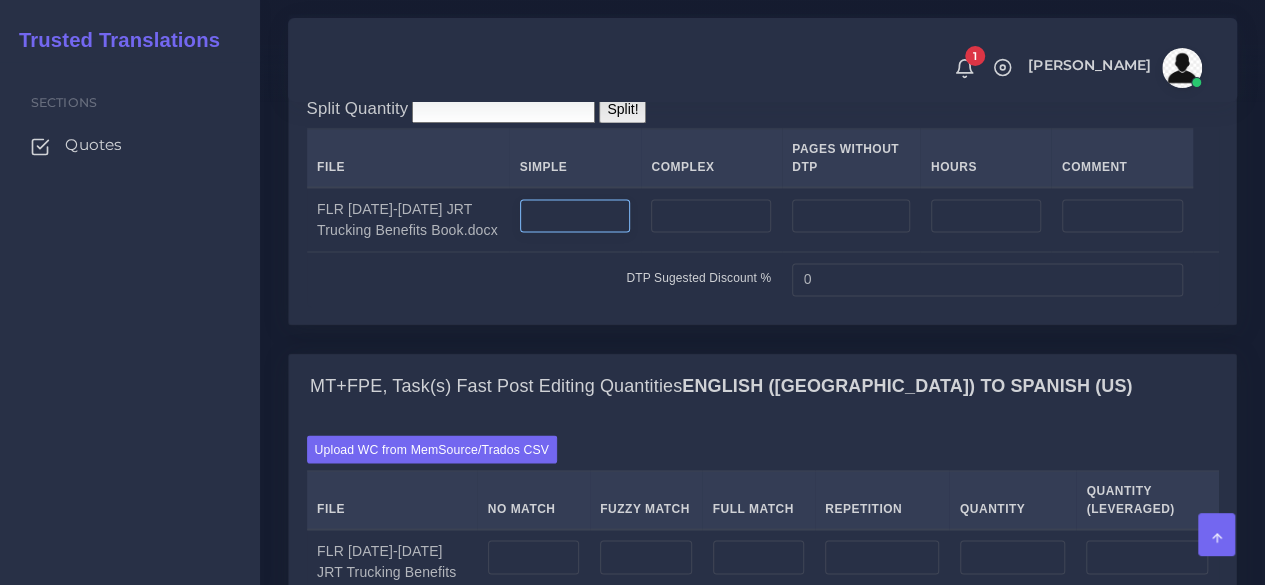 click at bounding box center (575, 216) 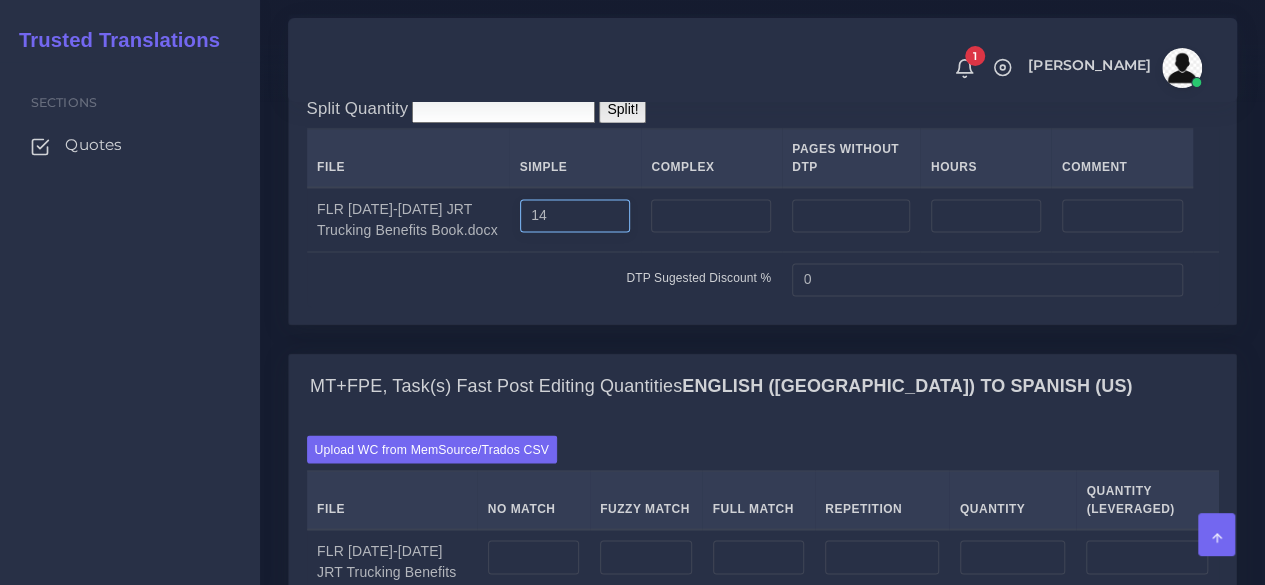 type on "14" 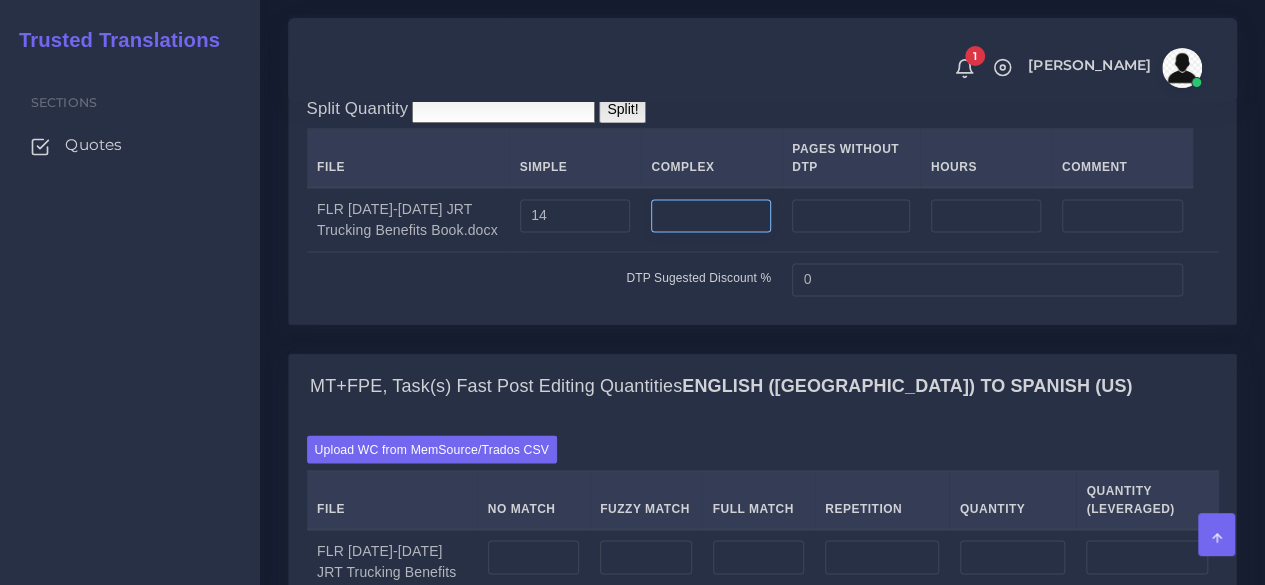 click at bounding box center [711, 216] 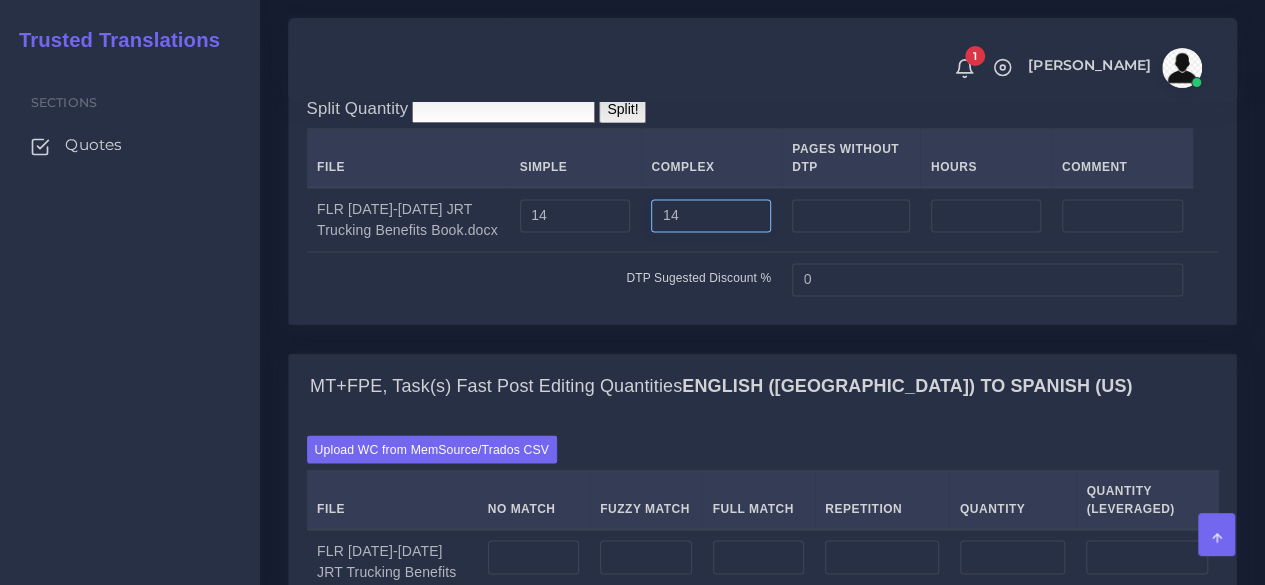 type on "14" 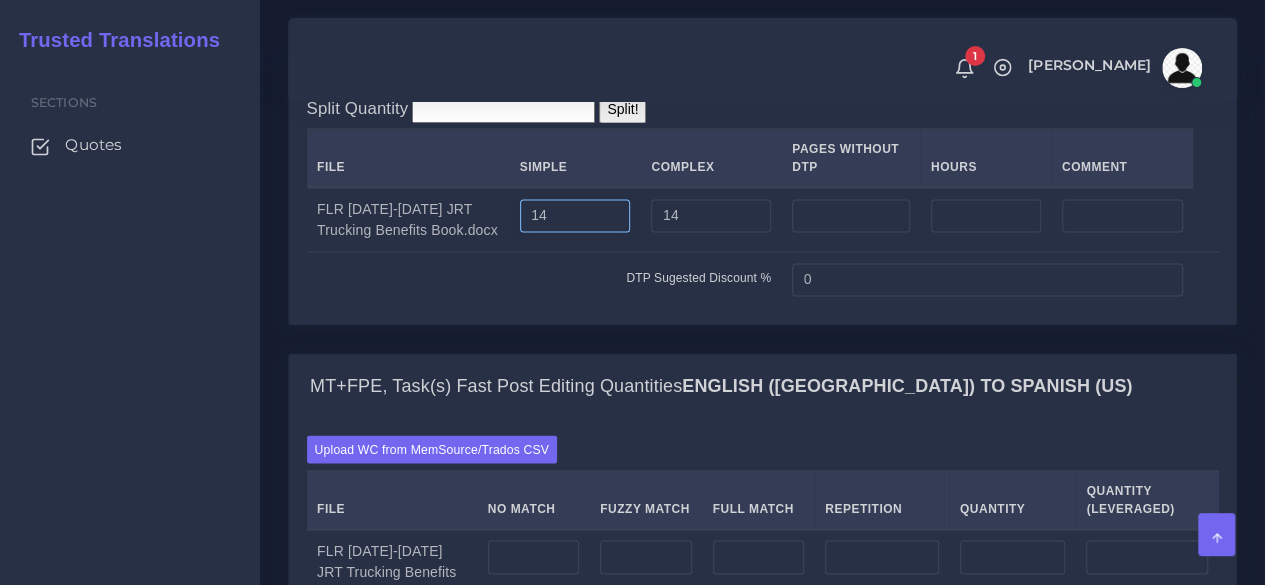 click on "14" at bounding box center [575, 216] 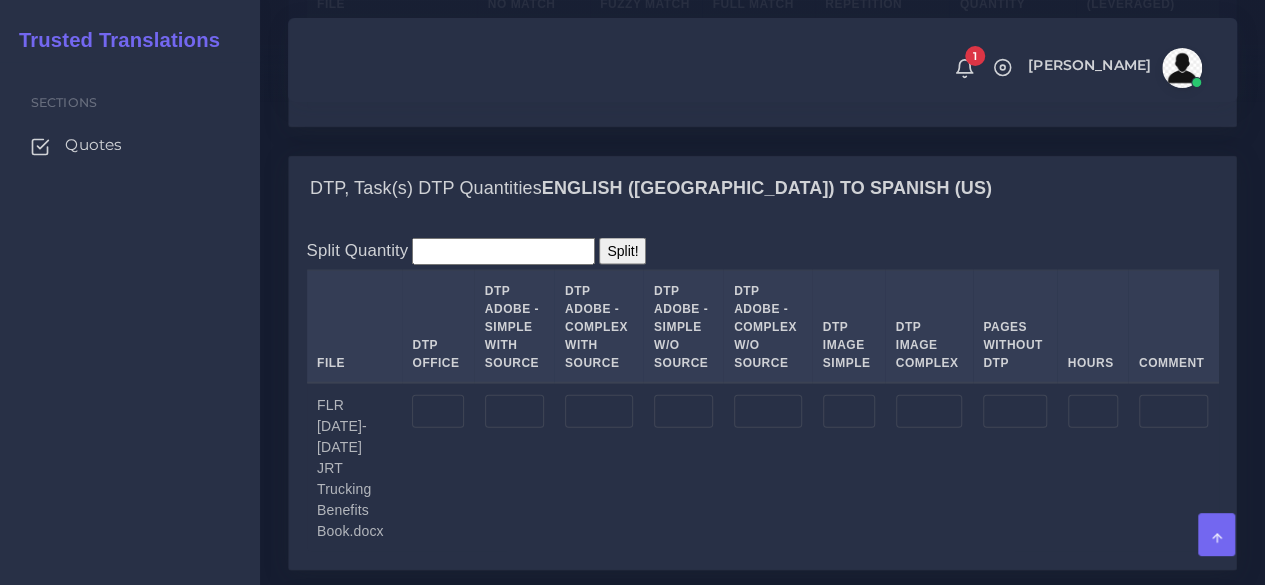 scroll, scrollTop: 2300, scrollLeft: 0, axis: vertical 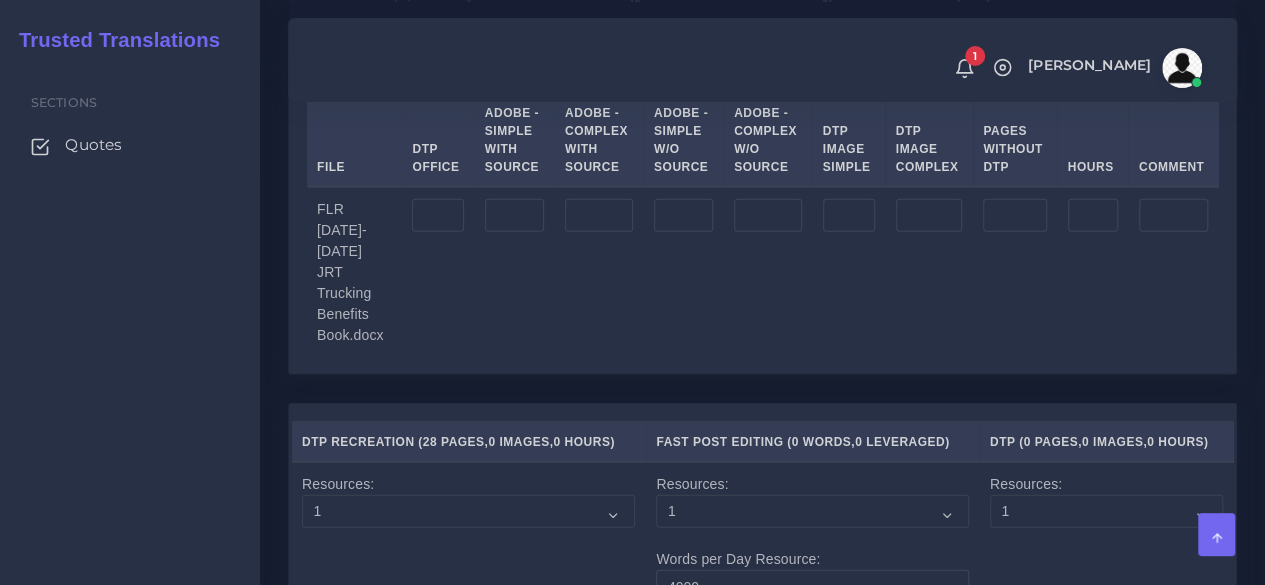 type on "12" 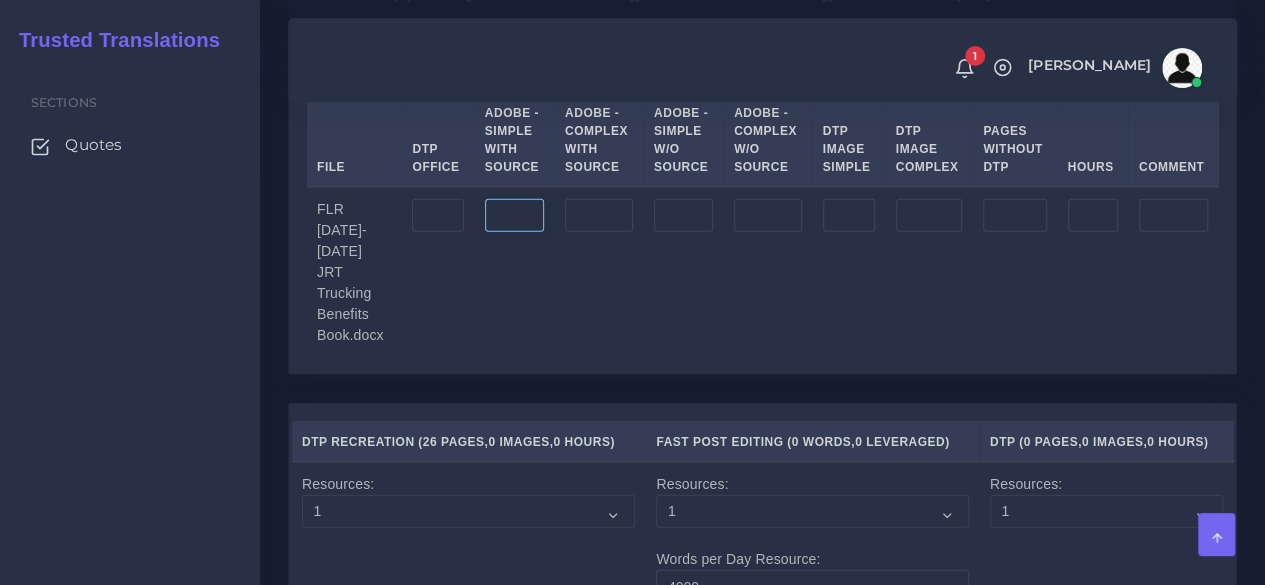 click at bounding box center [514, 216] 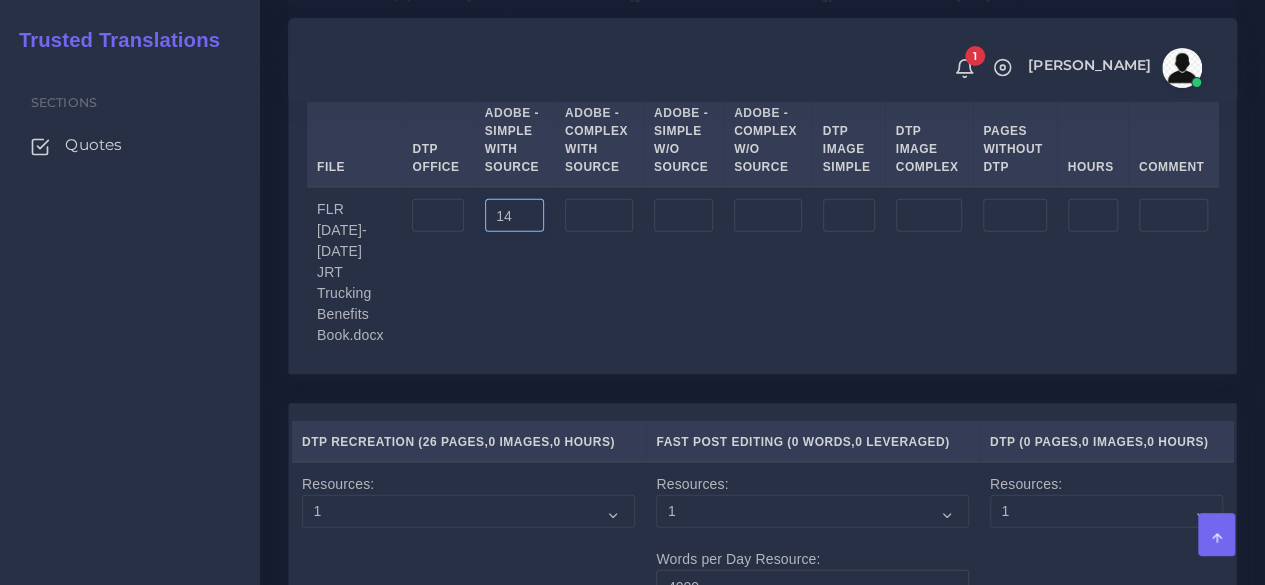 type on "14" 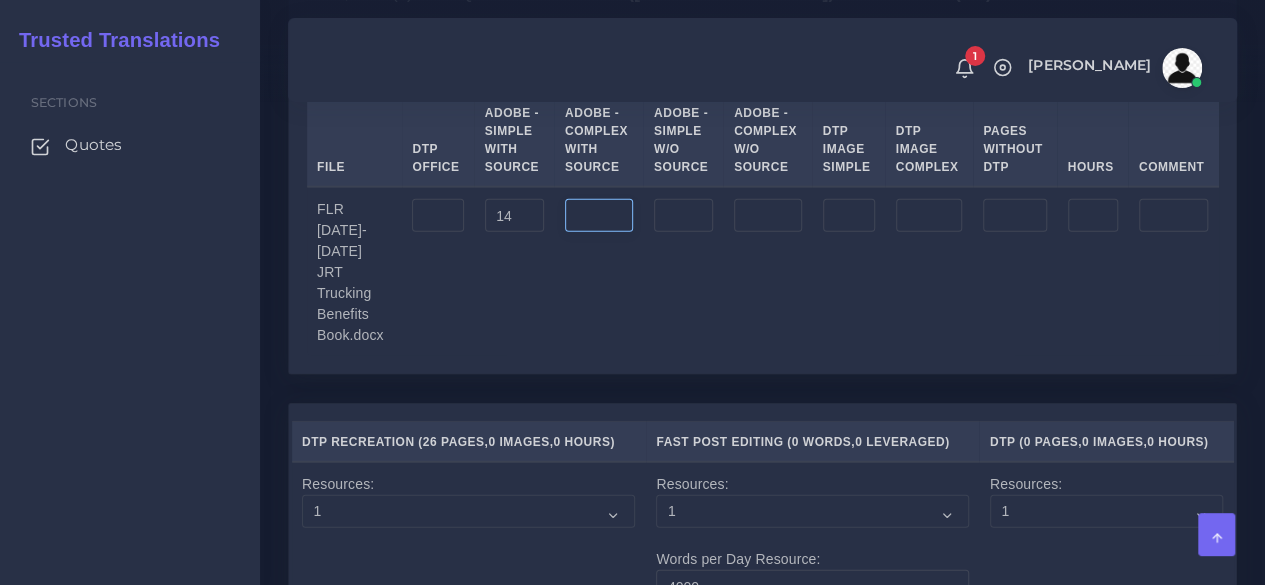 click at bounding box center (599, 216) 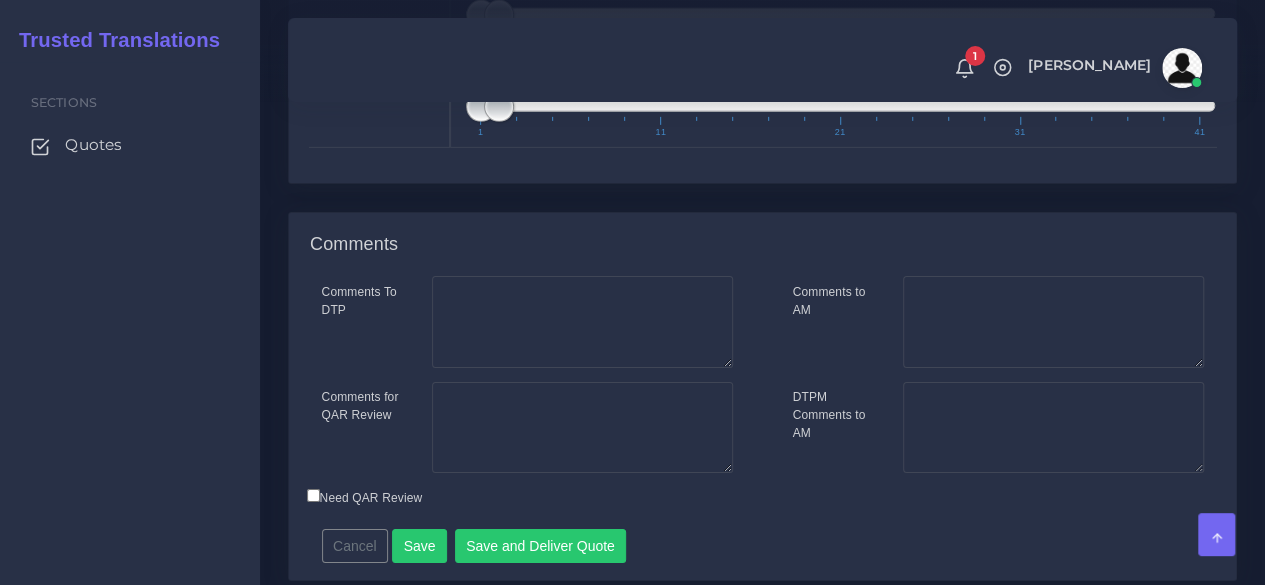 scroll, scrollTop: 3322, scrollLeft: 0, axis: vertical 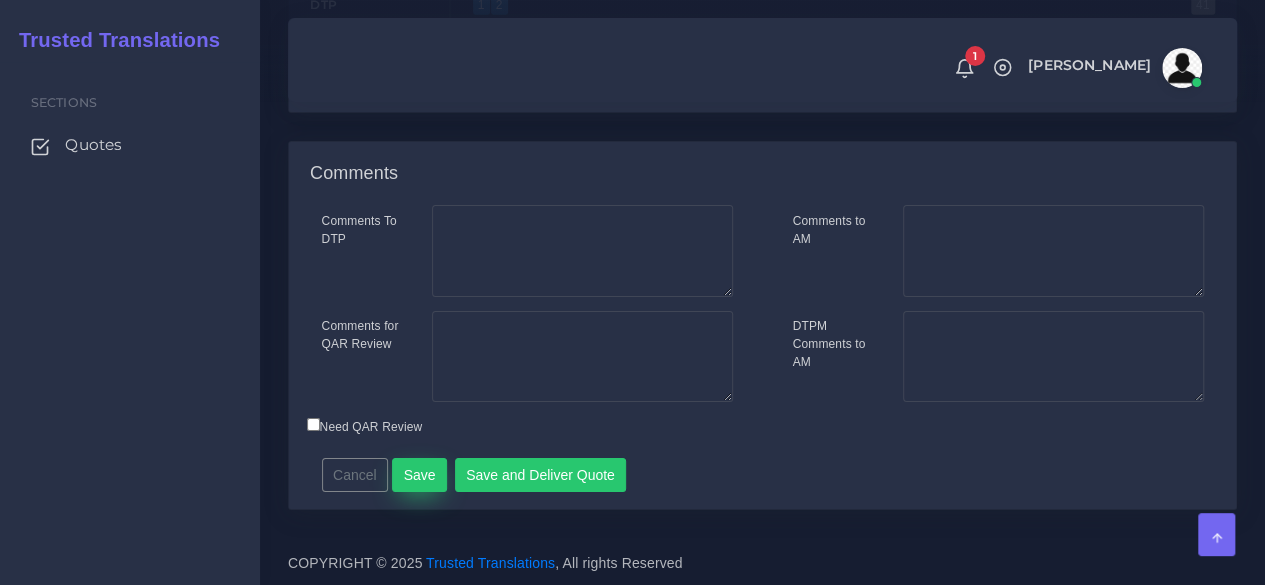 type on "12" 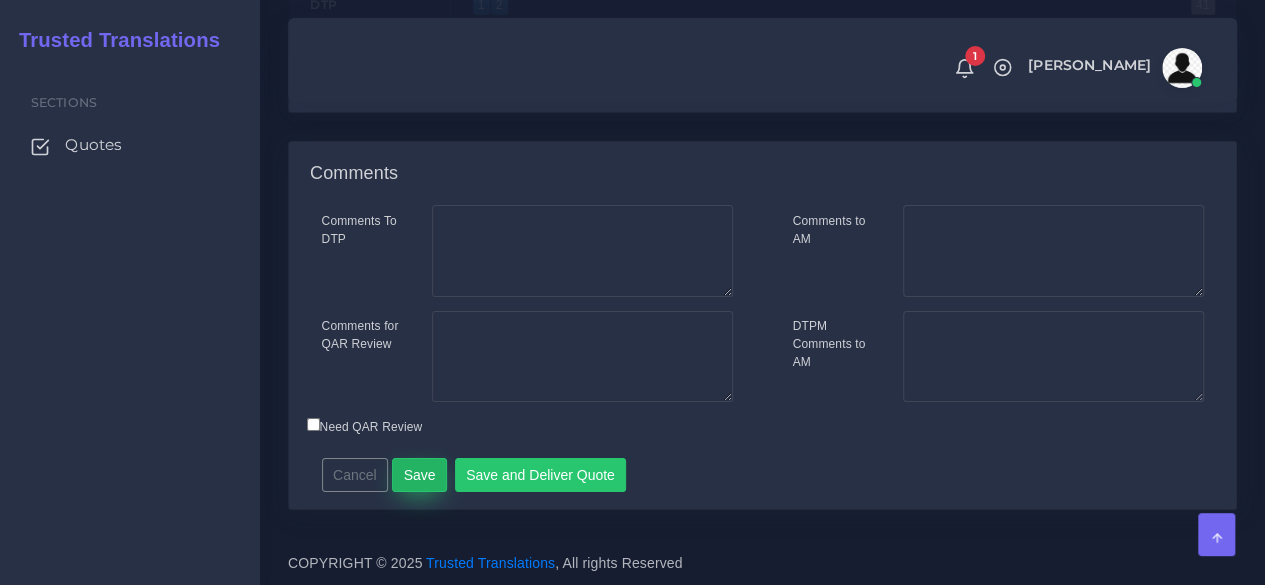 click on "Save" at bounding box center [419, 475] 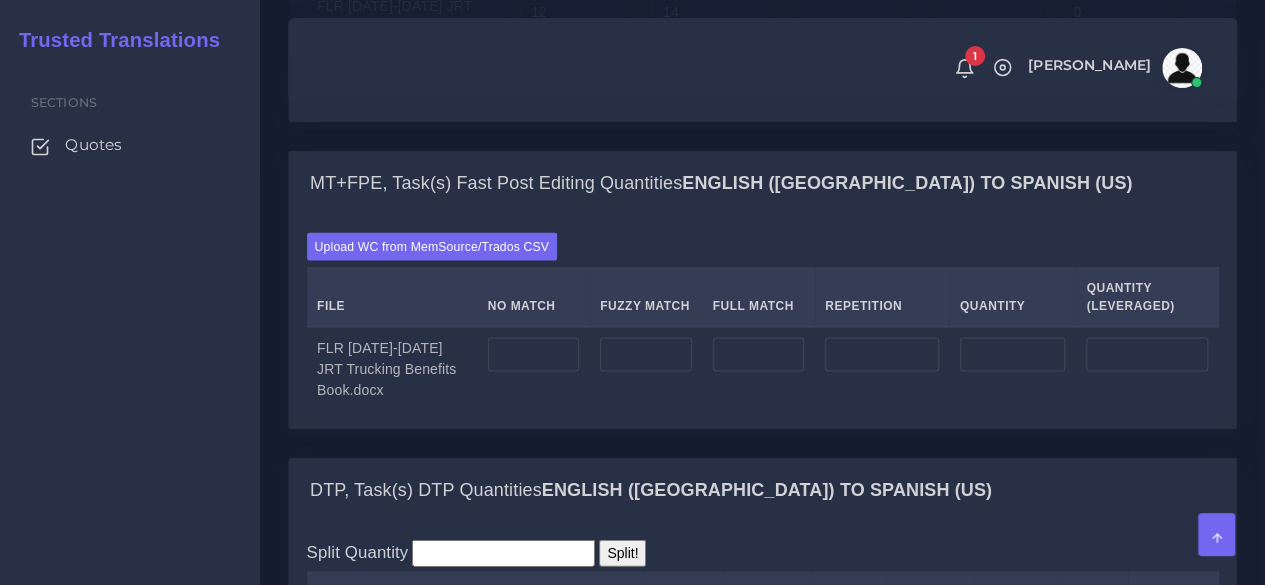 scroll, scrollTop: 2100, scrollLeft: 0, axis: vertical 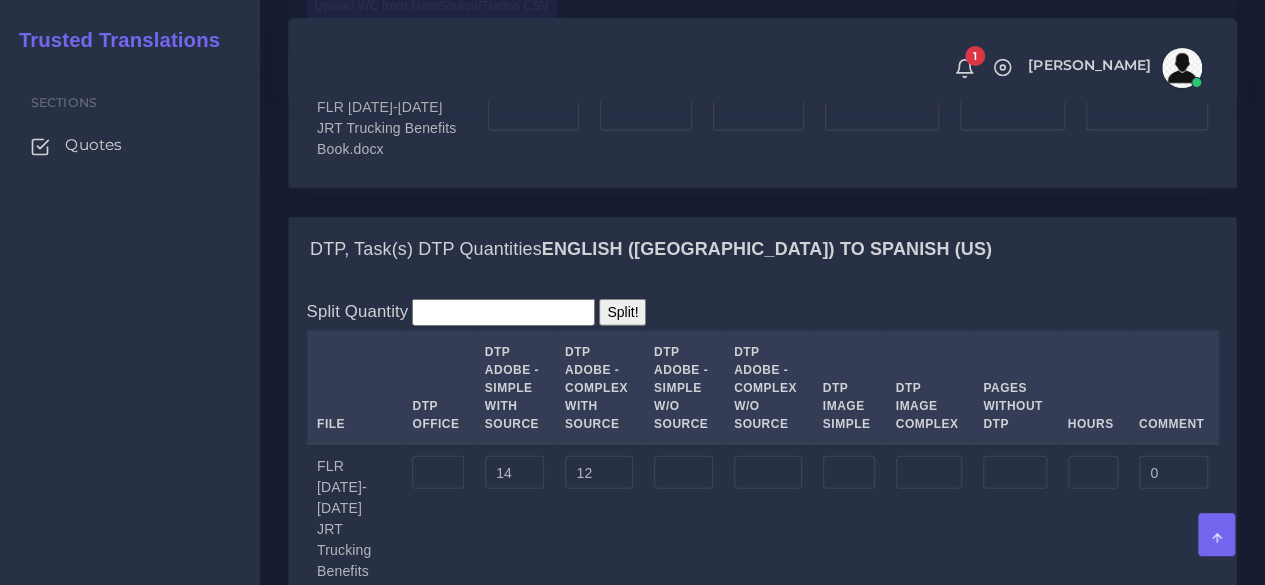 click on "Upload WC from MemSource/Trados CSV" at bounding box center (432, 5) 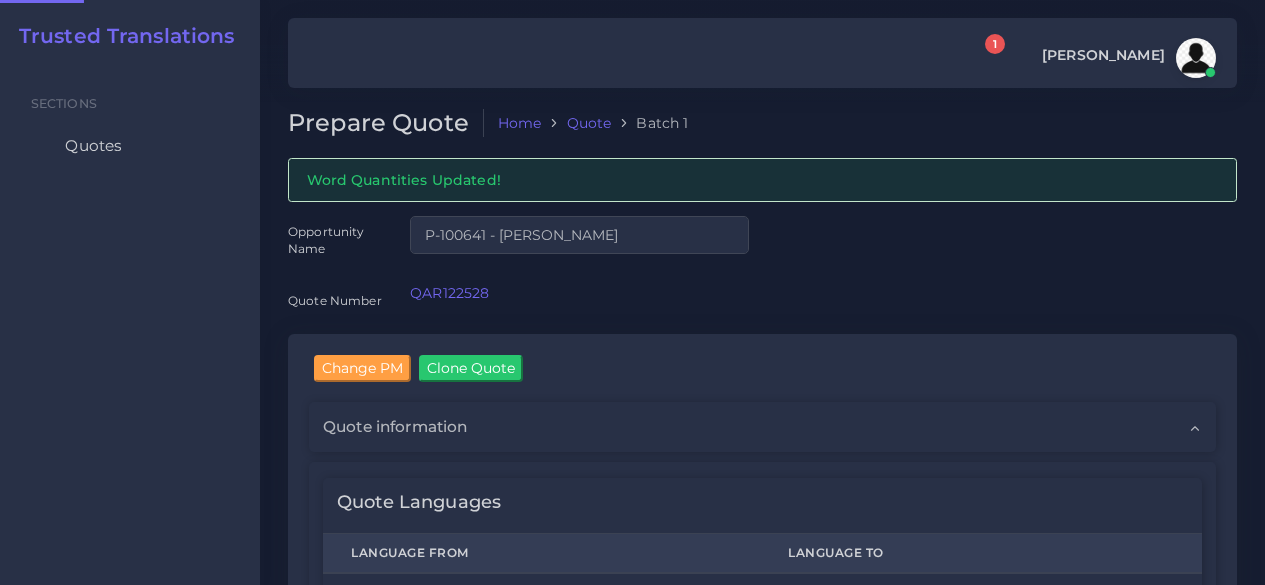 scroll, scrollTop: 0, scrollLeft: 0, axis: both 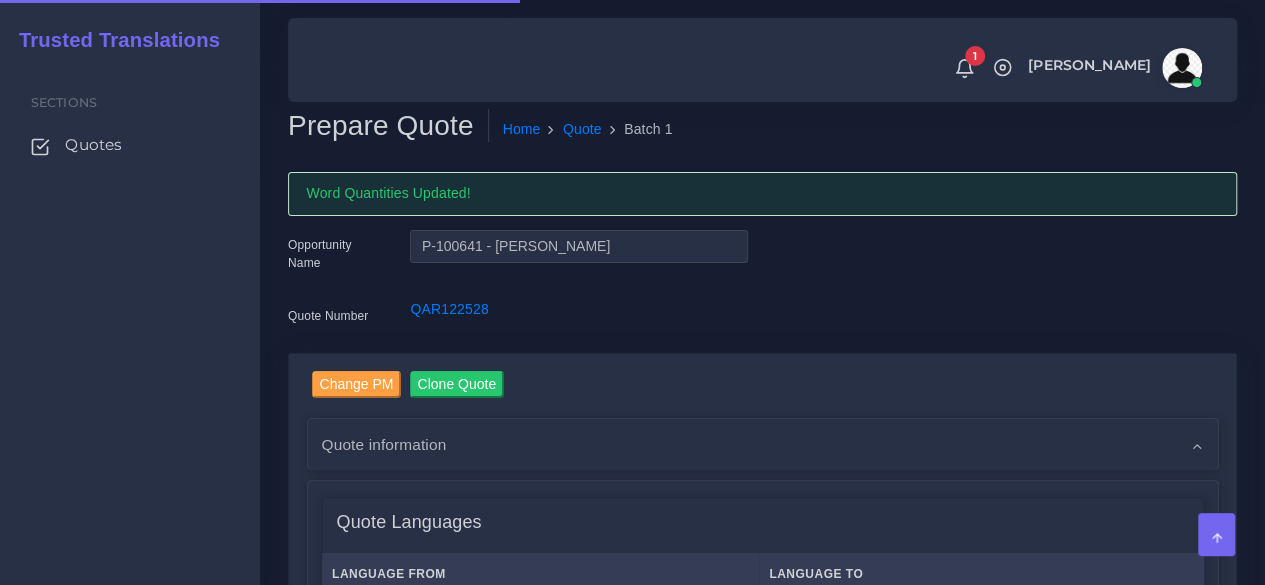 type 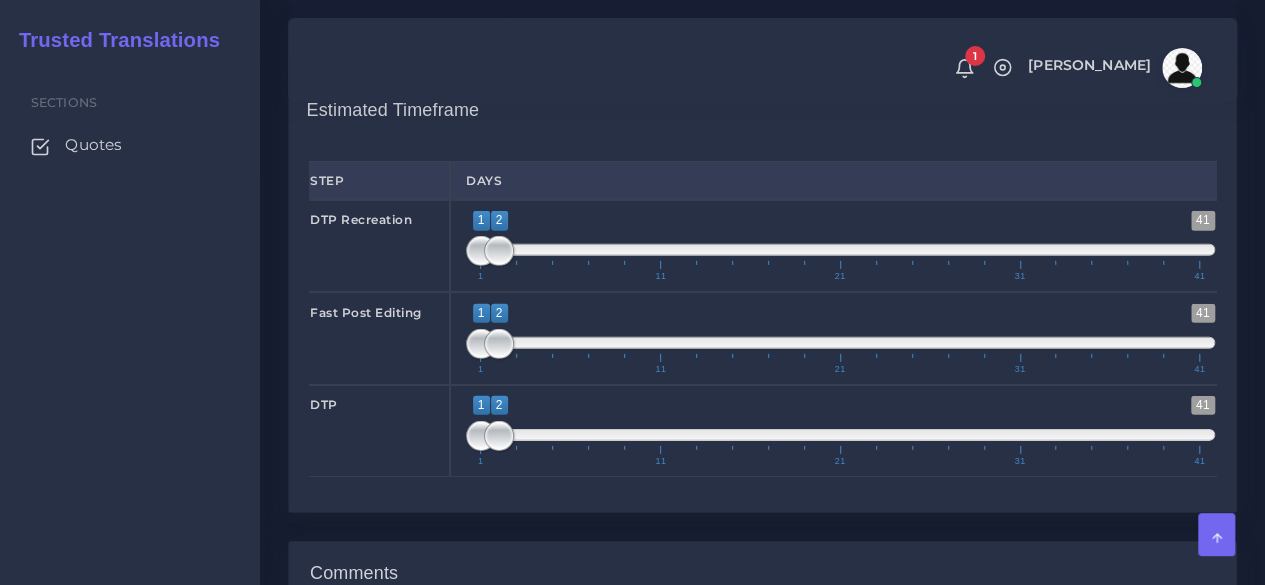 scroll, scrollTop: 2900, scrollLeft: 0, axis: vertical 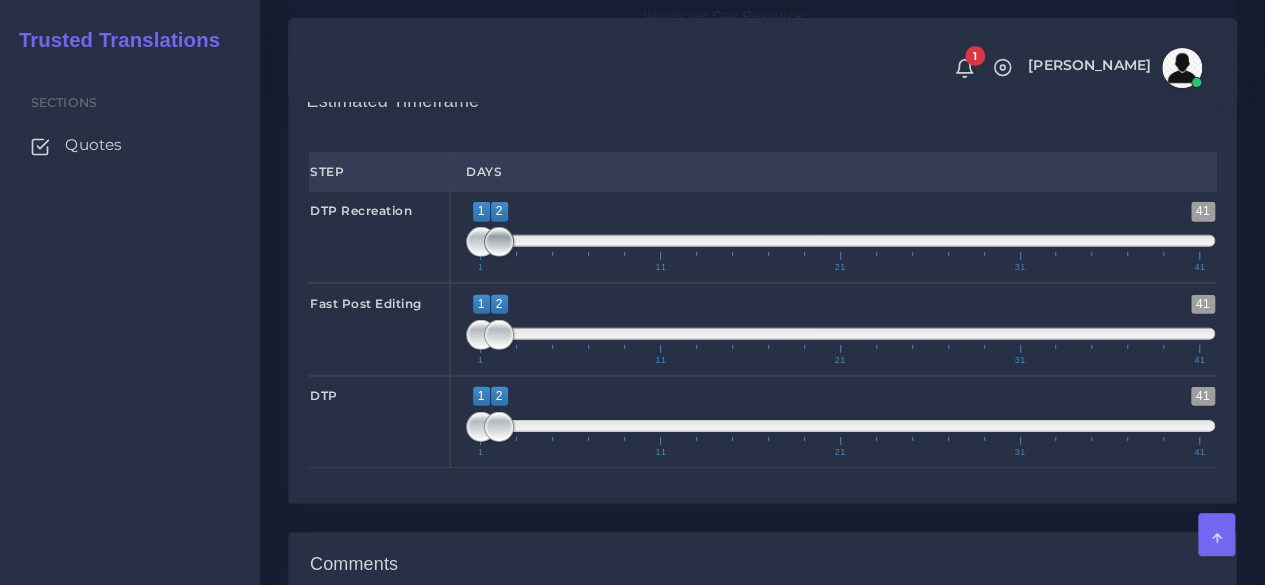 type on "1;1" 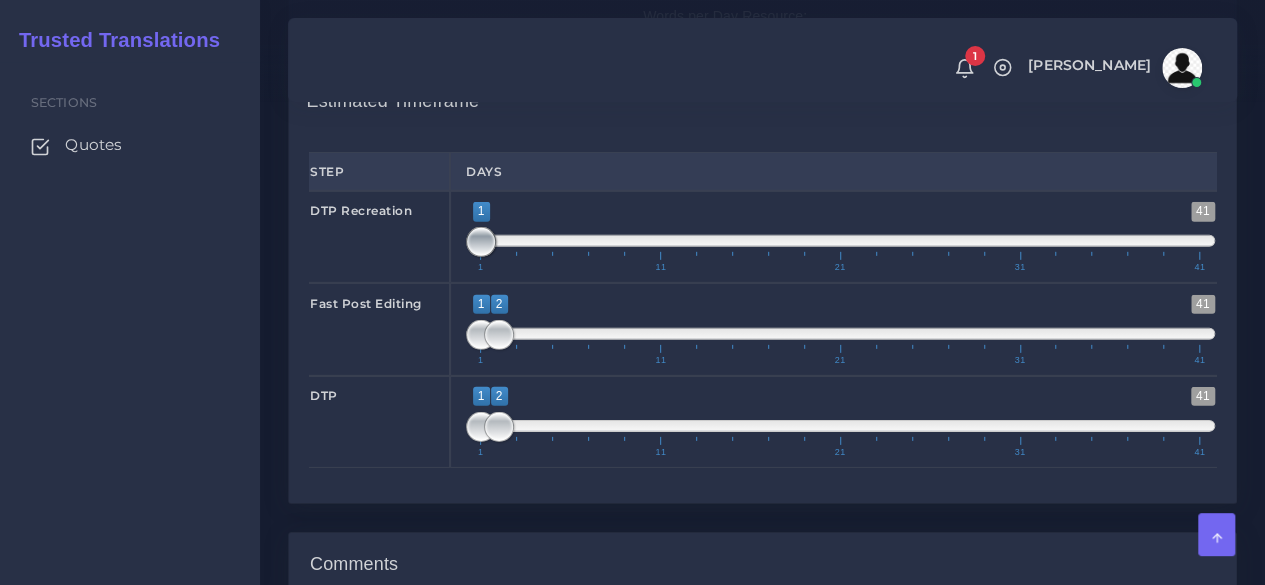 drag, startPoint x: 497, startPoint y: 336, endPoint x: 485, endPoint y: 338, distance: 12.165525 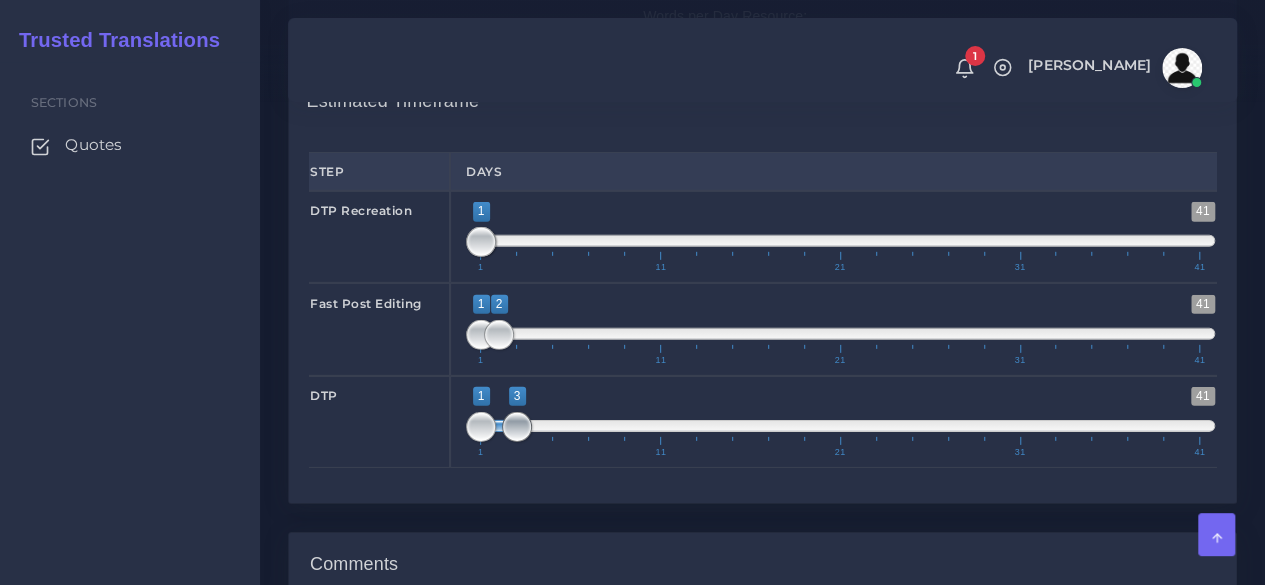 click at bounding box center (517, 427) 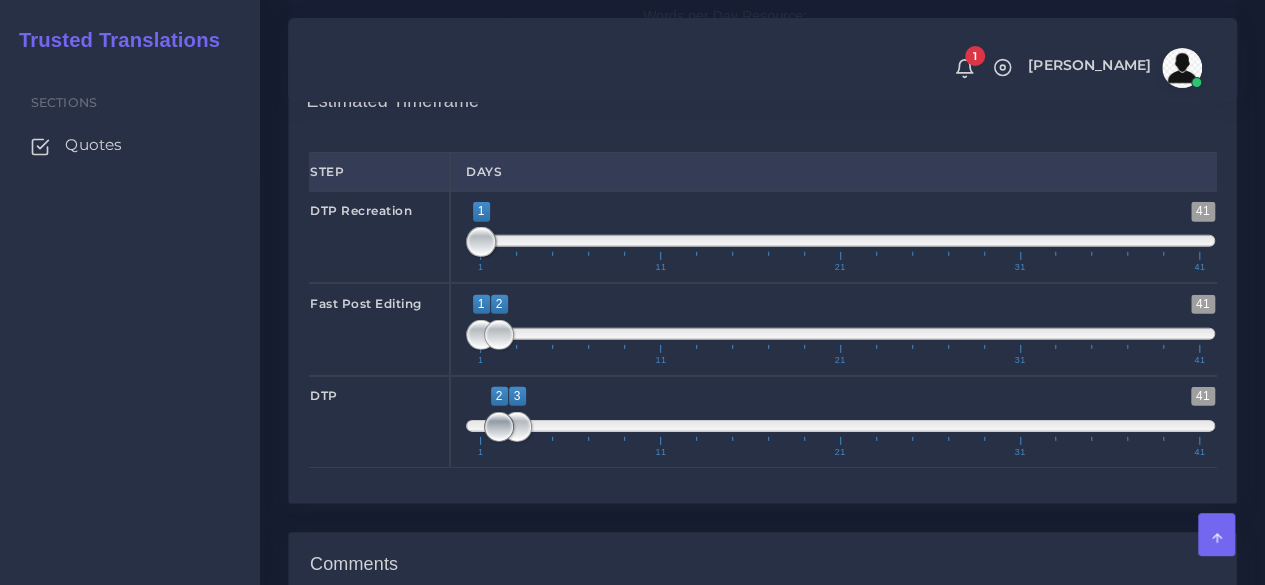 type on "3;3" 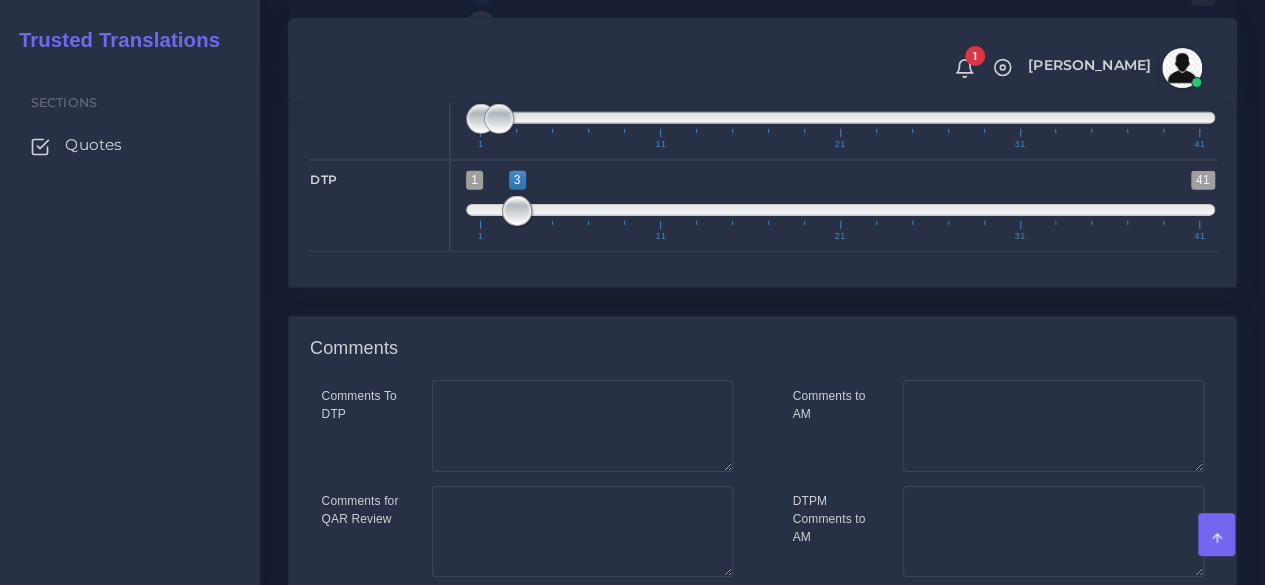 scroll, scrollTop: 3300, scrollLeft: 0, axis: vertical 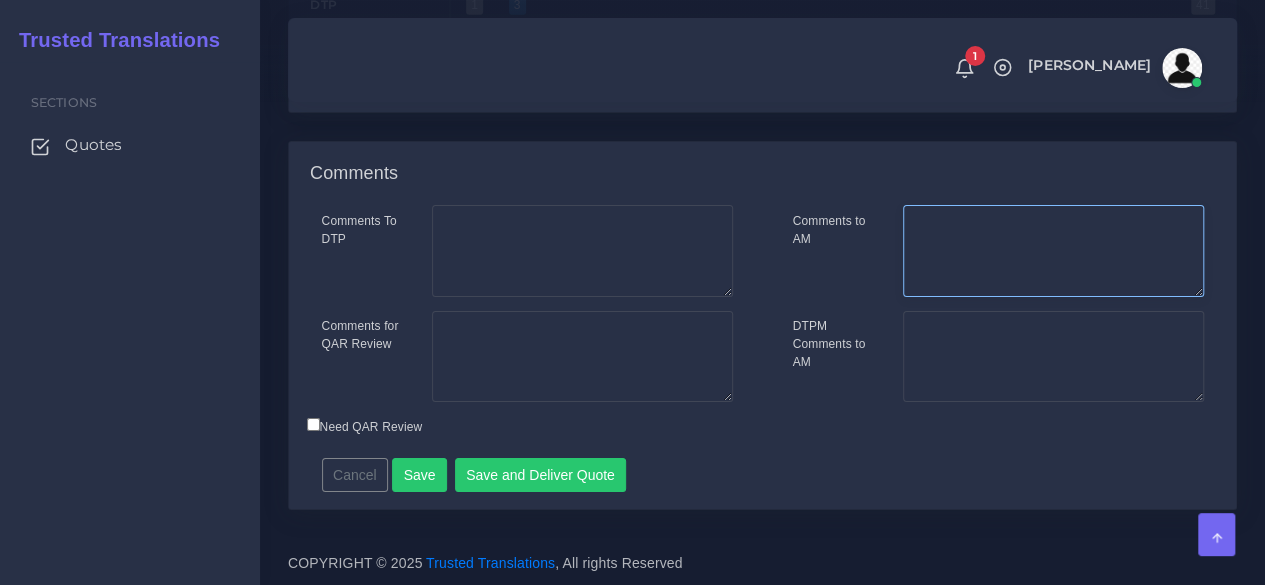 click on "Comments to AM" at bounding box center (1053, 251) 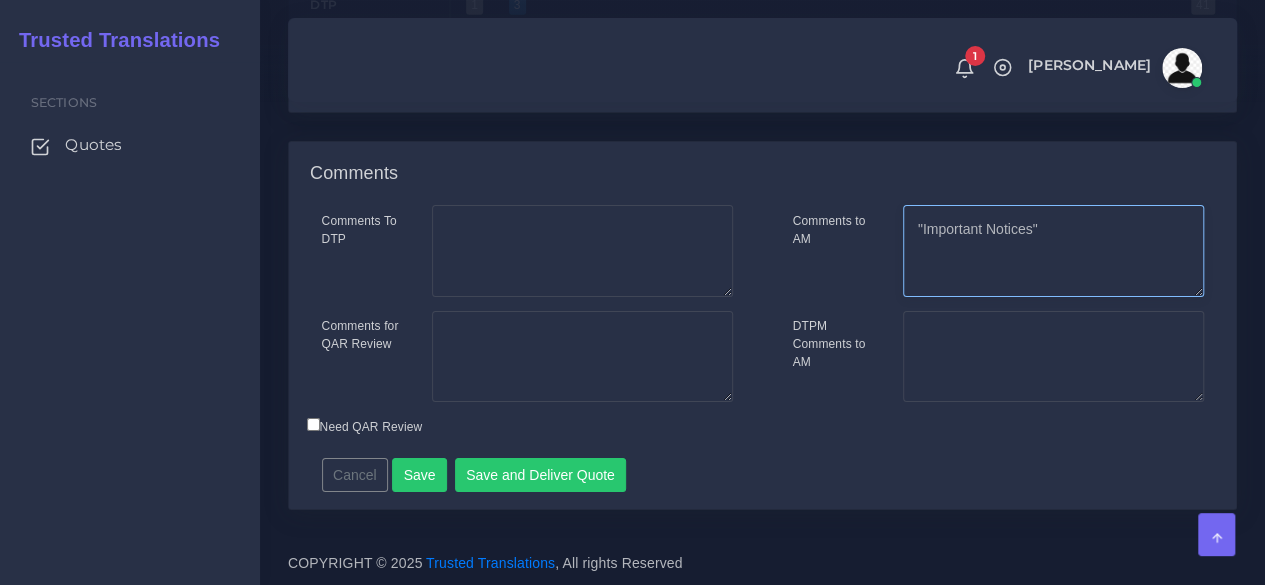 click on ""Important Notices"" at bounding box center [1053, 251] 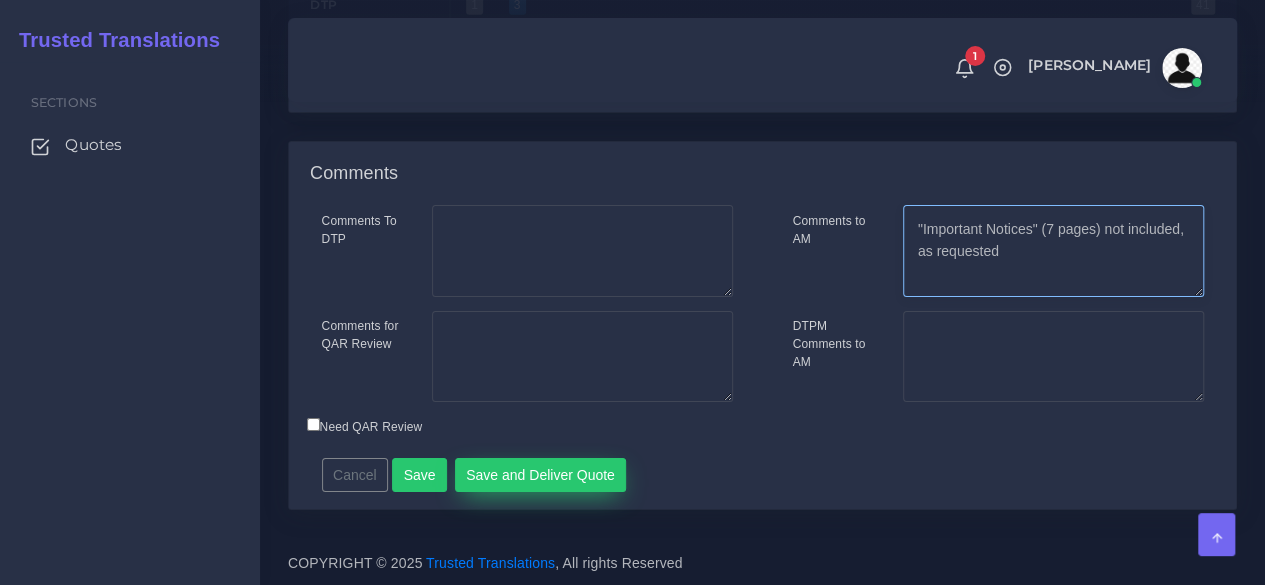 type on ""Important Notices" (7 pages) not included, as requested" 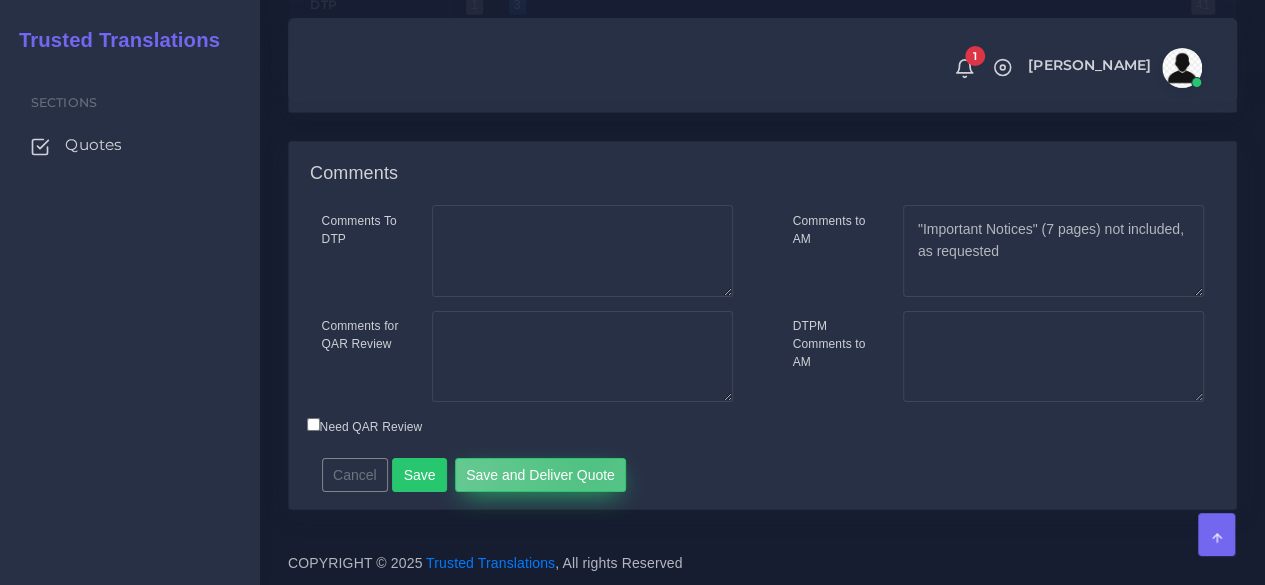 click on "Save and  Deliver Quote" at bounding box center (541, 475) 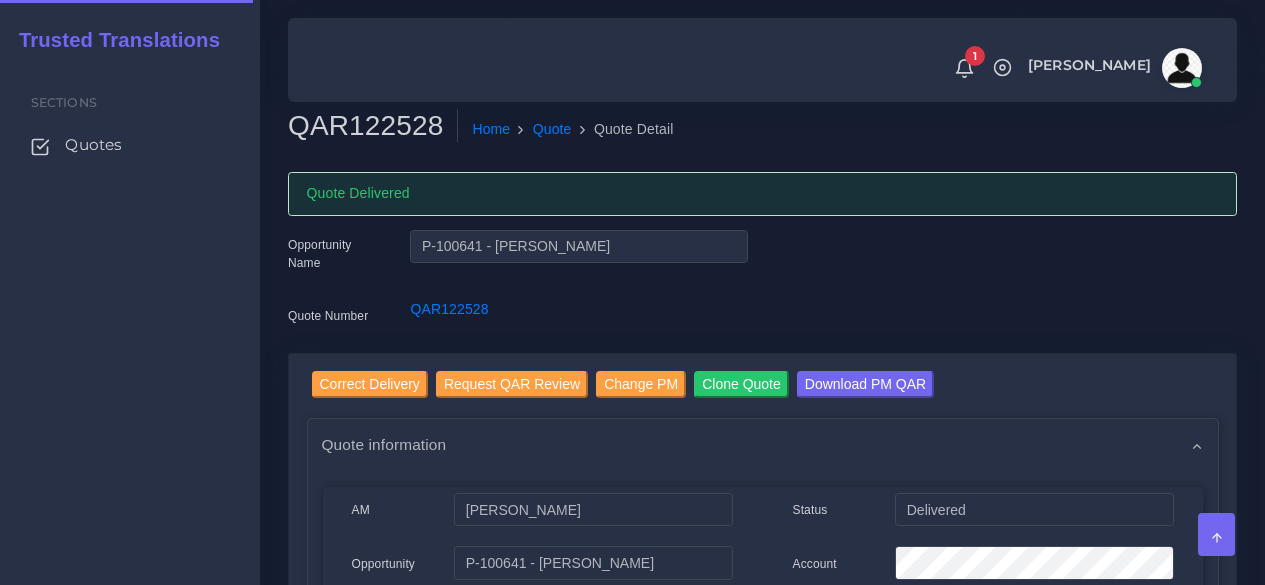 scroll, scrollTop: 0, scrollLeft: 0, axis: both 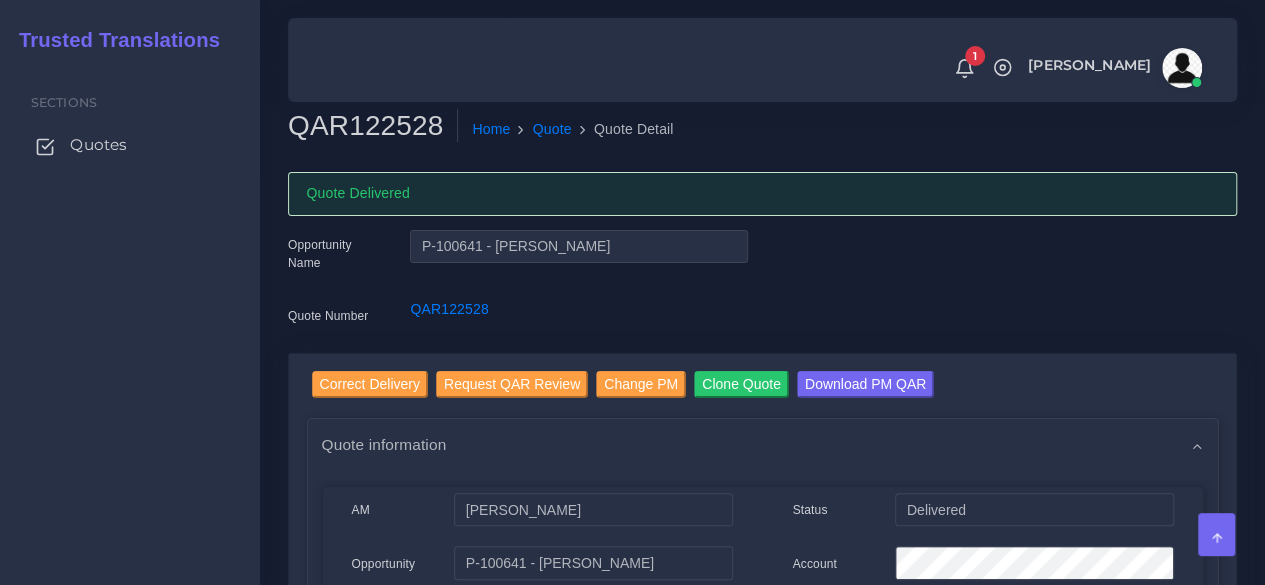 click on "Quotes" at bounding box center (130, 145) 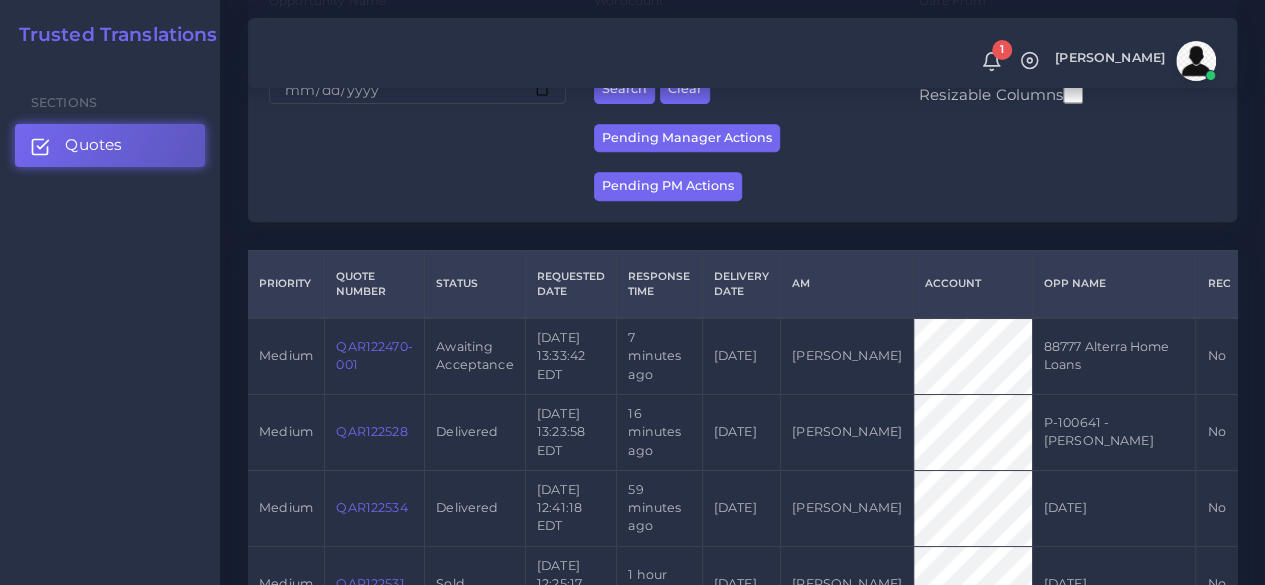 scroll, scrollTop: 500, scrollLeft: 0, axis: vertical 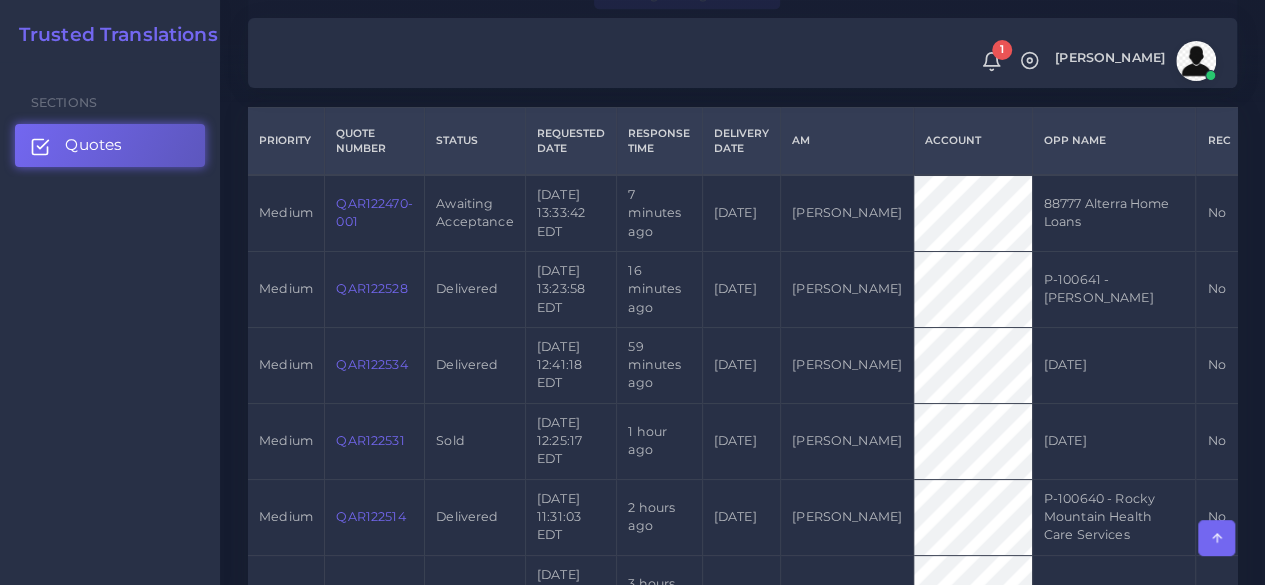 click on "QAR122470-001" at bounding box center (374, 212) 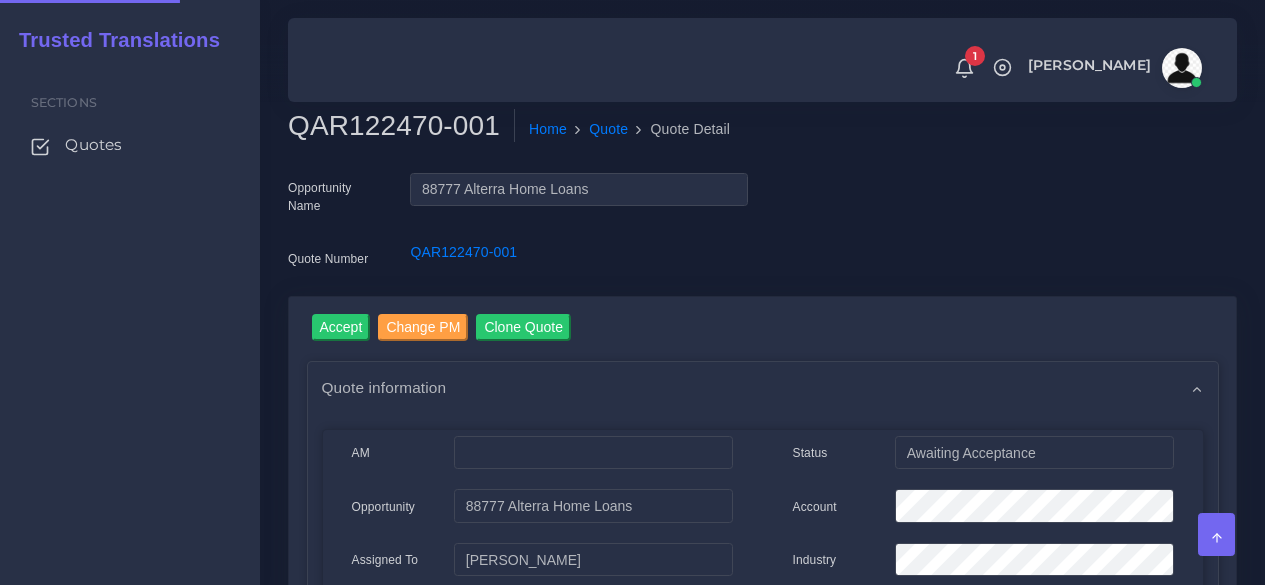 scroll, scrollTop: 0, scrollLeft: 0, axis: both 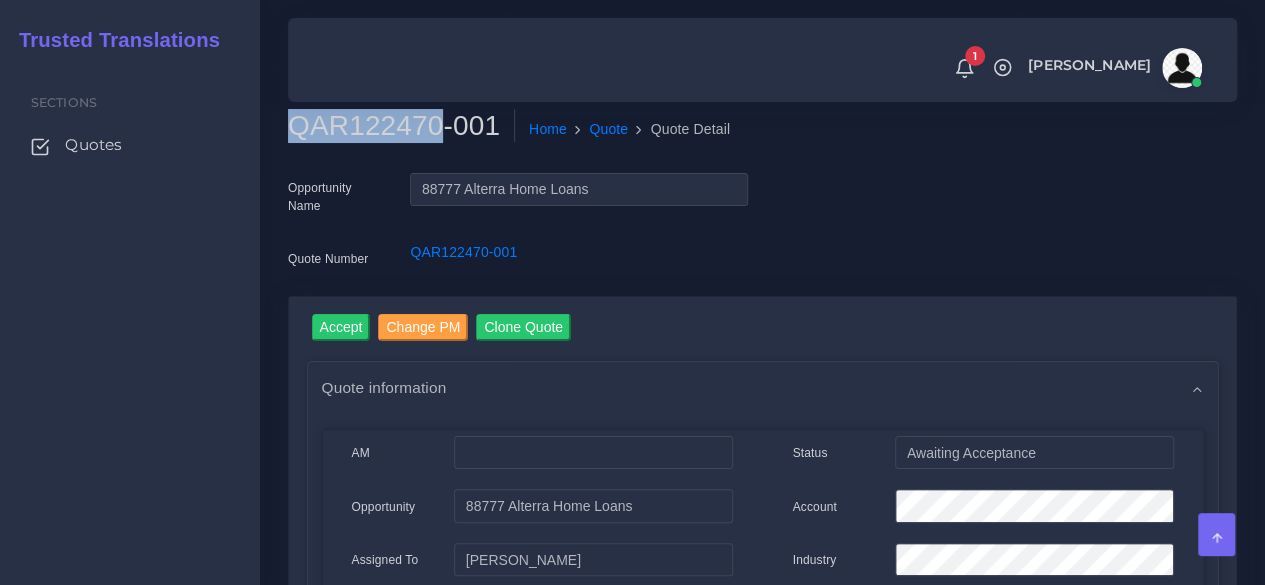 drag, startPoint x: 430, startPoint y: 121, endPoint x: 293, endPoint y: 135, distance: 137.71347 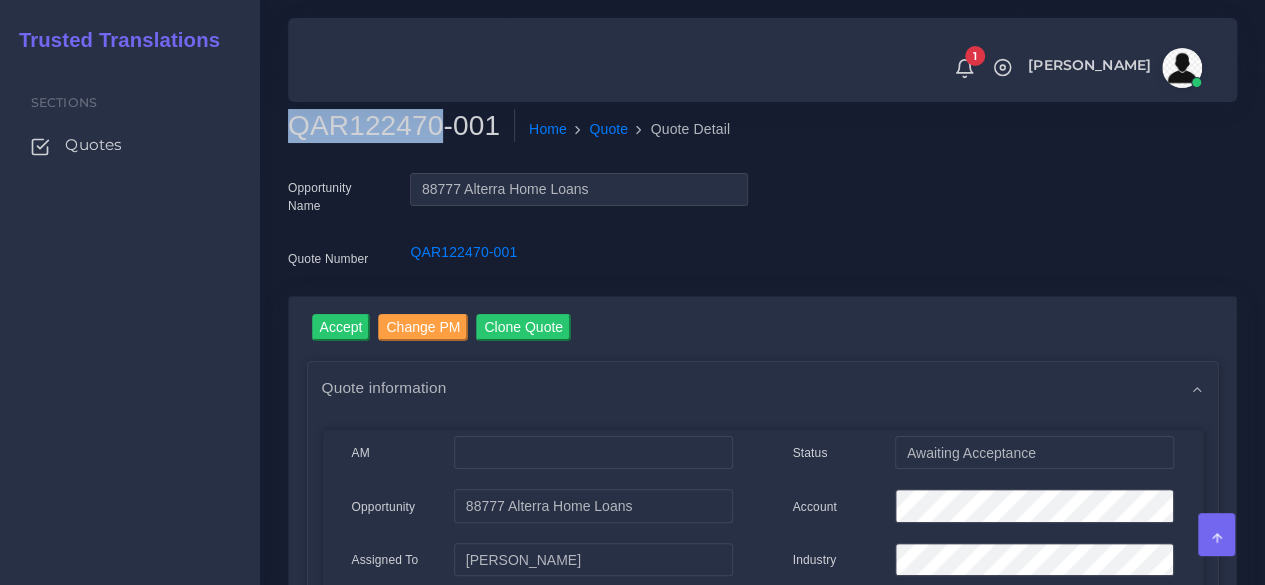 click on "QAR122470-001" at bounding box center [401, 126] 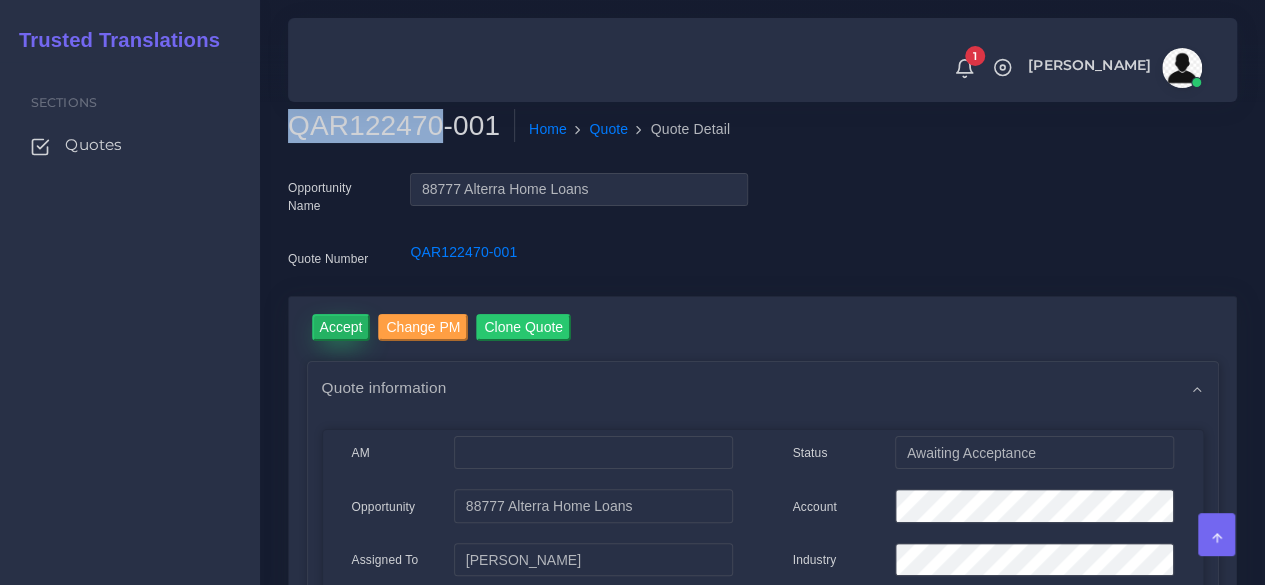 click on "Accept" at bounding box center (341, 327) 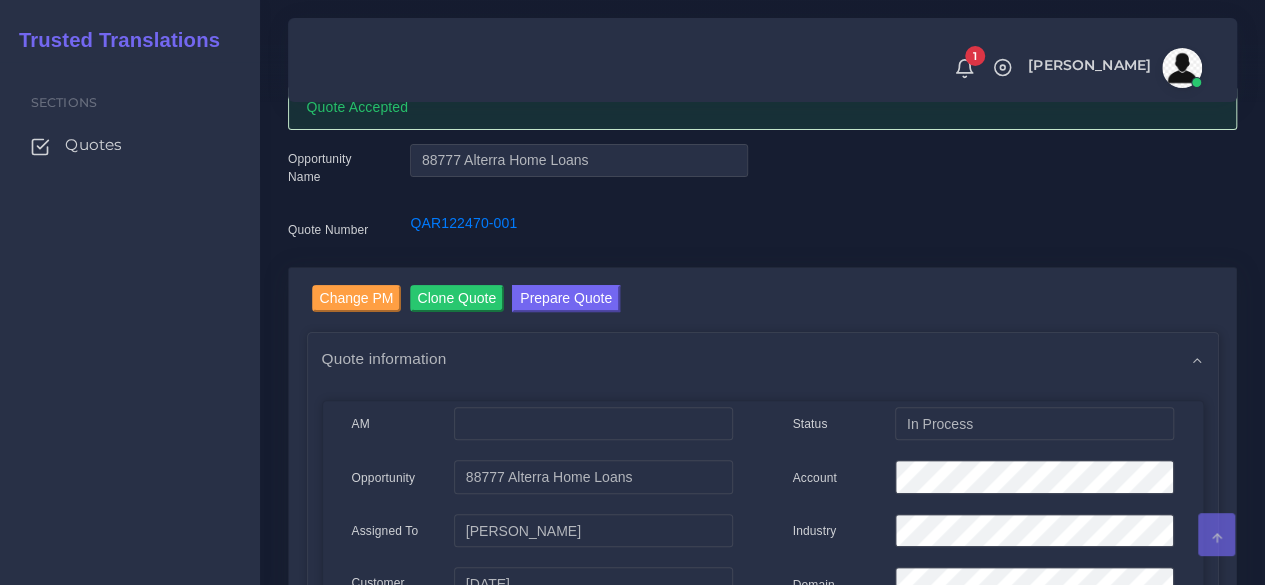scroll, scrollTop: 300, scrollLeft: 0, axis: vertical 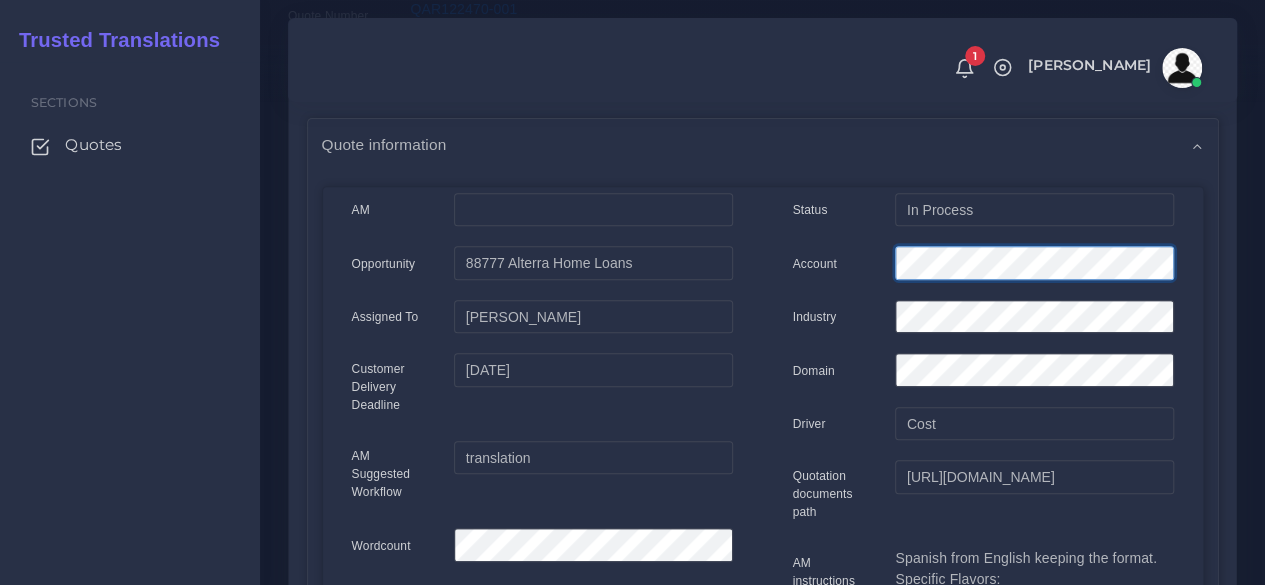 click on "Account" at bounding box center (983, 266) 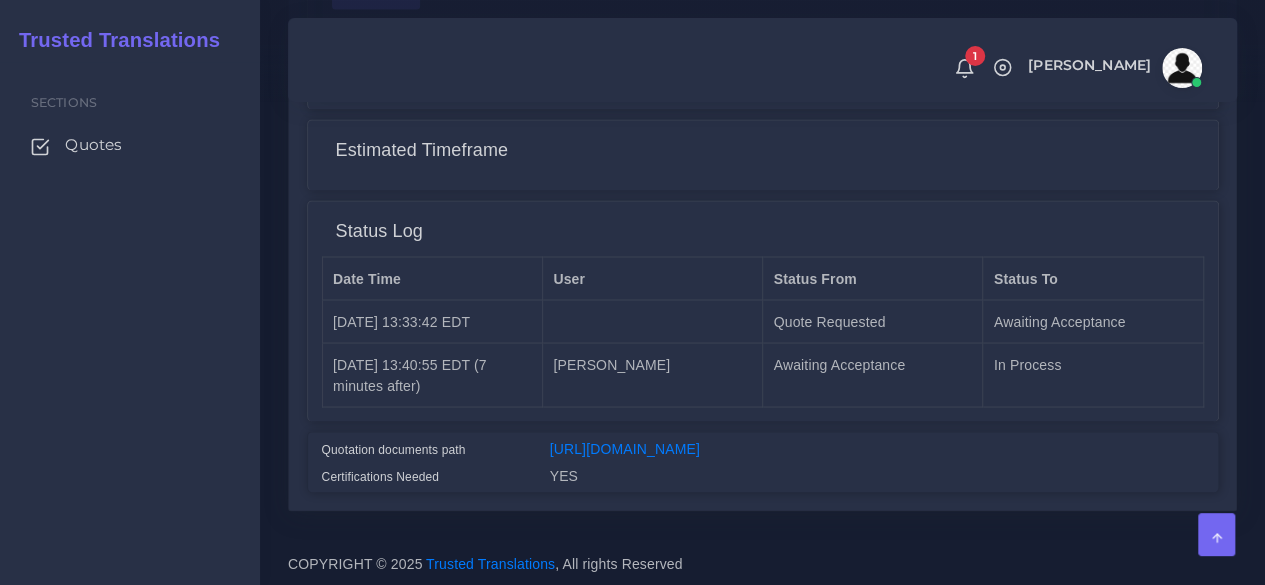 scroll, scrollTop: 1683, scrollLeft: 0, axis: vertical 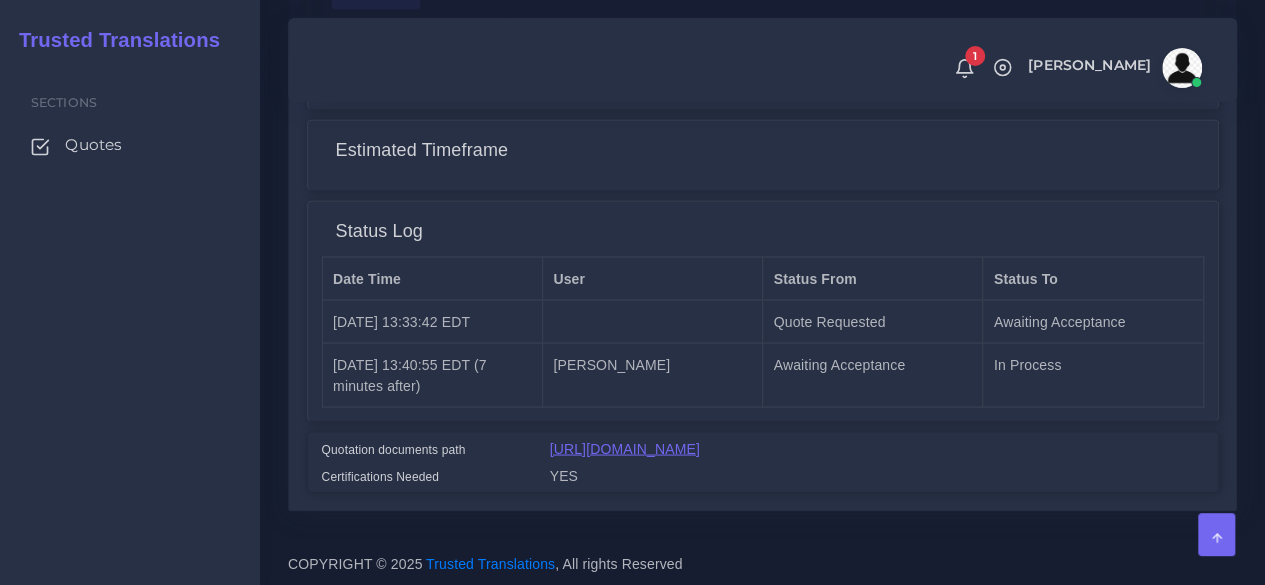 click on "[URL][DOMAIN_NAME]" at bounding box center [625, 448] 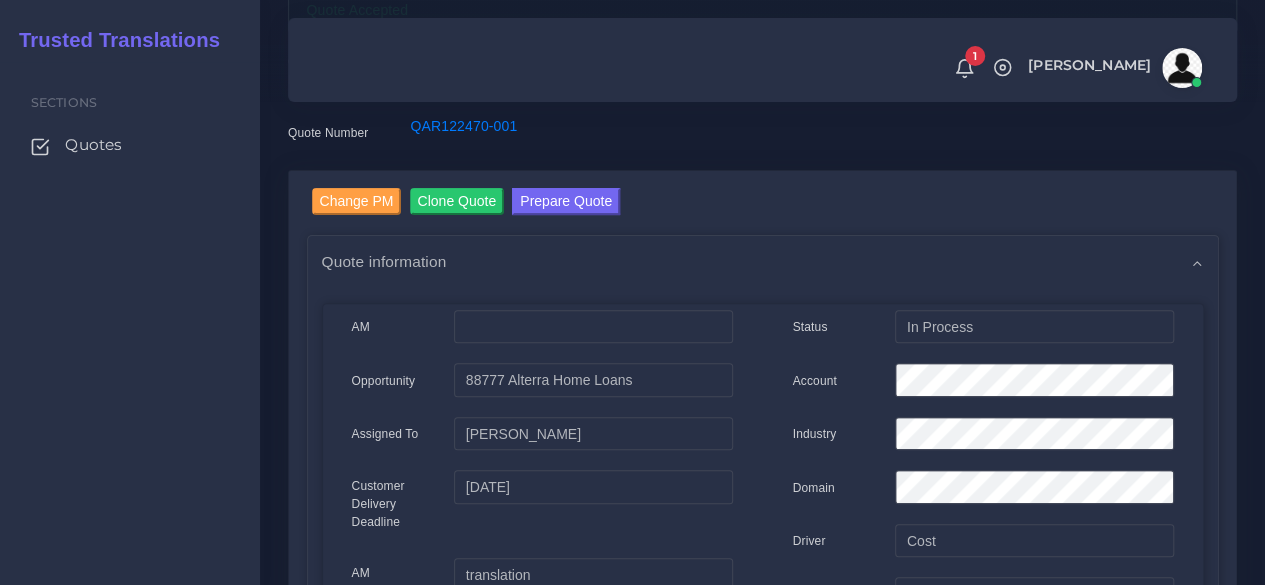 scroll, scrollTop: 0, scrollLeft: 0, axis: both 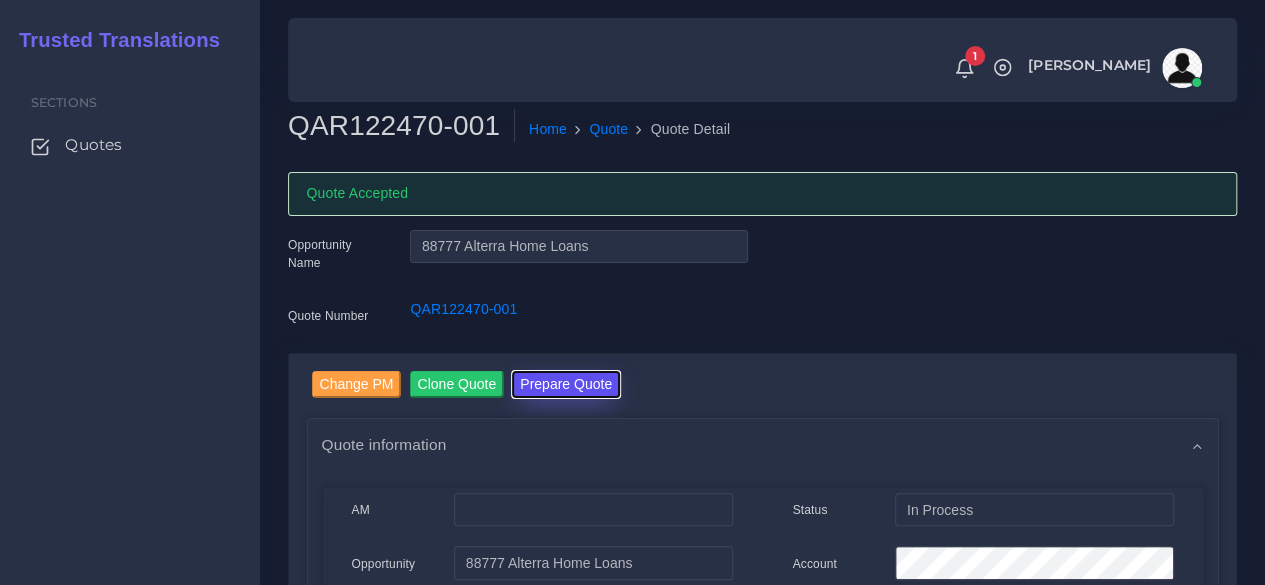 click on "Prepare Quote" at bounding box center (566, 384) 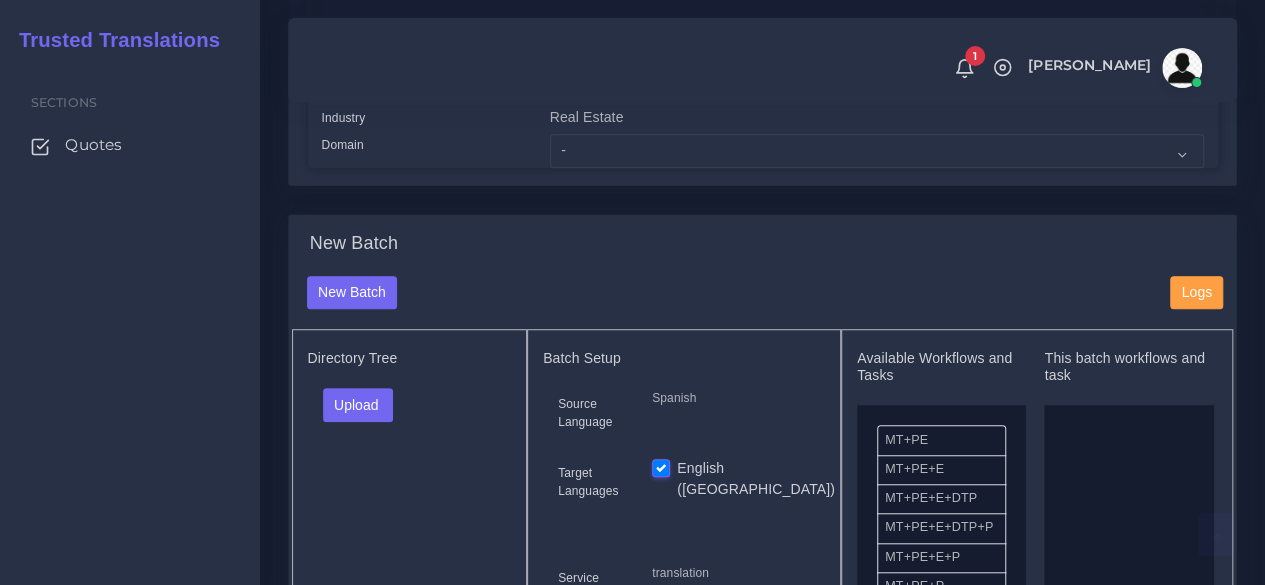 scroll, scrollTop: 600, scrollLeft: 0, axis: vertical 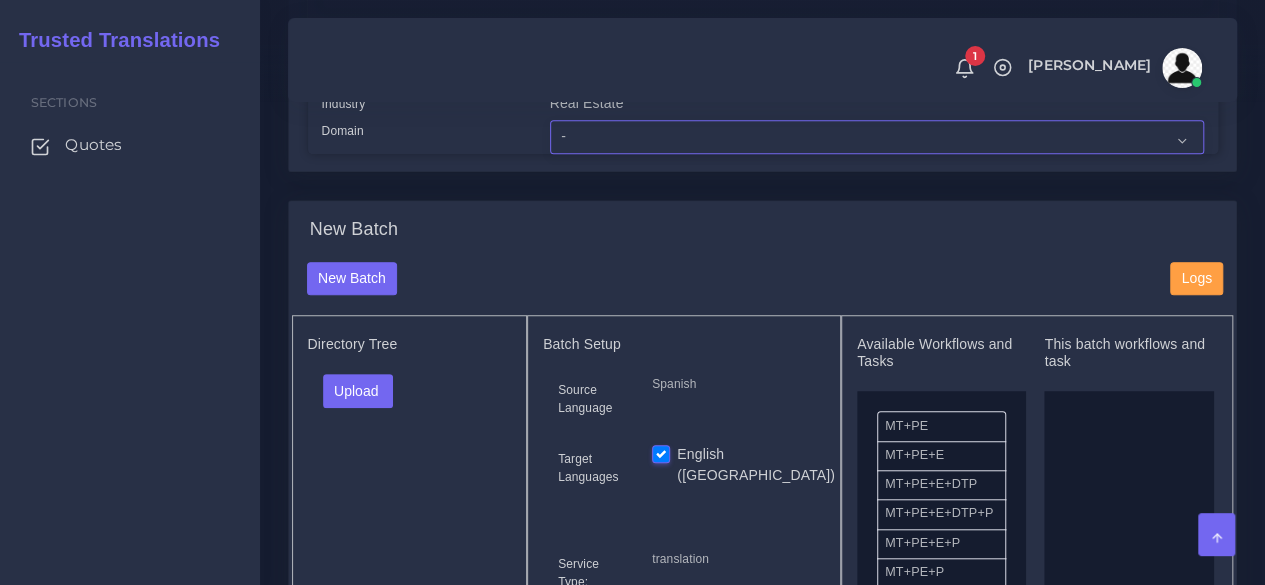 click on "-
Advertising and Media
Agriculture, Forestry and Fishing
Architecture, Building and Construction
Automotive
Chemicals
Computer Hardware
Computer Software
Consumer Electronics - Home appliances
Education
Energy, Water, Transportation and Utilities
Finance - Banking
Food Manufacturing and Services
Healthcare and Health Sciences
Hospitality, Leisure, Tourism and Arts
Human Resources - HR
Industrial Electronics
Industrial Manufacturing Insurance" at bounding box center [877, 137] 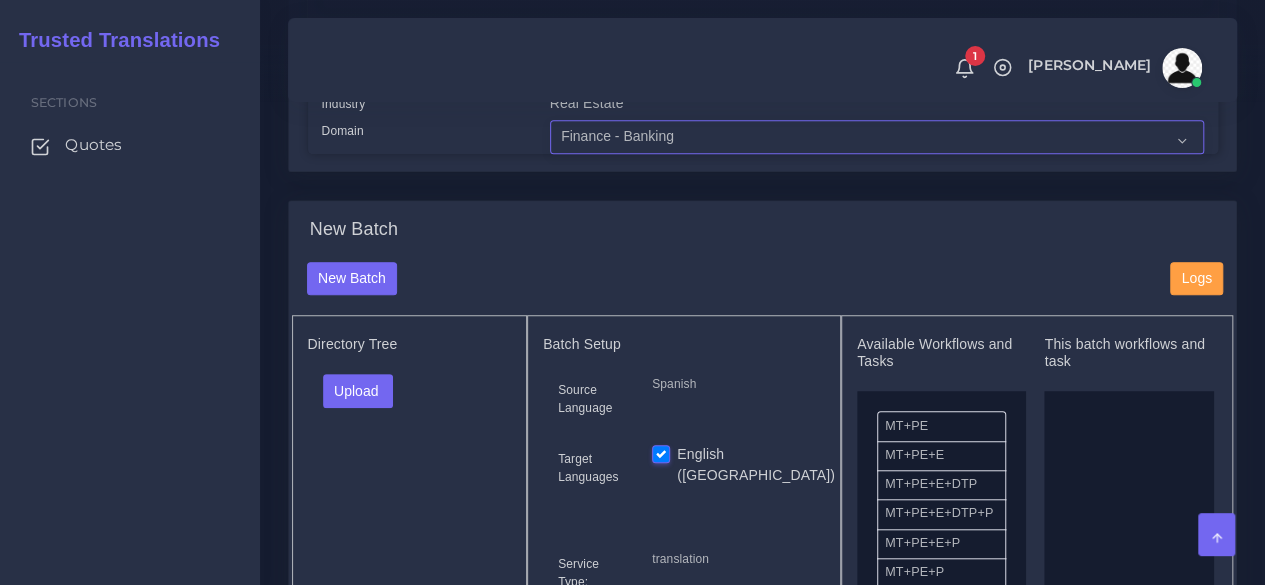 click on "-
Advertising and Media
Agriculture, Forestry and Fishing
Architecture, Building and Construction
Automotive
Chemicals
Computer Hardware
Computer Software
Consumer Electronics - Home appliances
Education
Energy, Water, Transportation and Utilities
Finance - Banking
Food Manufacturing and Services
Healthcare and Health Sciences
Hospitality, Leisure, Tourism and Arts
Human Resources - HR
Industrial Electronics
Industrial Manufacturing Insurance" at bounding box center [877, 137] 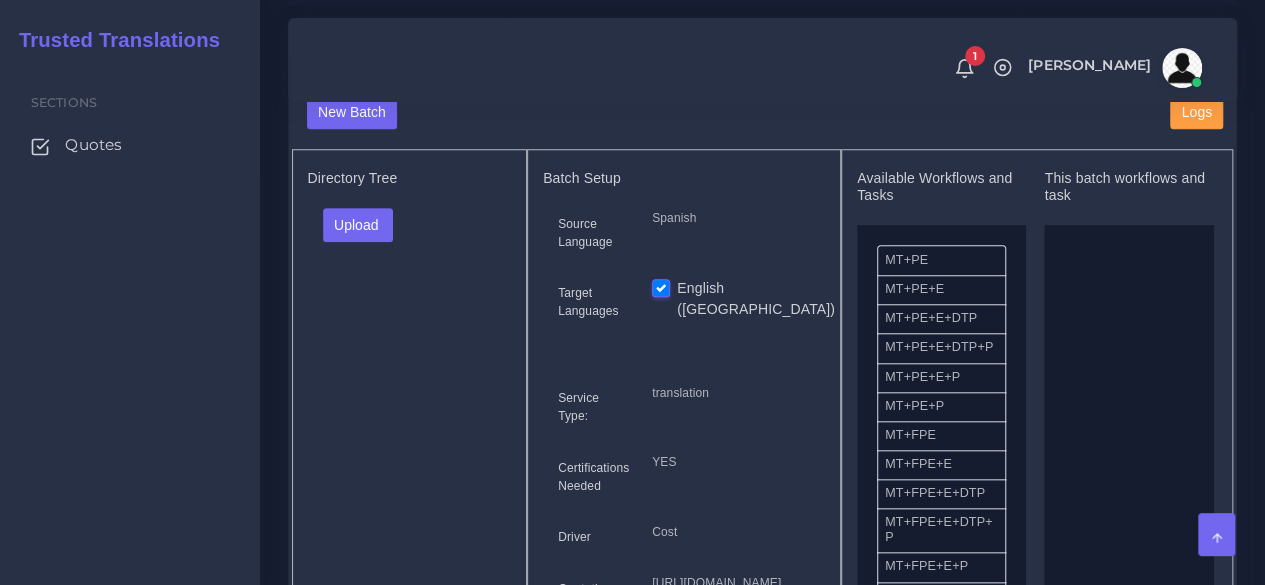 scroll, scrollTop: 800, scrollLeft: 0, axis: vertical 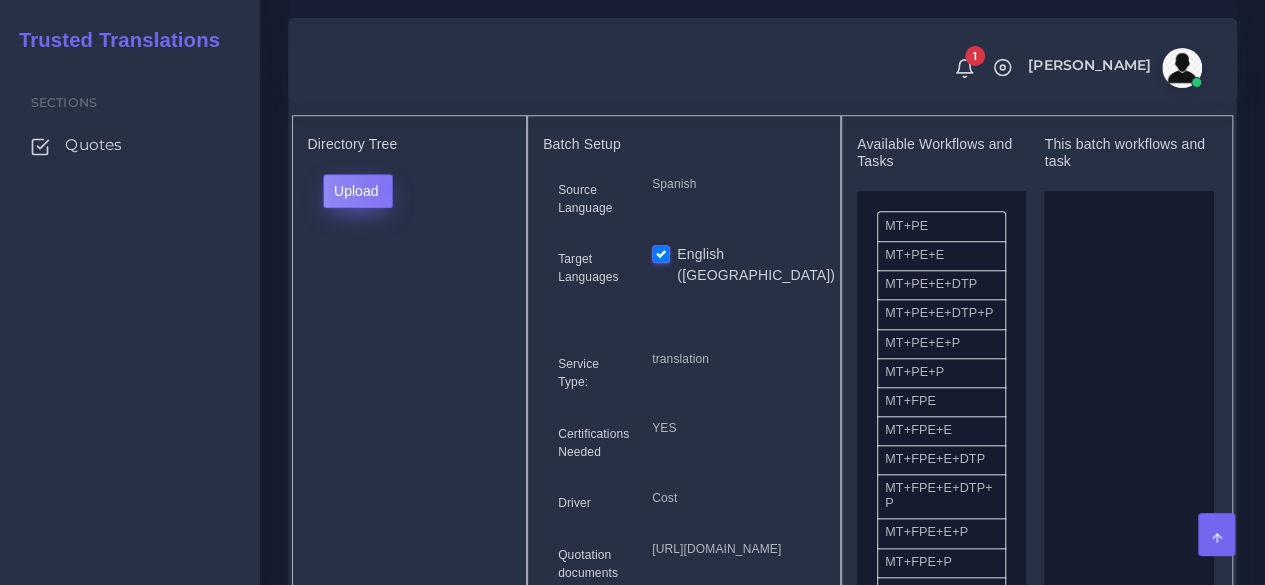 click on "Upload" at bounding box center (358, 191) 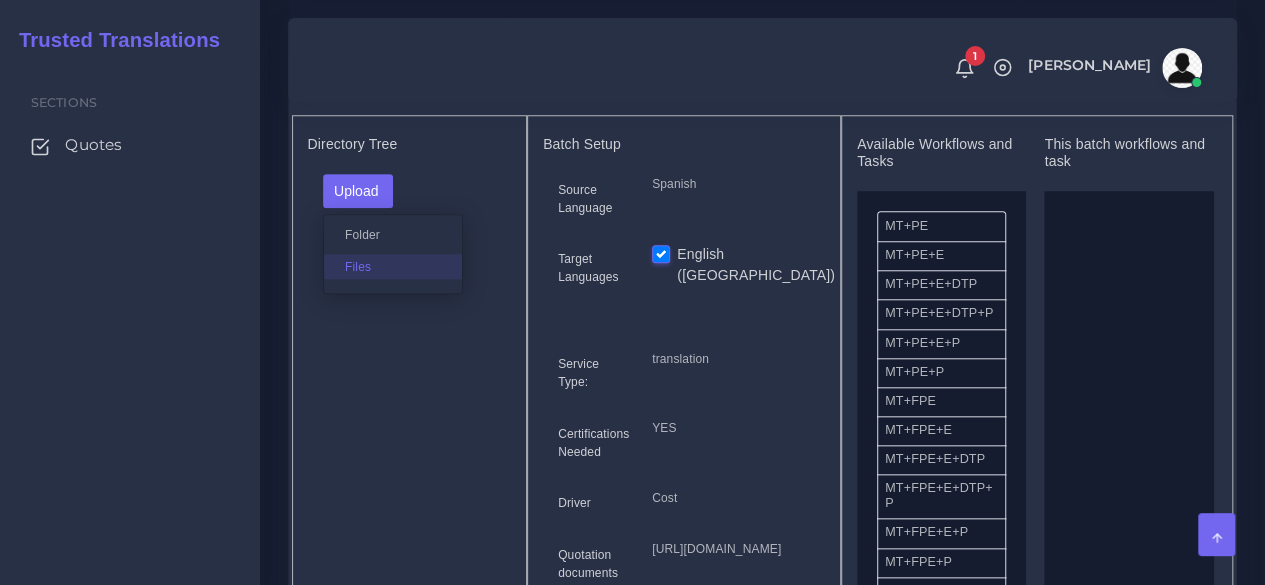 click on "Files" at bounding box center (393, 266) 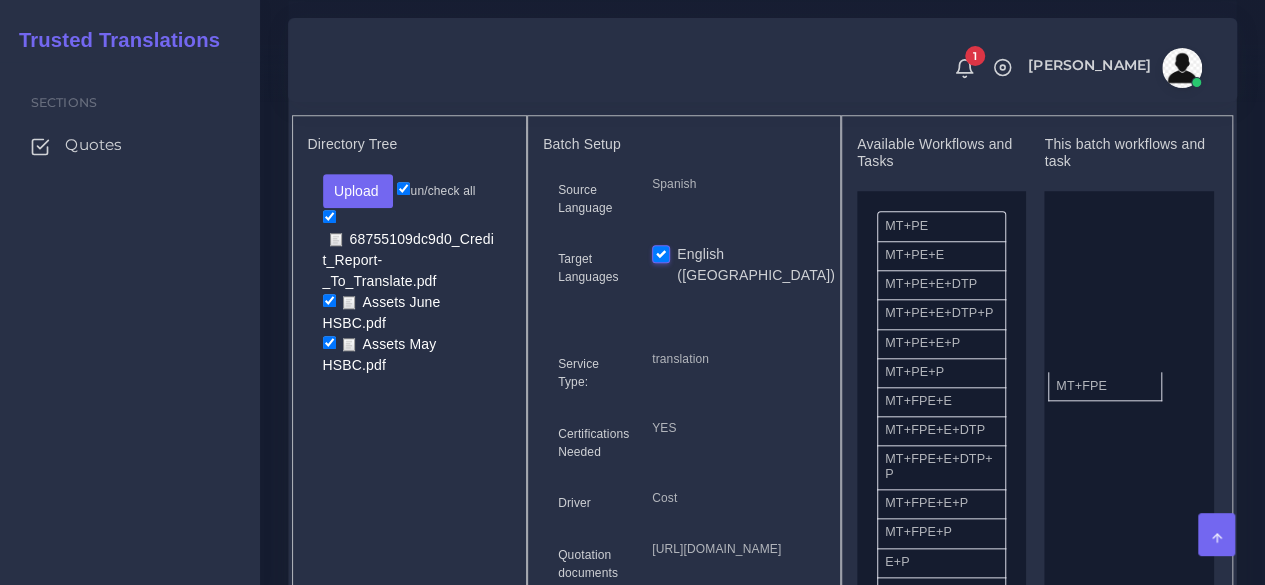 drag, startPoint x: 934, startPoint y: 445, endPoint x: 1106, endPoint y: 417, distance: 174.26416 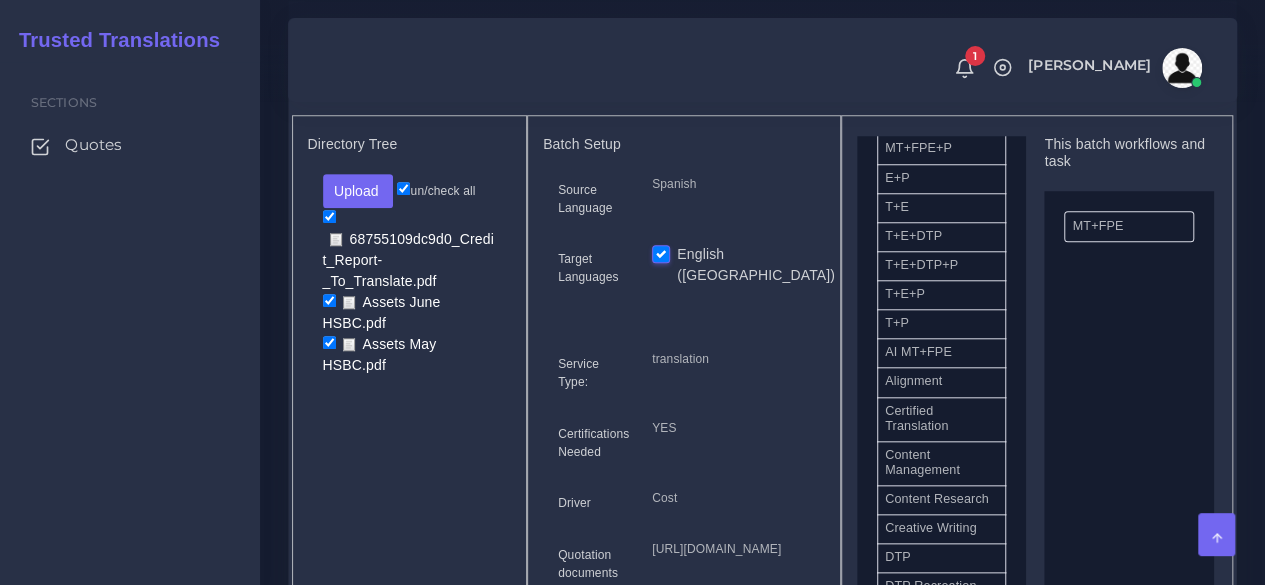 scroll, scrollTop: 500, scrollLeft: 0, axis: vertical 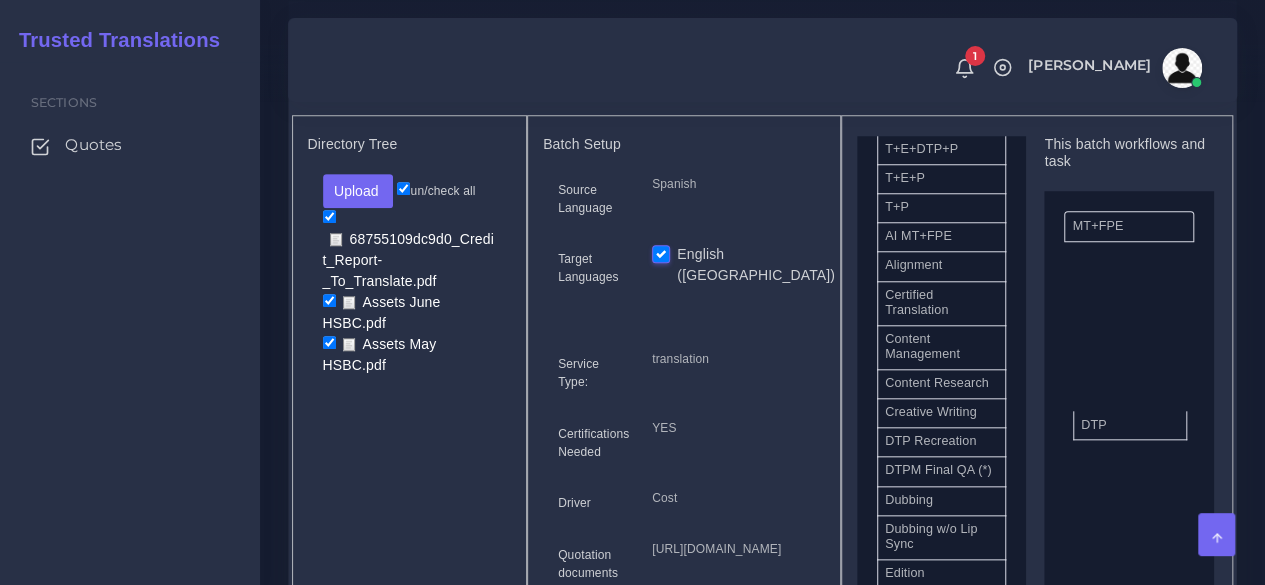 drag, startPoint x: 928, startPoint y: 492, endPoint x: 1104, endPoint y: 458, distance: 179.25401 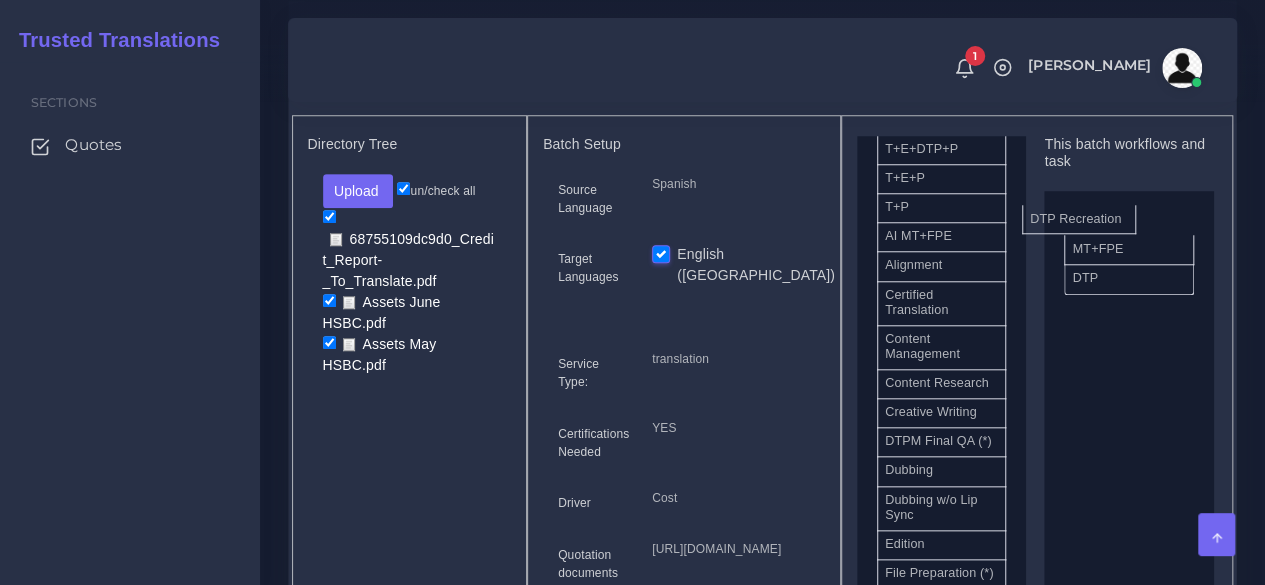 drag, startPoint x: 966, startPoint y: 493, endPoint x: 1115, endPoint y: 245, distance: 289.31818 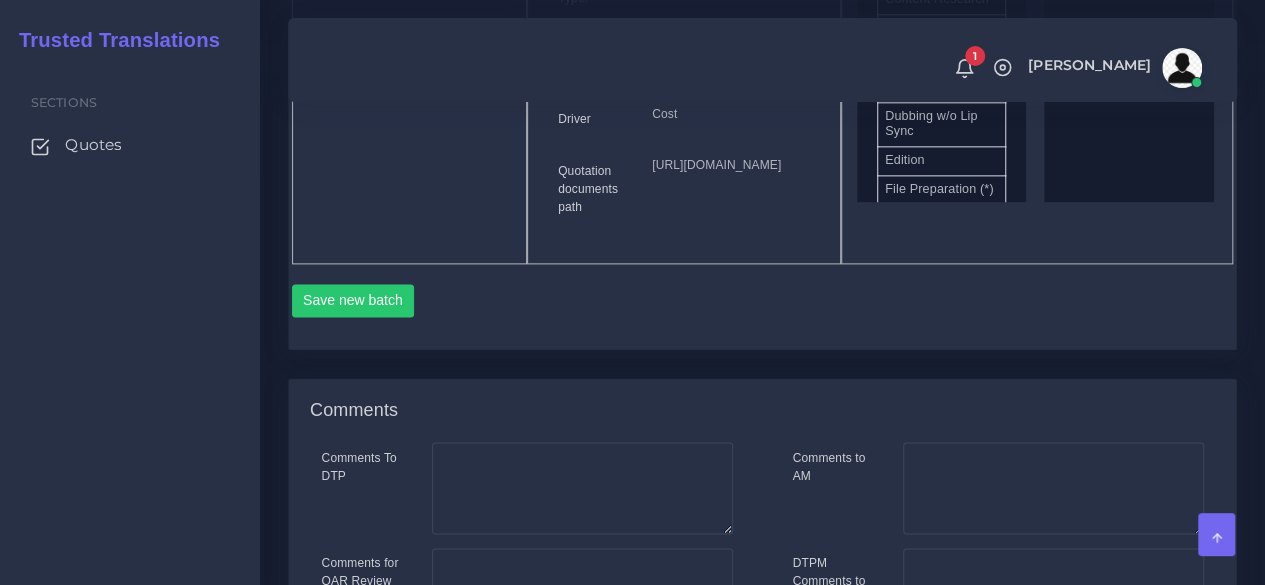 scroll, scrollTop: 1200, scrollLeft: 0, axis: vertical 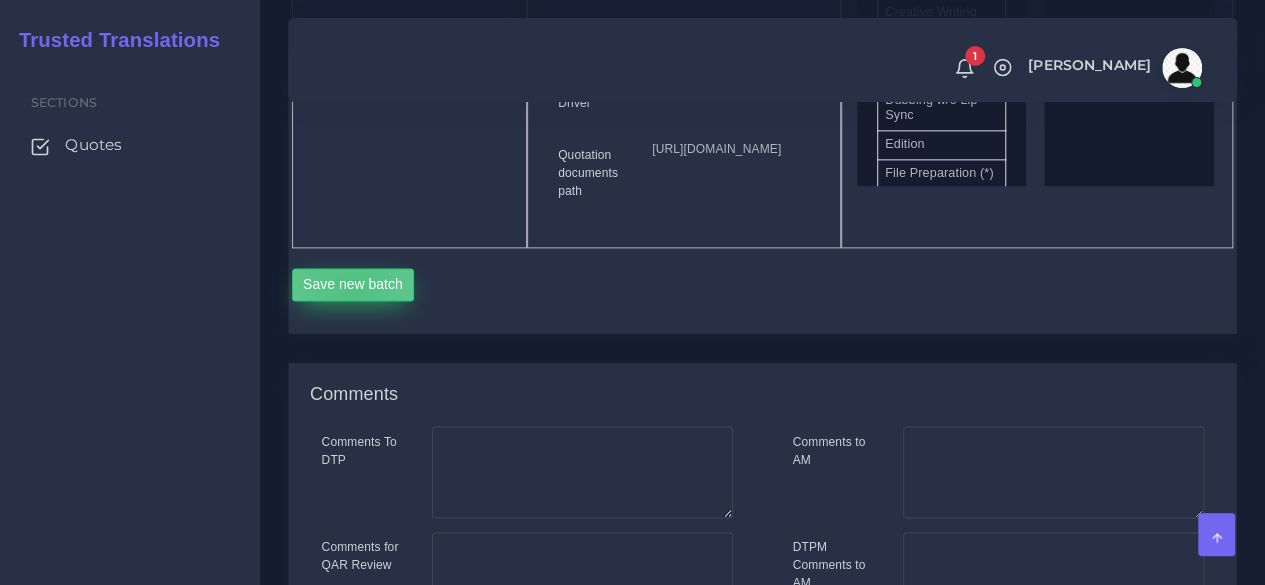 click on "Save new batch" at bounding box center [353, 285] 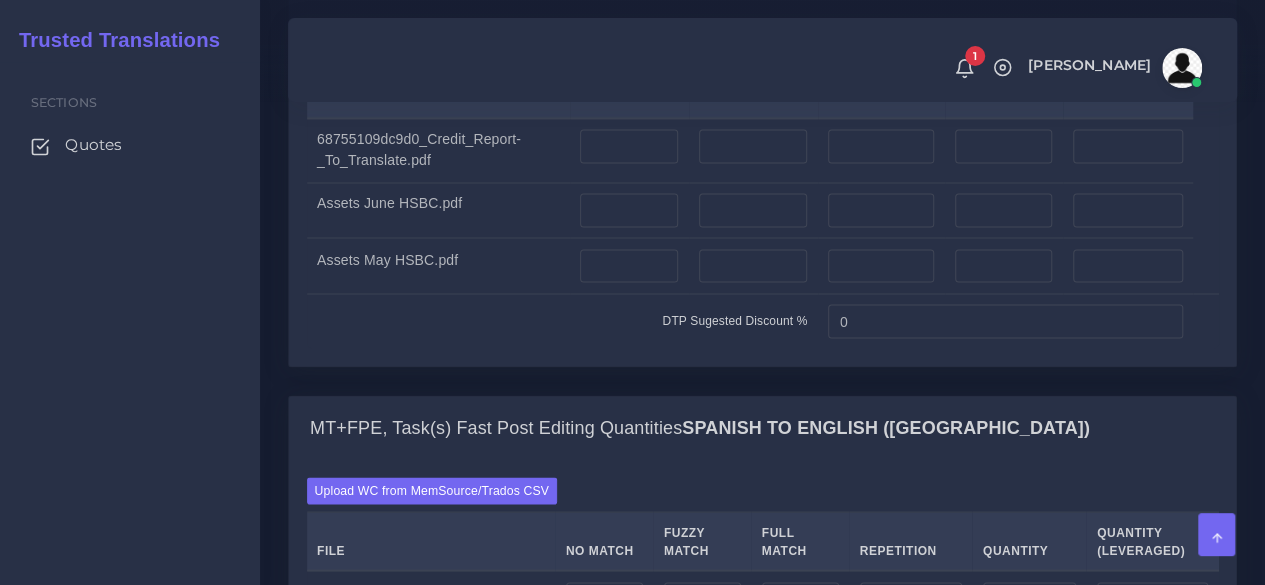scroll, scrollTop: 1700, scrollLeft: 0, axis: vertical 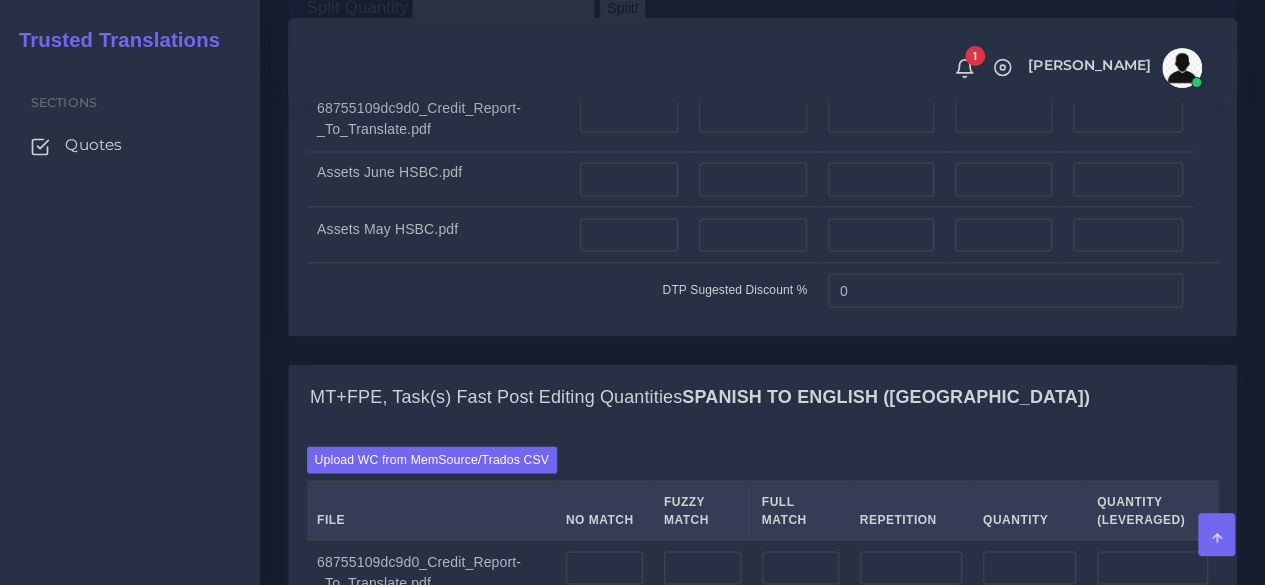 drag, startPoint x: 213, startPoint y: 445, endPoint x: 338, endPoint y: 397, distance: 133.89922 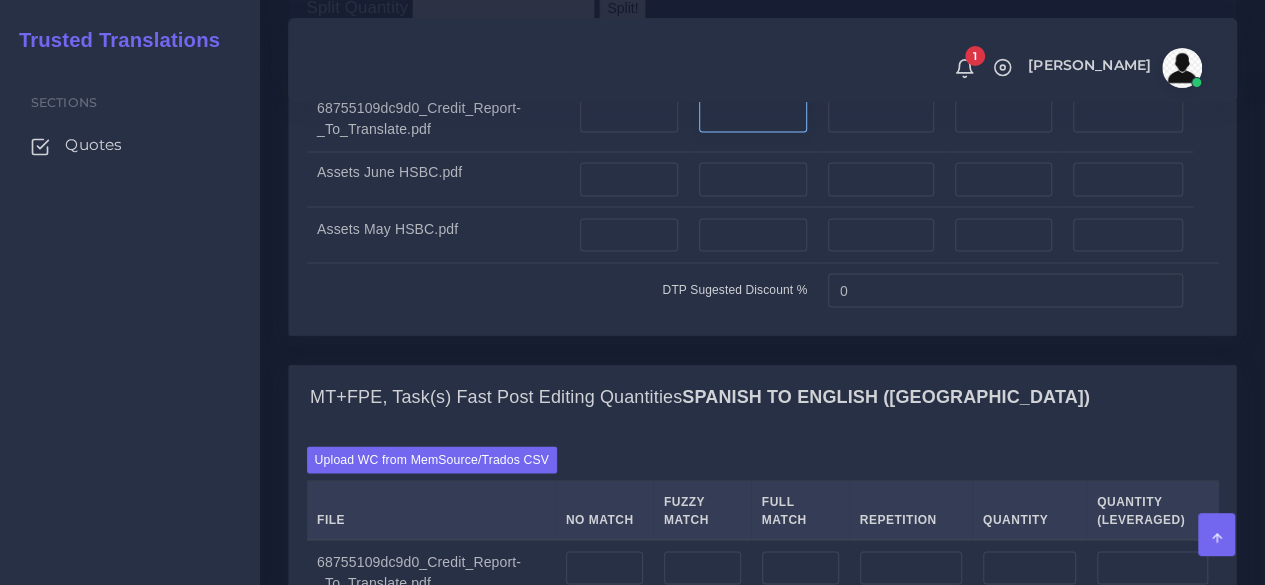 click at bounding box center [753, 115] 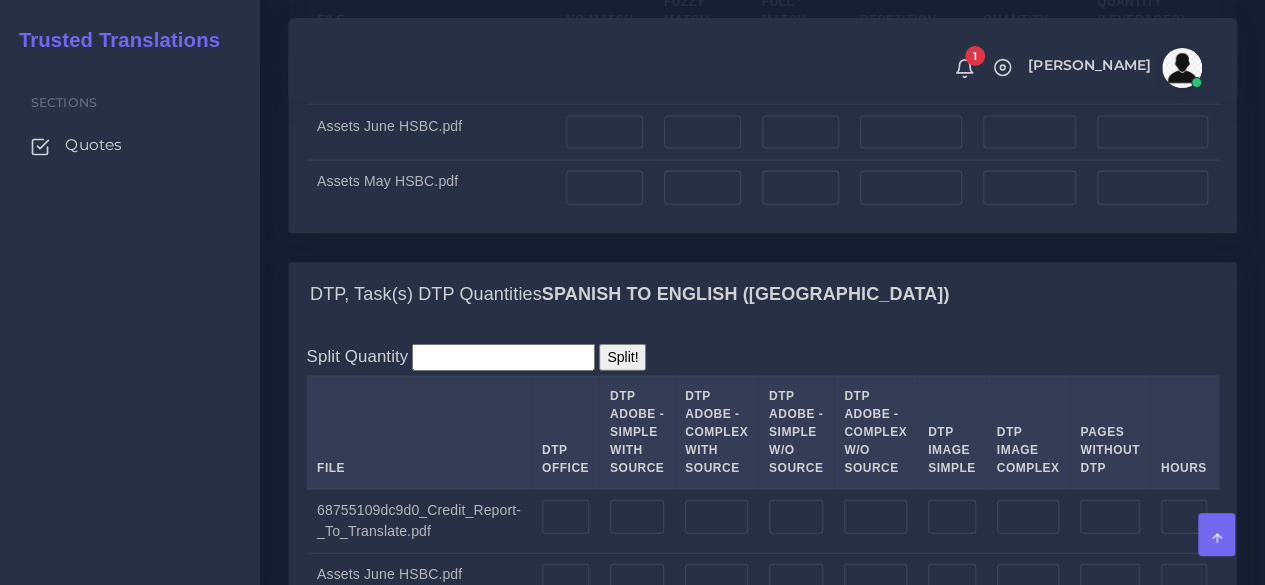 scroll, scrollTop: 2200, scrollLeft: 0, axis: vertical 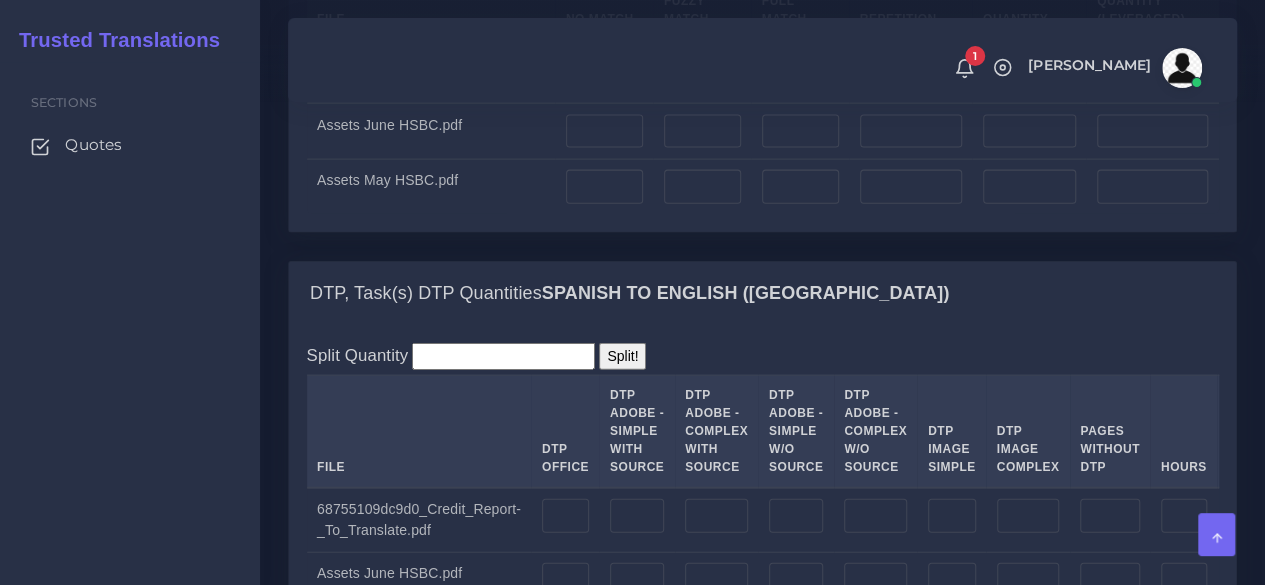type on "2" 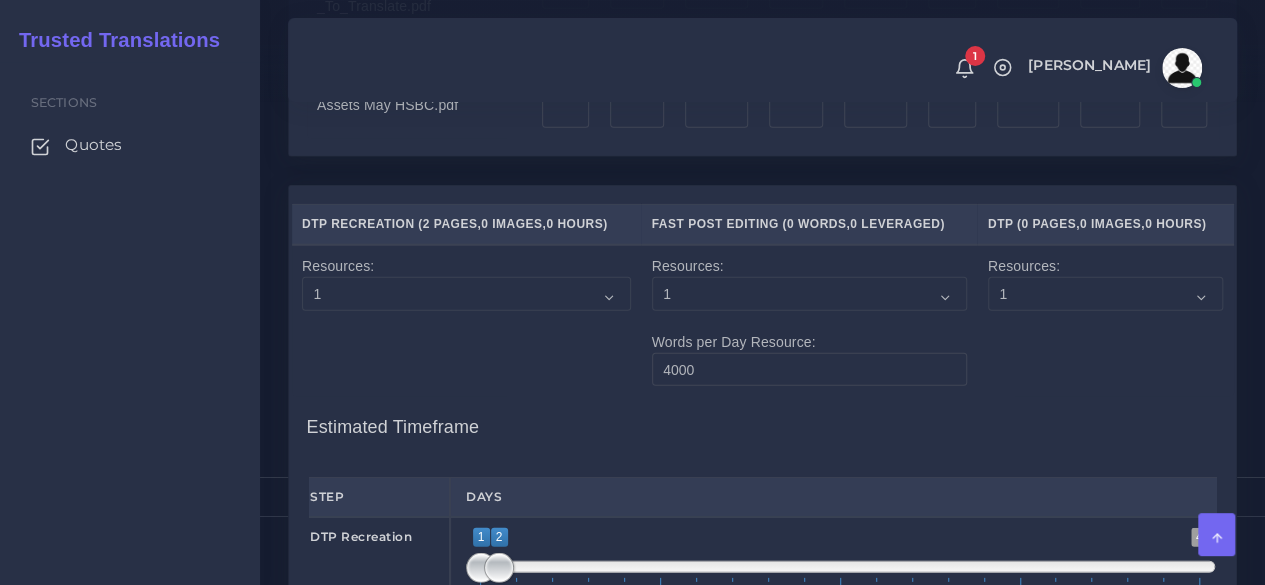 scroll, scrollTop: 2600, scrollLeft: 0, axis: vertical 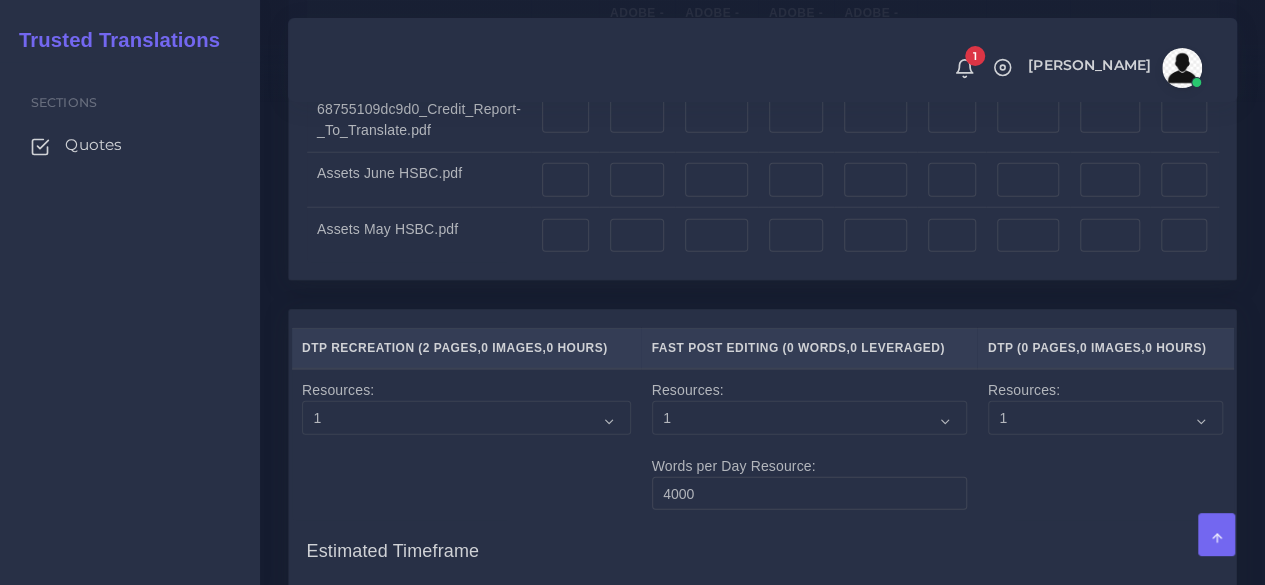 type on "750" 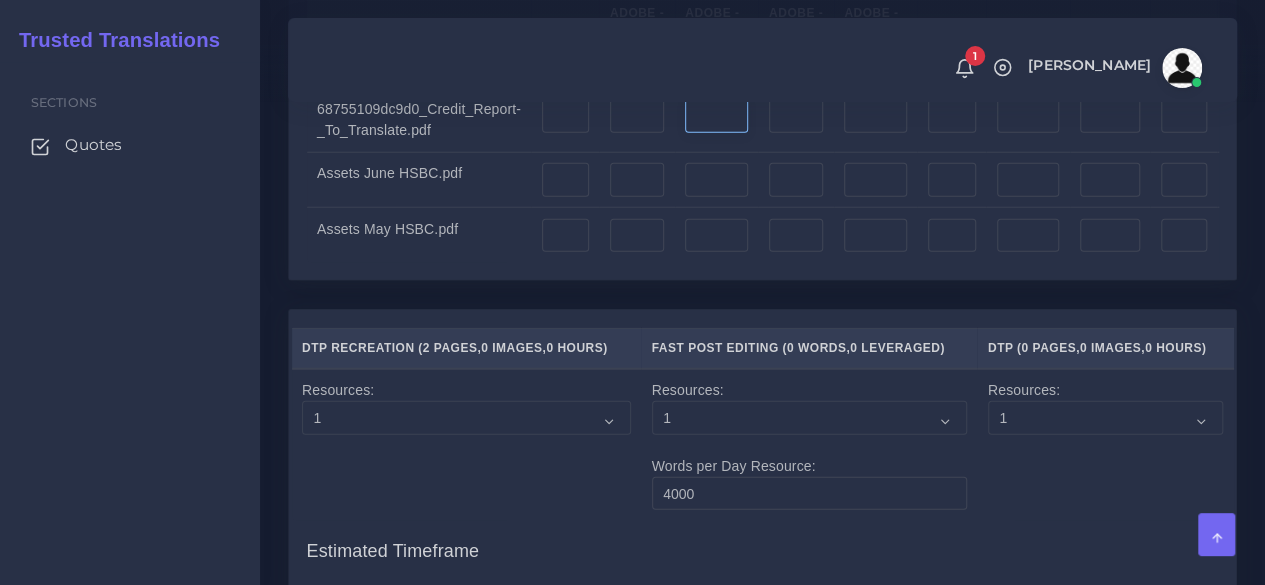 type on "750" 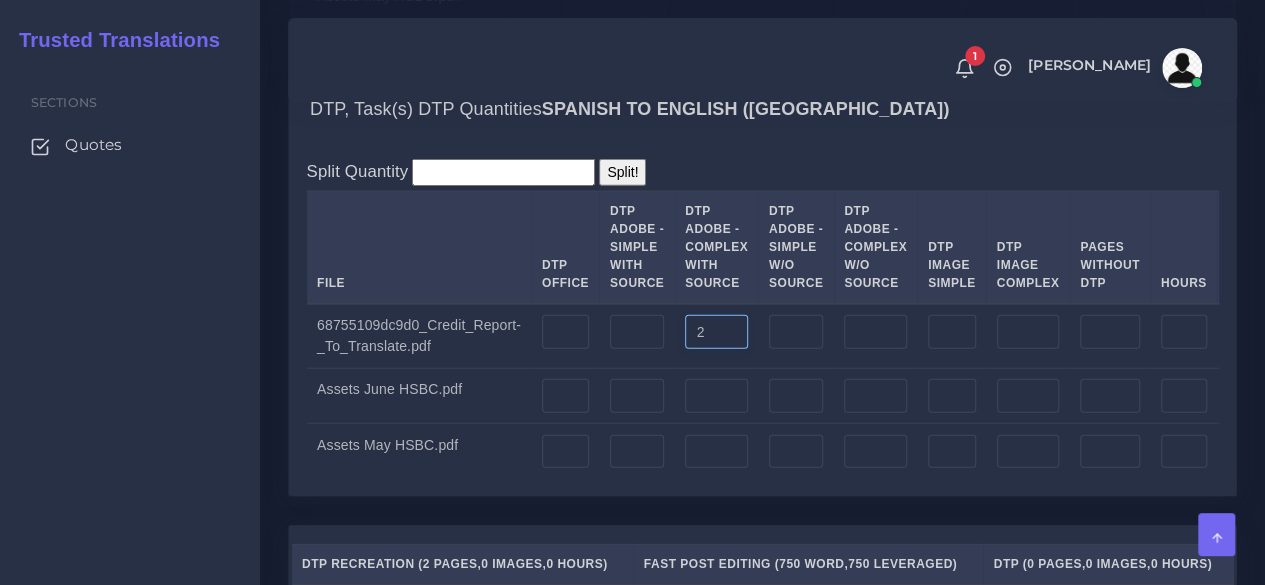 scroll, scrollTop: 2400, scrollLeft: 0, axis: vertical 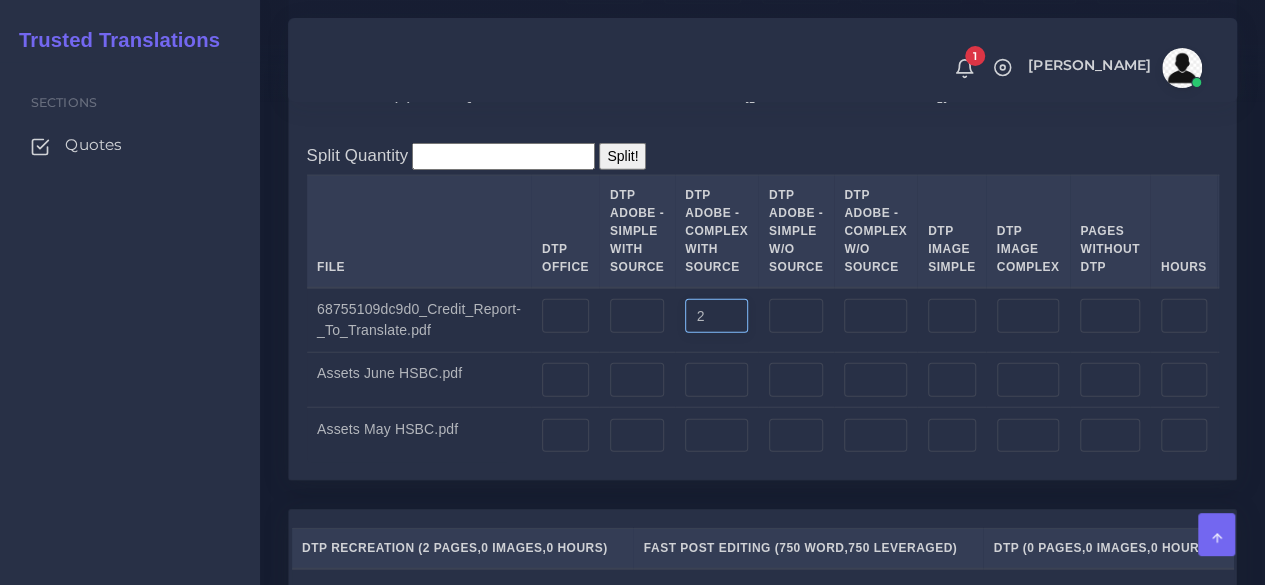 type on "2" 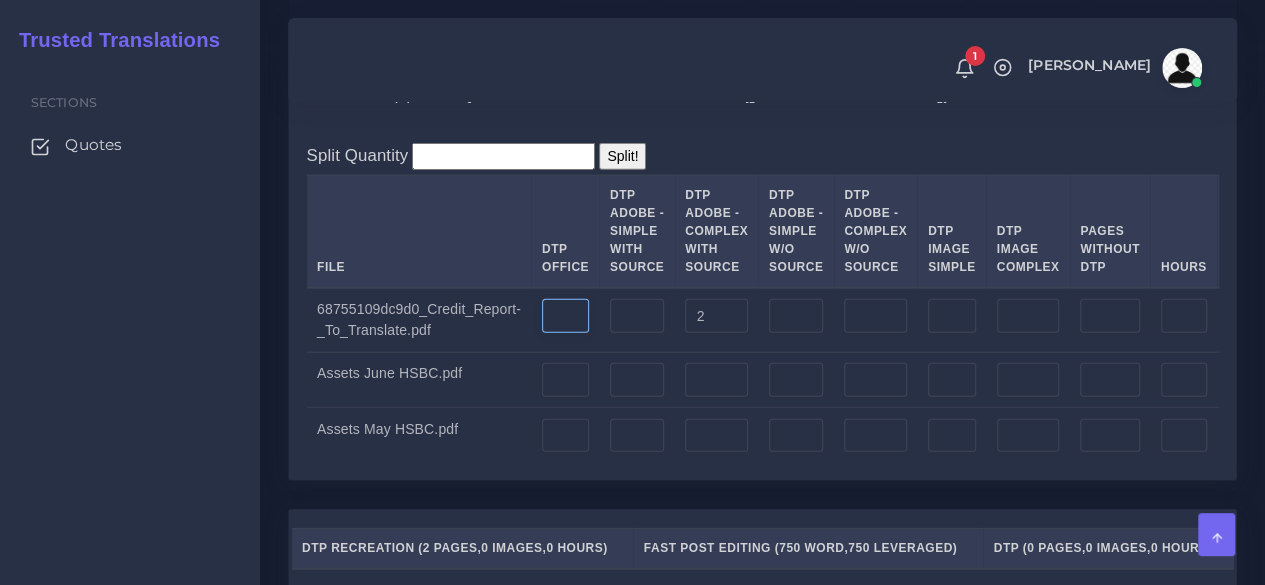 click at bounding box center [565, 316] 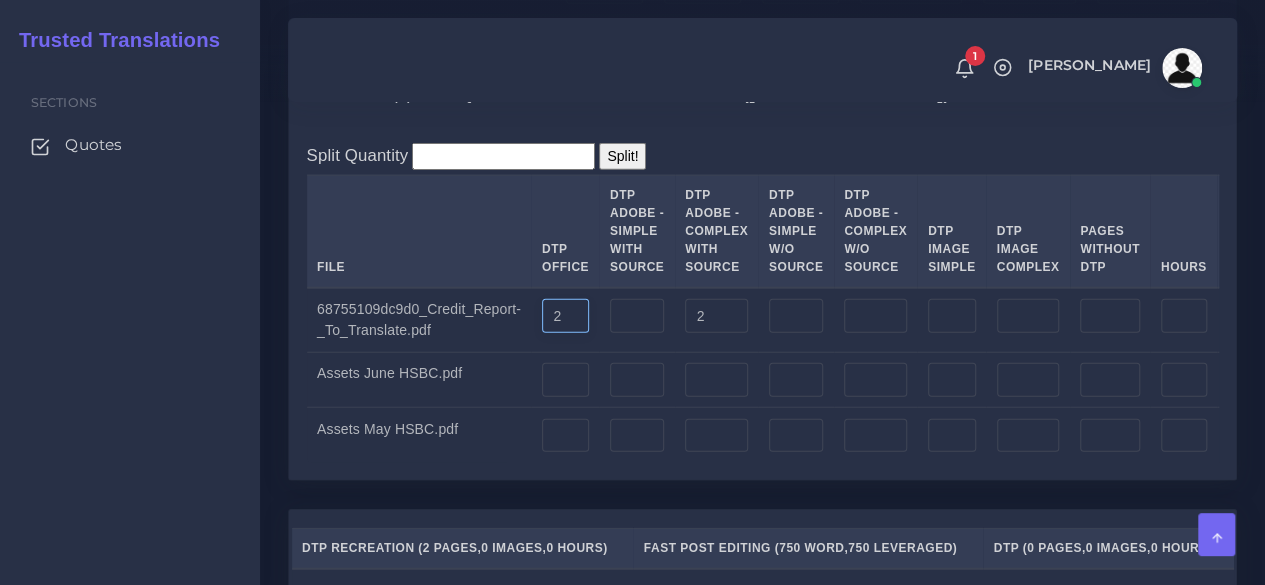 type on "2" 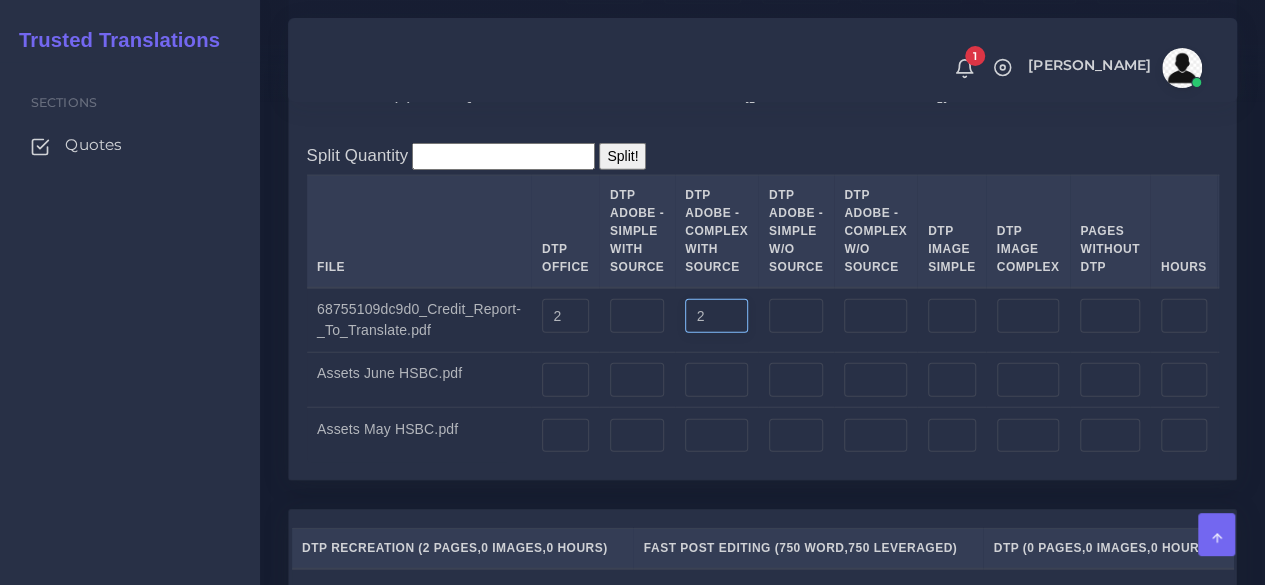 drag, startPoint x: 710, startPoint y: 466, endPoint x: 638, endPoint y: 467, distance: 72.00694 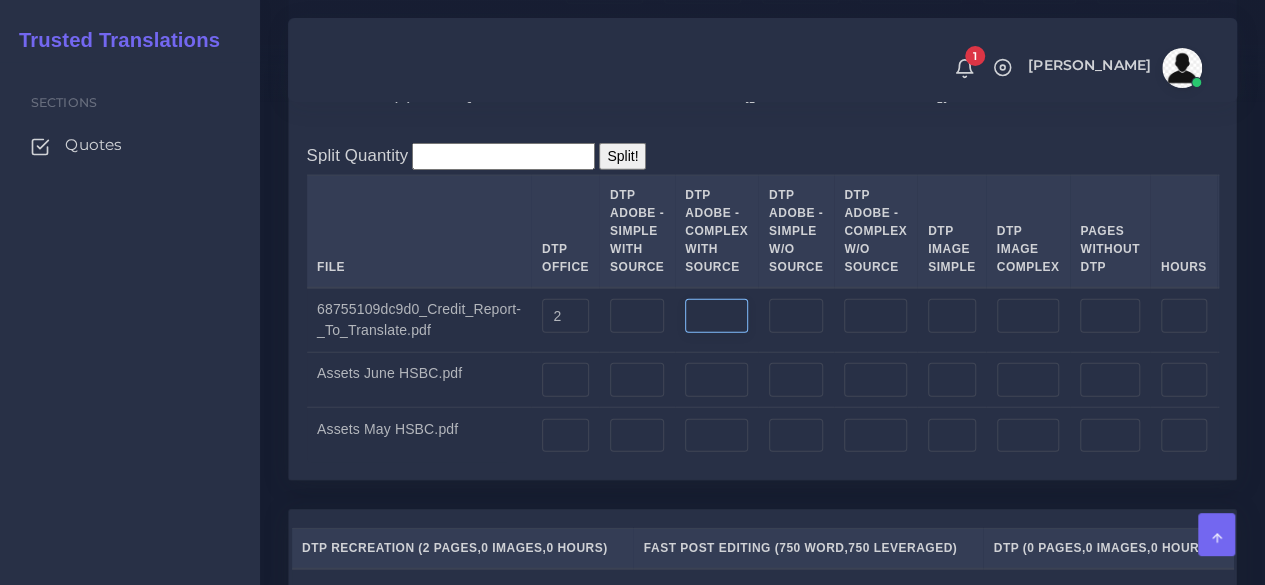 type 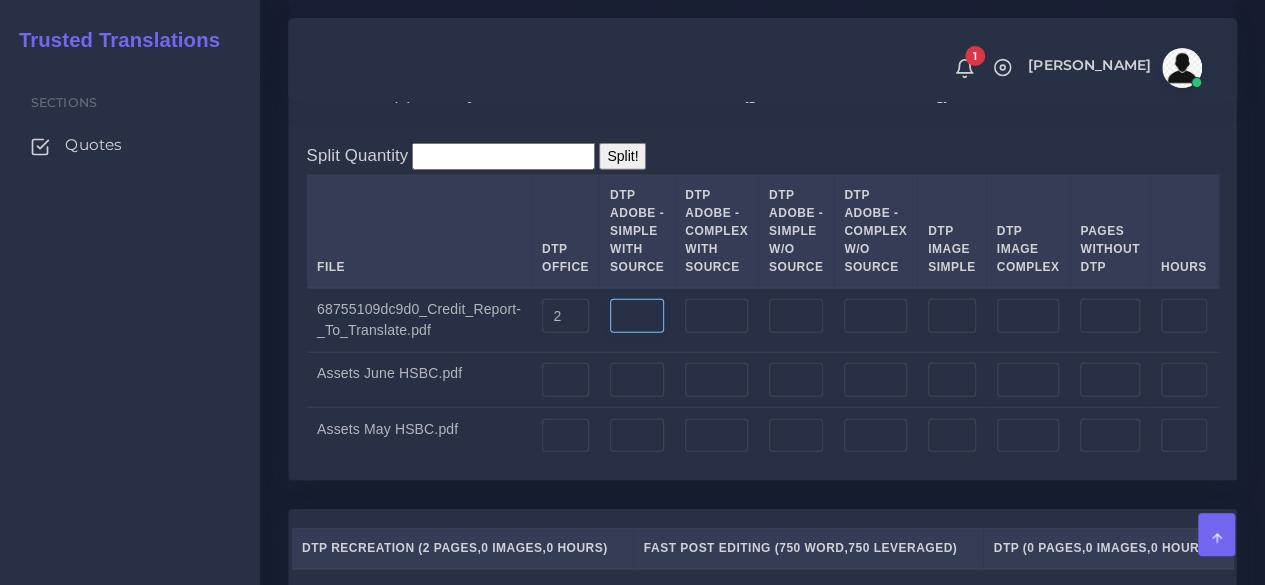click at bounding box center [637, 316] 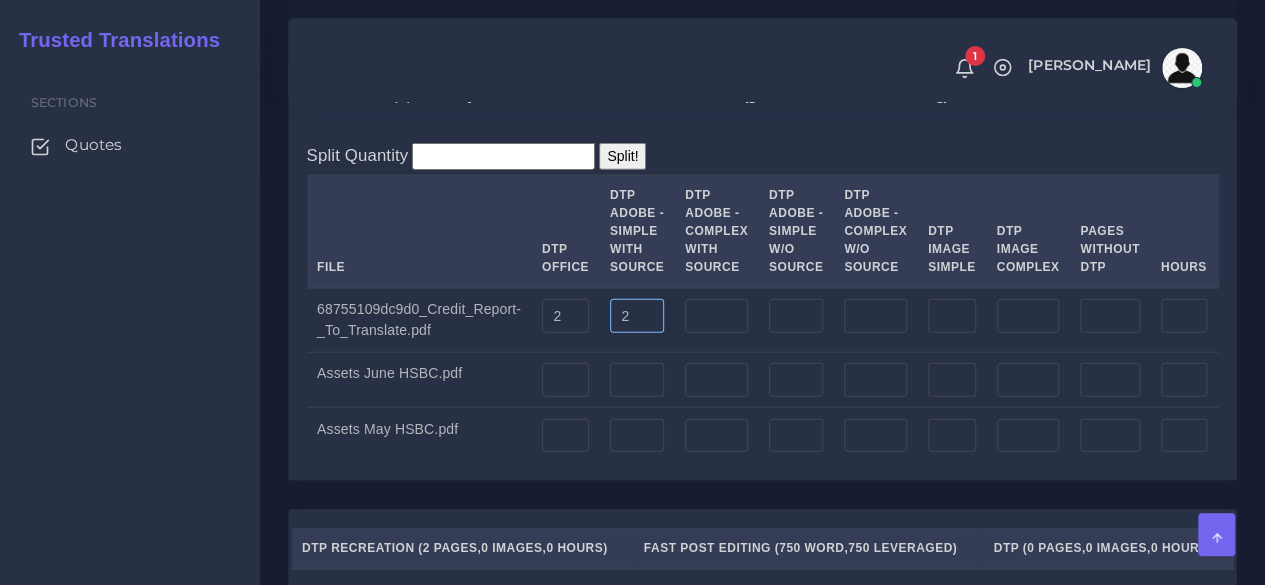 type on "2" 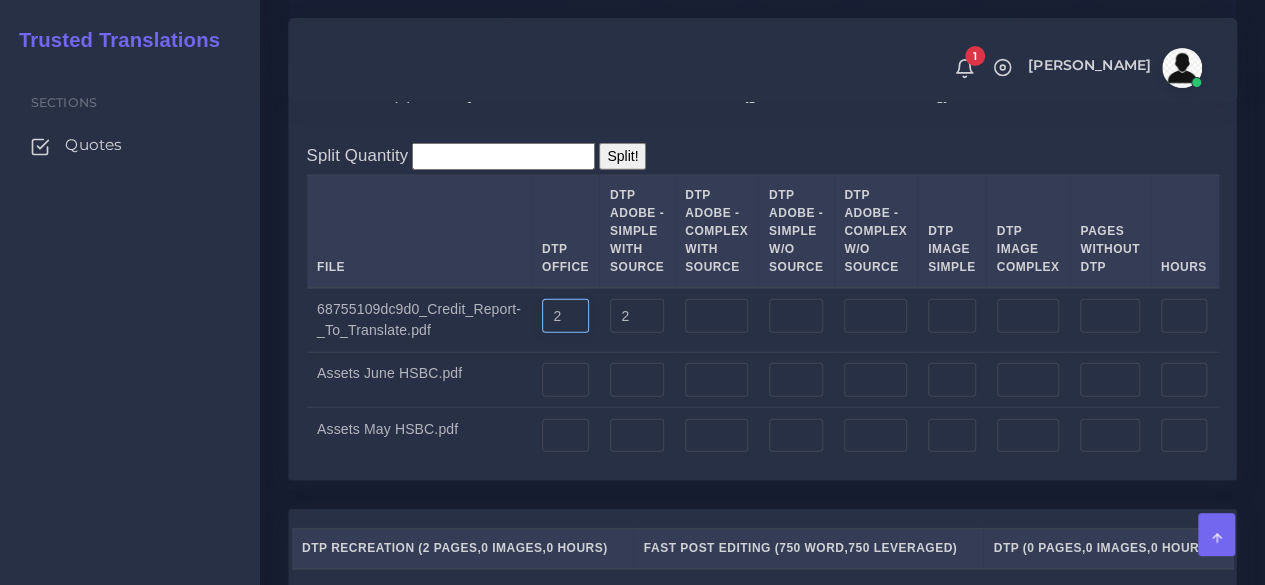 drag, startPoint x: 565, startPoint y: 477, endPoint x: 518, endPoint y: 481, distance: 47.169907 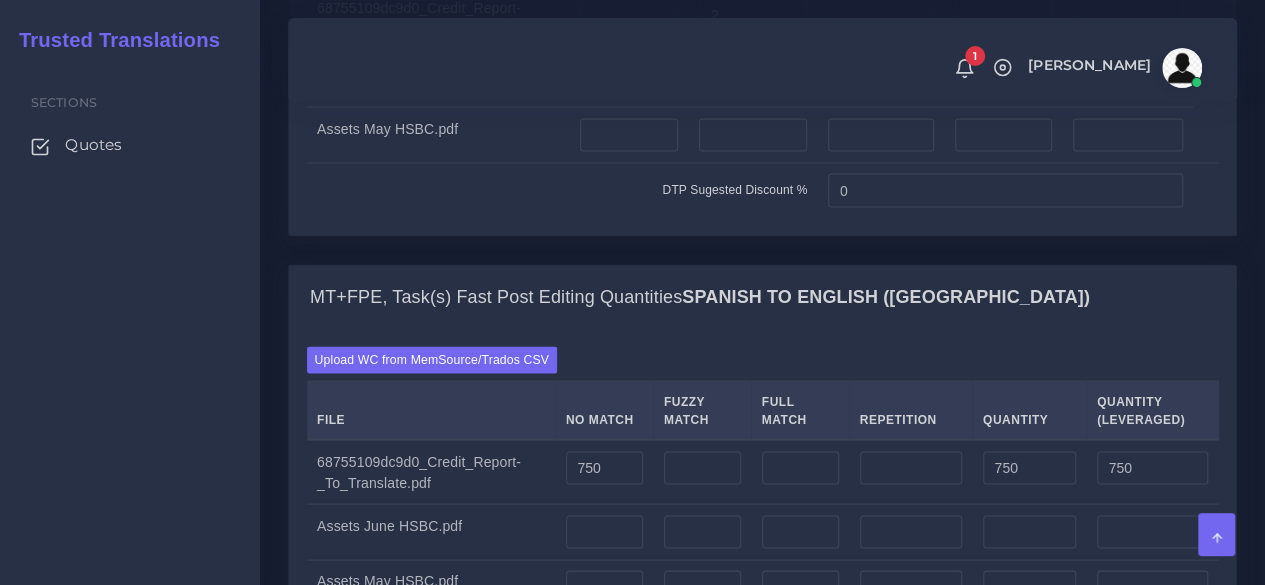 scroll, scrollTop: 1700, scrollLeft: 0, axis: vertical 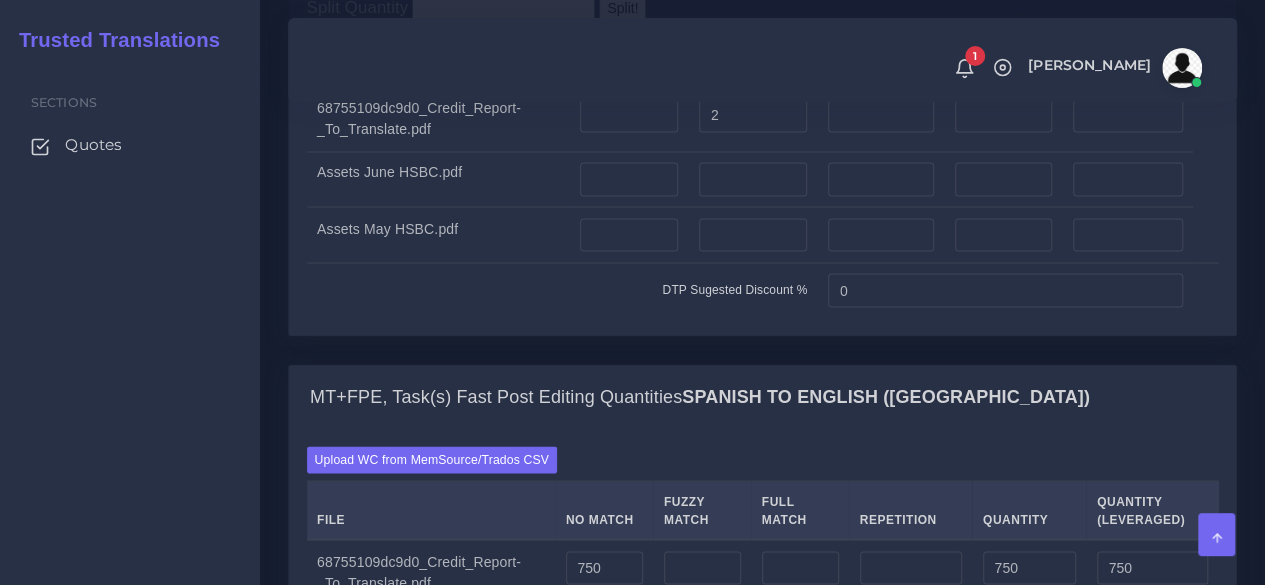 type 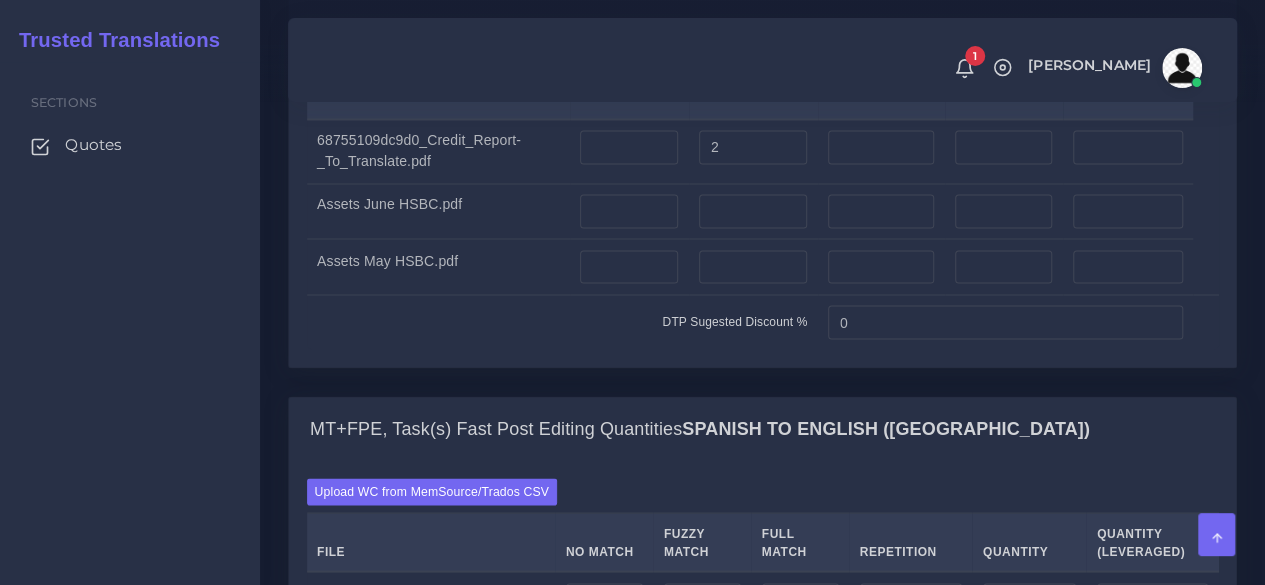 scroll, scrollTop: 1700, scrollLeft: 0, axis: vertical 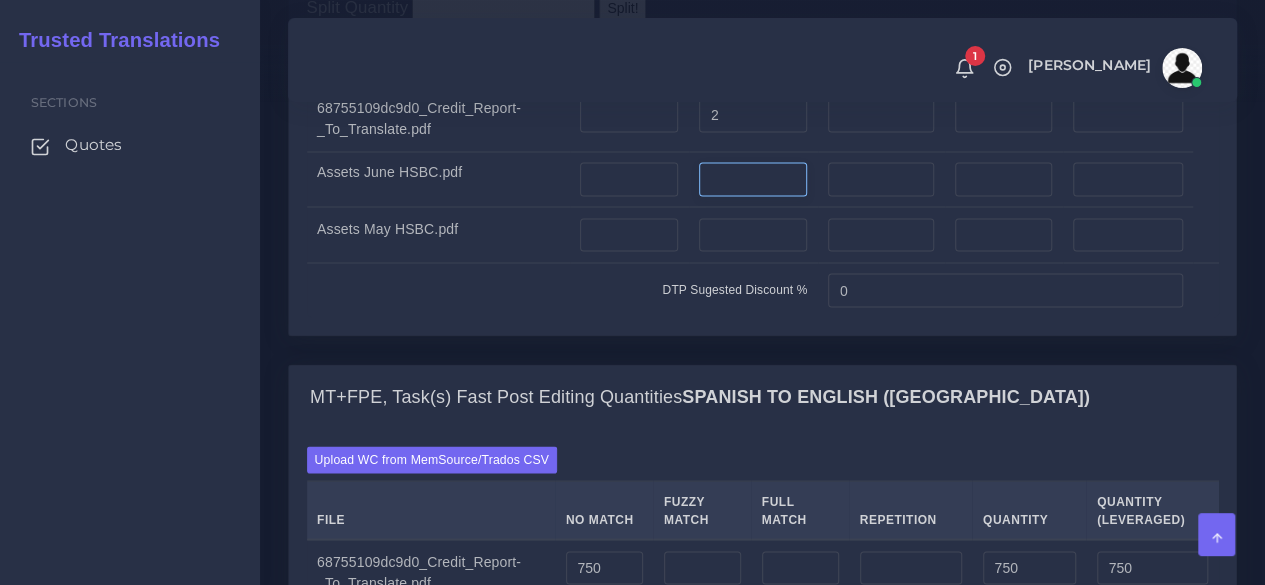 click at bounding box center (753, 179) 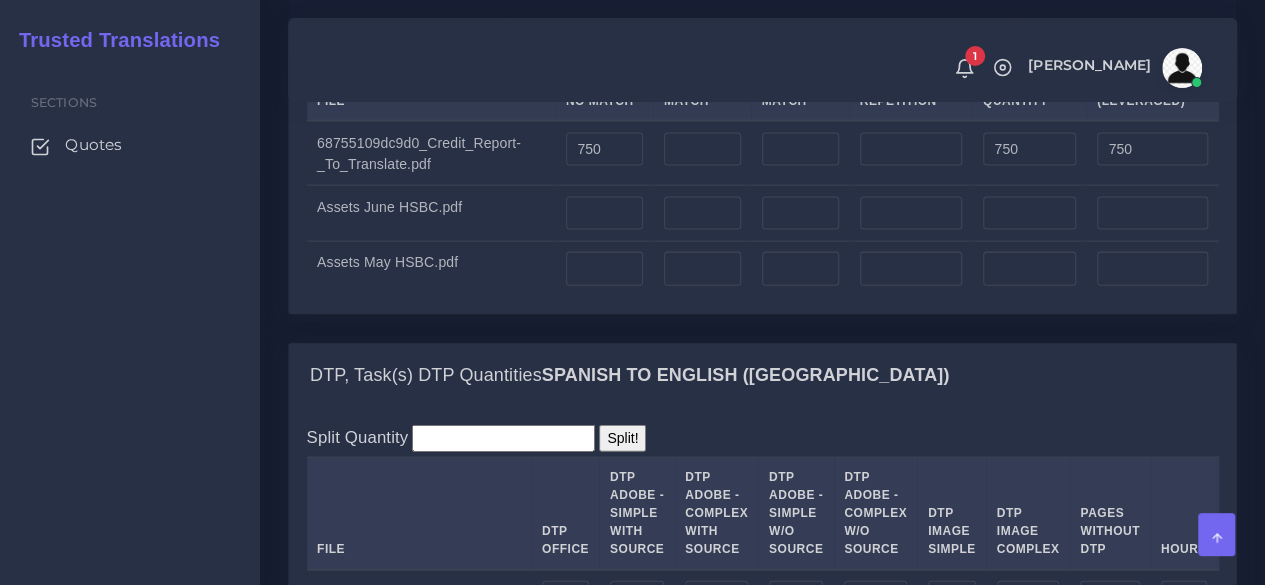 scroll, scrollTop: 2100, scrollLeft: 0, axis: vertical 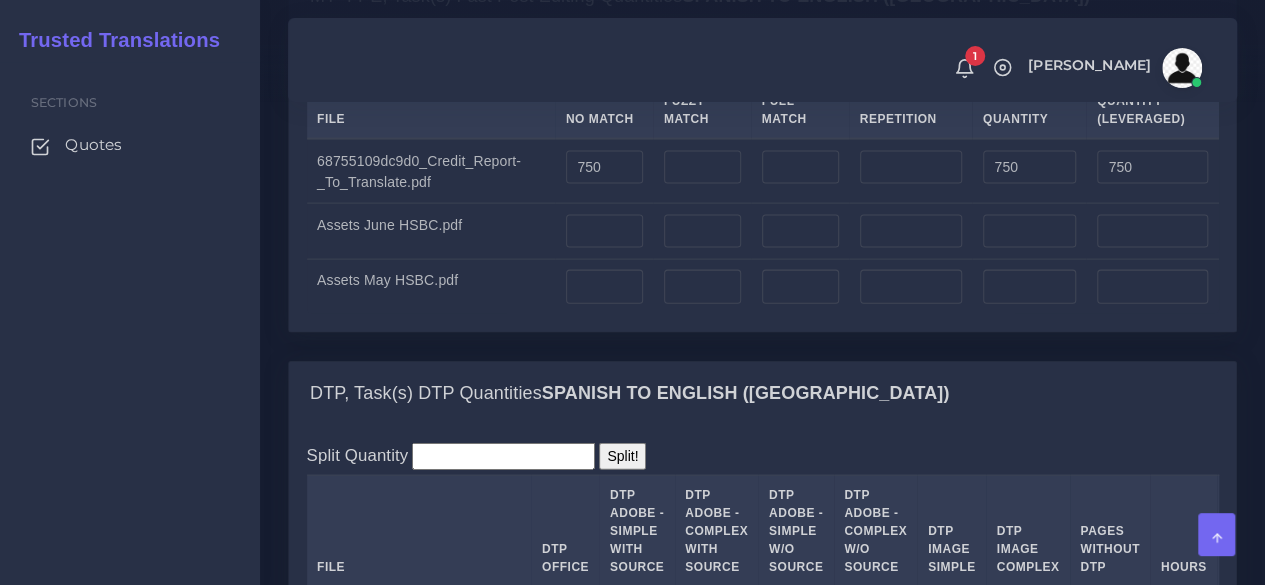 type on "6" 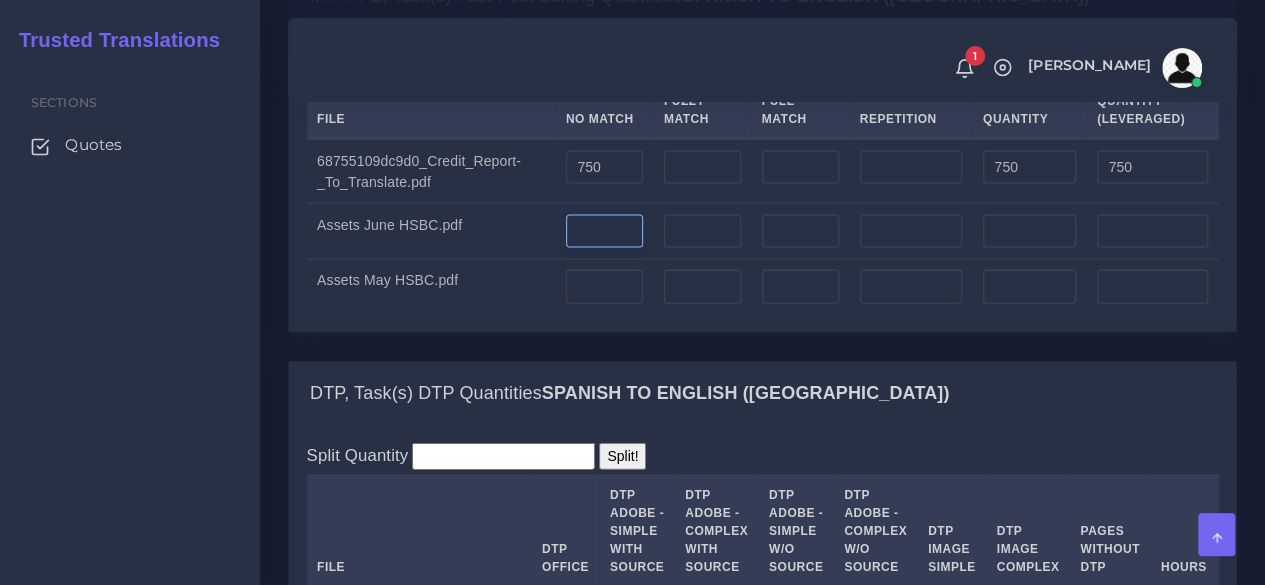 click at bounding box center [604, 232] 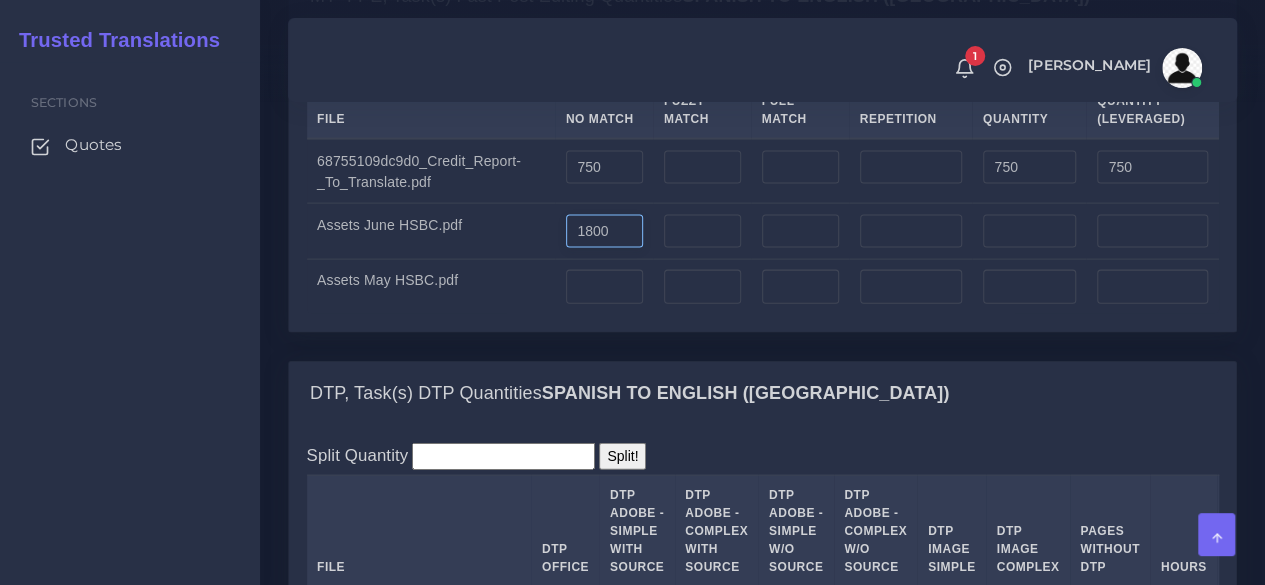 type on "1800" 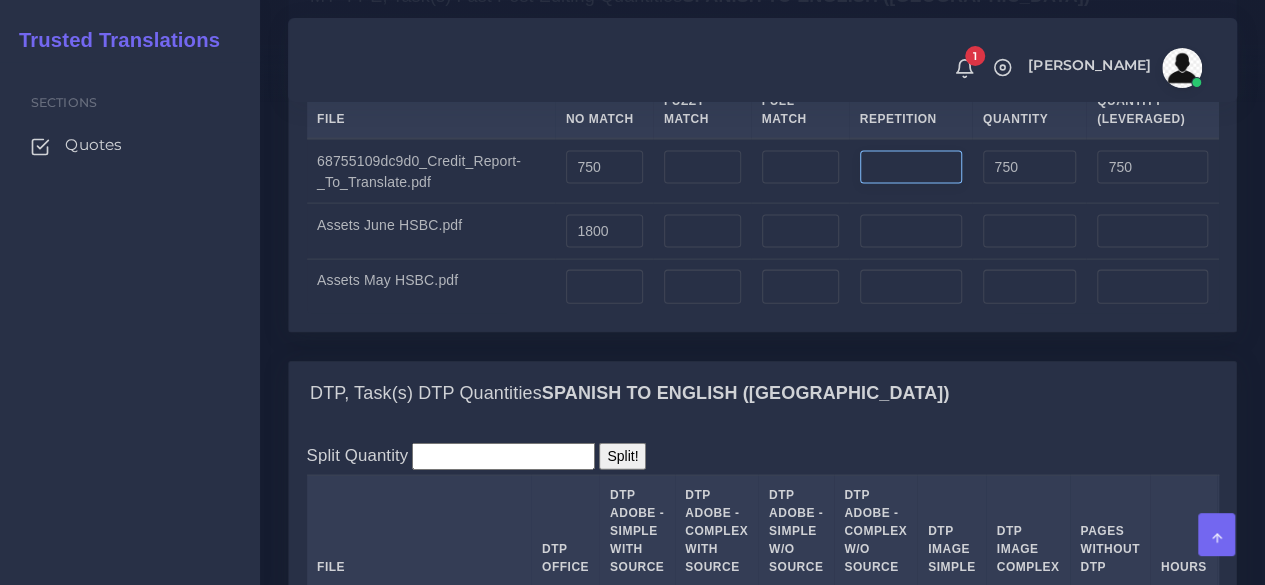 type on "1800" 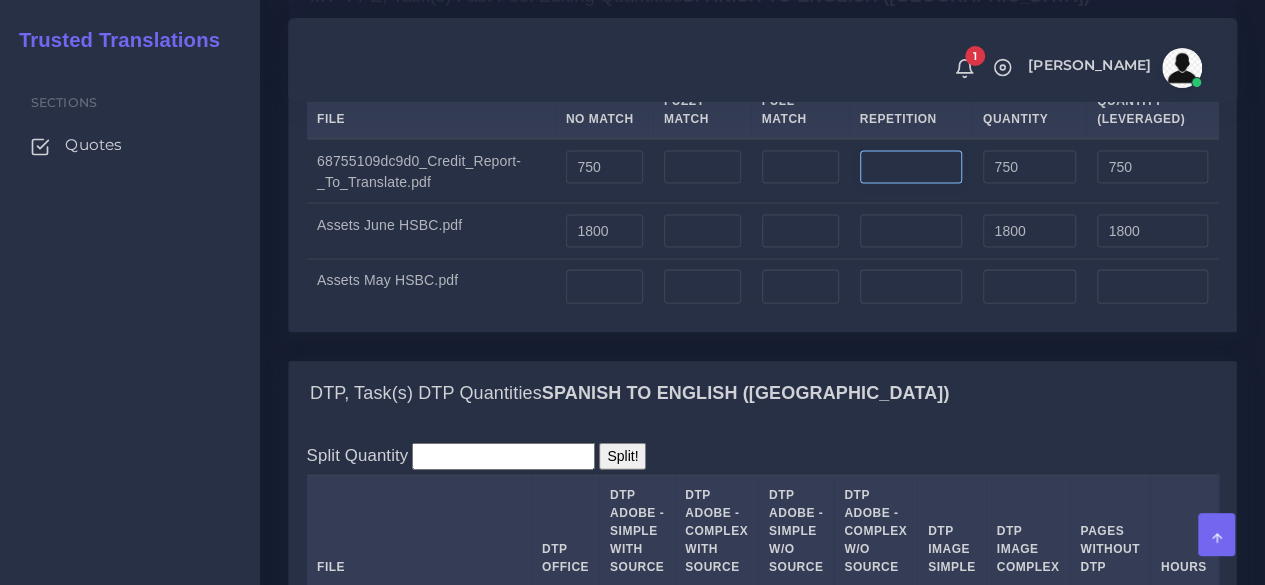 click at bounding box center (911, 168) 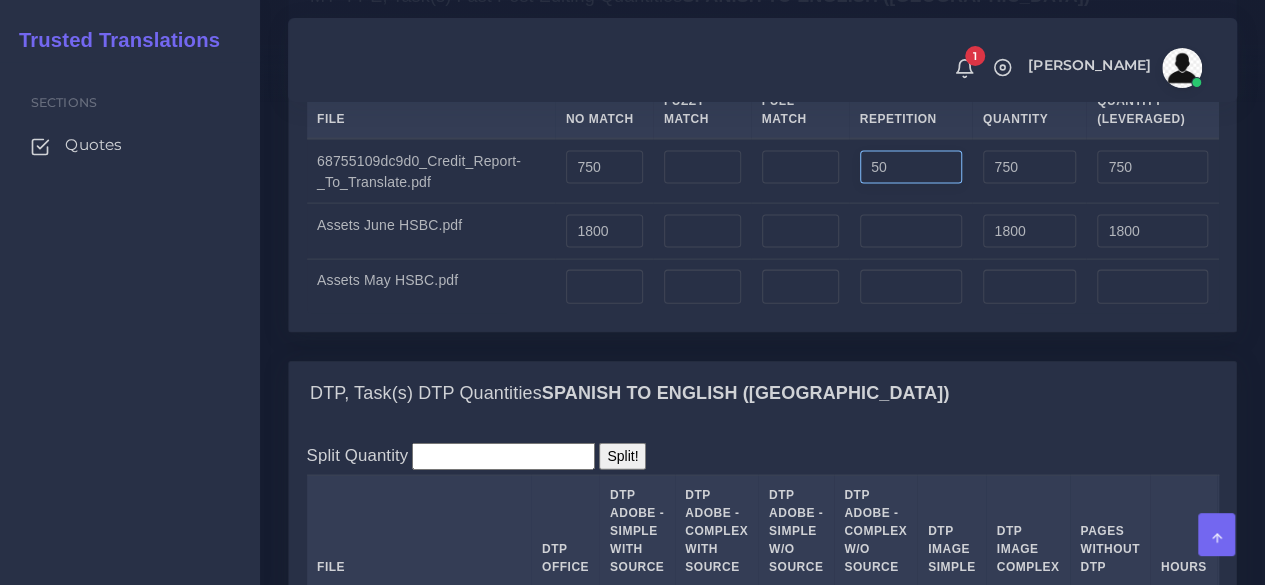 type on "50" 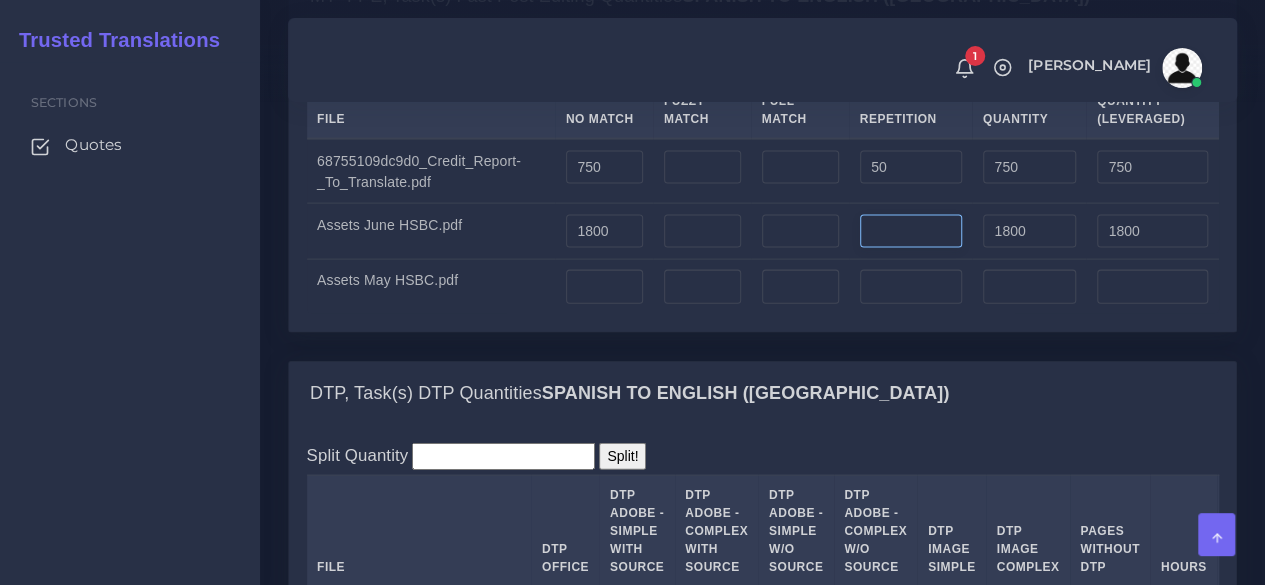 type on "800" 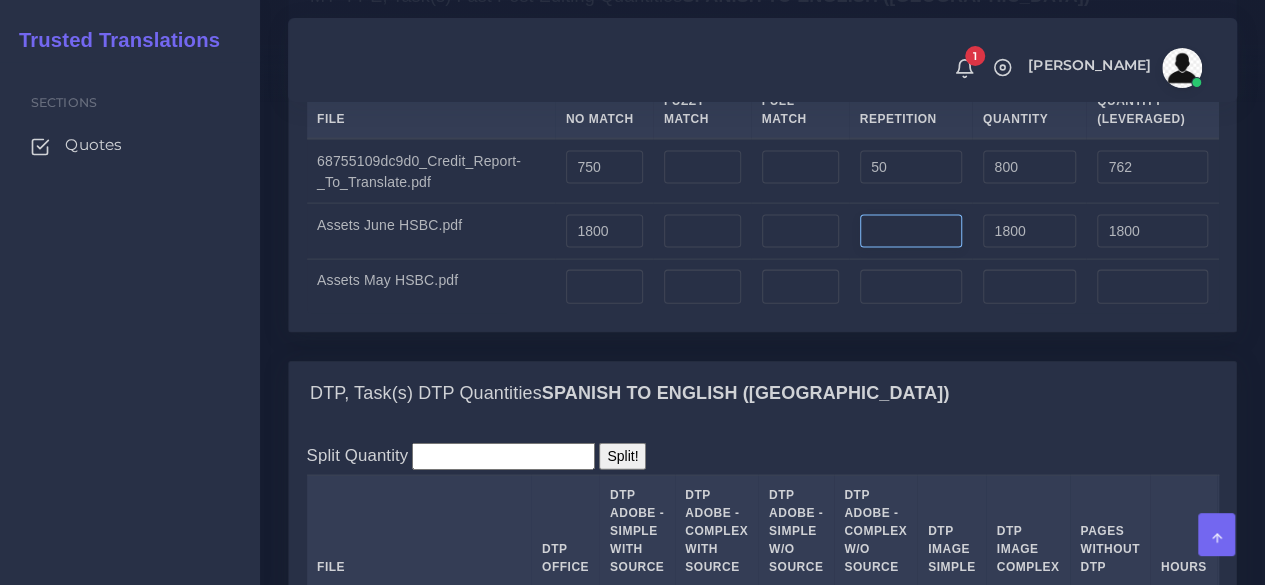 click at bounding box center (911, 232) 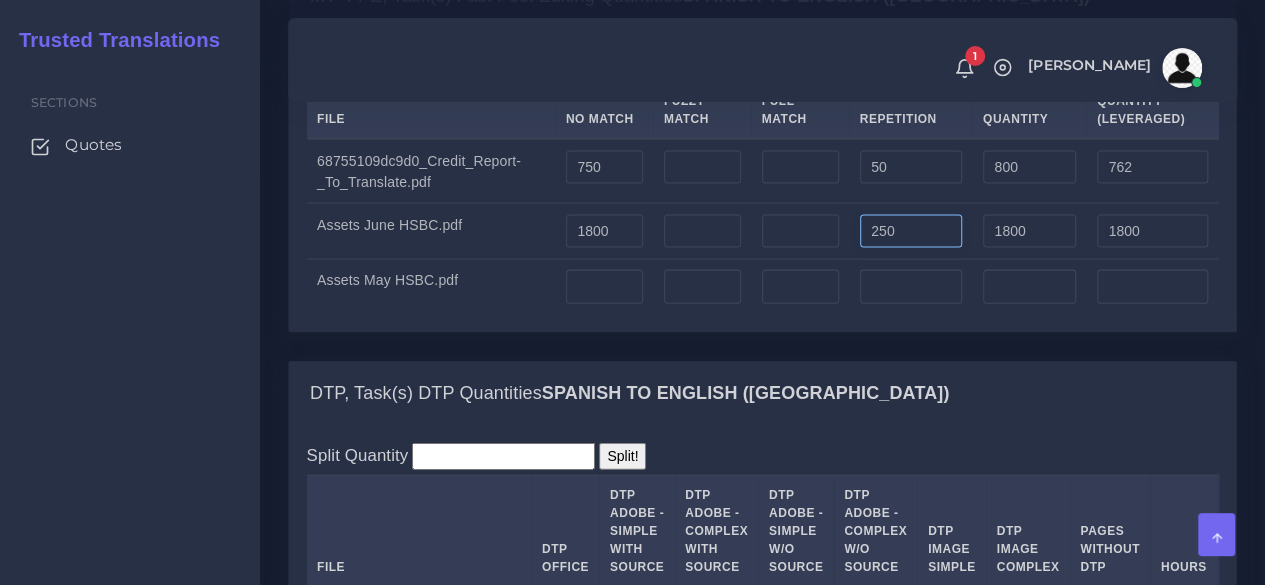 type on "250" 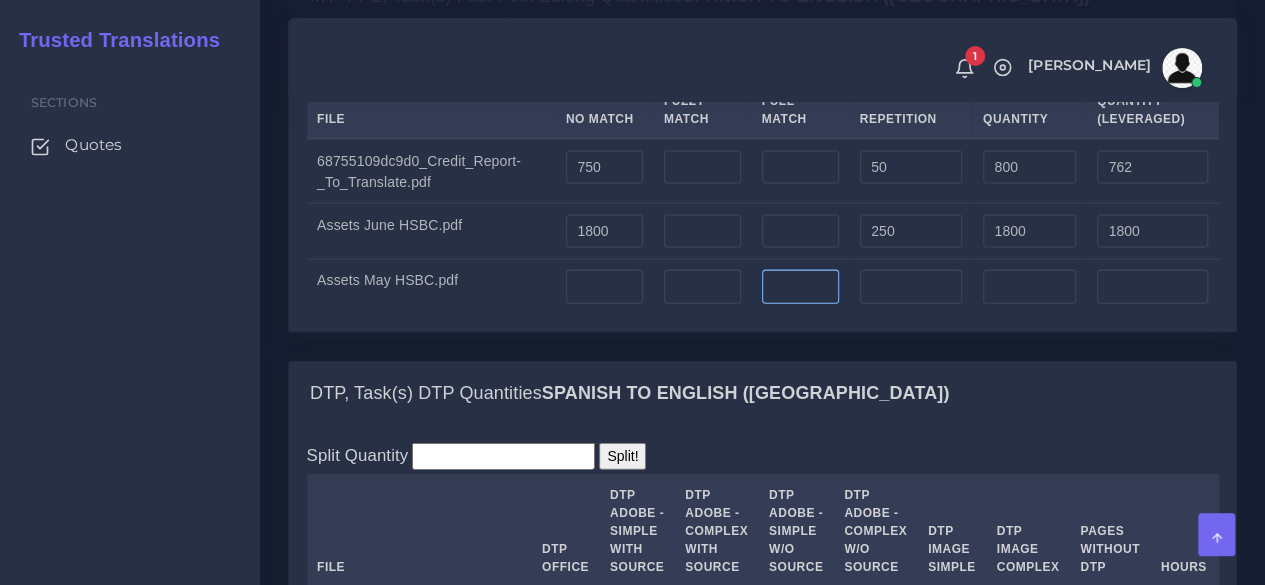 type on "2050" 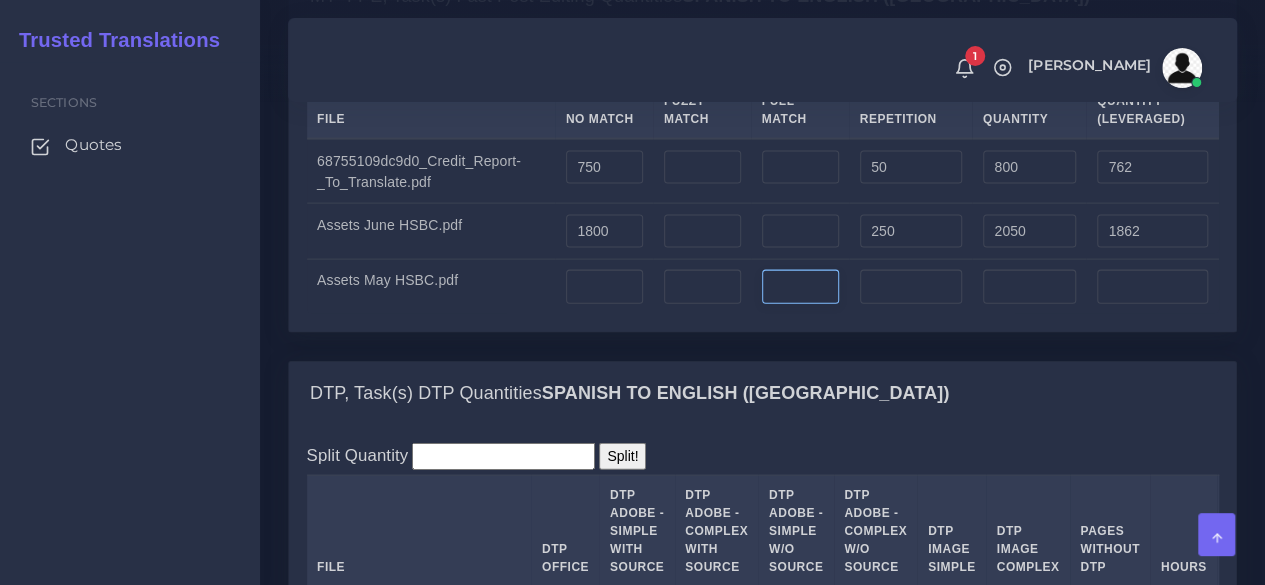 click at bounding box center (800, 287) 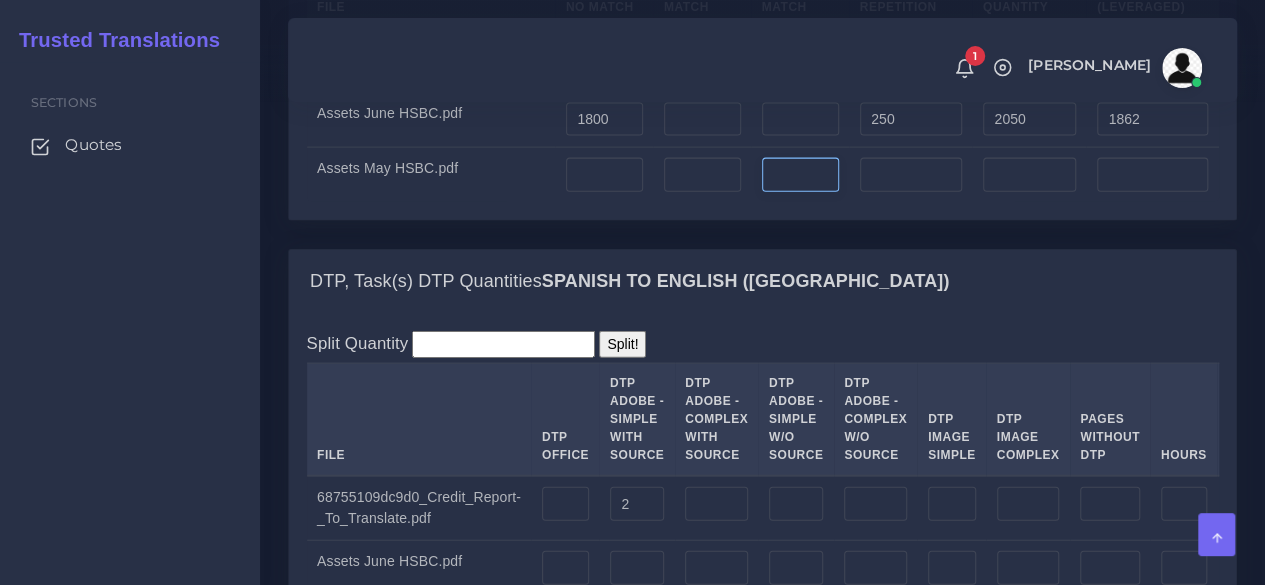 scroll, scrollTop: 2500, scrollLeft: 0, axis: vertical 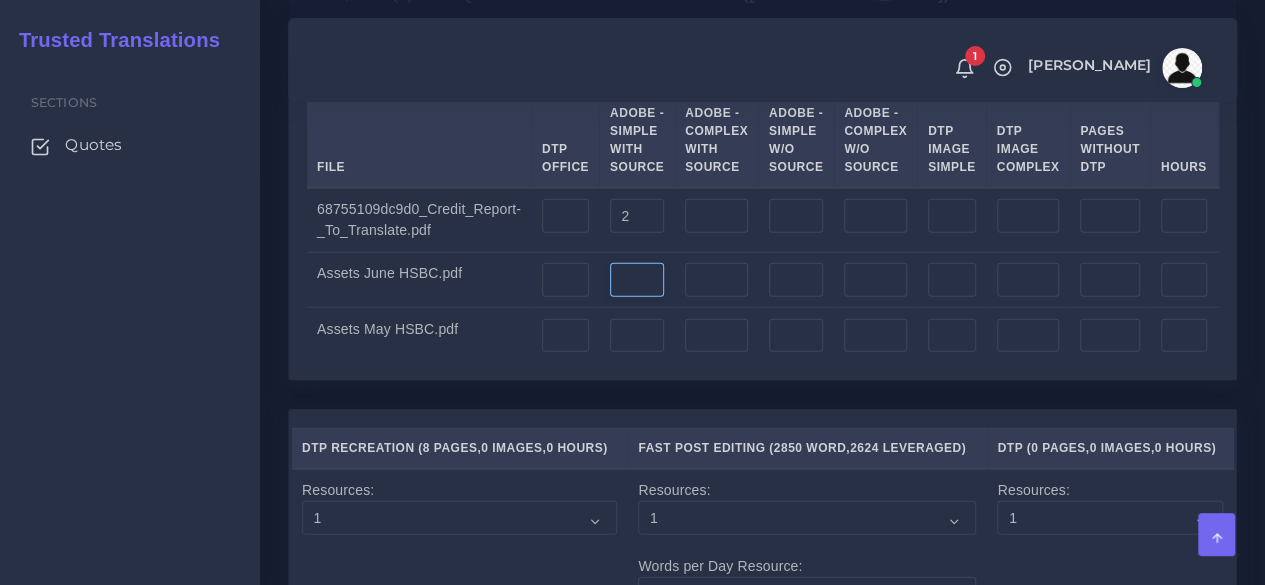 type on "0" 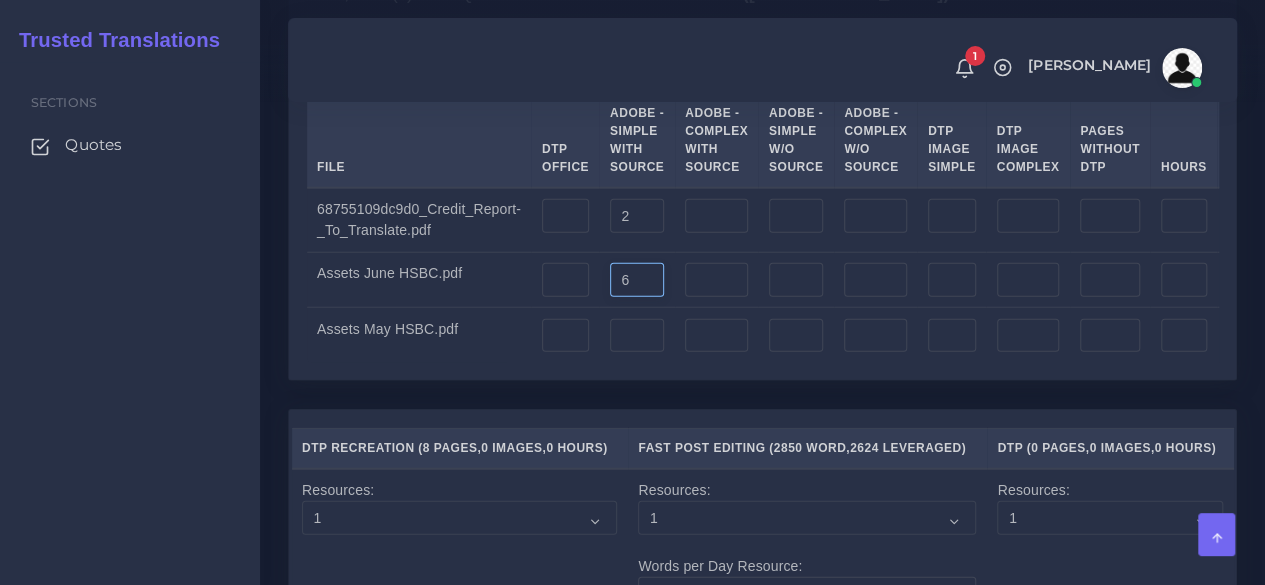 type on "6" 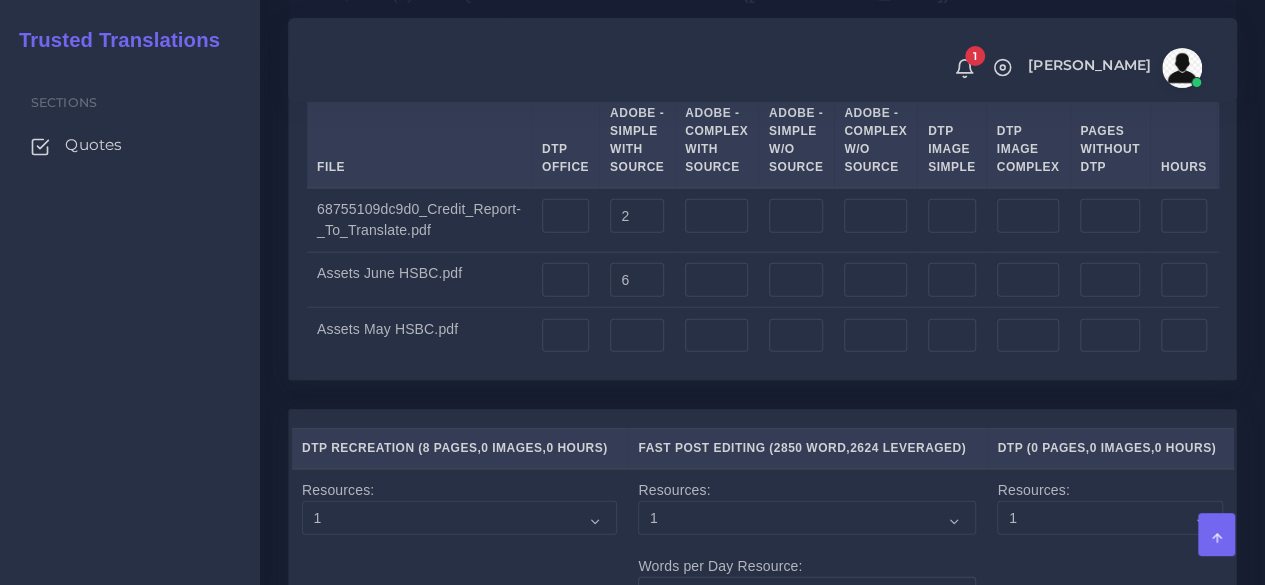 click on "Split Quantity
Split!
File
DTP Office
DTP Adobe - Simple With Source
DTP Adobe - Complex With Source
DTP Adobe - Simple W/O Source DTP Adobe - Complex W/O Source DTP Image Simple Hours 2" at bounding box center [762, 202] 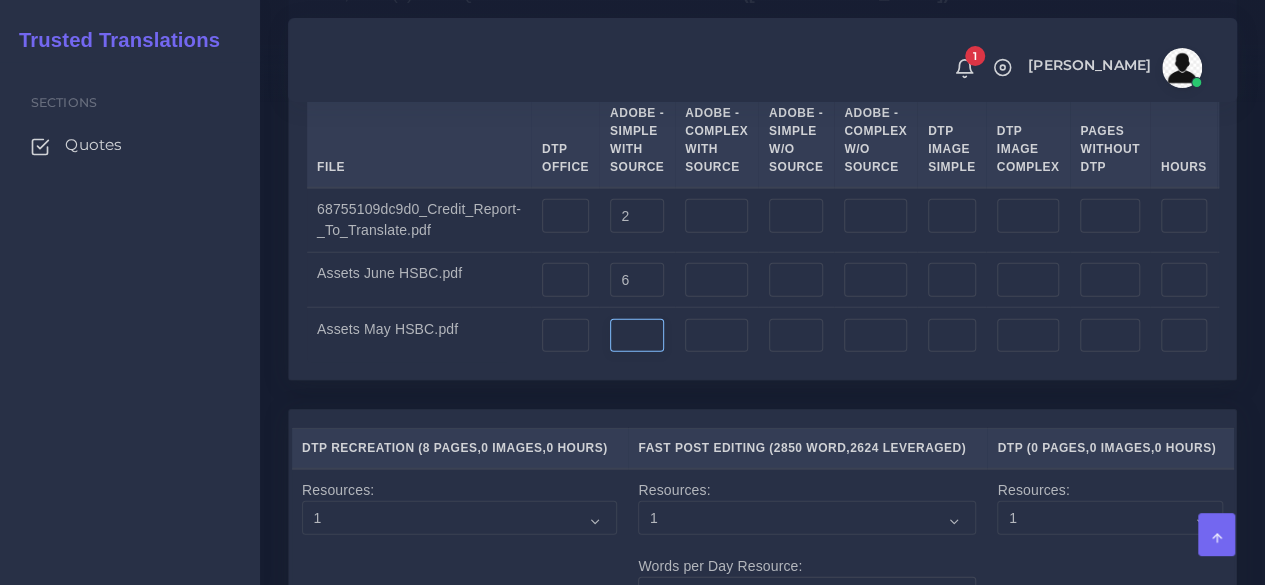click at bounding box center [637, 336] 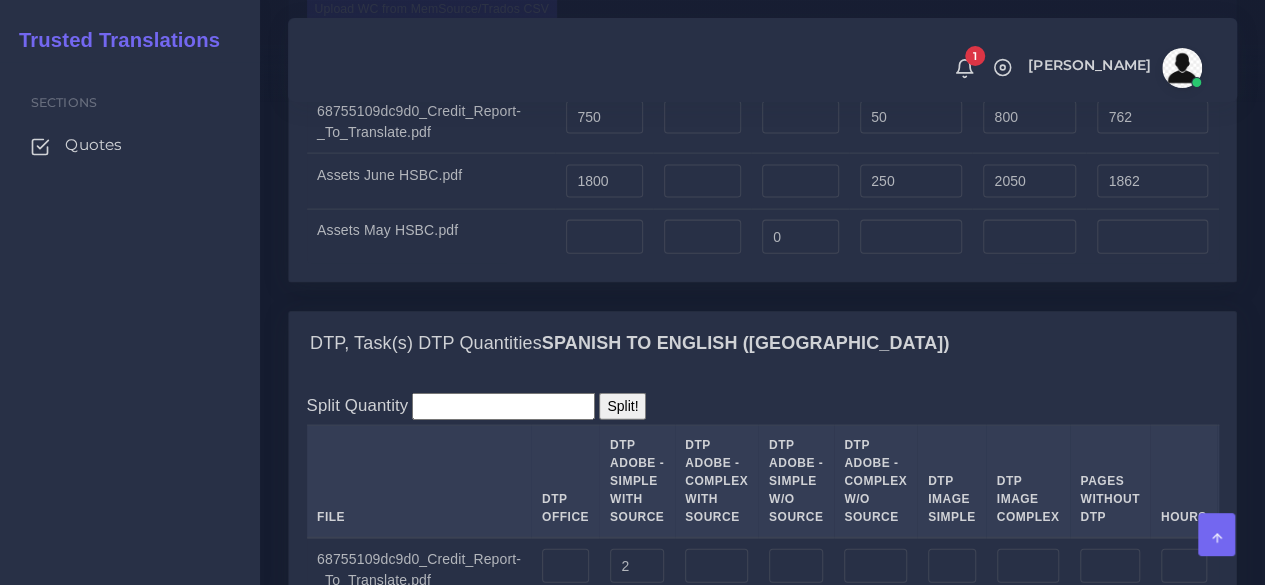 scroll, scrollTop: 2100, scrollLeft: 0, axis: vertical 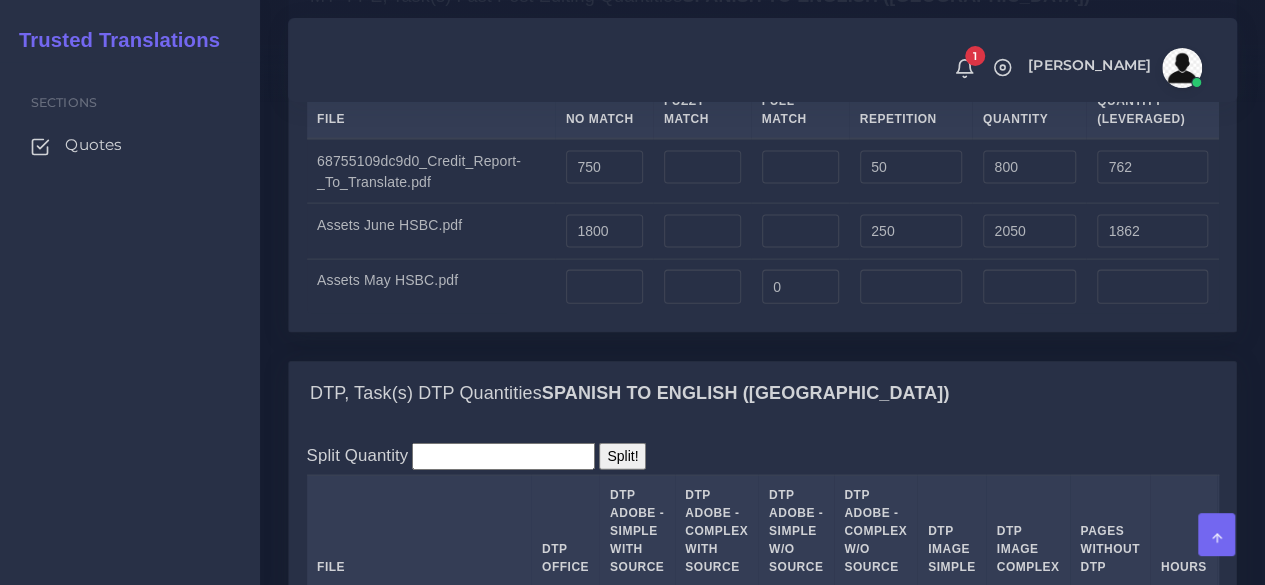 type on "8" 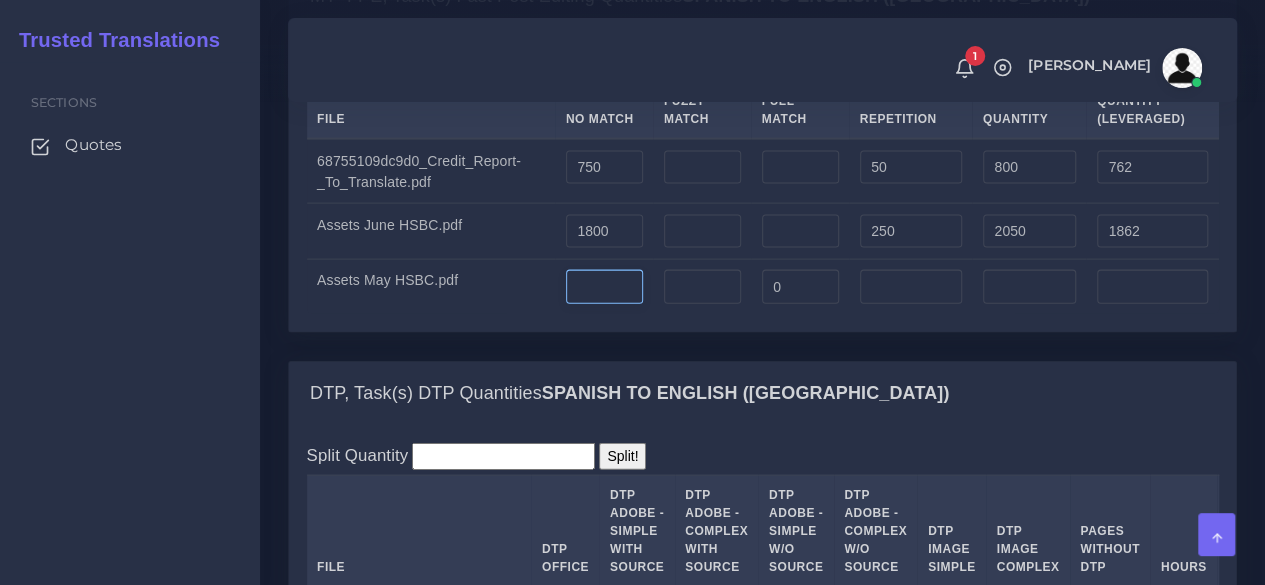 click at bounding box center [604, 287] 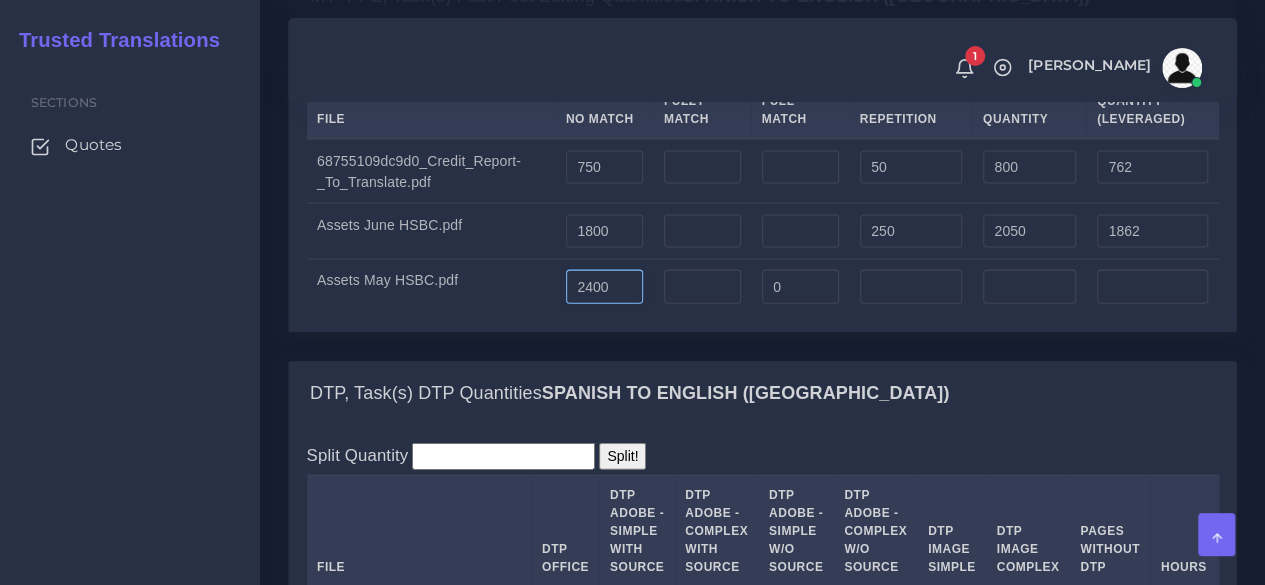 type on "2400" 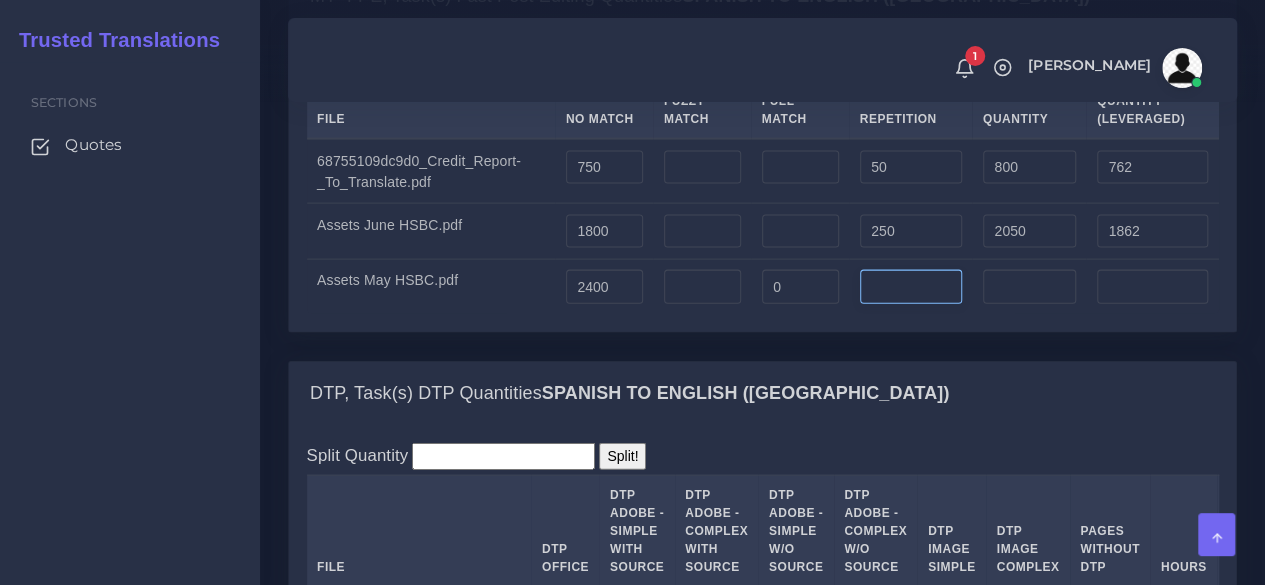 type on "2400" 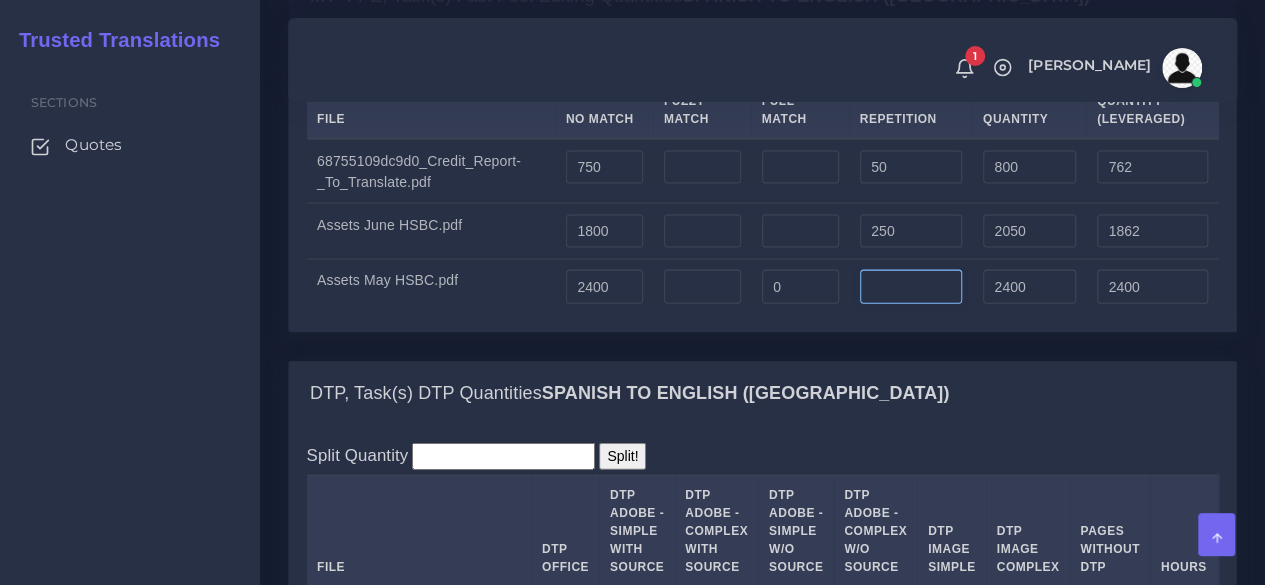 click at bounding box center (911, 287) 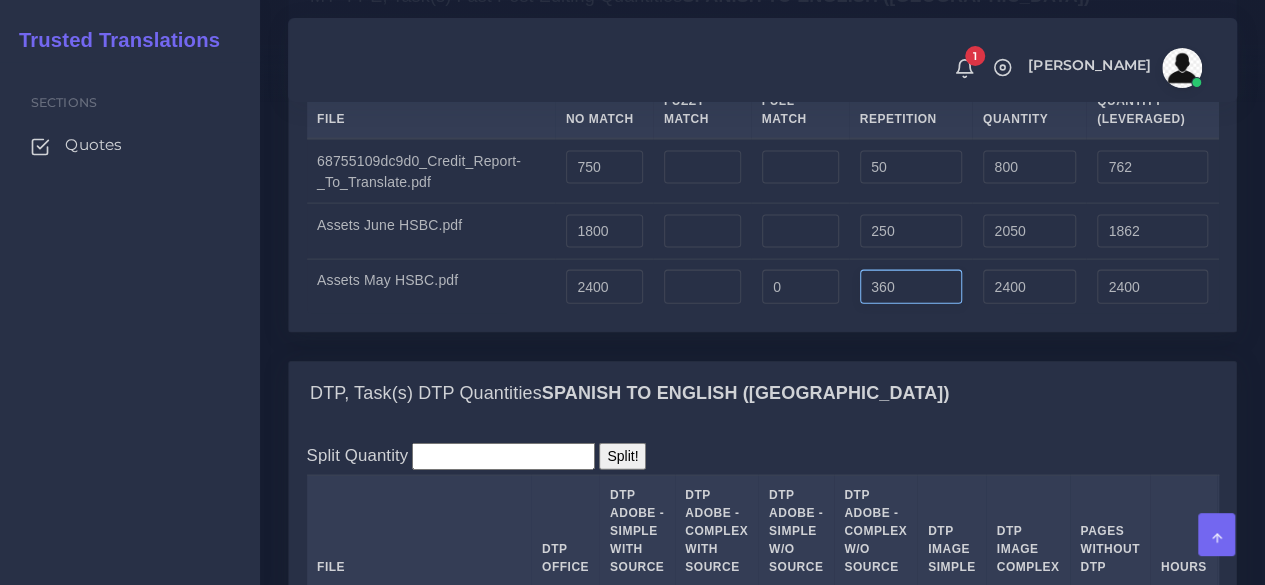type on "360" 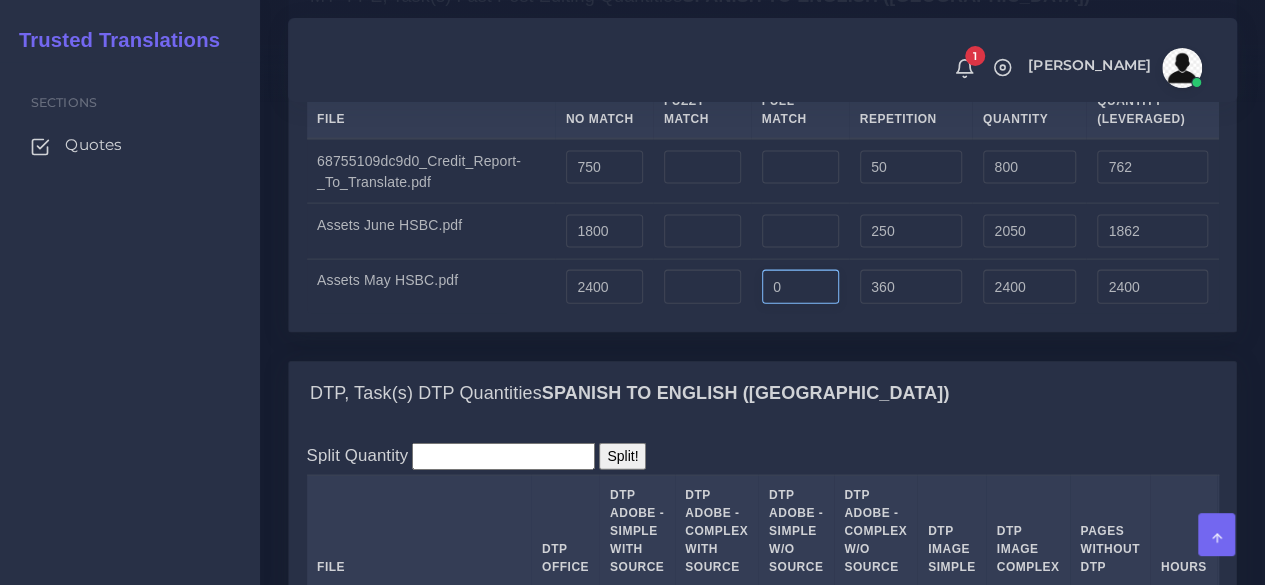 type on "2760" 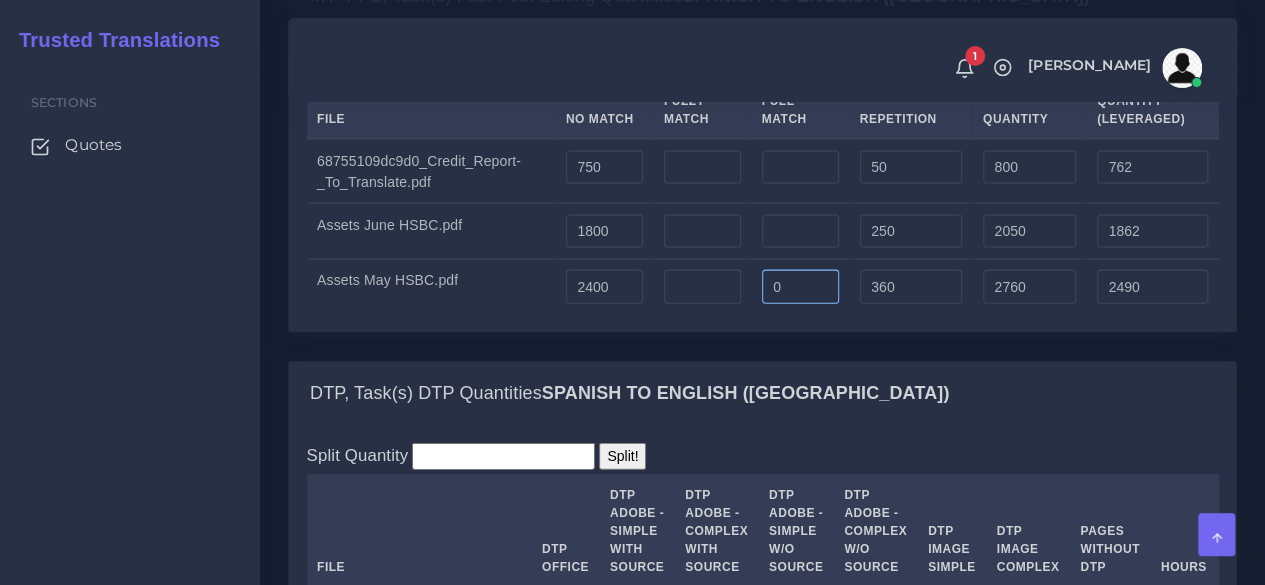 click on "0" at bounding box center (800, 287) 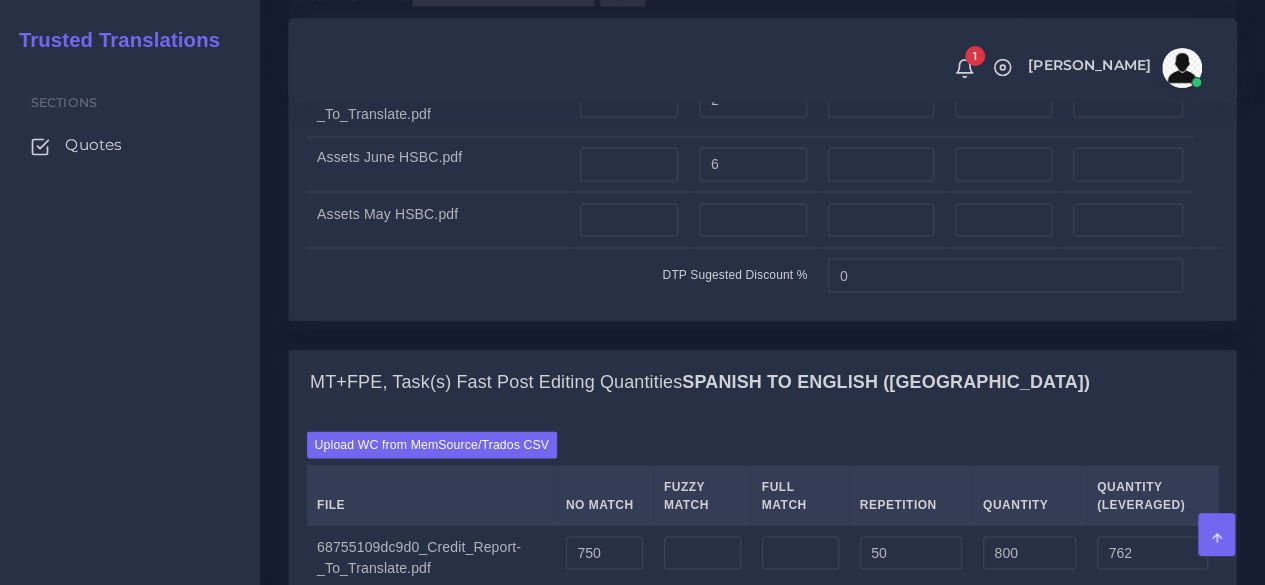 scroll, scrollTop: 1700, scrollLeft: 0, axis: vertical 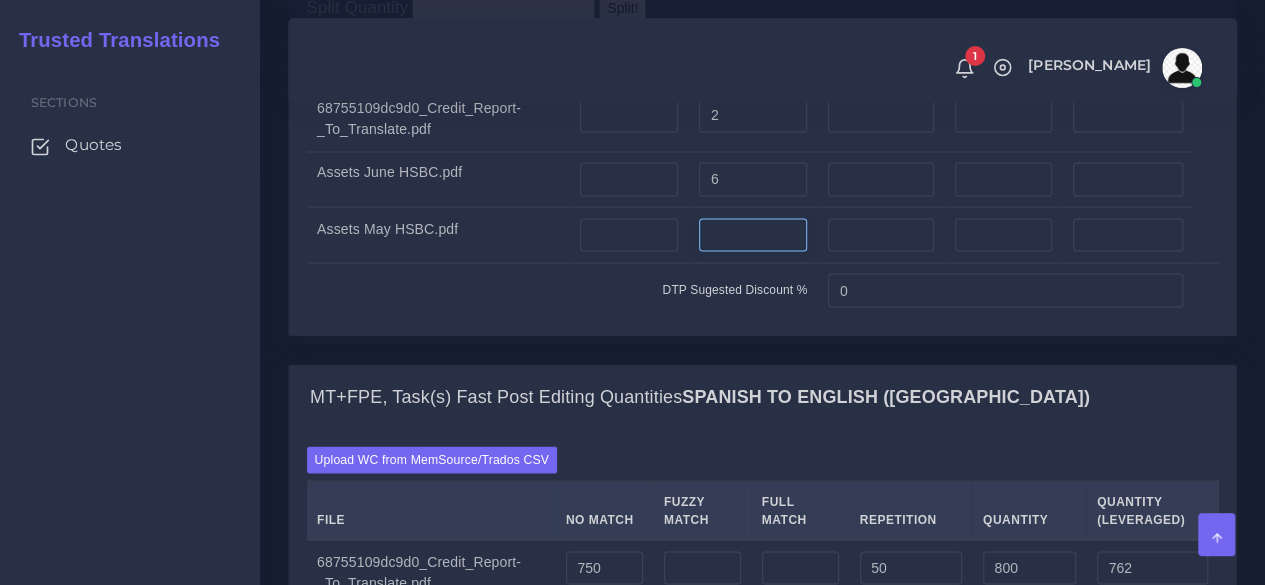 click at bounding box center [753, 235] 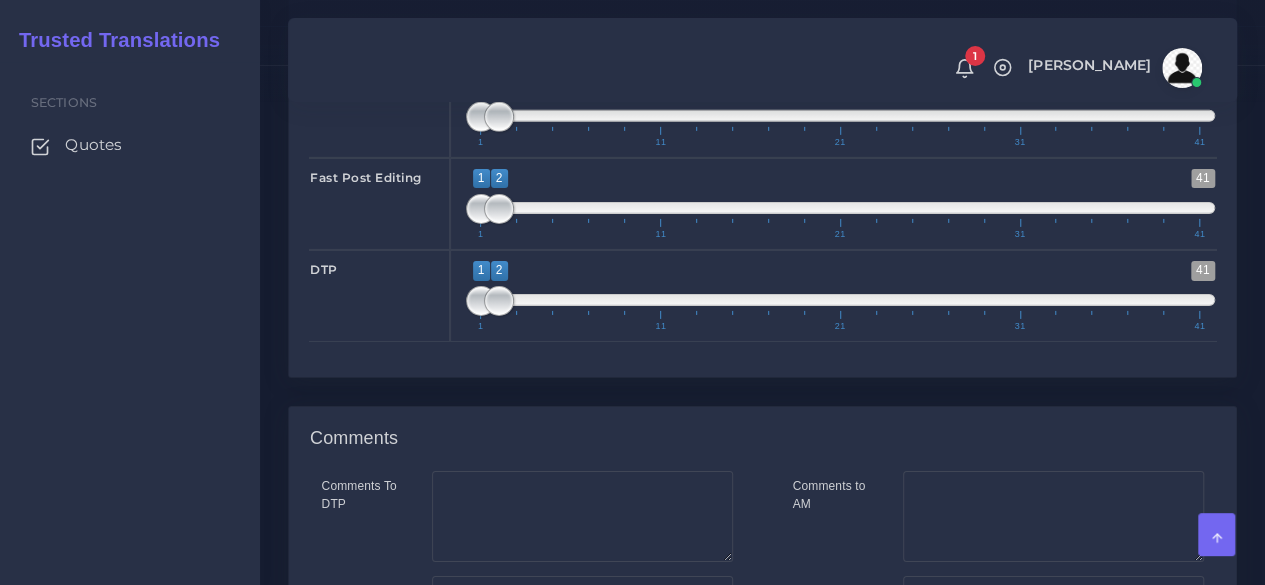 scroll, scrollTop: 3200, scrollLeft: 0, axis: vertical 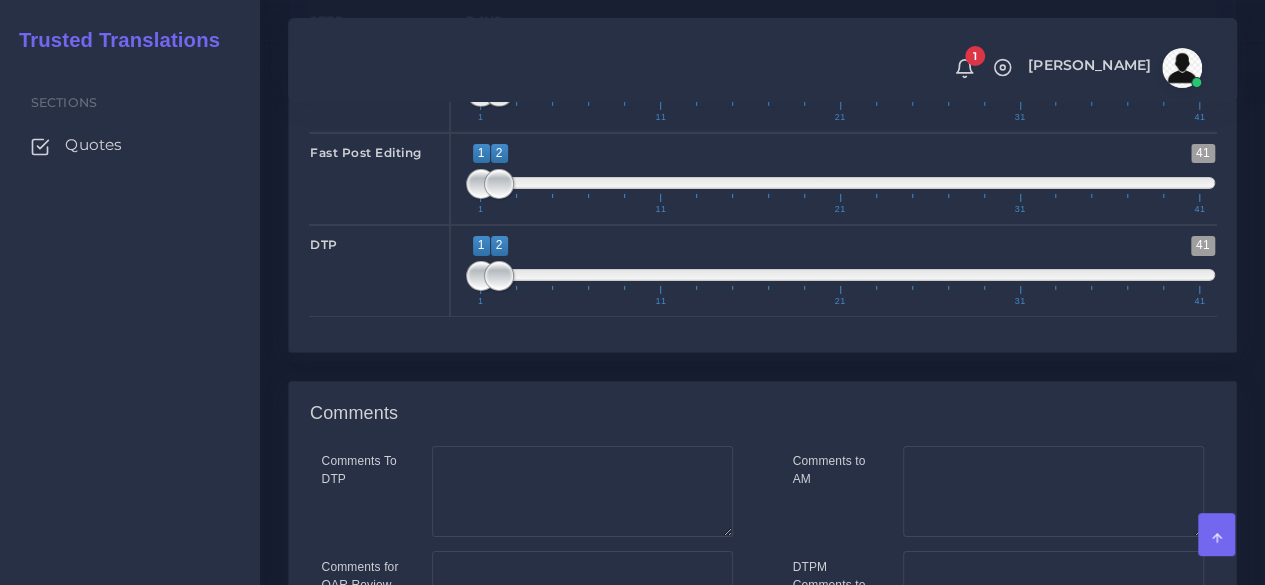 type on "8" 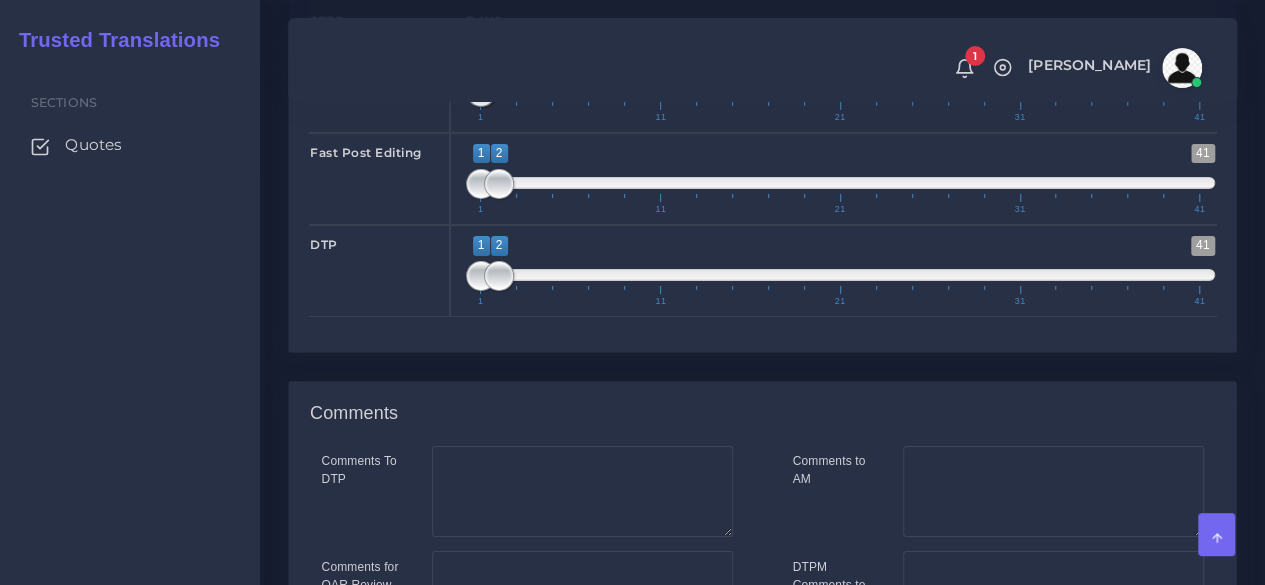 drag, startPoint x: 502, startPoint y: 261, endPoint x: 471, endPoint y: 270, distance: 32.280025 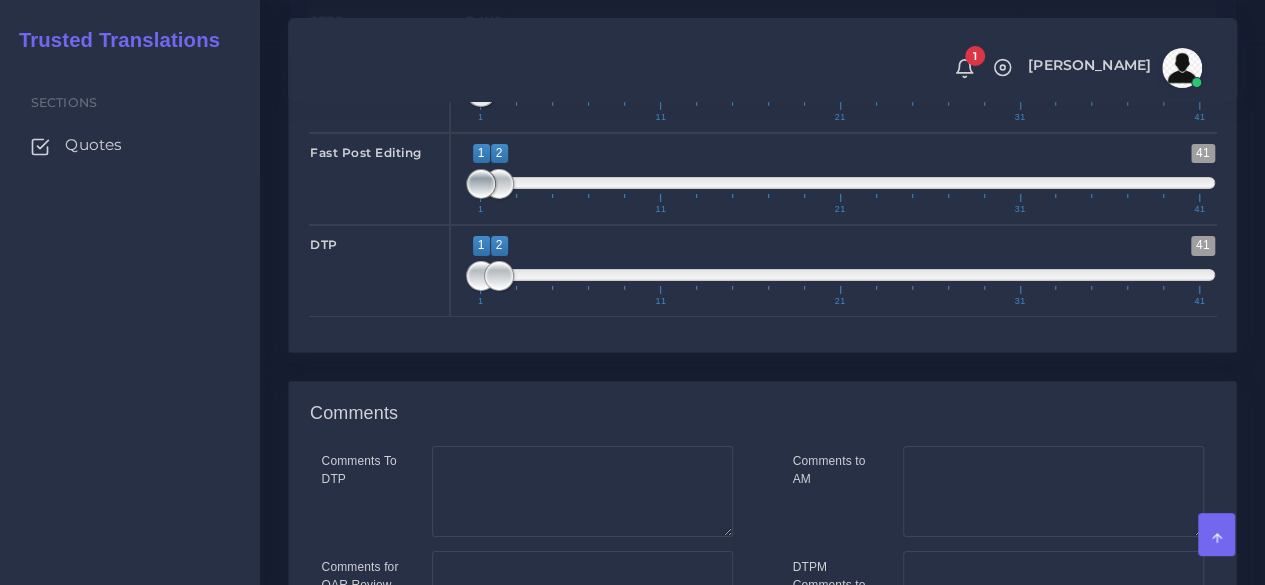type on "2;2" 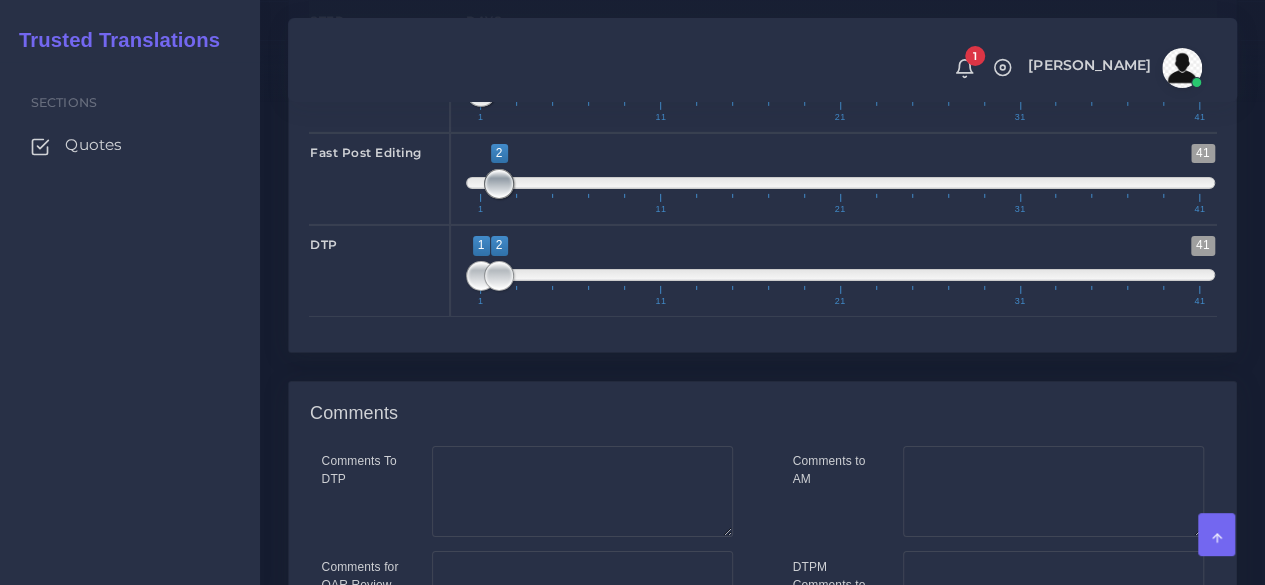 drag, startPoint x: 476, startPoint y: 364, endPoint x: 486, endPoint y: 363, distance: 10.049875 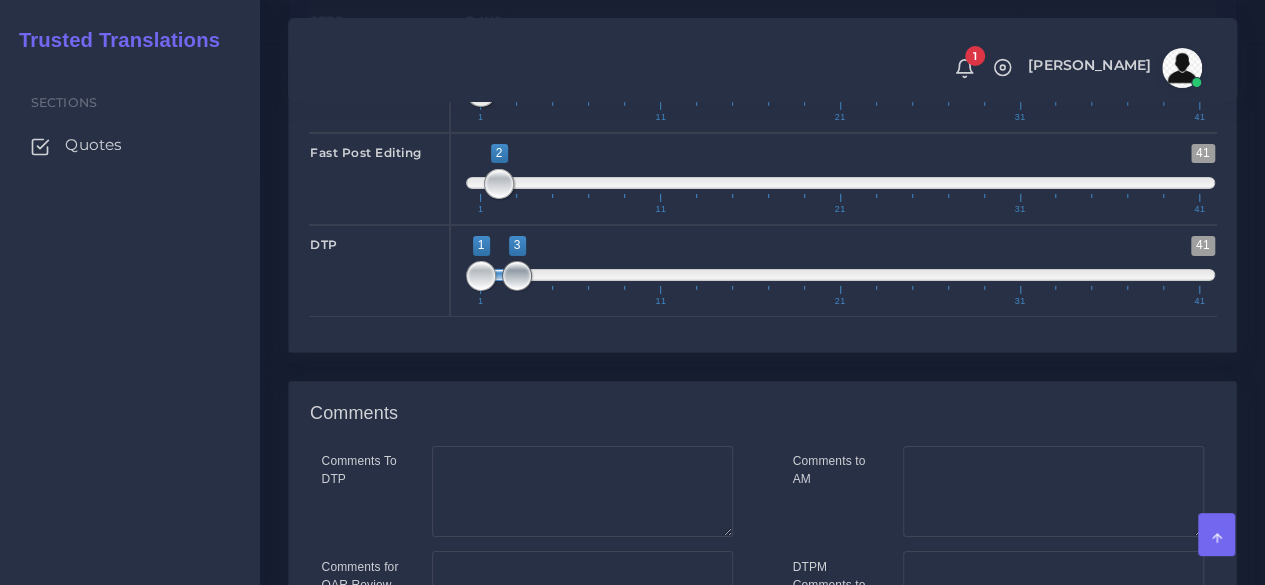 drag, startPoint x: 500, startPoint y: 435, endPoint x: 520, endPoint y: 435, distance: 20 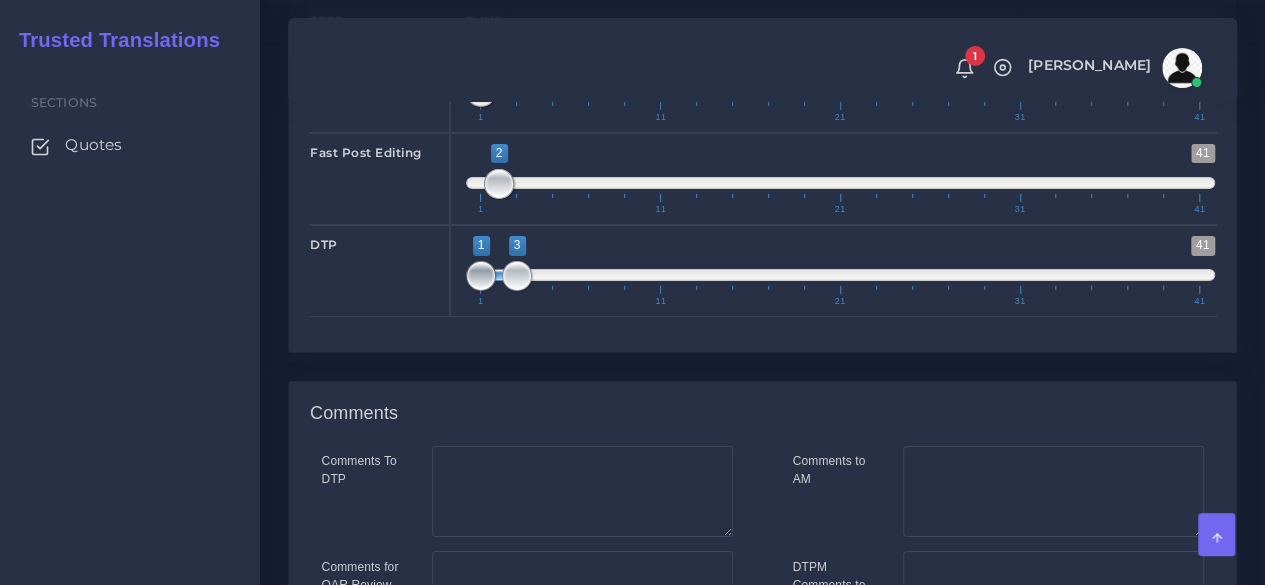type on "3;3" 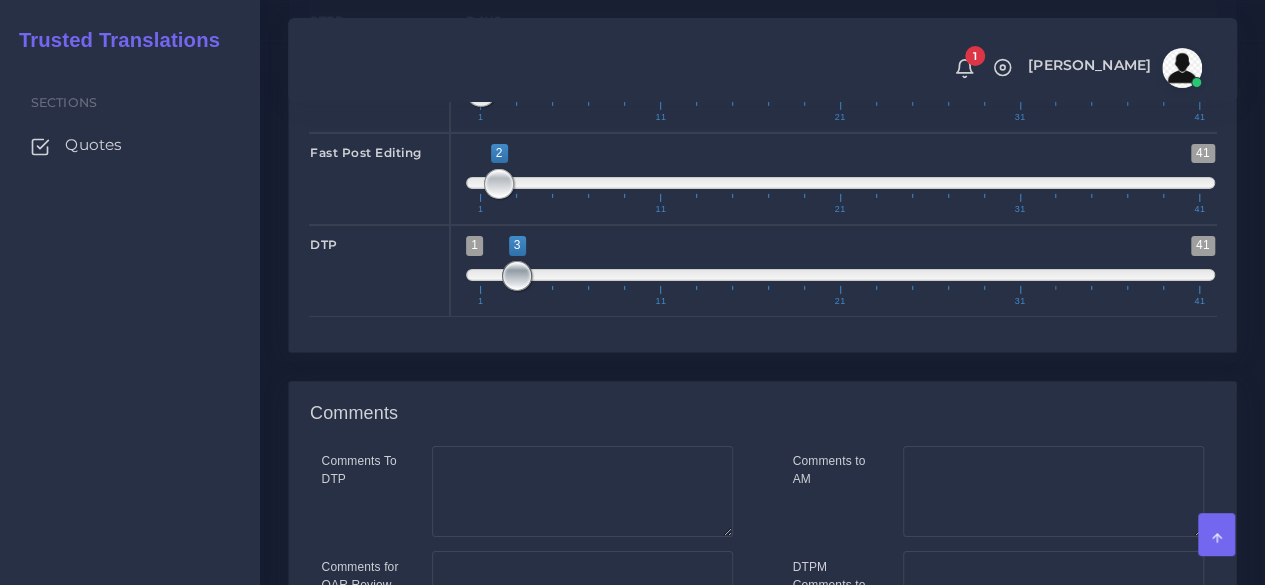 drag, startPoint x: 474, startPoint y: 439, endPoint x: 519, endPoint y: 440, distance: 45.01111 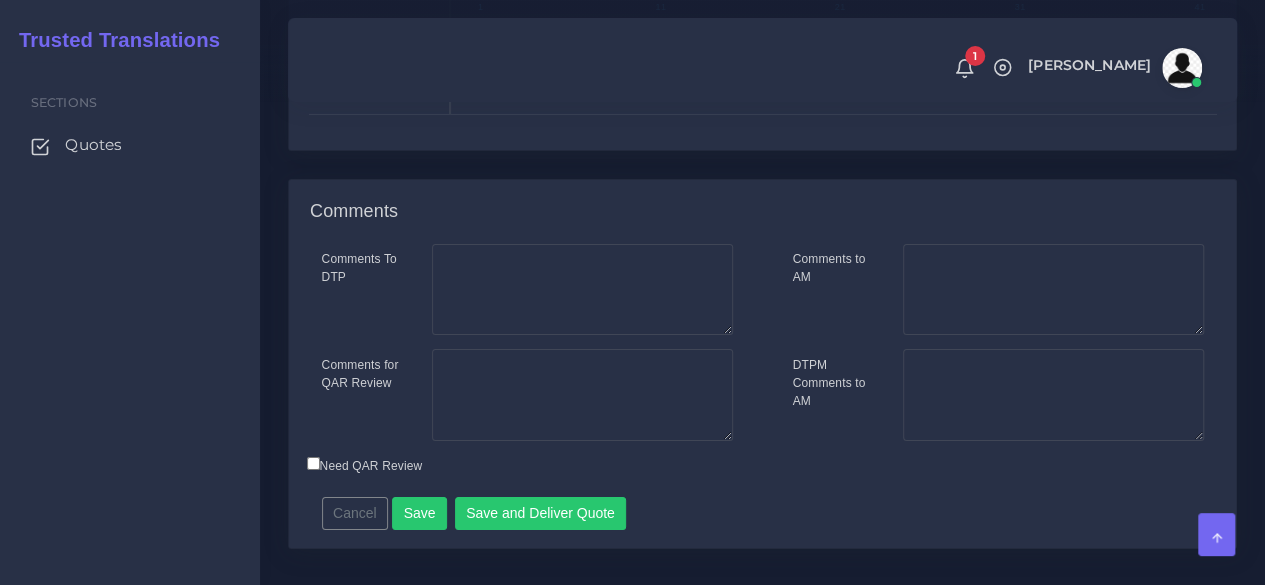 scroll, scrollTop: 3603, scrollLeft: 0, axis: vertical 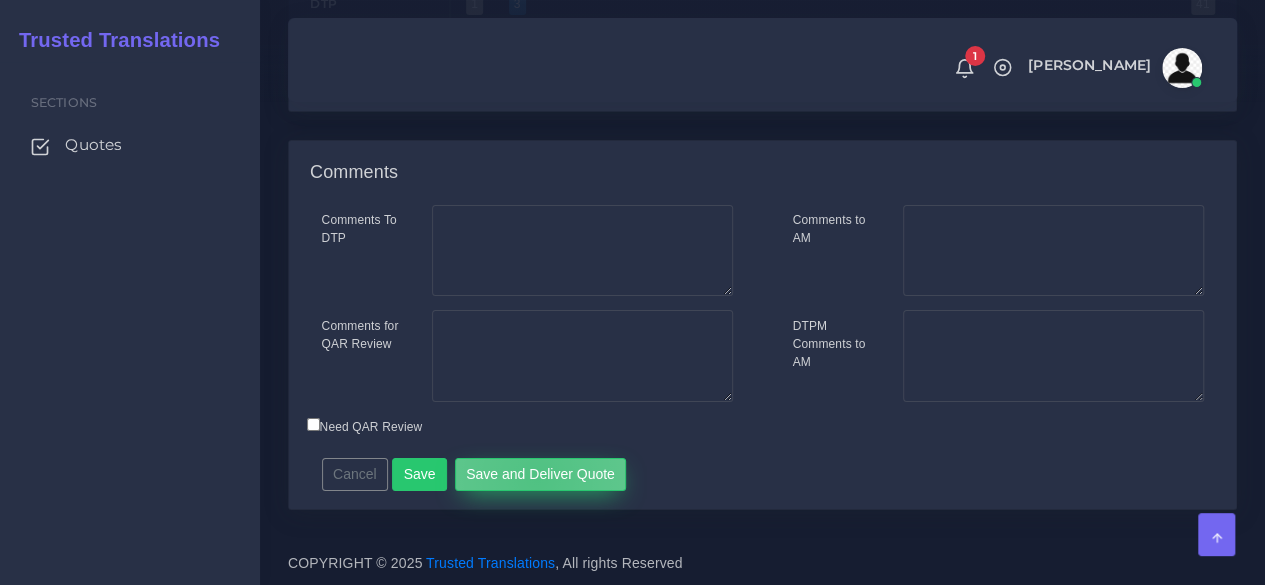 click on "Save and  Deliver Quote" at bounding box center [541, 475] 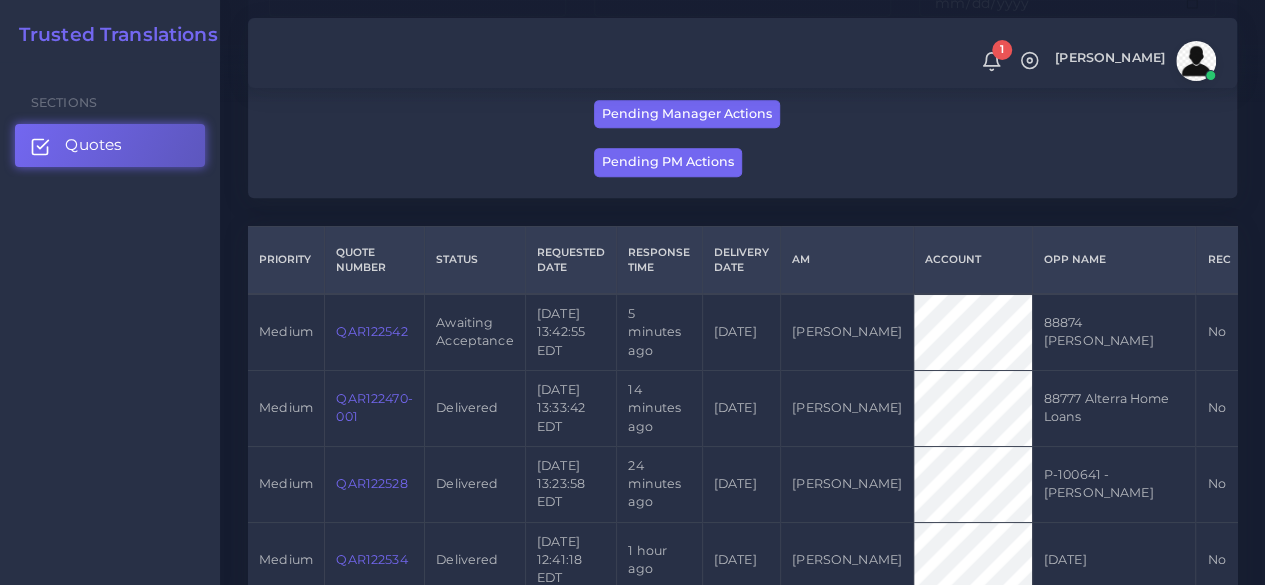 scroll, scrollTop: 400, scrollLeft: 0, axis: vertical 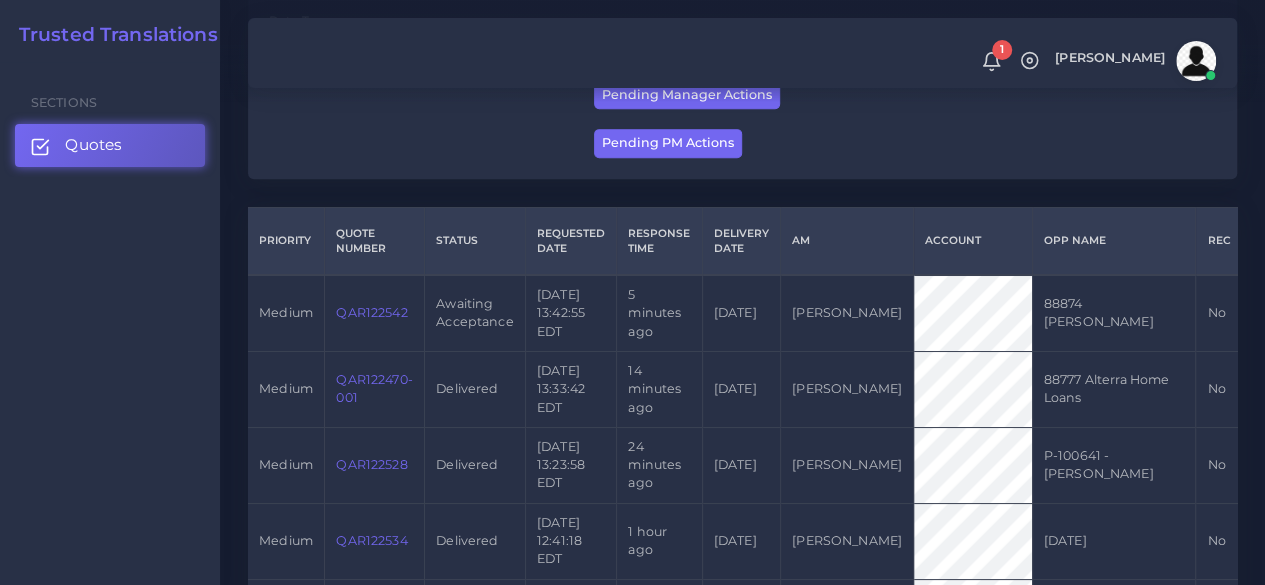 click on "QAR122542" at bounding box center (371, 312) 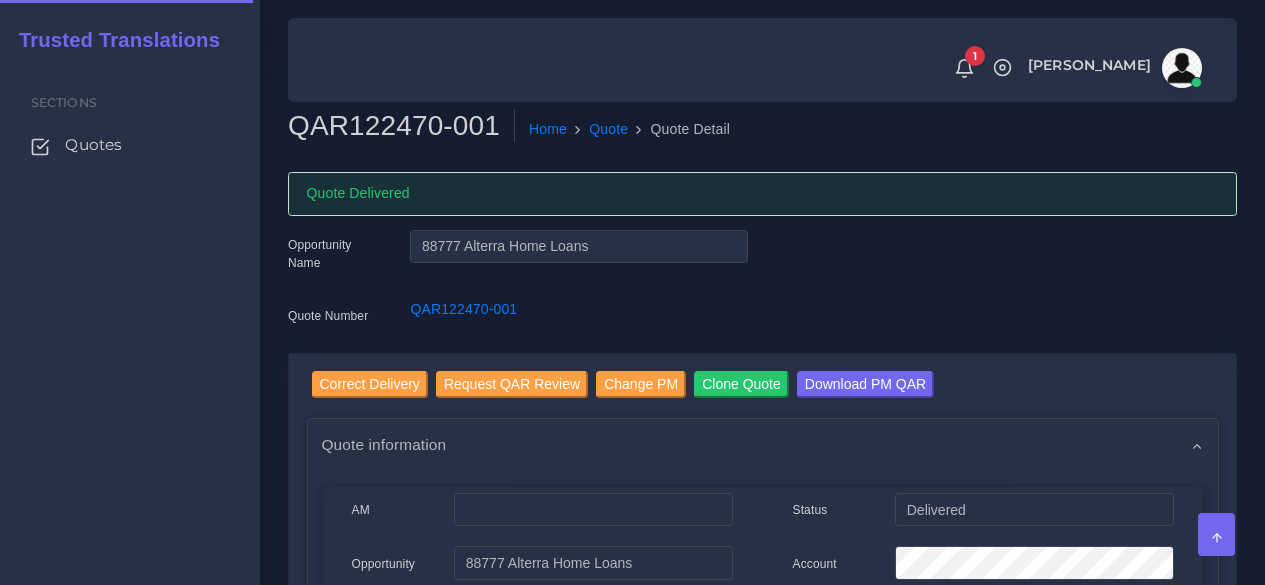 scroll, scrollTop: 0, scrollLeft: 0, axis: both 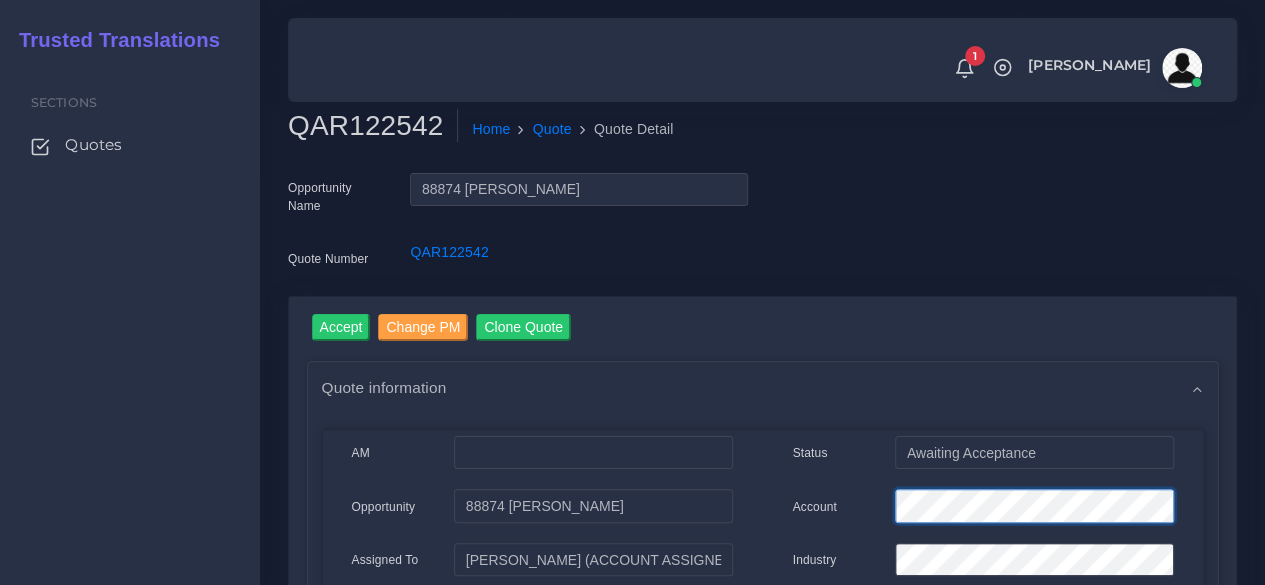 click at bounding box center [1034, 509] 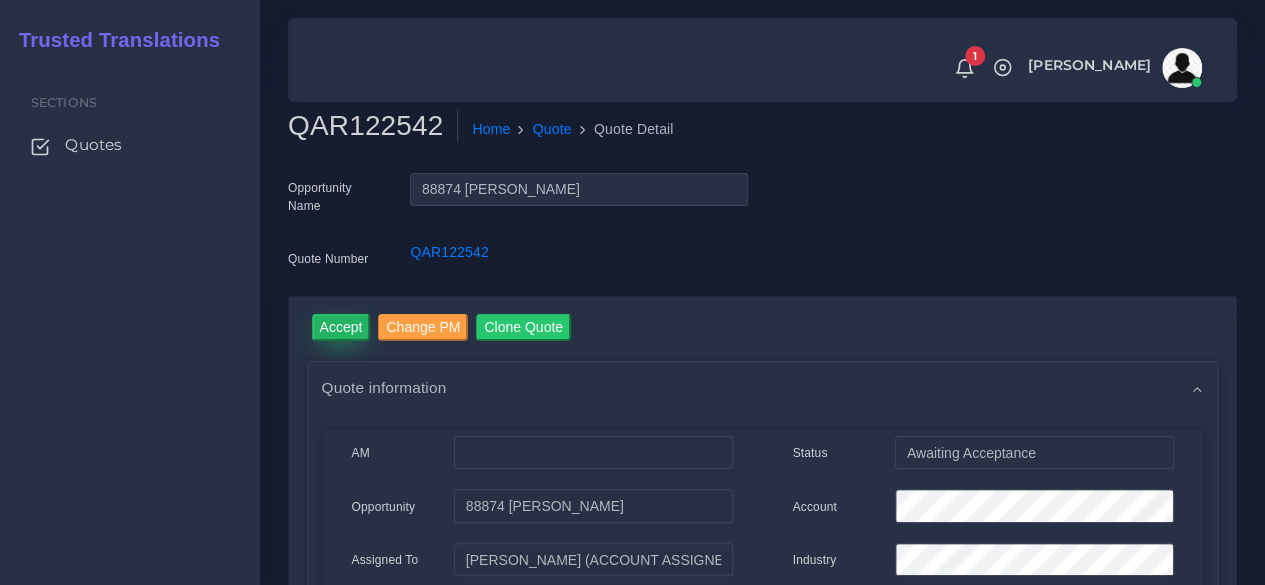 click on "Accept" at bounding box center [341, 327] 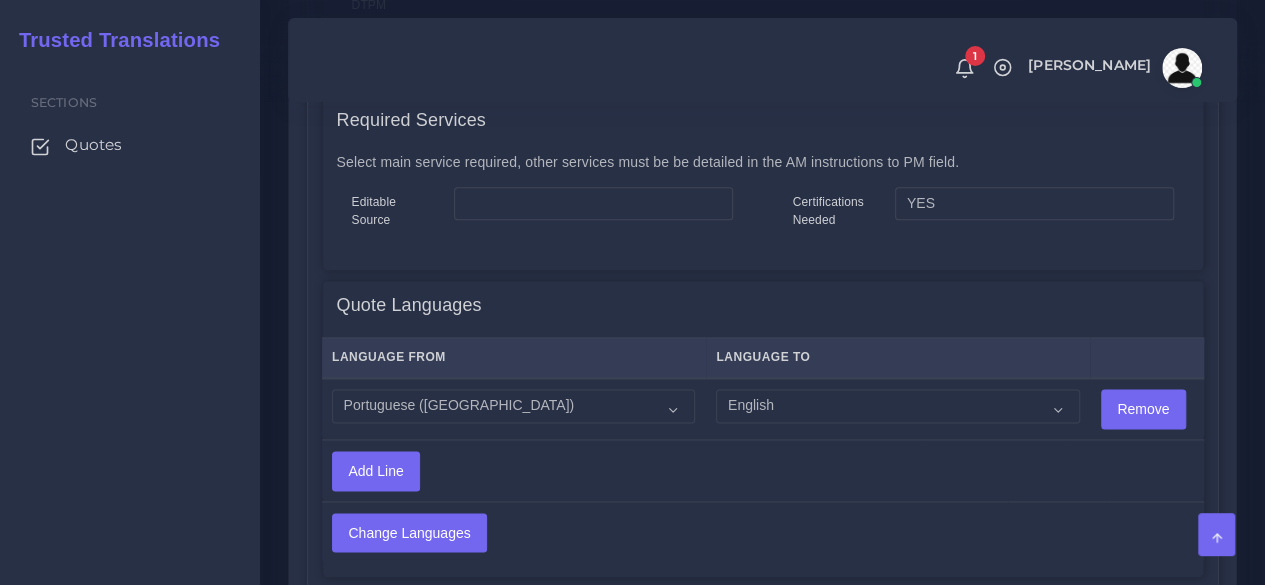 scroll, scrollTop: 1200, scrollLeft: 0, axis: vertical 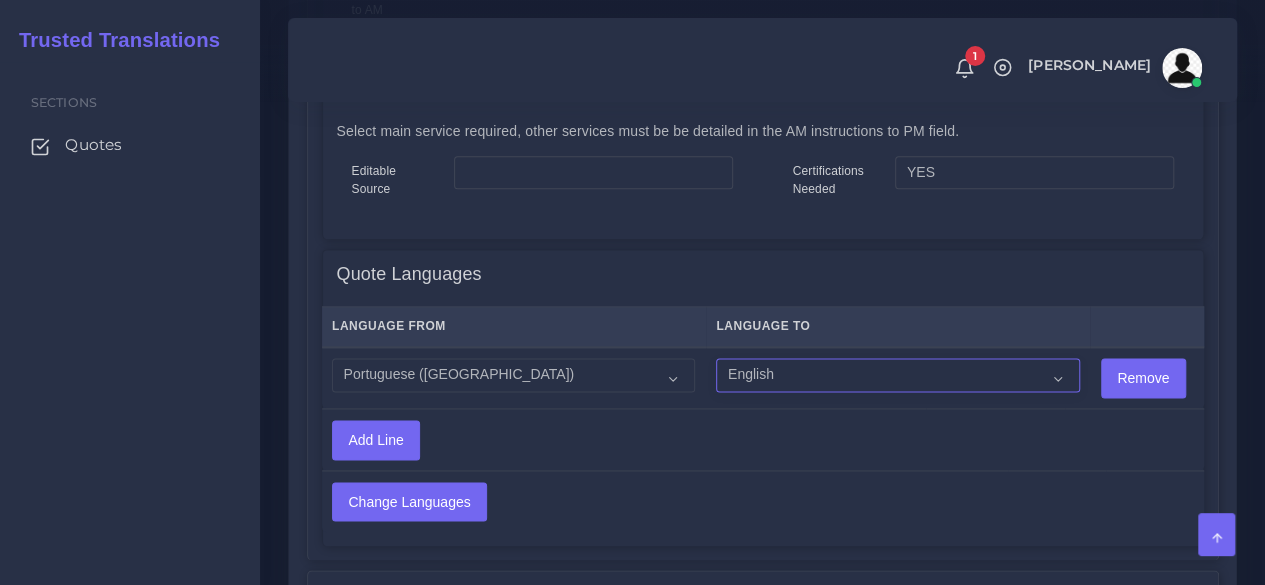 click on "Acoli
Afar
Afrikaans
Akan
Akateko
[DEMOGRAPHIC_DATA]
American Sign Language (ASL)
Amharic
Arabic
Arabic ([GEOGRAPHIC_DATA])" at bounding box center (897, 375) 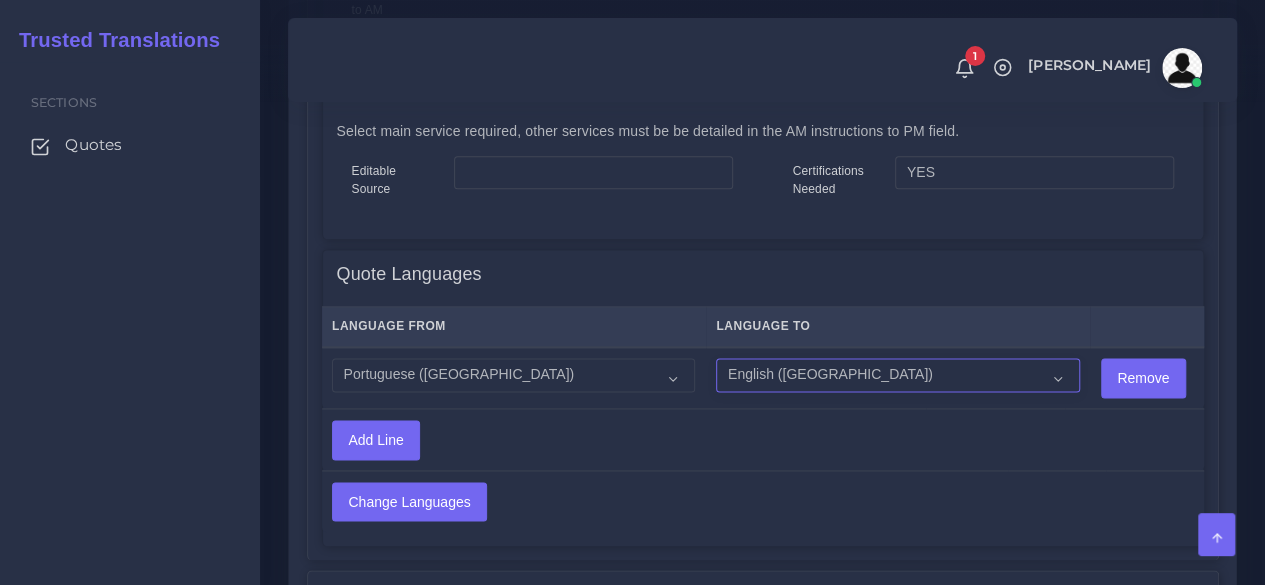 click on "Acoli
Afar
Afrikaans
Akan
Akateko
[DEMOGRAPHIC_DATA]
American Sign Language (ASL)
Amharic
Arabic
Arabic ([GEOGRAPHIC_DATA])" at bounding box center [897, 375] 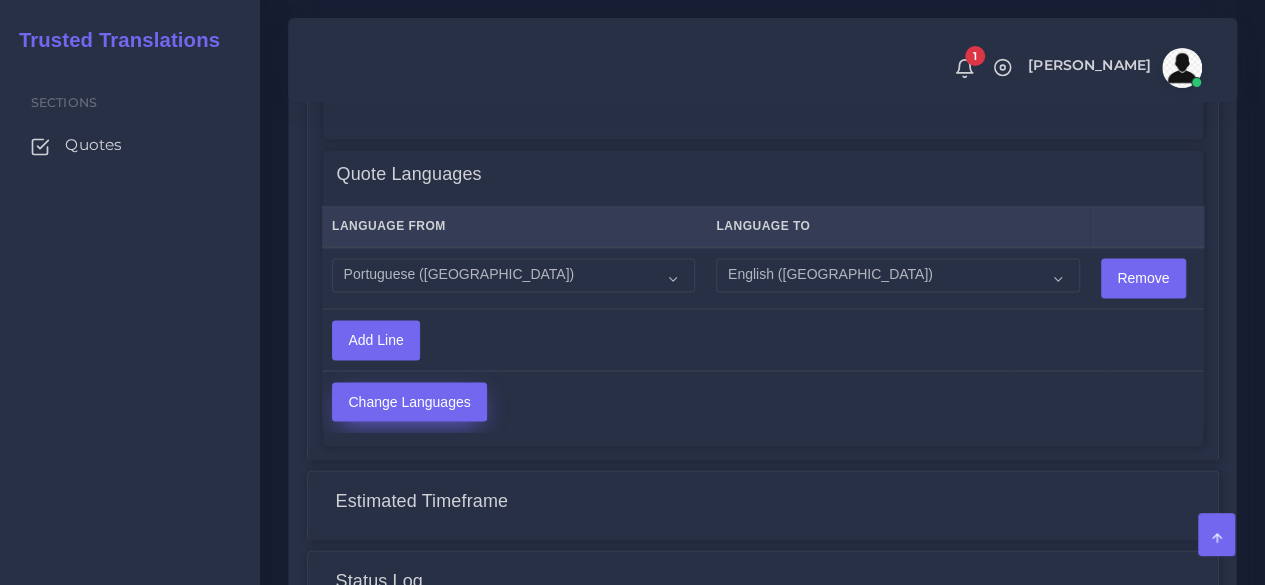 click on "Change Languages" at bounding box center (409, 402) 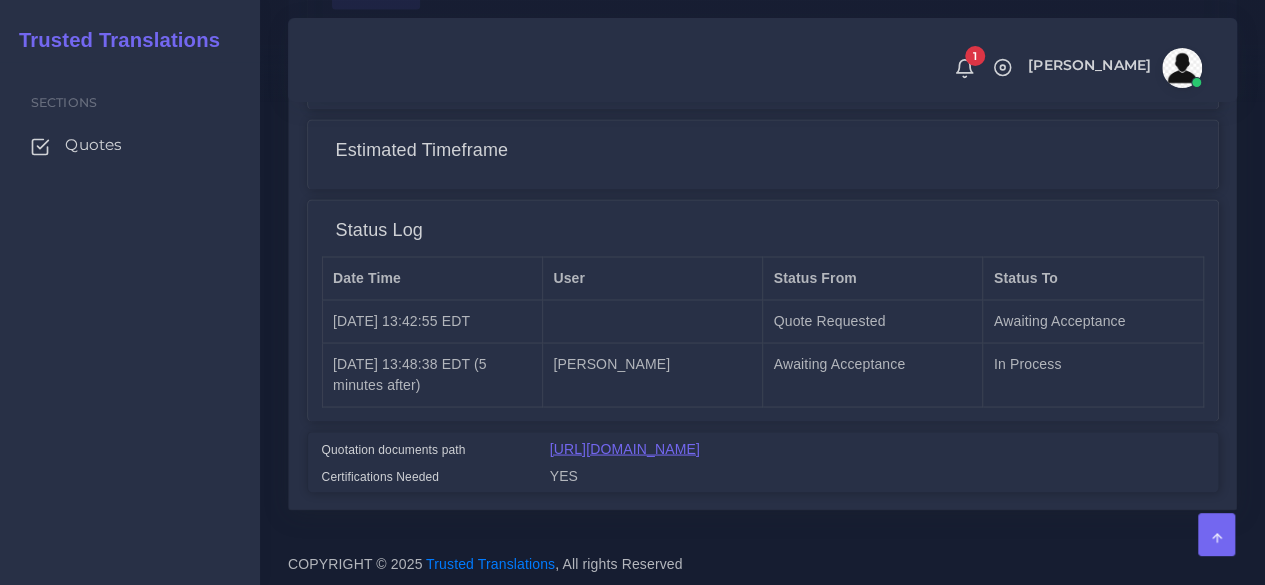 scroll, scrollTop: 1682, scrollLeft: 0, axis: vertical 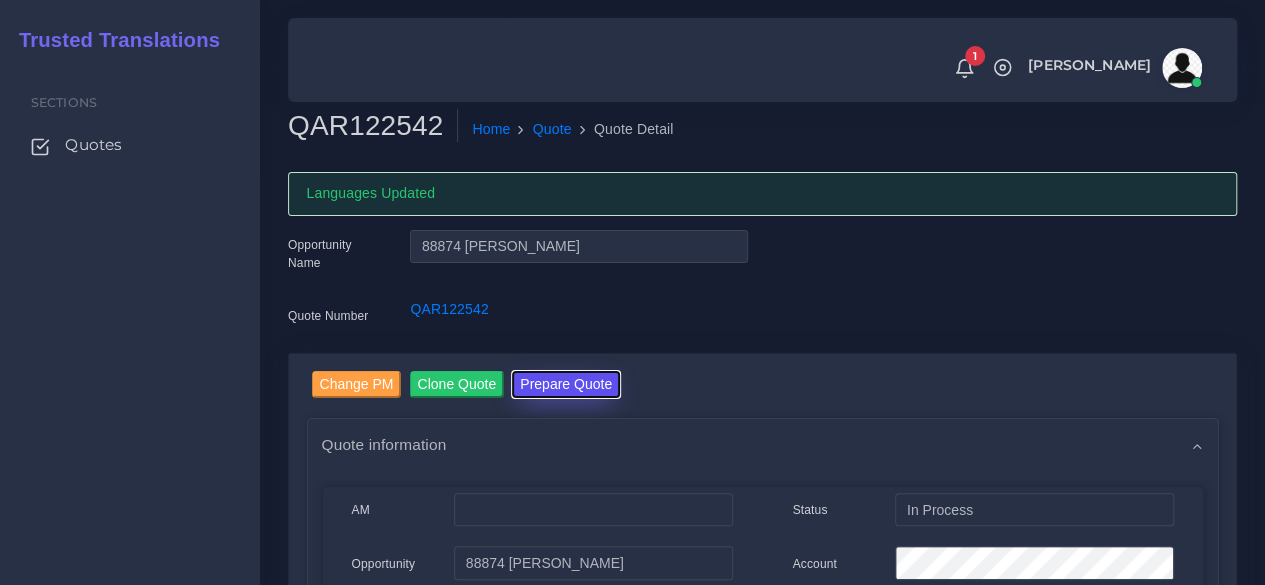 click on "Prepare Quote" at bounding box center (566, 384) 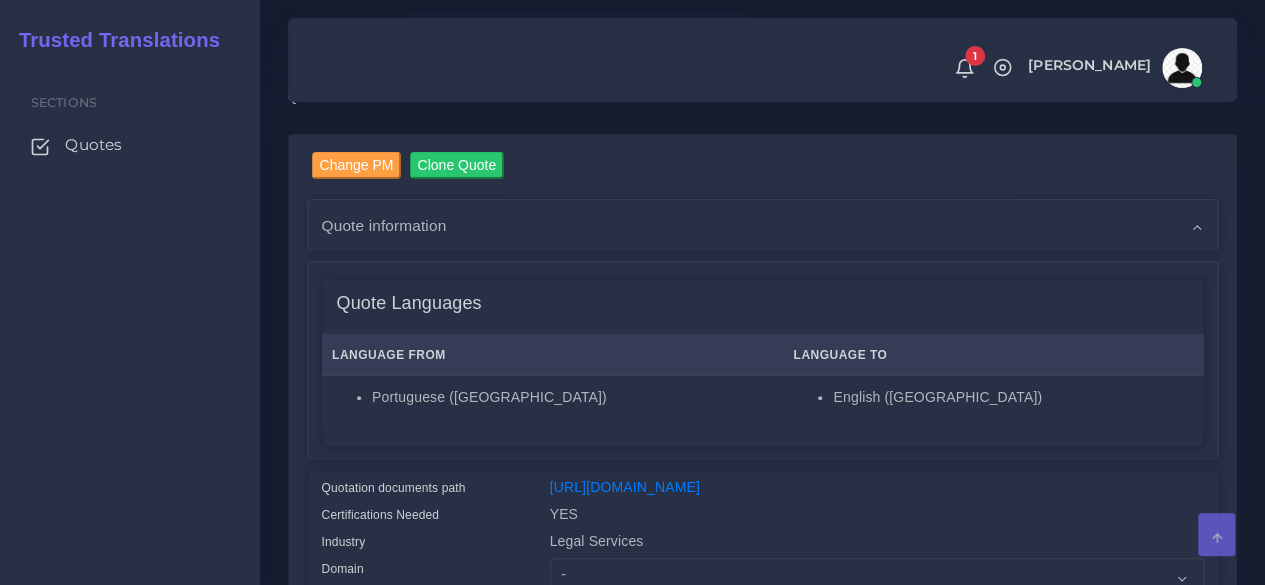scroll, scrollTop: 400, scrollLeft: 0, axis: vertical 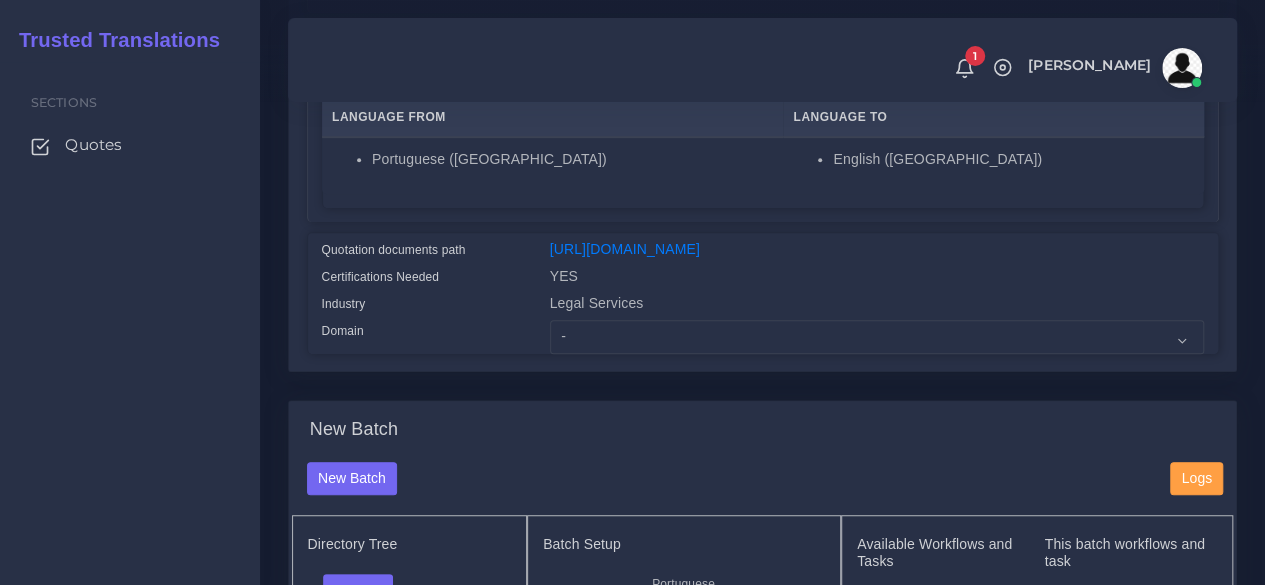 click on "Legal Services" at bounding box center (877, 306) 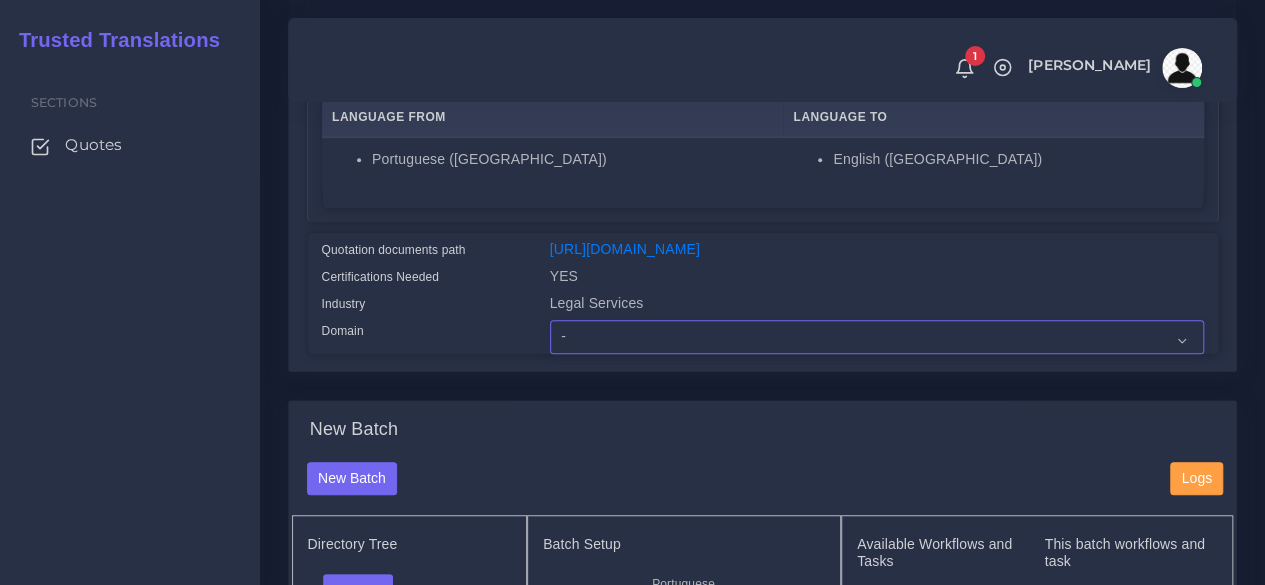 click on "-
Advertising and Media
Agriculture, Forestry and Fishing
Architecture, Building and Construction
Automotive
Chemicals
Computer Hardware
Computer Software
Consumer Electronics - Home appliances
Education
Energy, Water, Transportation and Utilities
Finance - Banking
Food Manufacturing and Services
Healthcare and Health Sciences
Hospitality, Leisure, Tourism and Arts
Human Resources - HR
Industrial Electronics
Industrial Manufacturing Insurance" at bounding box center (877, 337) 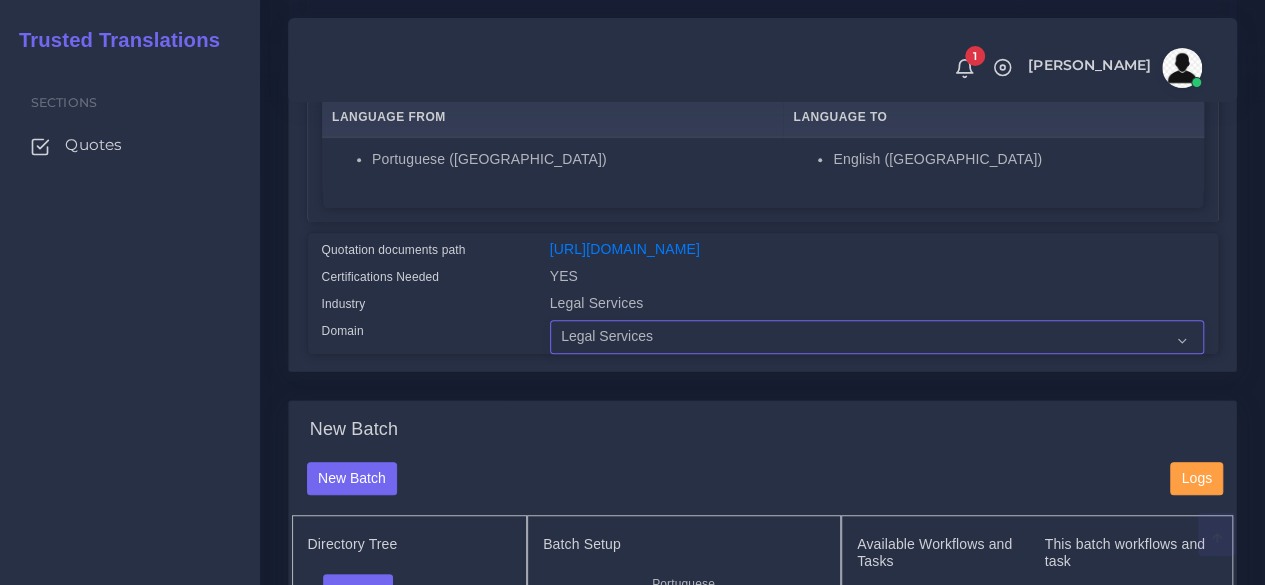 scroll, scrollTop: 700, scrollLeft: 0, axis: vertical 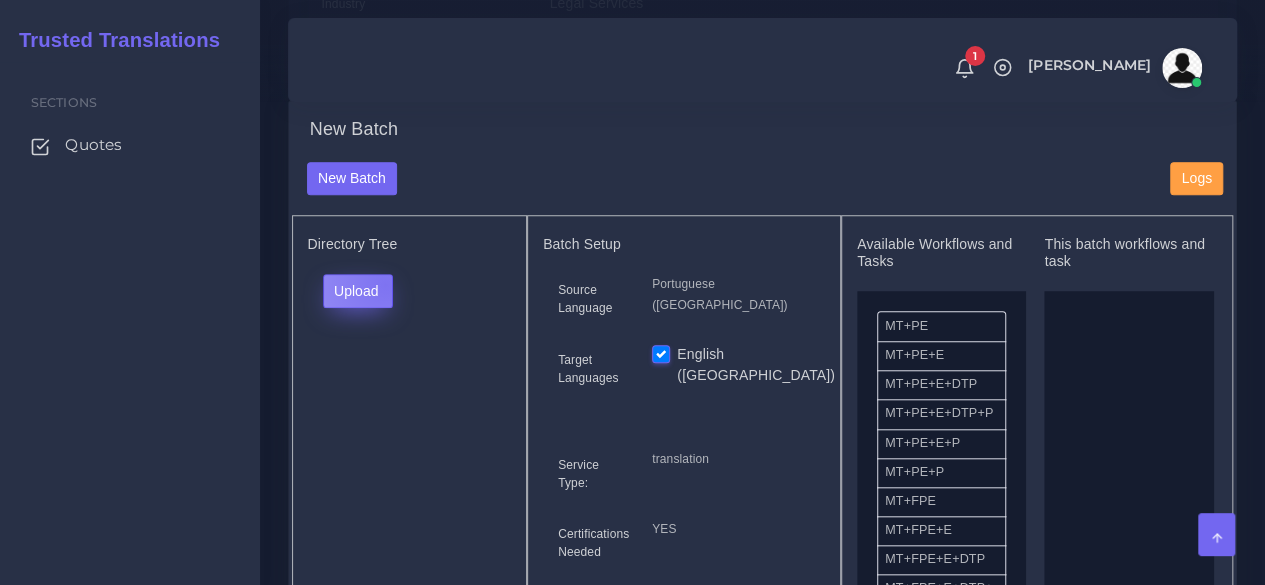 click on "Upload" at bounding box center [358, 291] 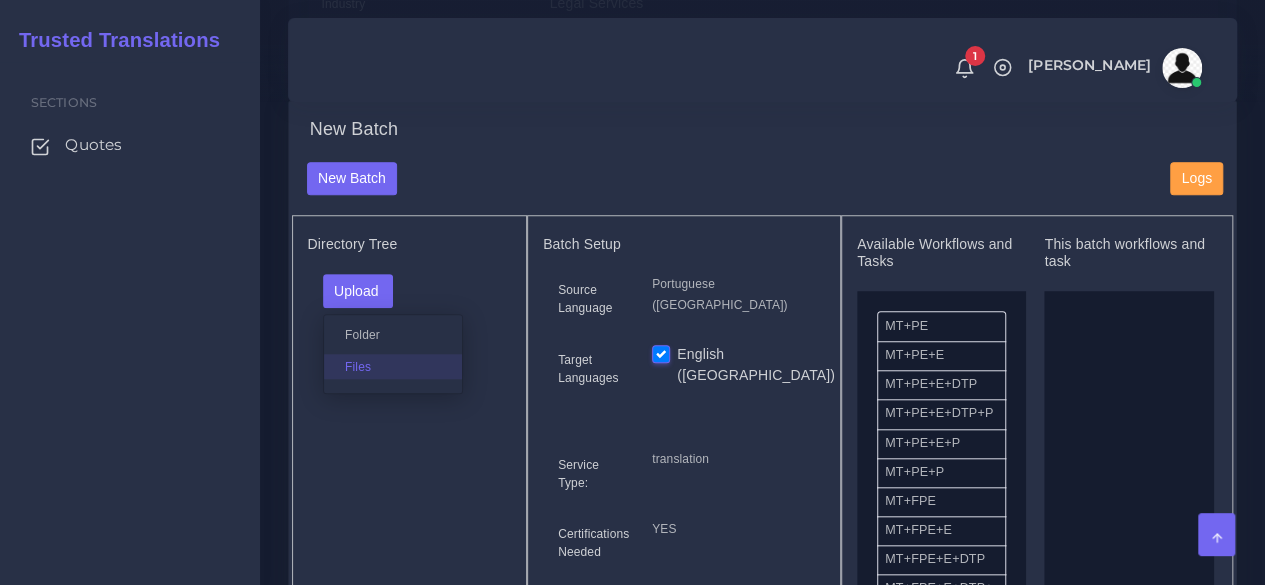 click on "Files" at bounding box center (393, 366) 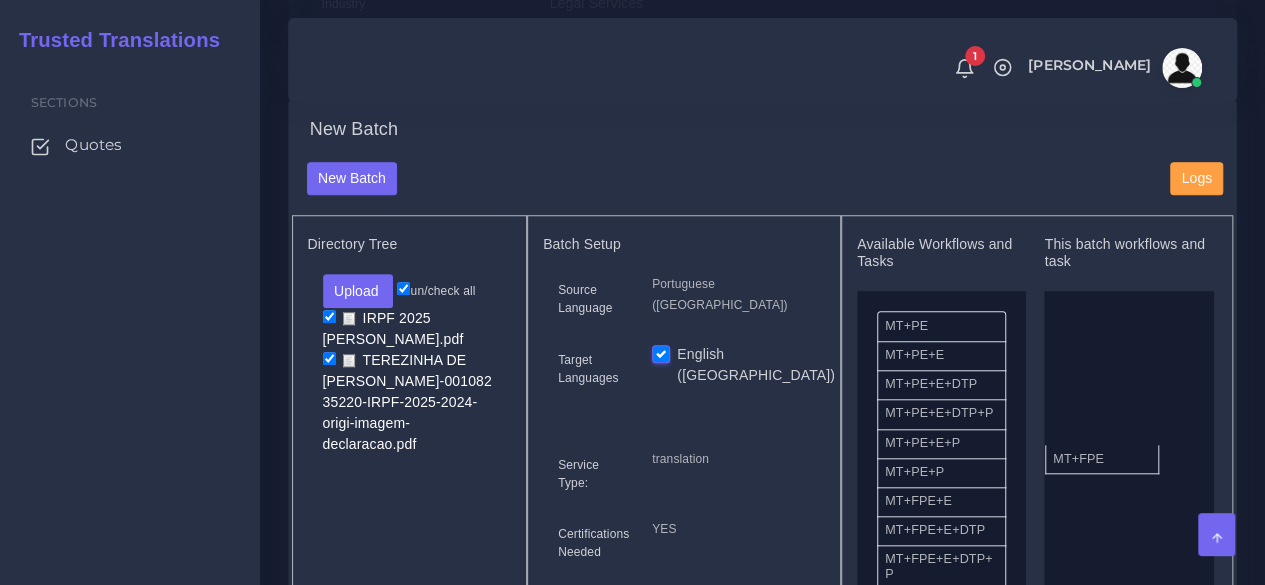 drag, startPoint x: 948, startPoint y: 547, endPoint x: 1072, endPoint y: 484, distance: 139.0863 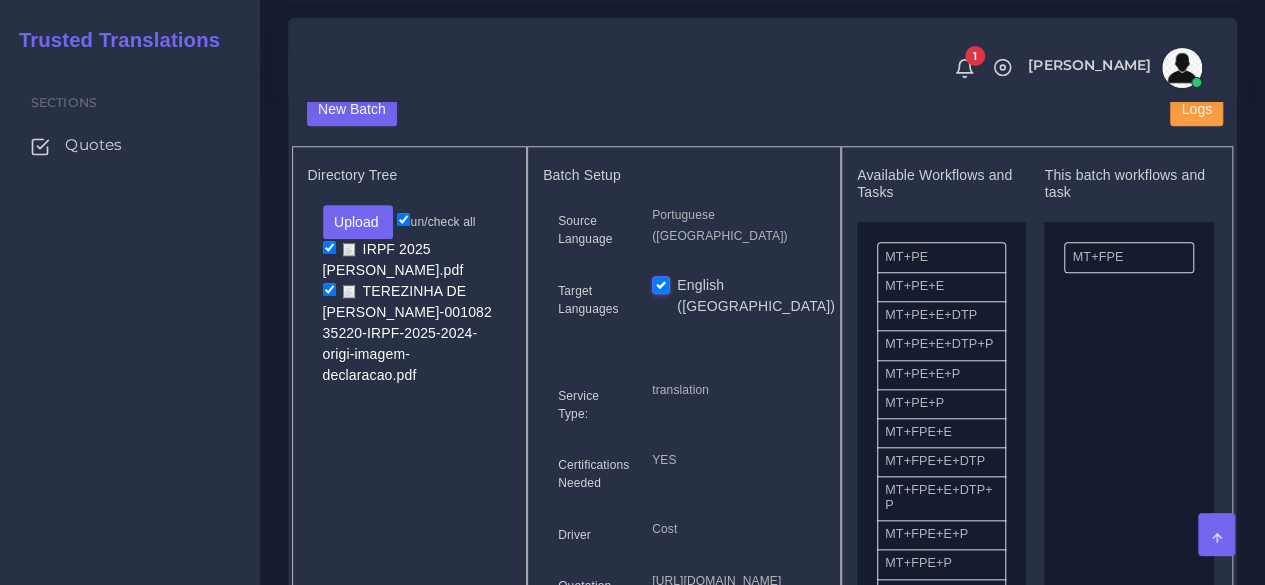 scroll, scrollTop: 800, scrollLeft: 0, axis: vertical 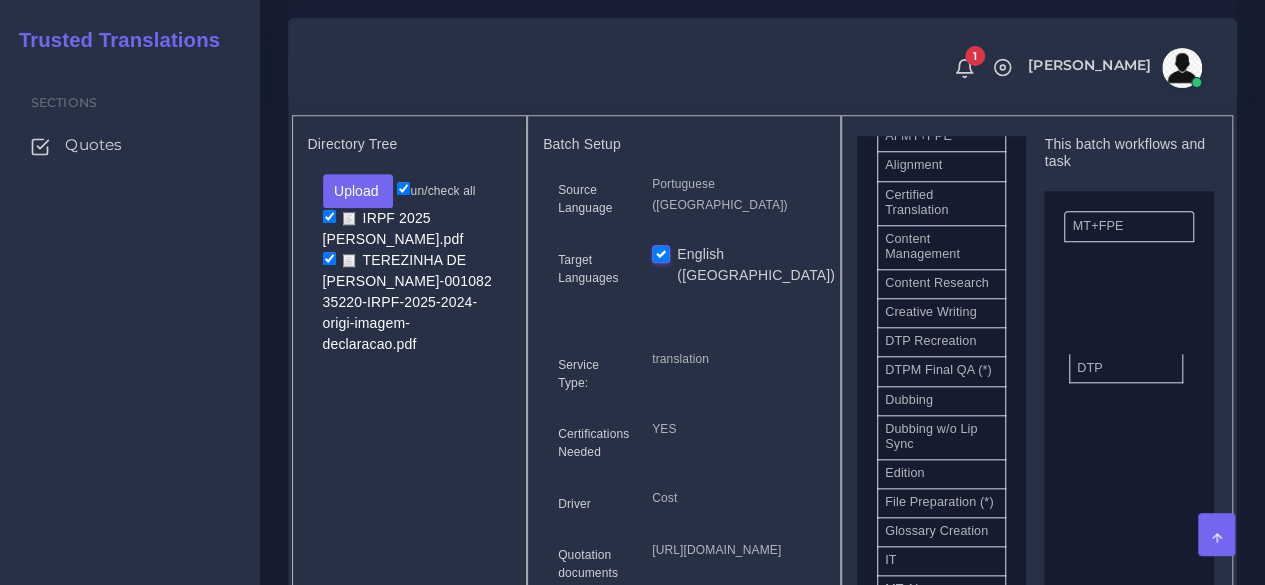 drag, startPoint x: 926, startPoint y: 391, endPoint x: 1094, endPoint y: 401, distance: 168.29736 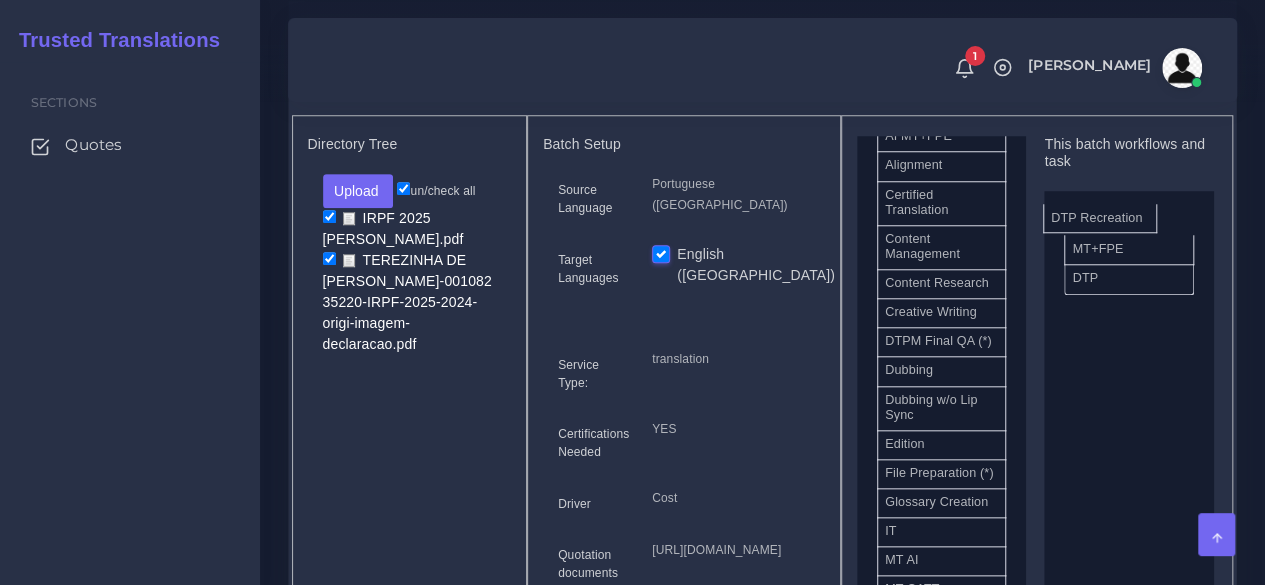 drag, startPoint x: 968, startPoint y: 403, endPoint x: 1138, endPoint y: 251, distance: 228.04385 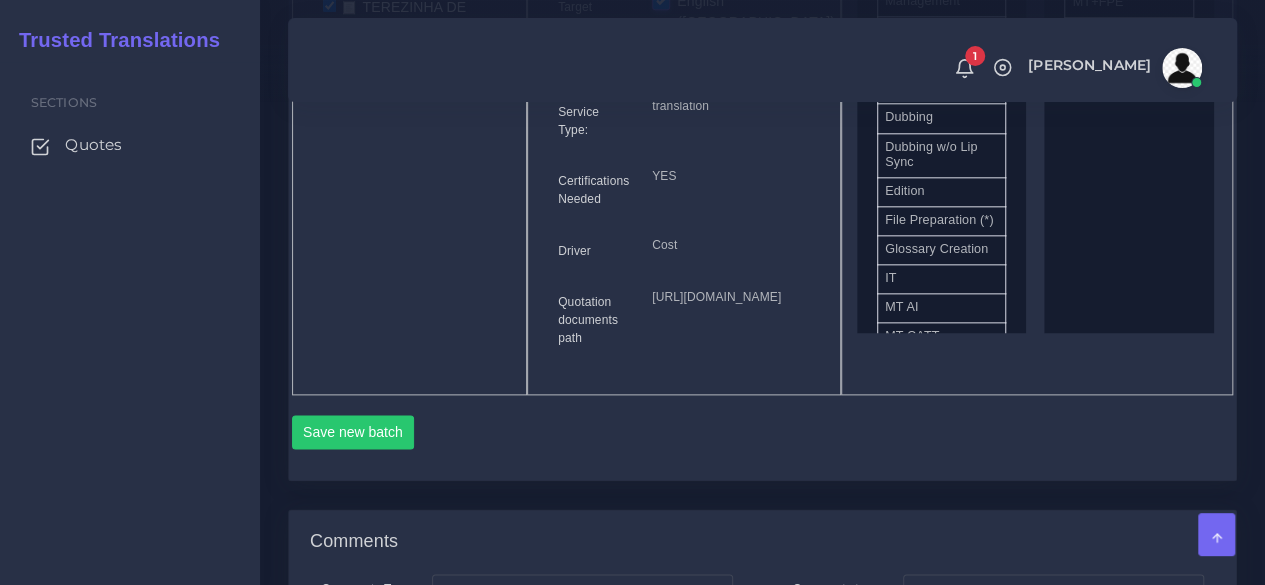 scroll, scrollTop: 1300, scrollLeft: 0, axis: vertical 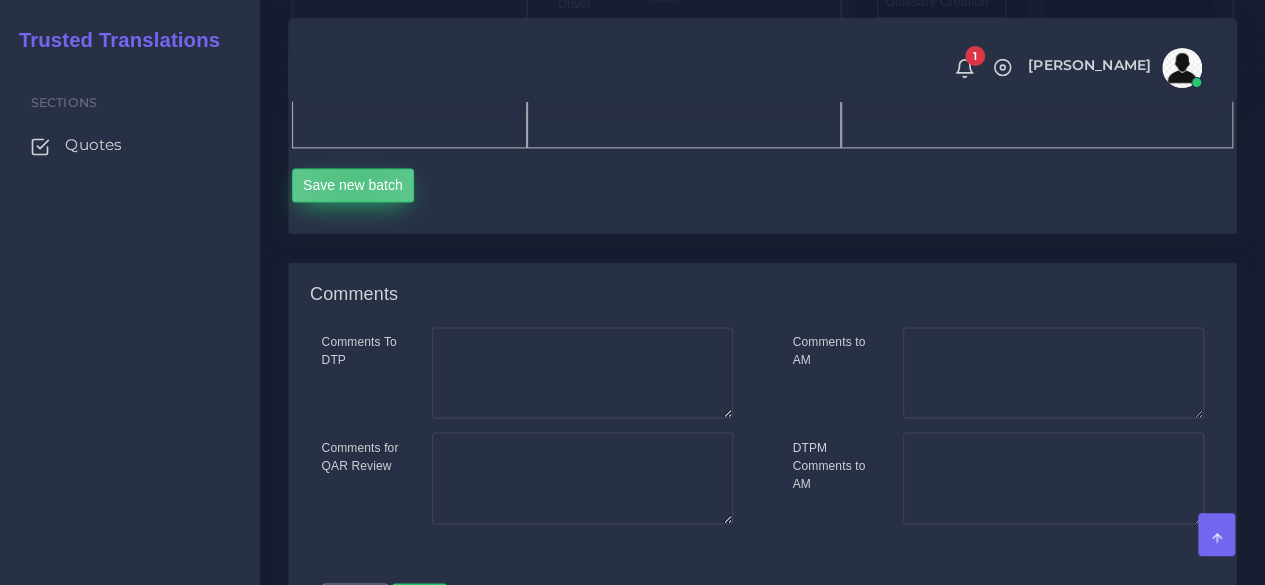 click on "Save new batch" at bounding box center [353, 185] 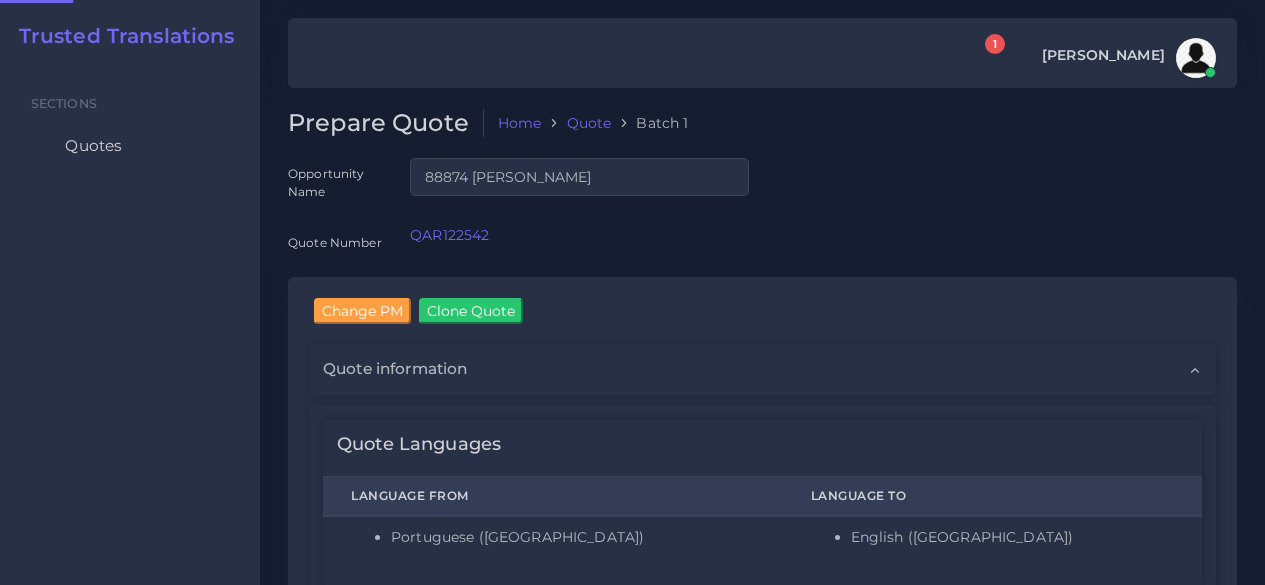 scroll, scrollTop: 0, scrollLeft: 0, axis: both 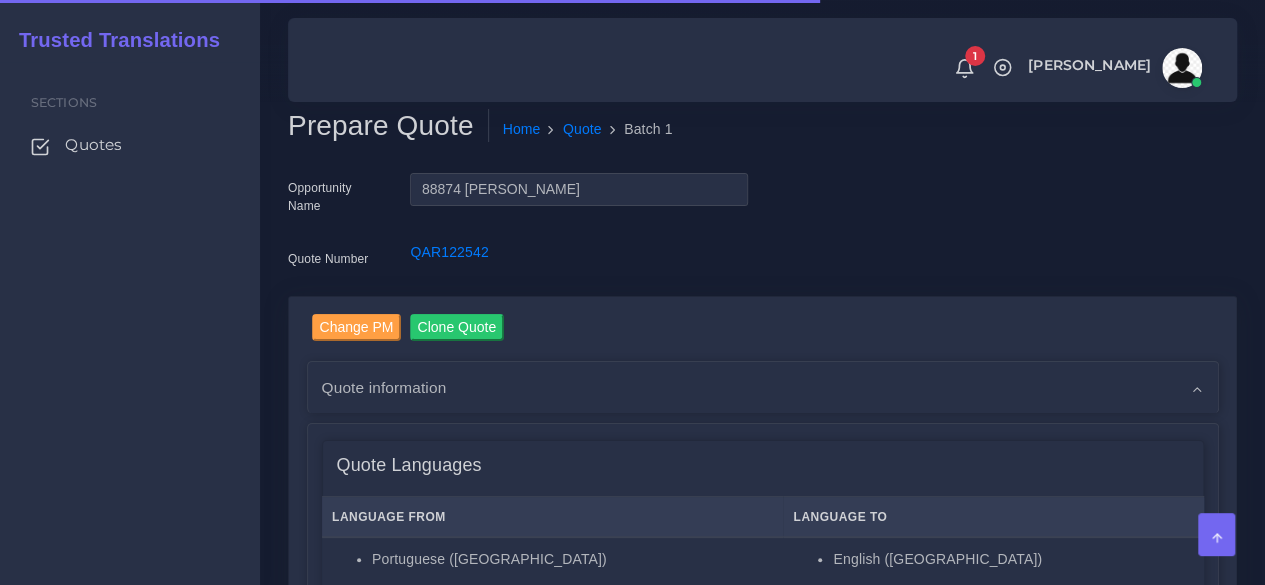 type 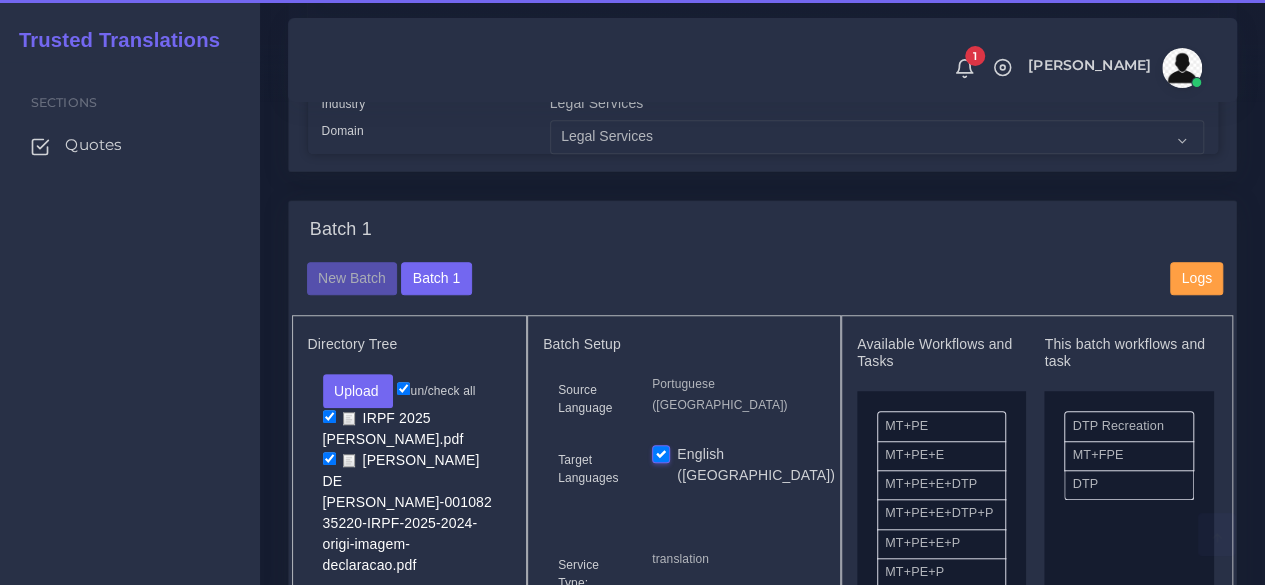 scroll, scrollTop: 800, scrollLeft: 0, axis: vertical 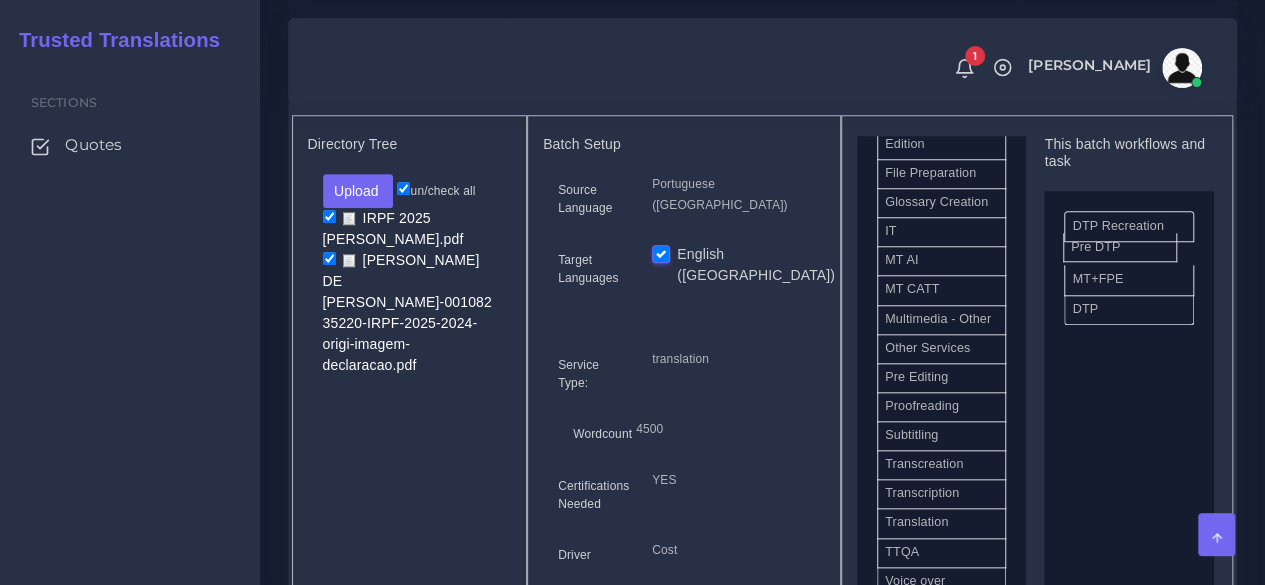 drag, startPoint x: 955, startPoint y: 456, endPoint x: 1141, endPoint y: 277, distance: 258.14145 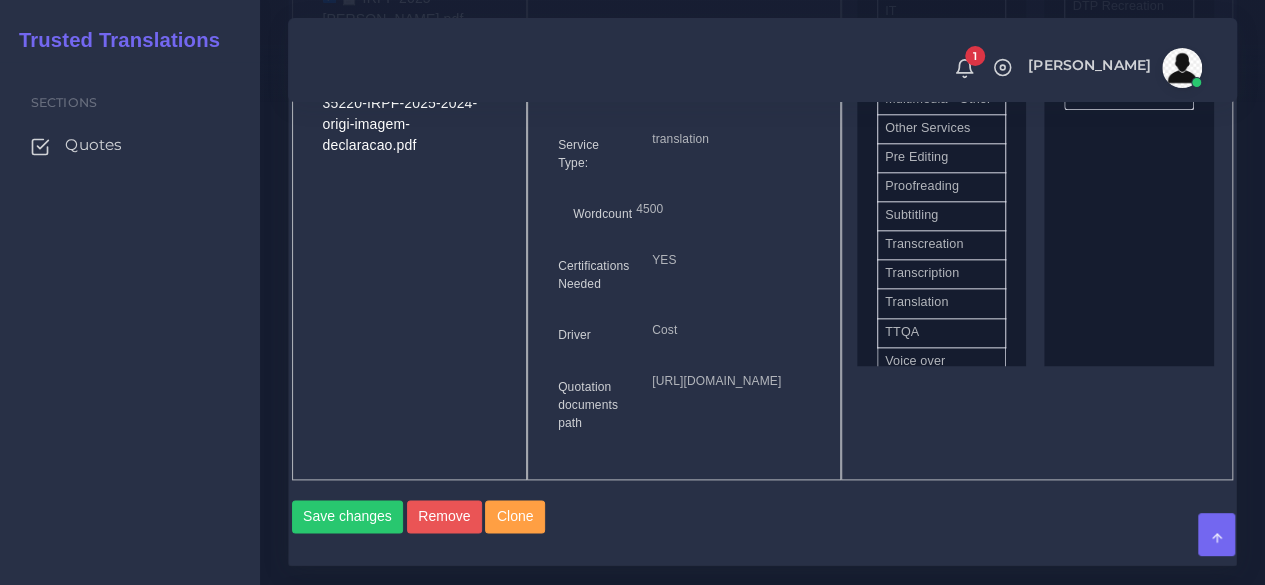 scroll, scrollTop: 1300, scrollLeft: 0, axis: vertical 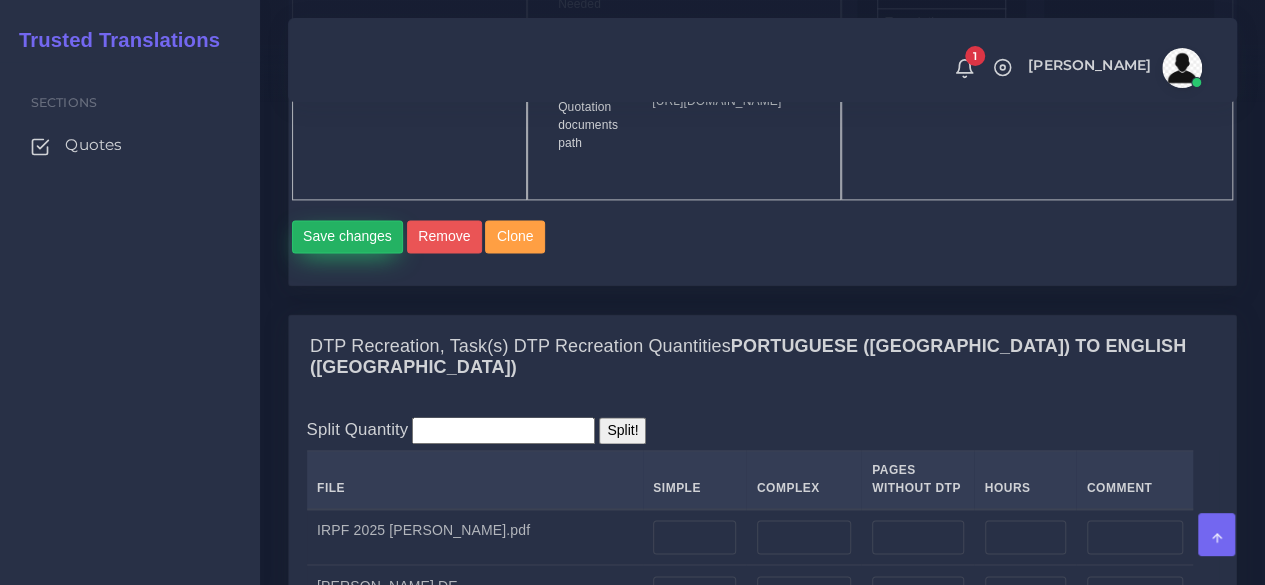 click on "Save changes" at bounding box center (348, 237) 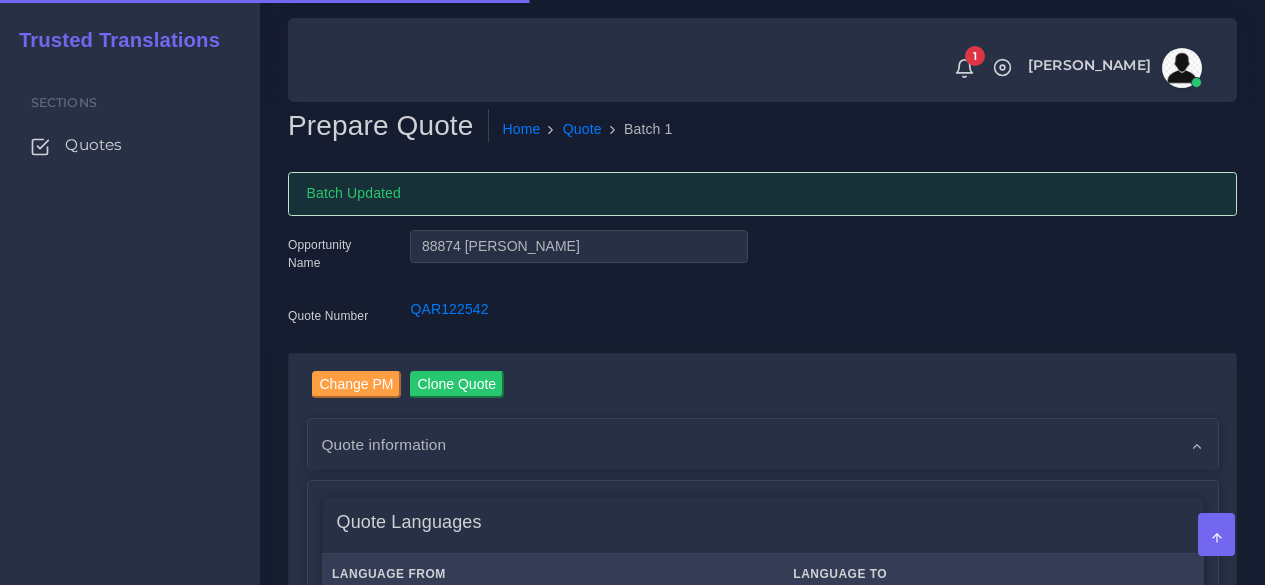 scroll, scrollTop: 0, scrollLeft: 0, axis: both 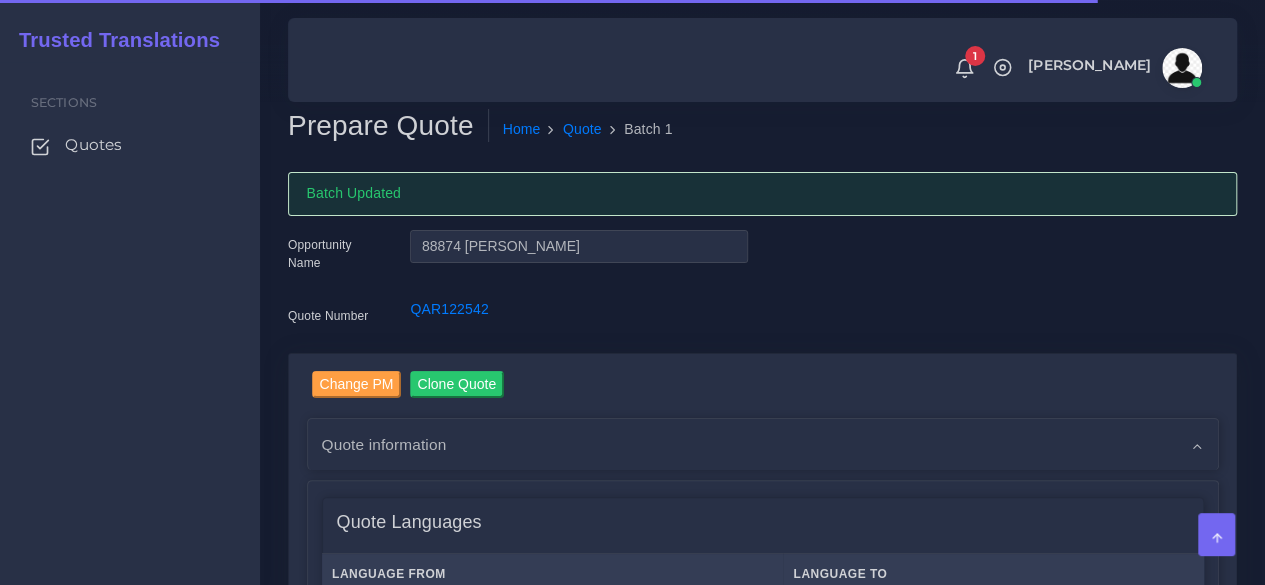 click on "Sections
Quotes" at bounding box center [130, 323] 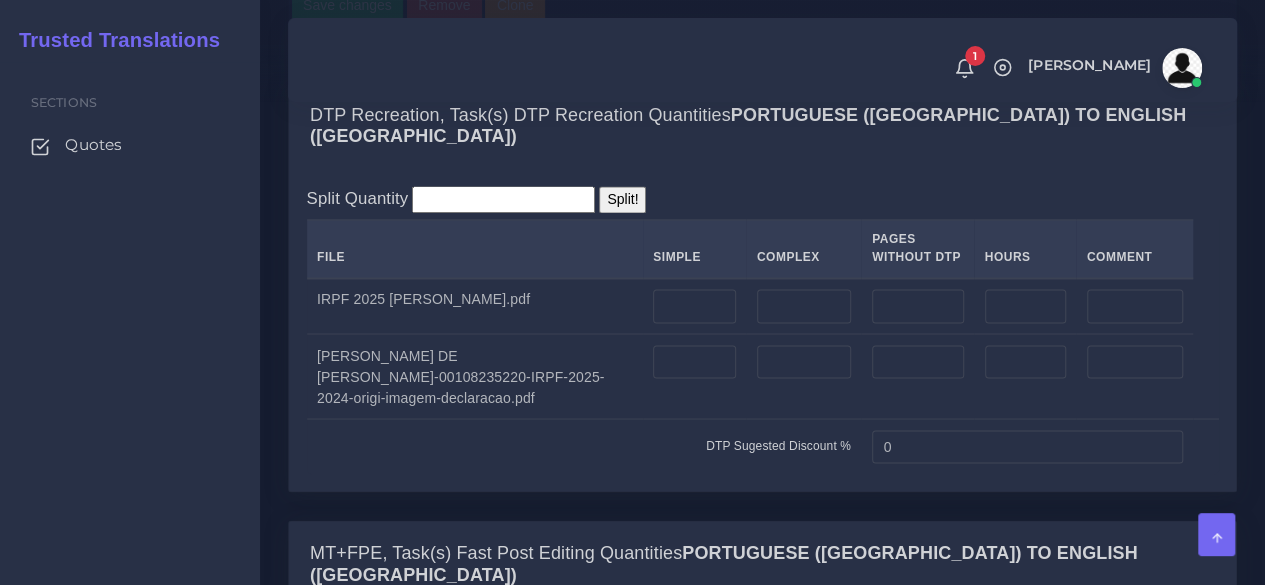 scroll, scrollTop: 1600, scrollLeft: 0, axis: vertical 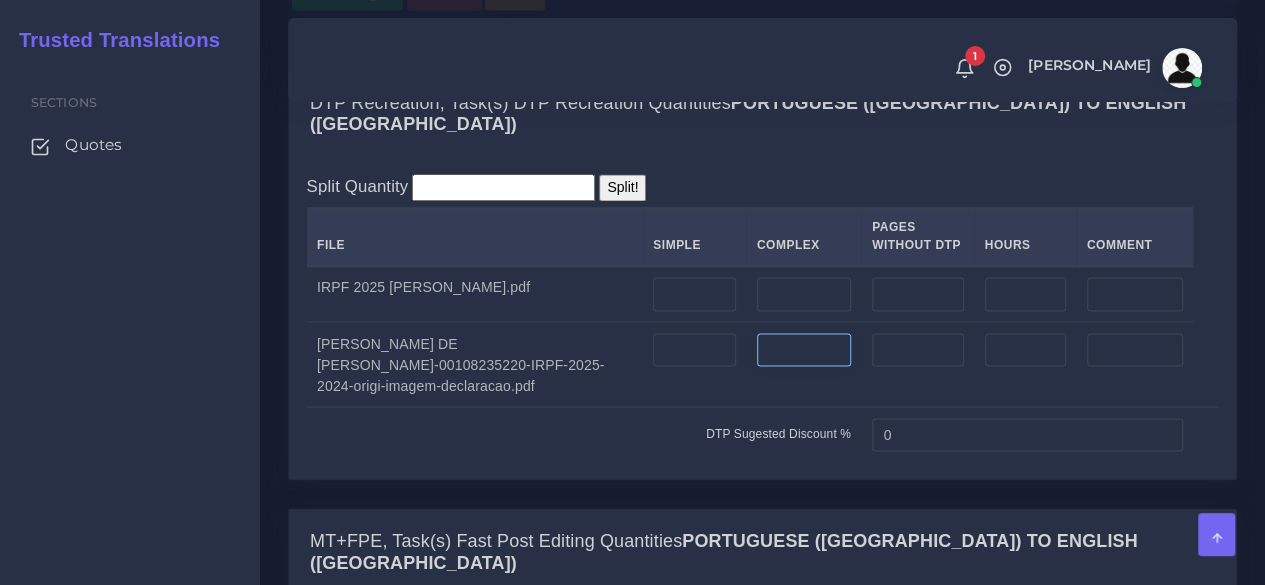 click at bounding box center [804, 350] 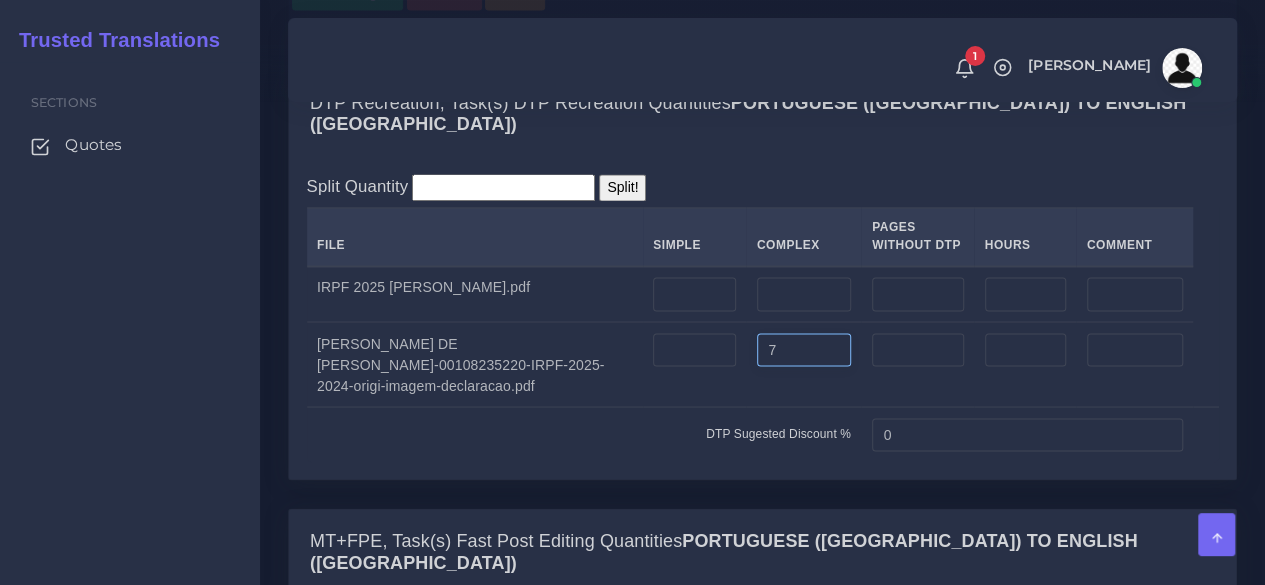 type on "7" 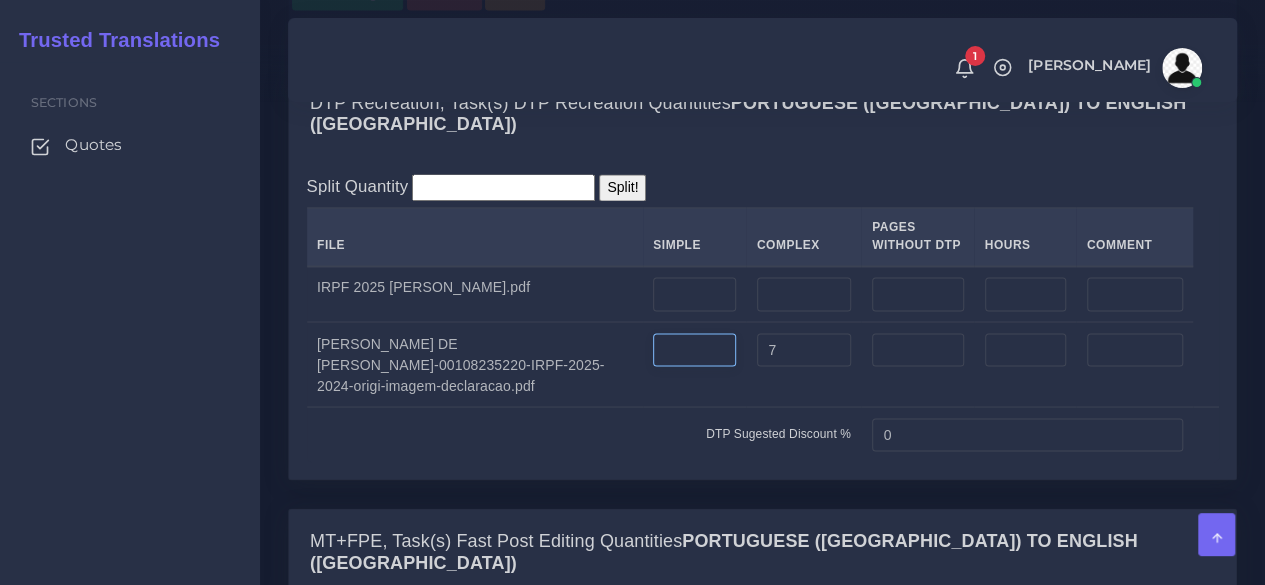 click at bounding box center [694, 350] 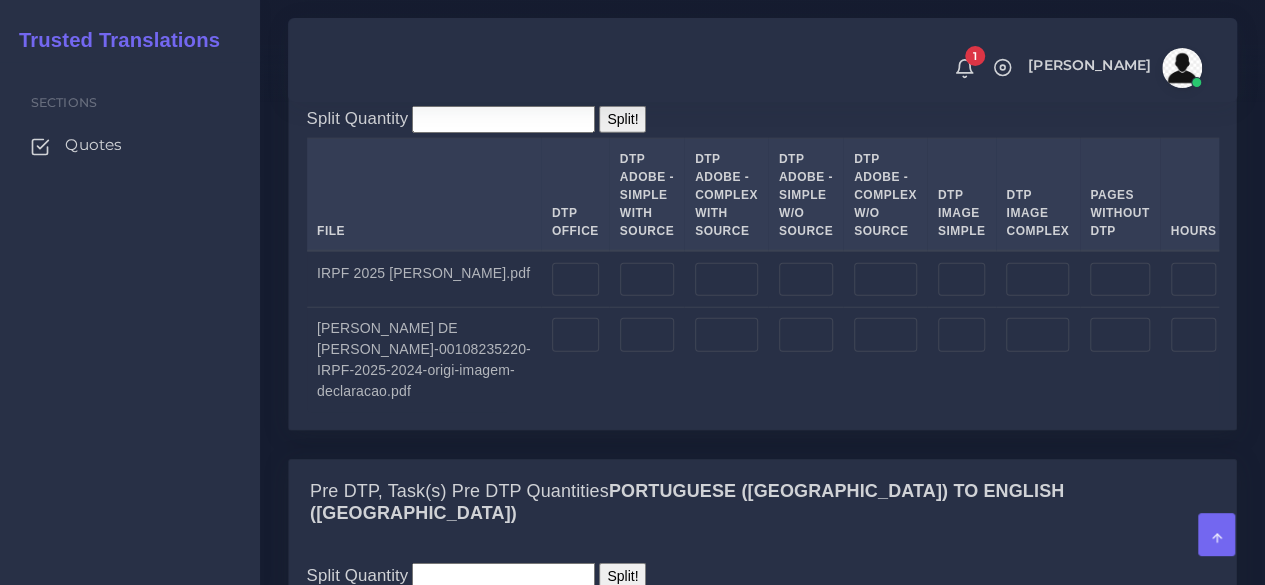 scroll, scrollTop: 2500, scrollLeft: 0, axis: vertical 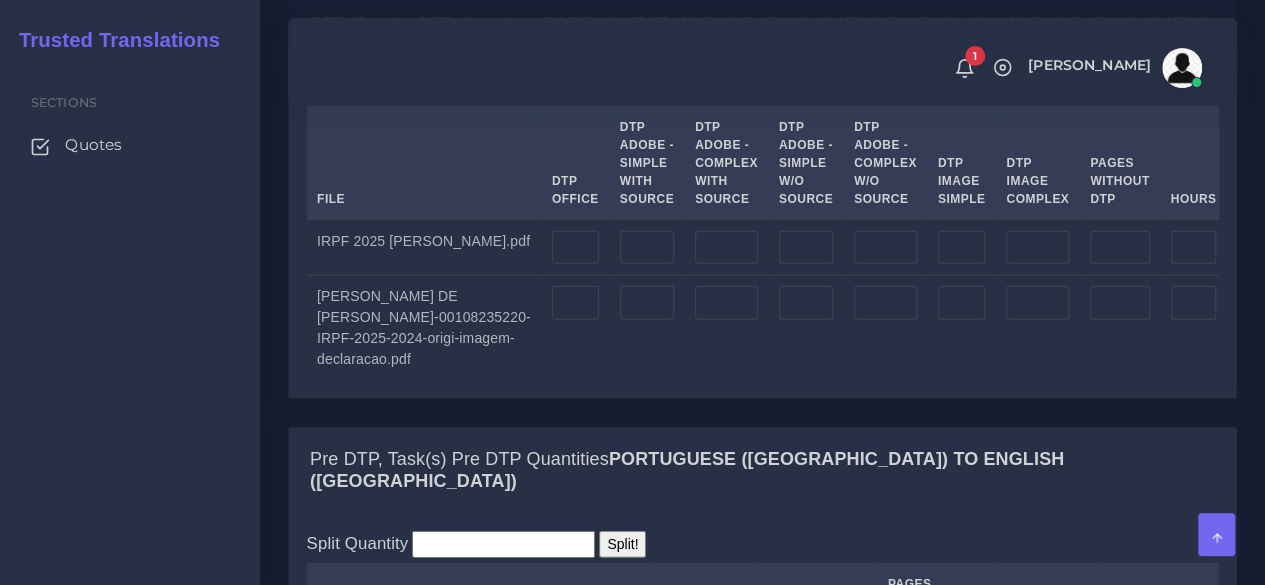type on "4" 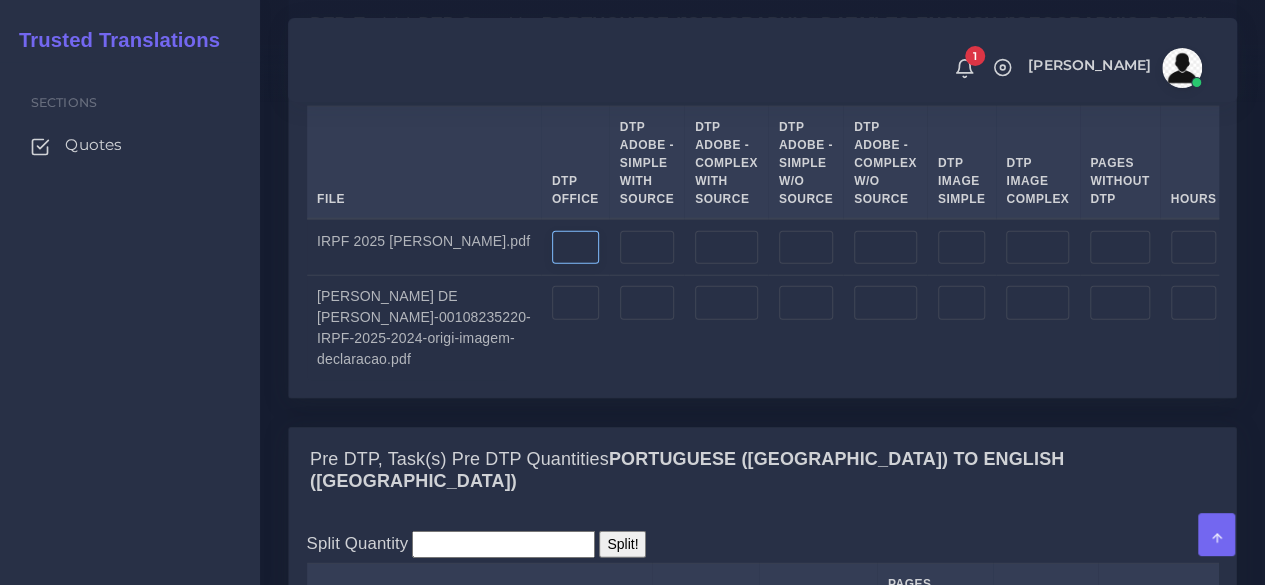 click at bounding box center [575, 248] 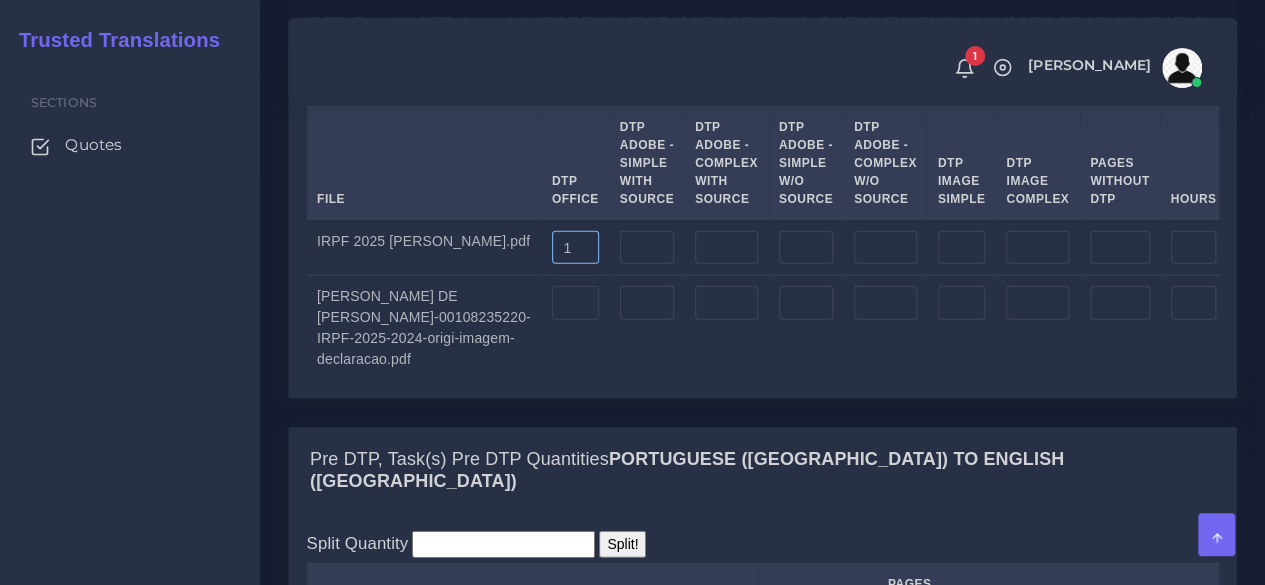 type on "1" 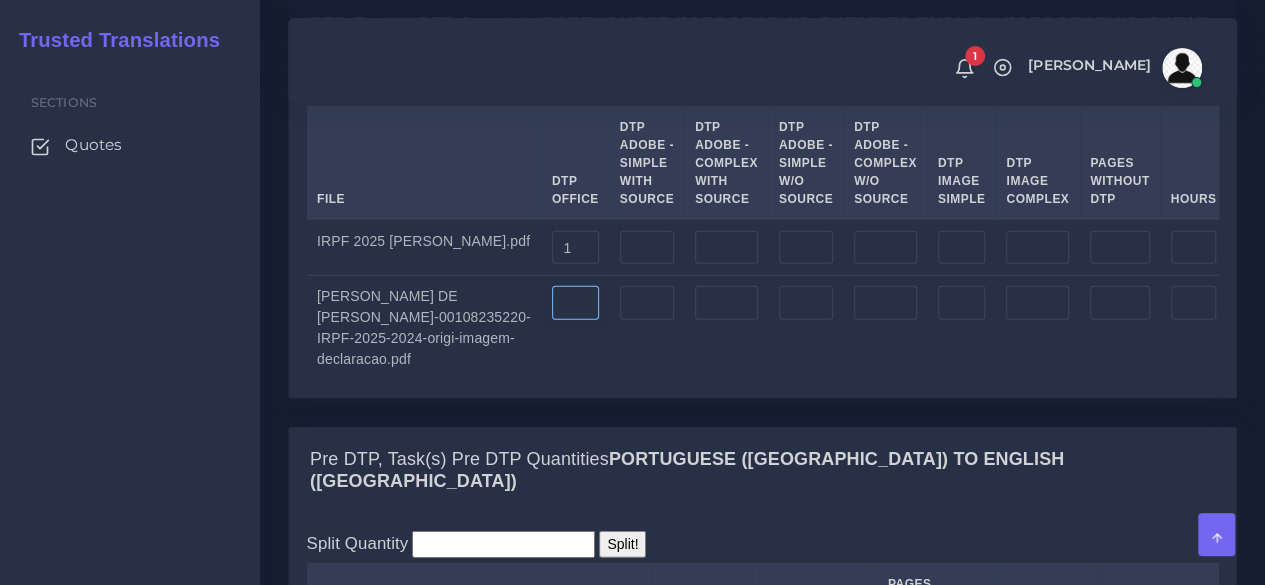click at bounding box center [575, 303] 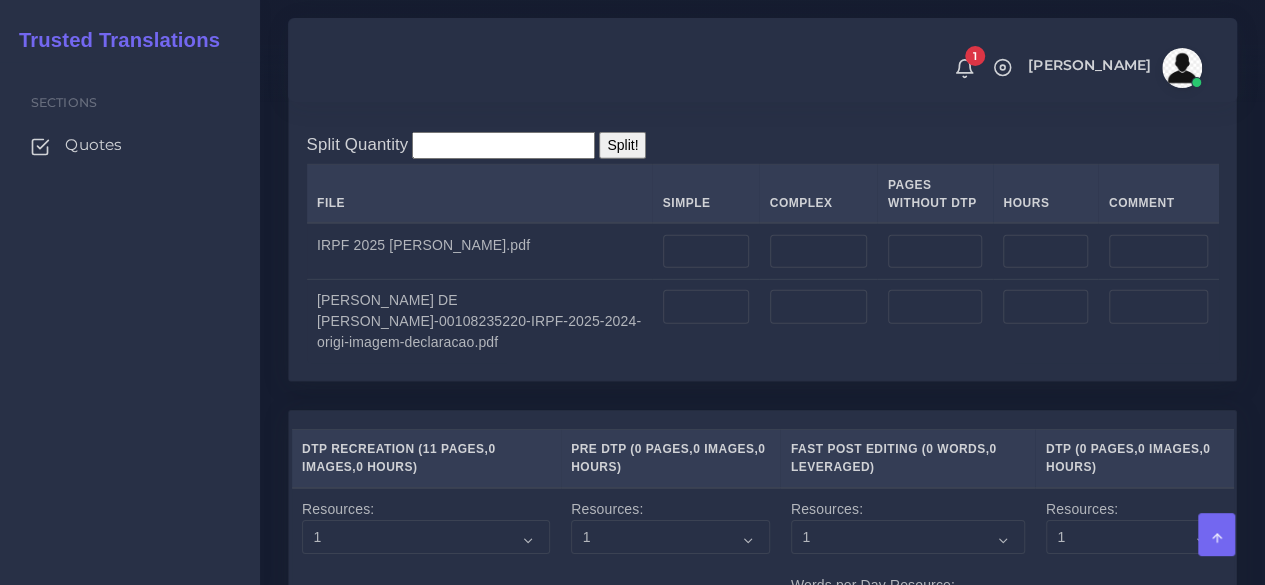 scroll, scrollTop: 2900, scrollLeft: 0, axis: vertical 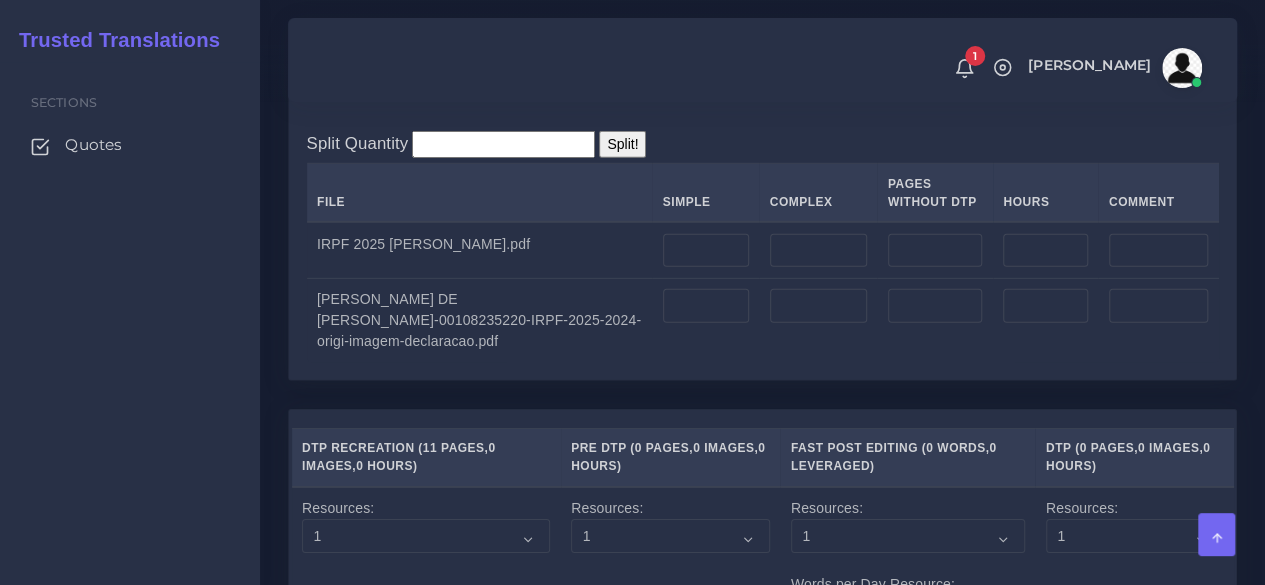 type on "11" 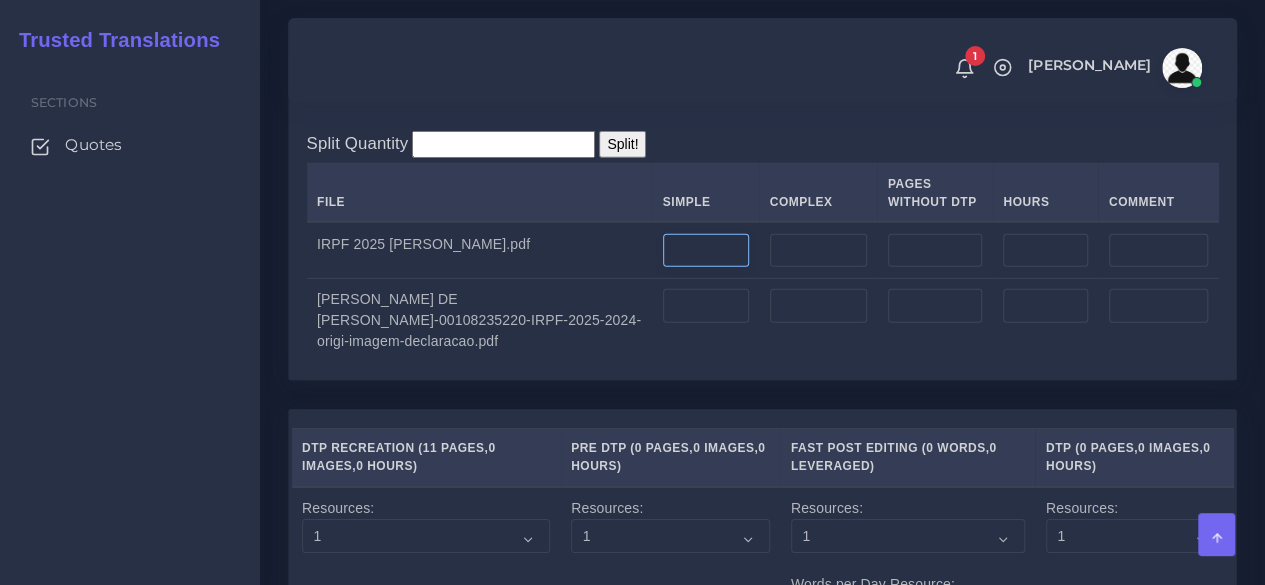 click at bounding box center [706, 251] 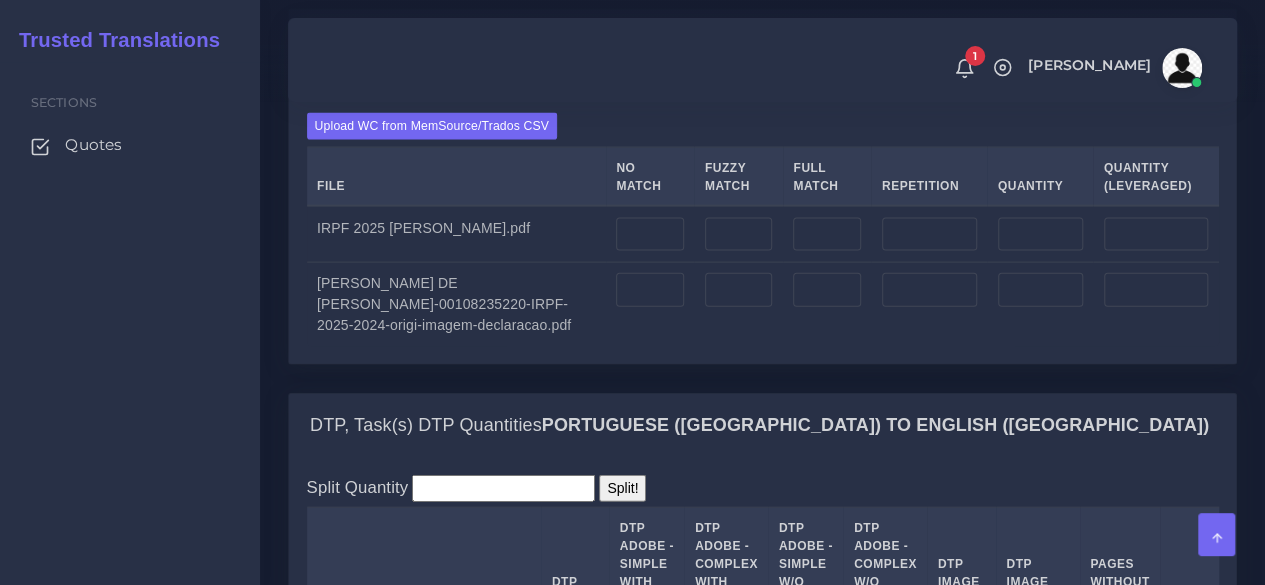 scroll, scrollTop: 2100, scrollLeft: 0, axis: vertical 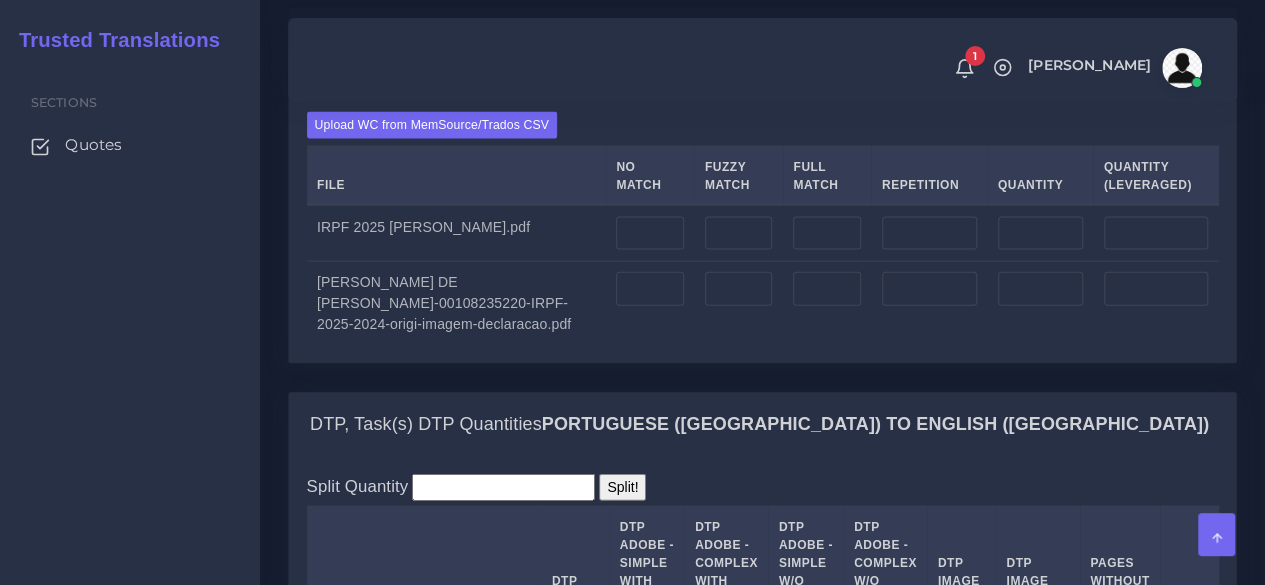 type on "1" 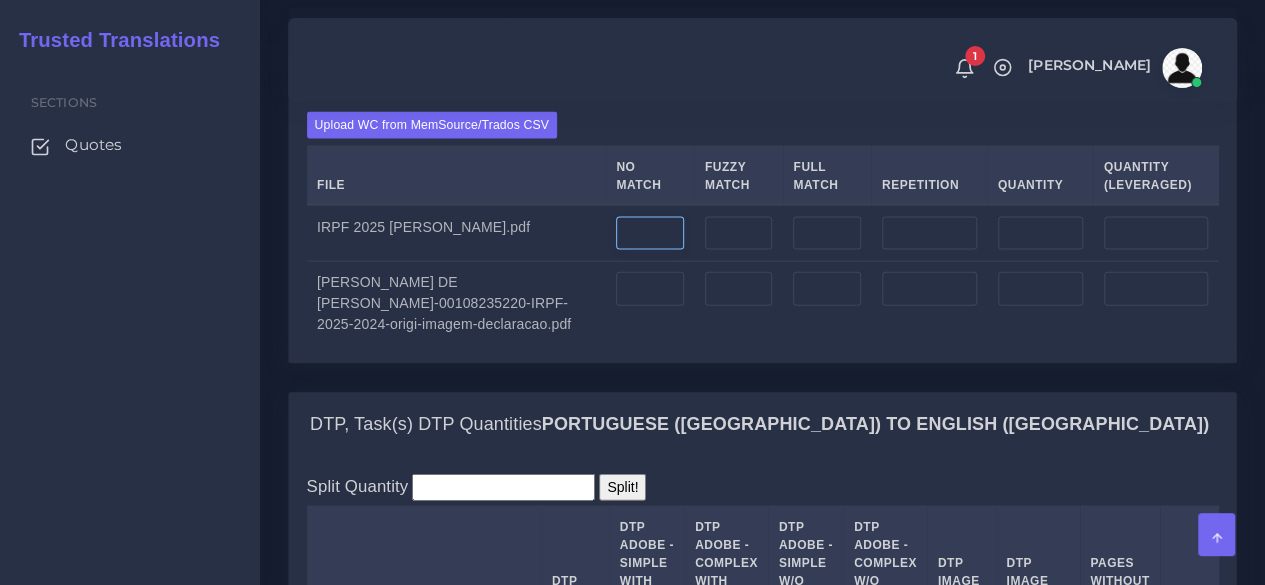 click at bounding box center [650, 234] 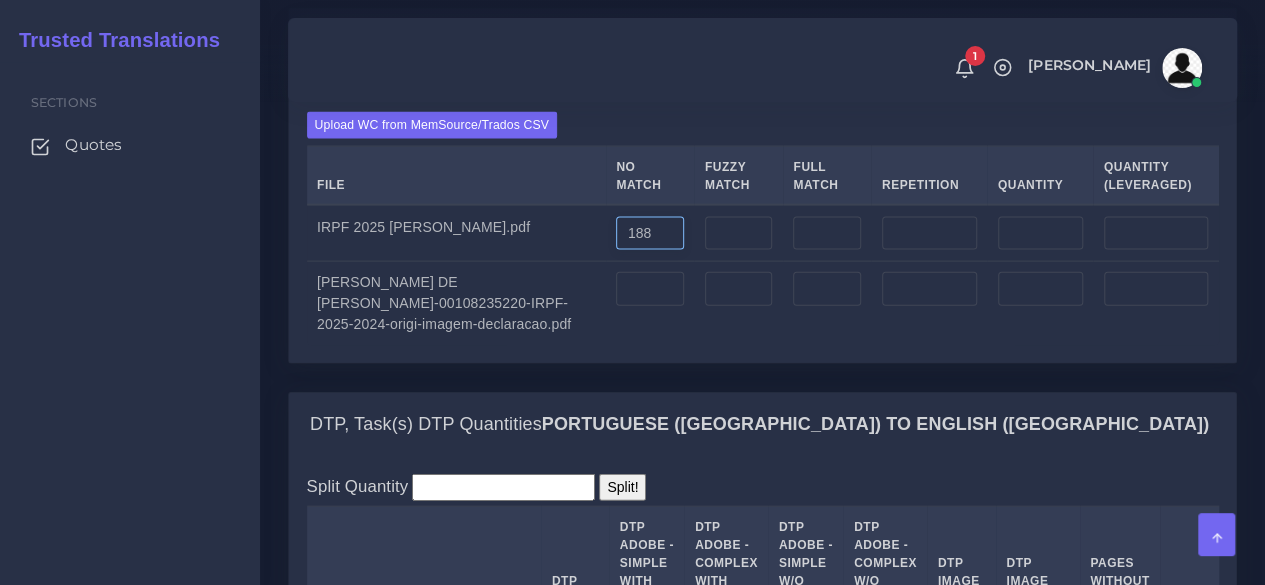 type on "188" 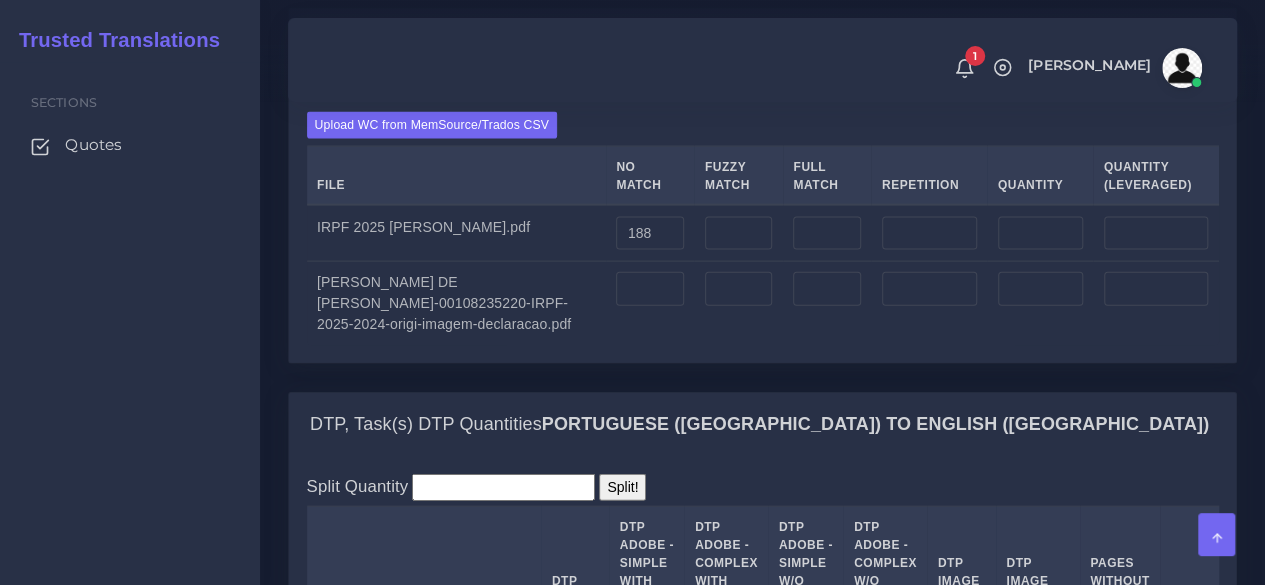 type on "188" 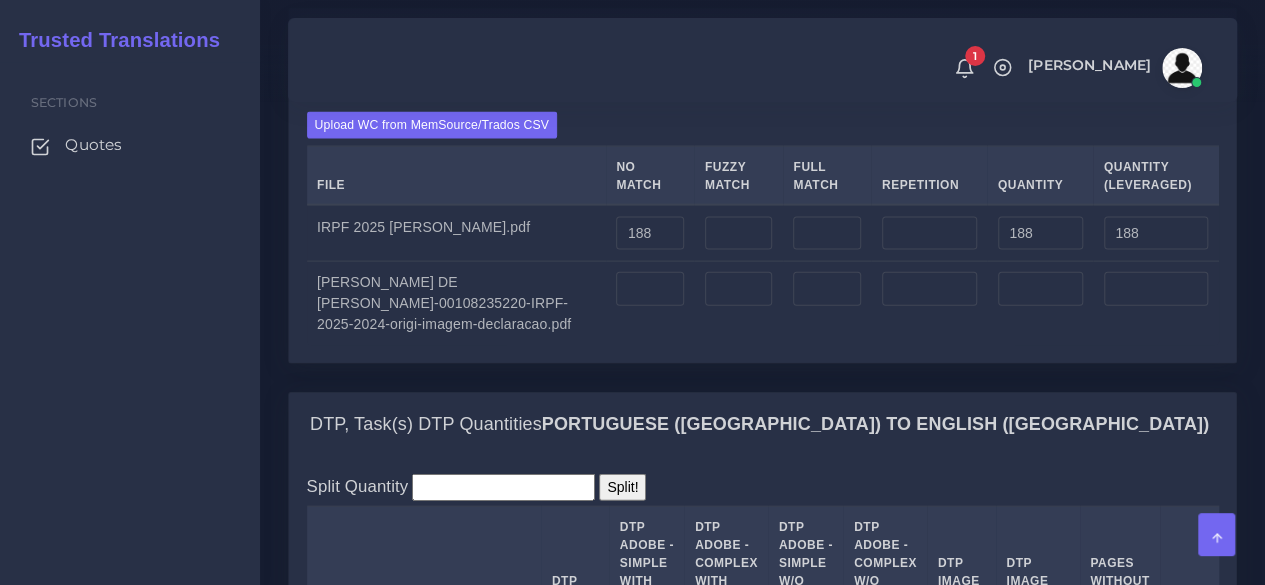 drag, startPoint x: 245, startPoint y: 410, endPoint x: 501, endPoint y: 417, distance: 256.09567 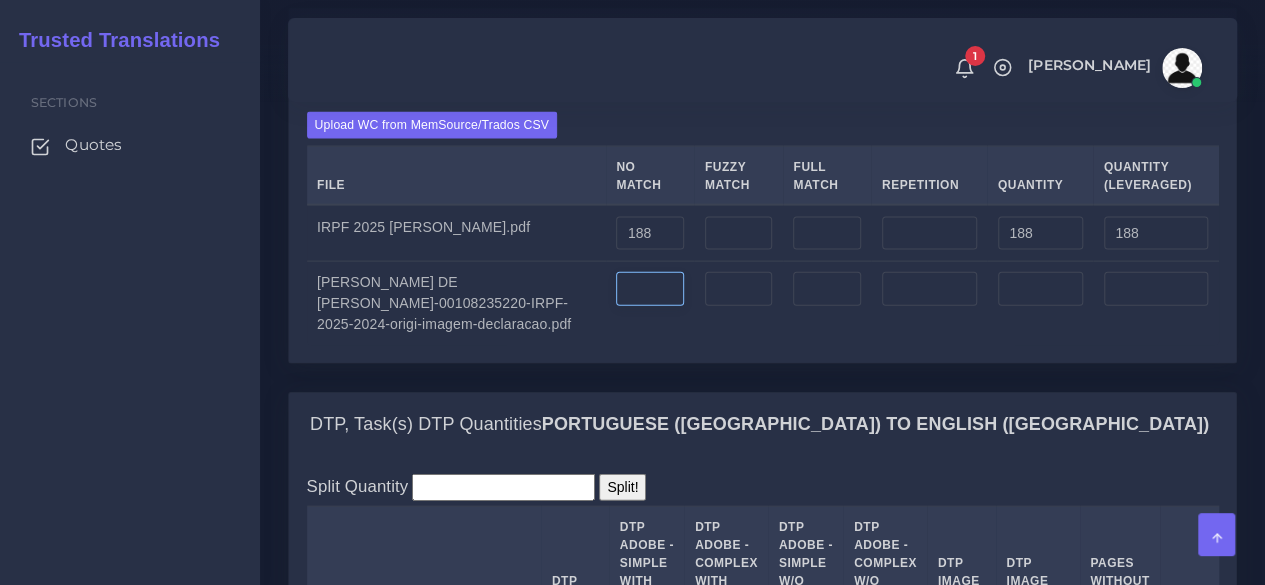 click at bounding box center [650, 289] 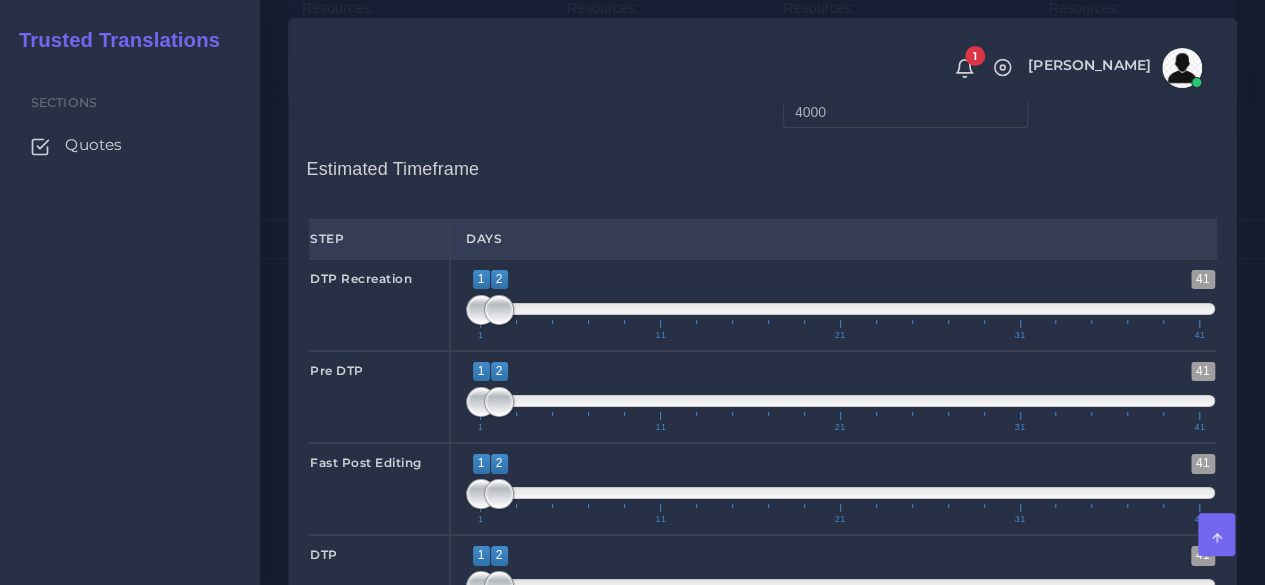 scroll, scrollTop: 3600, scrollLeft: 0, axis: vertical 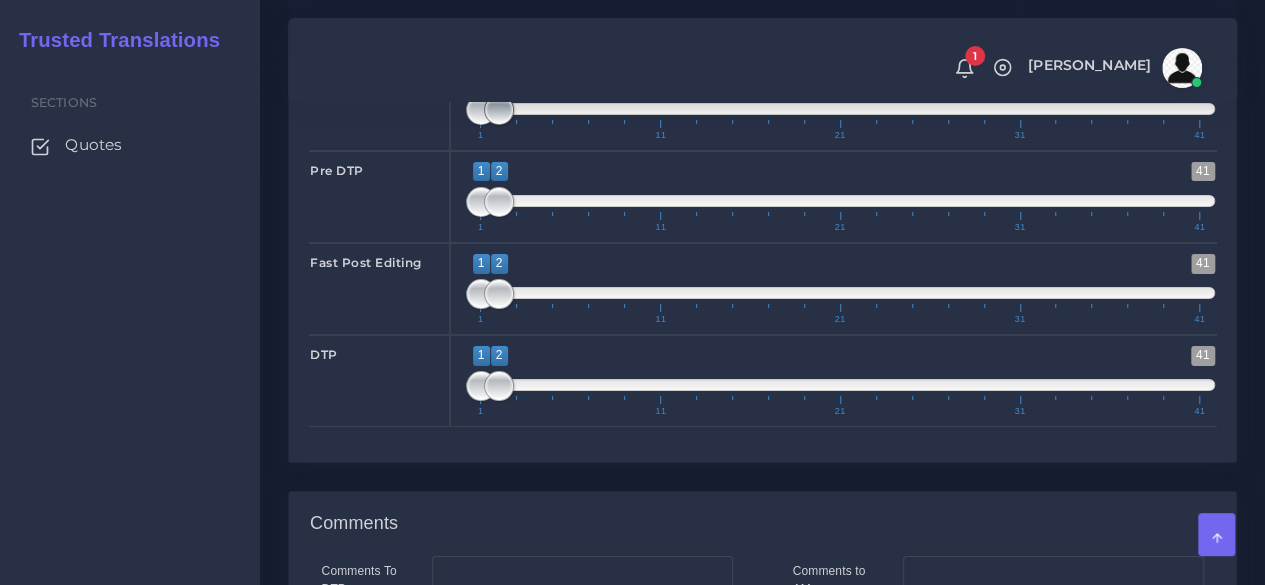type on "2086" 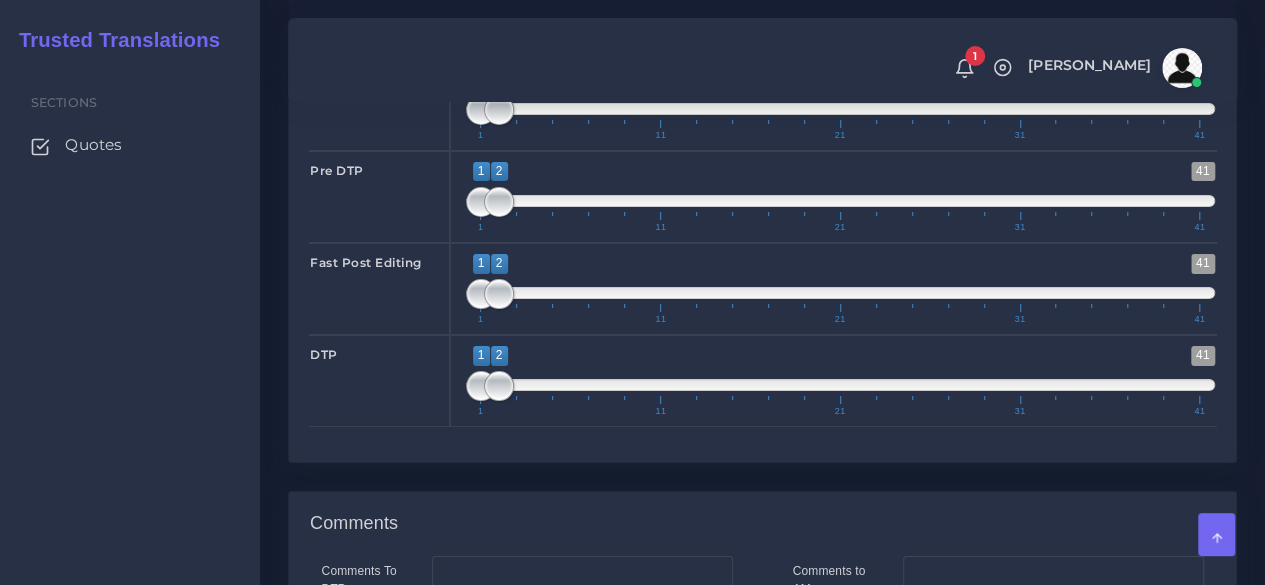 type on "1;1" 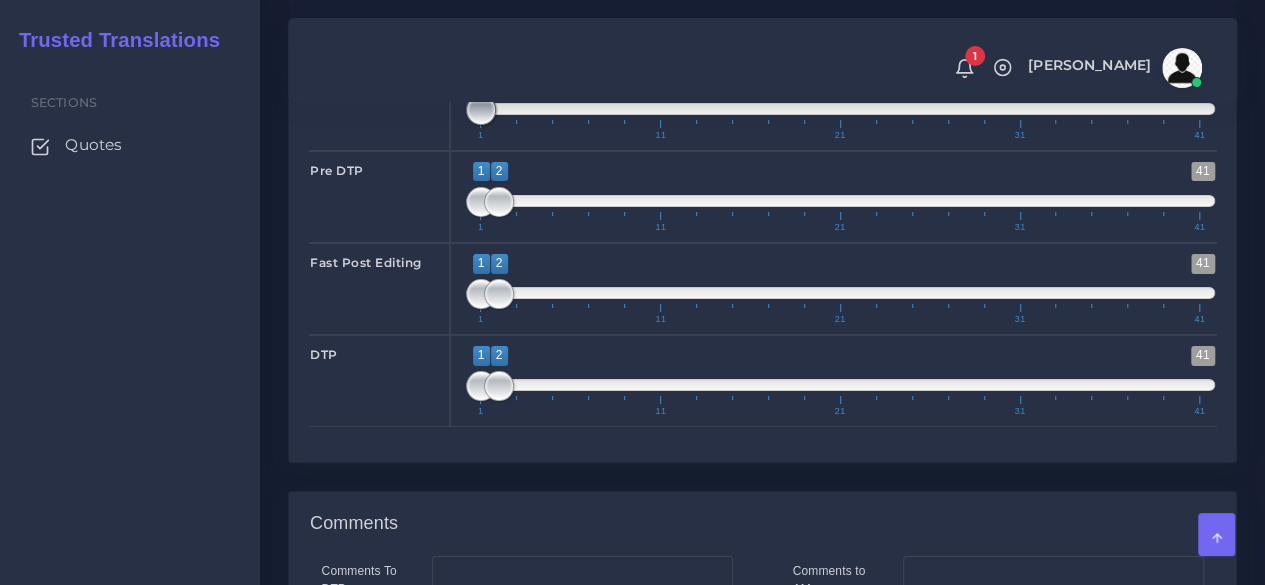 drag, startPoint x: 488, startPoint y: 341, endPoint x: 440, endPoint y: 353, distance: 49.47727 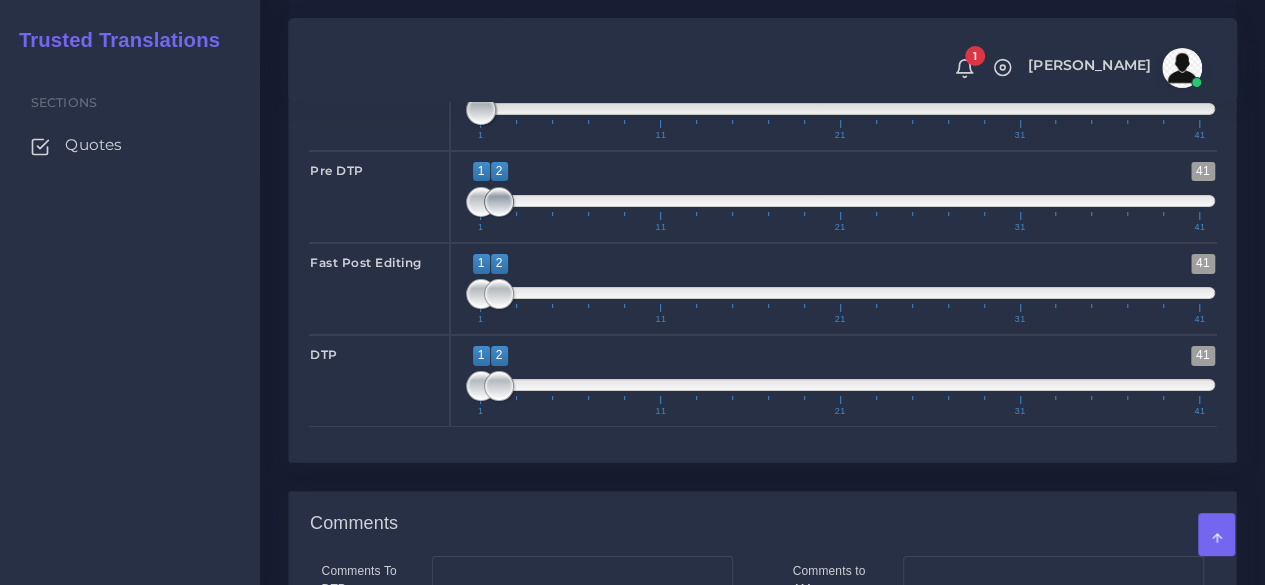 type on "1;1" 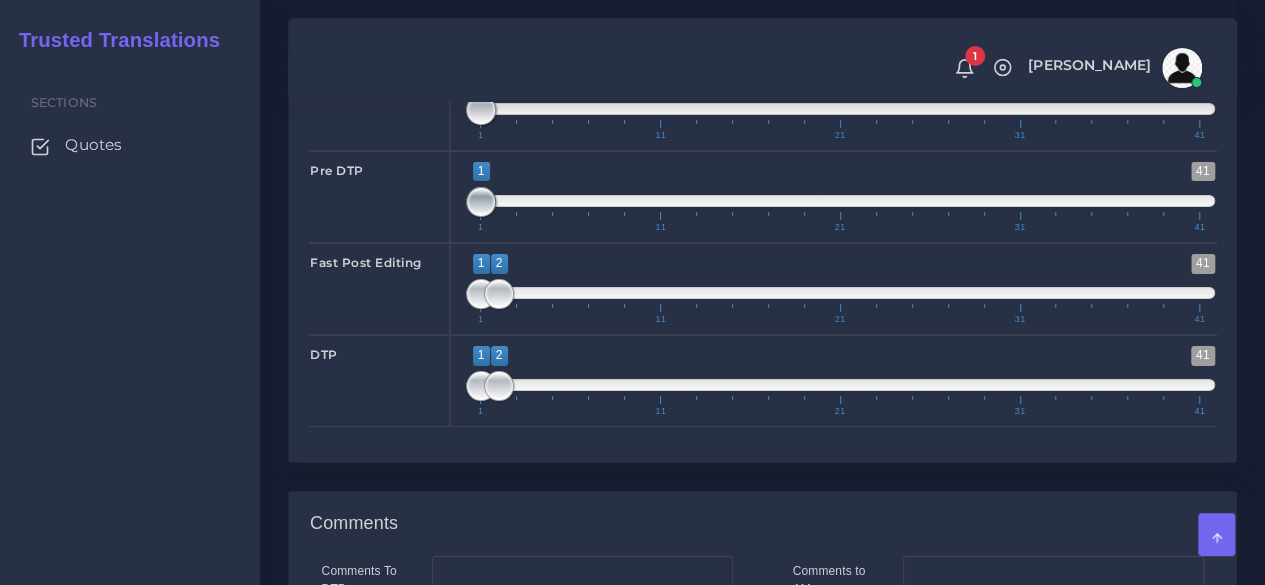 drag, startPoint x: 492, startPoint y: 424, endPoint x: 455, endPoint y: 435, distance: 38.600517 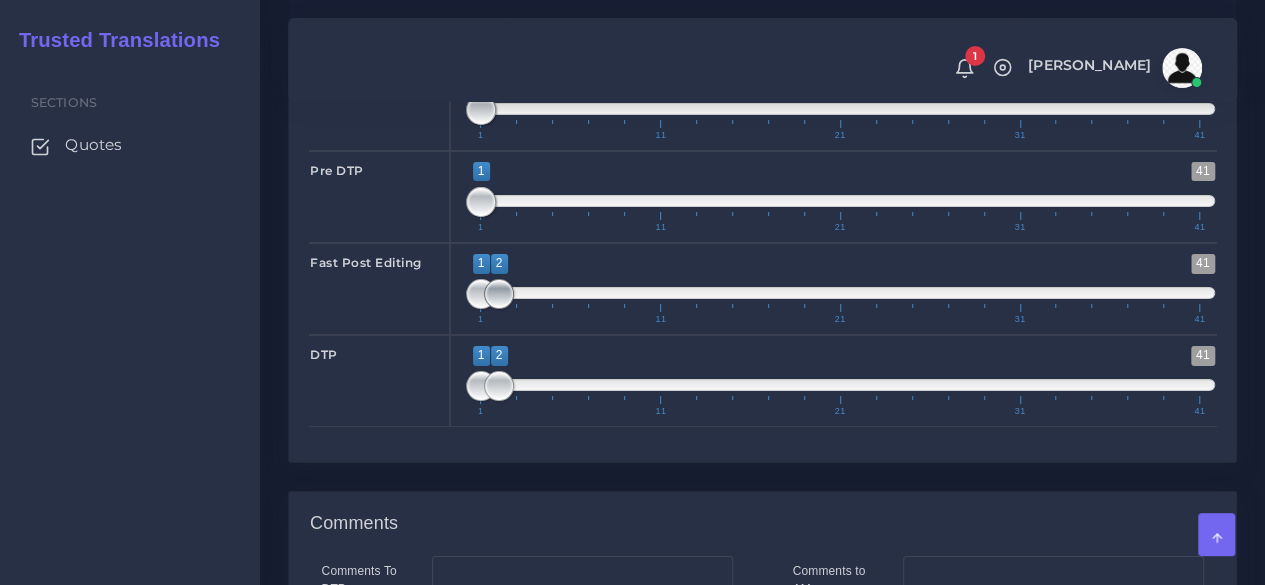 type on "1;1" 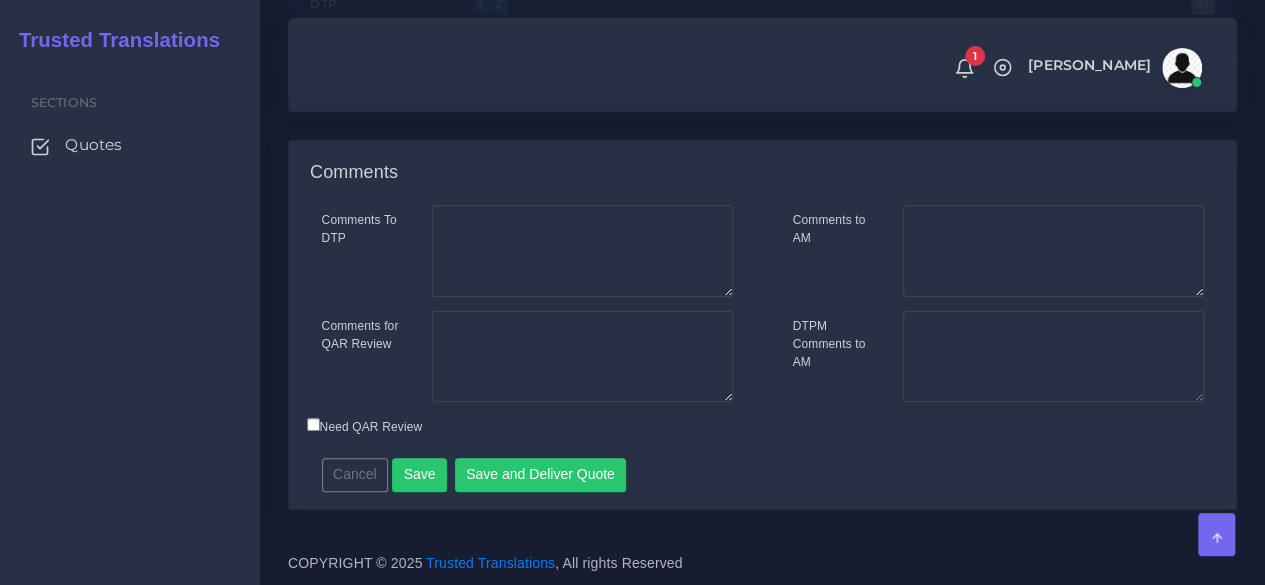 scroll, scrollTop: 4100, scrollLeft: 0, axis: vertical 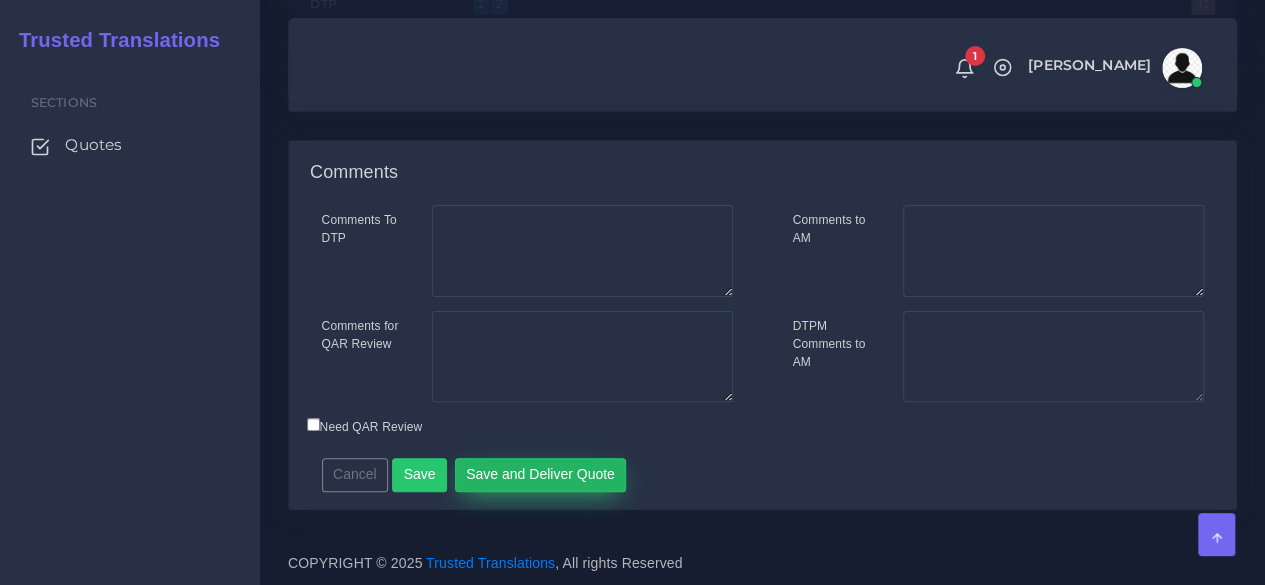 click on "Save and  Deliver Quote" at bounding box center (541, 475) 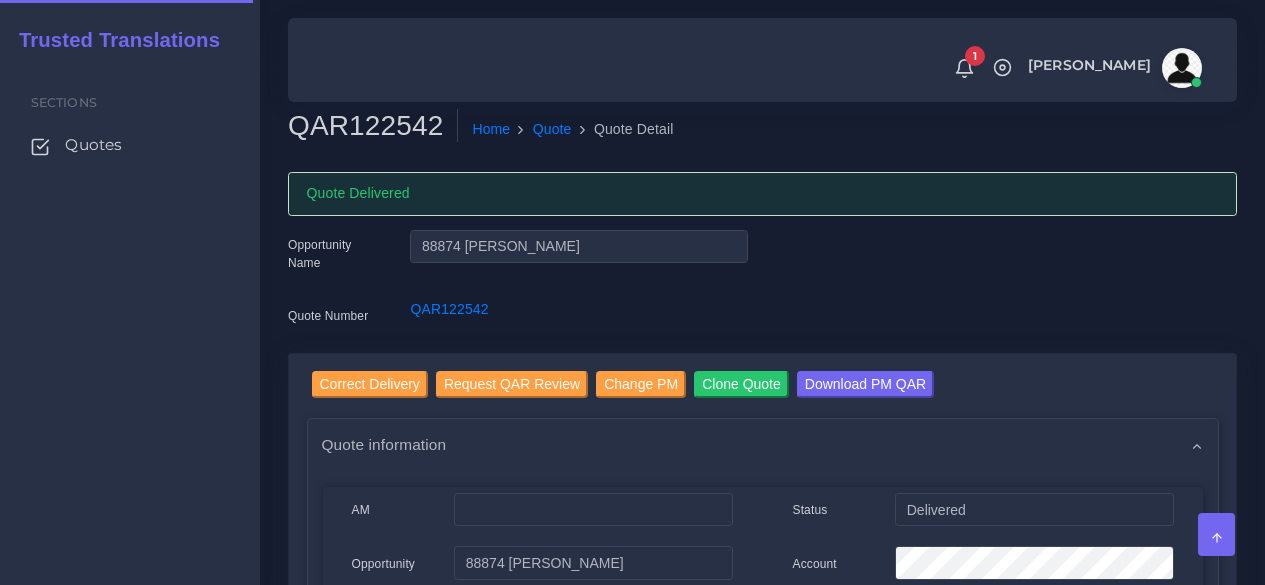 scroll, scrollTop: 0, scrollLeft: 0, axis: both 